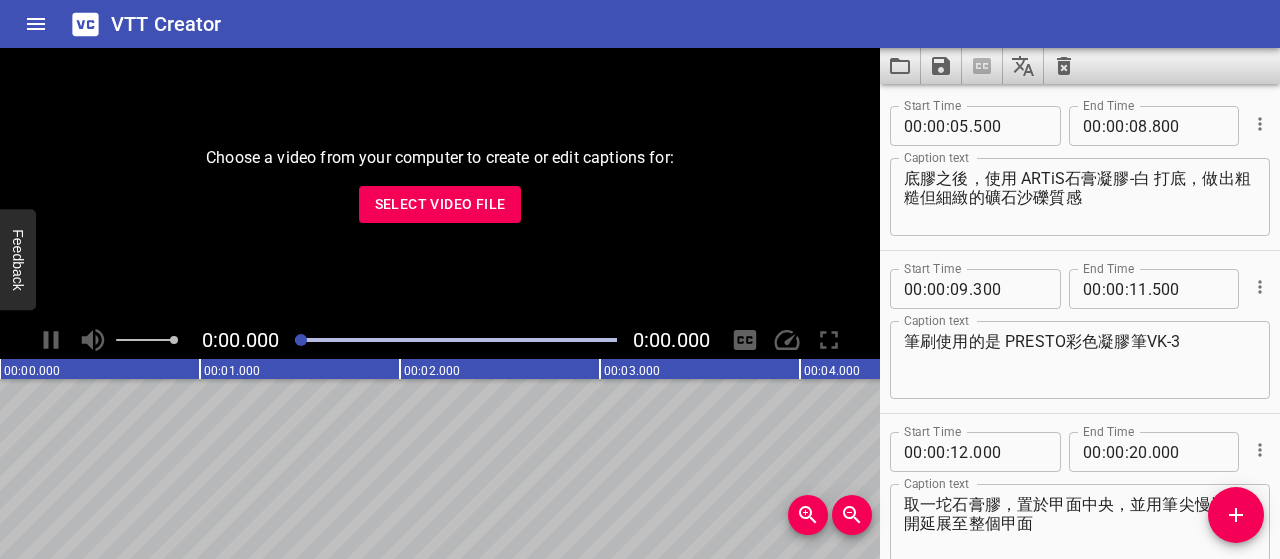 scroll, scrollTop: 0, scrollLeft: 0, axis: both 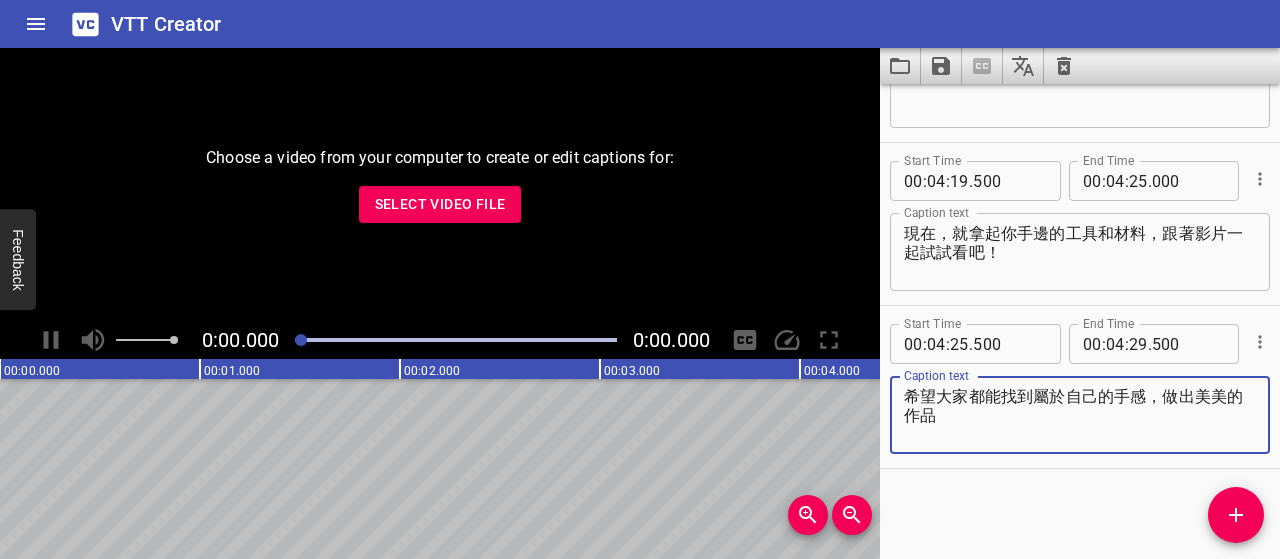 click on "Select Video File" at bounding box center (440, 204) 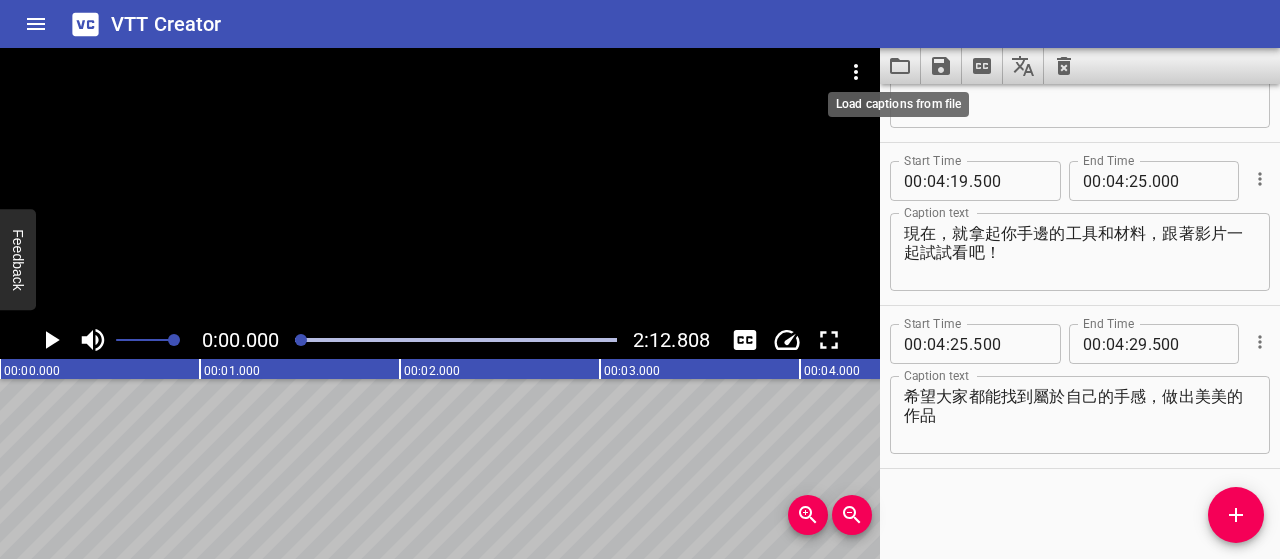 click 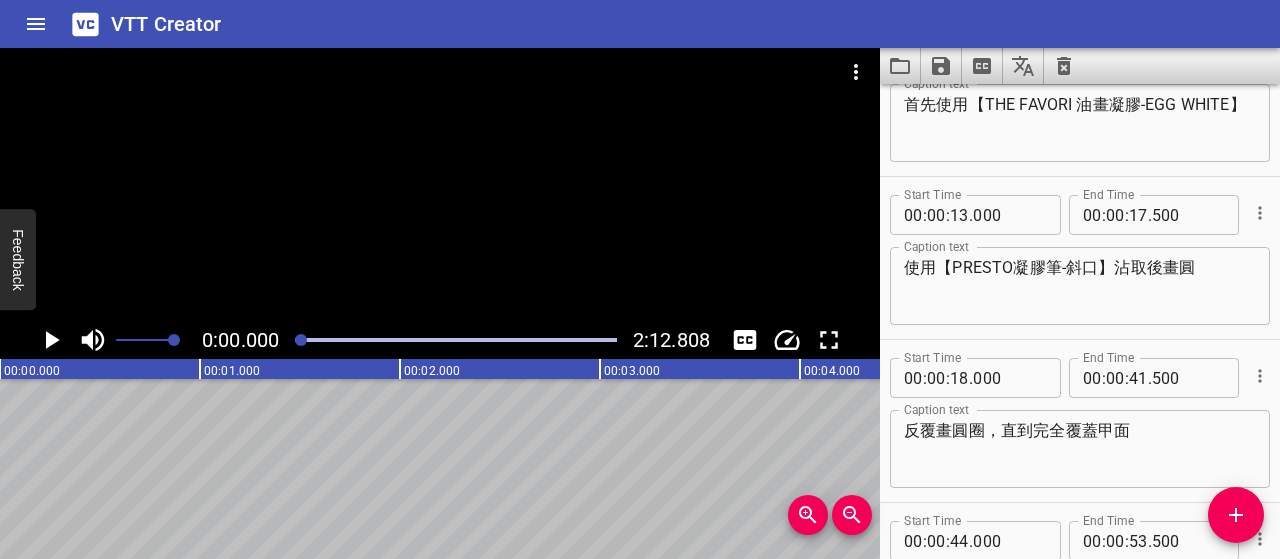 scroll, scrollTop: 0, scrollLeft: 0, axis: both 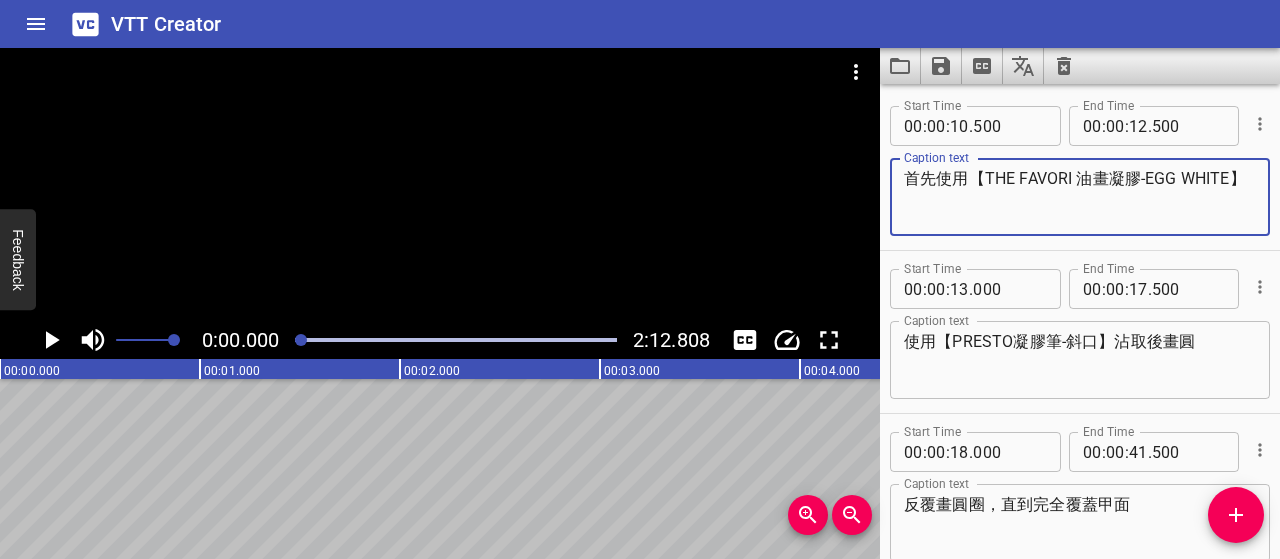 click on "首先使用【THE FAVORI 油畫凝膠-EGG WHITE】" at bounding box center [1080, 197] 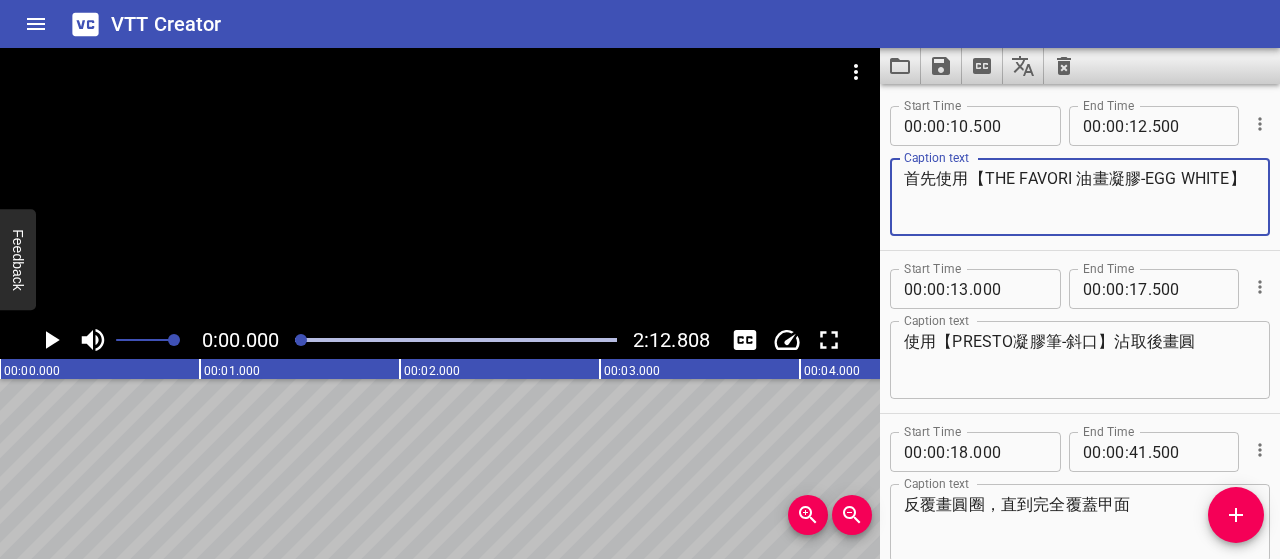 click 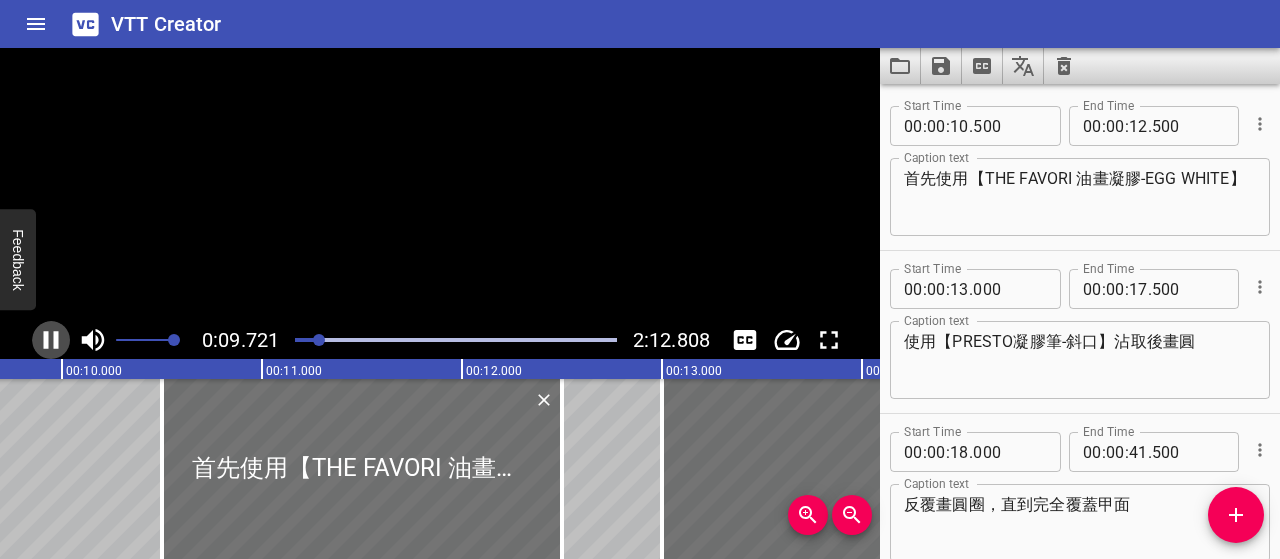 click 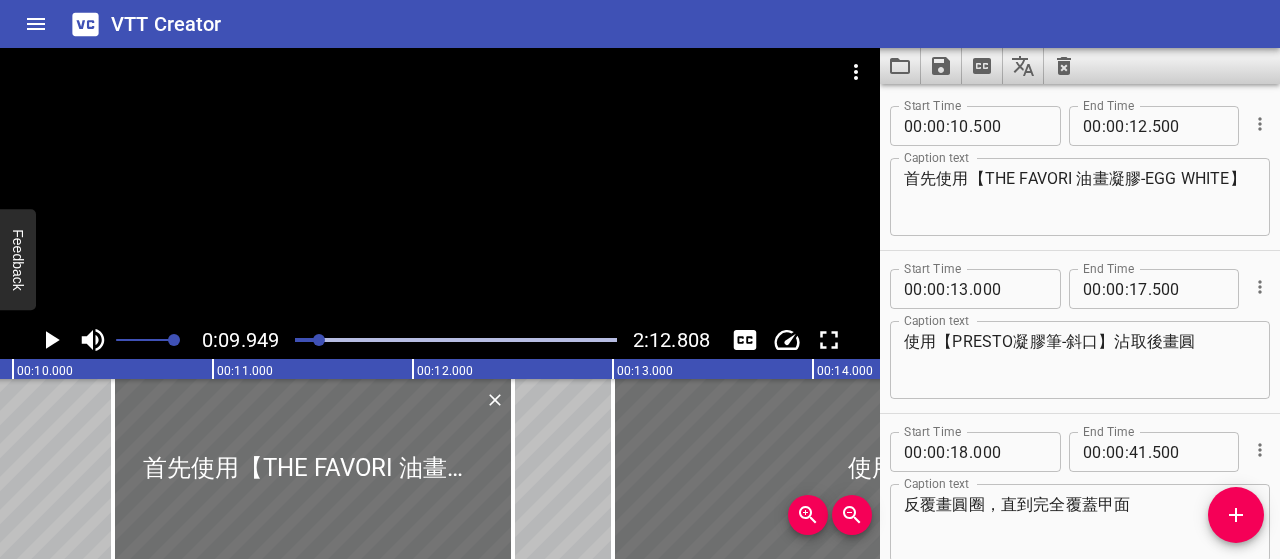 scroll, scrollTop: 0, scrollLeft: 1990, axis: horizontal 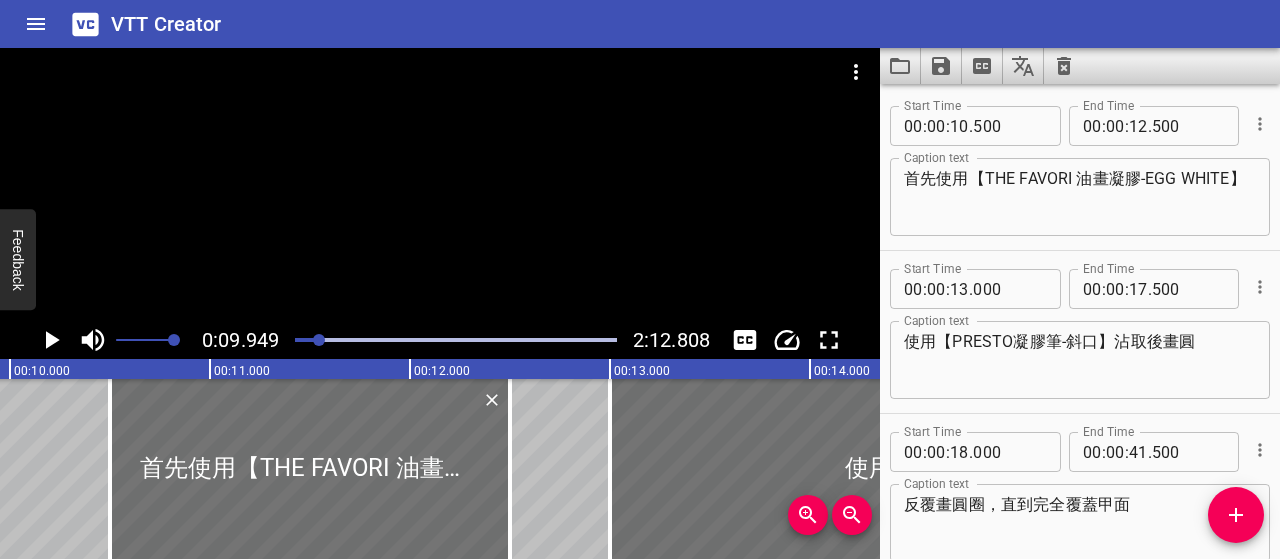 click at bounding box center (456, 340) 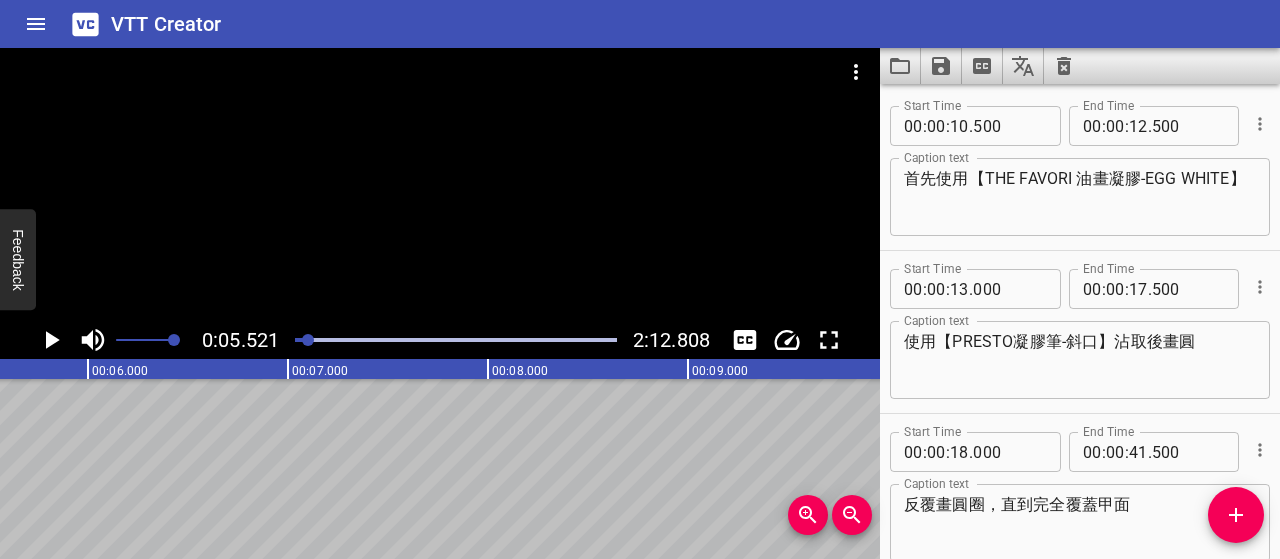 scroll, scrollTop: 0, scrollLeft: 1104, axis: horizontal 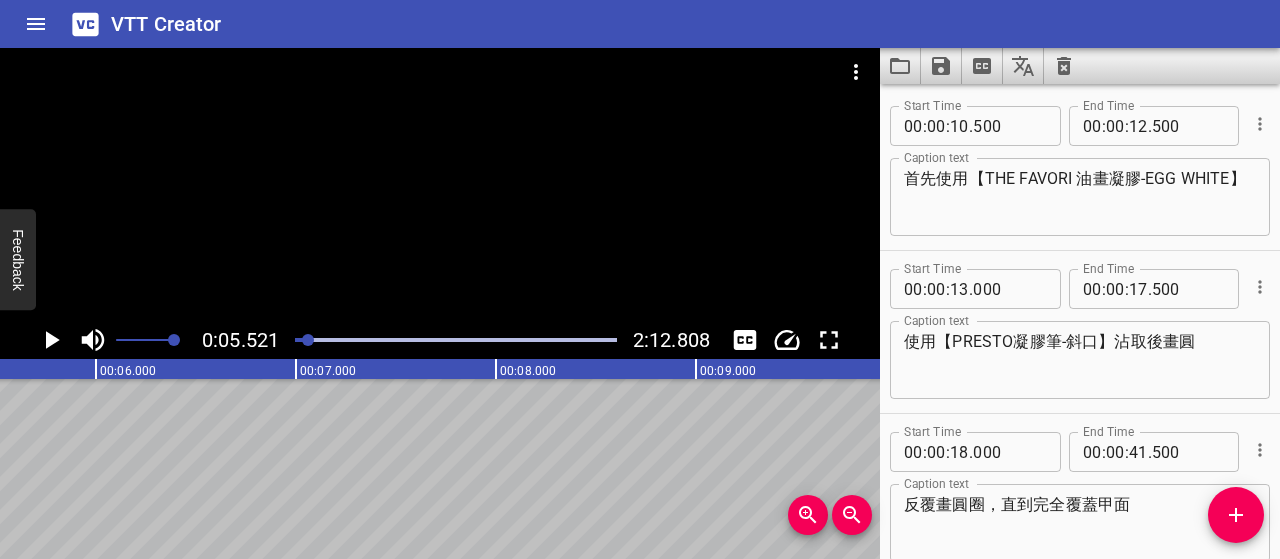 click at bounding box center [308, 340] 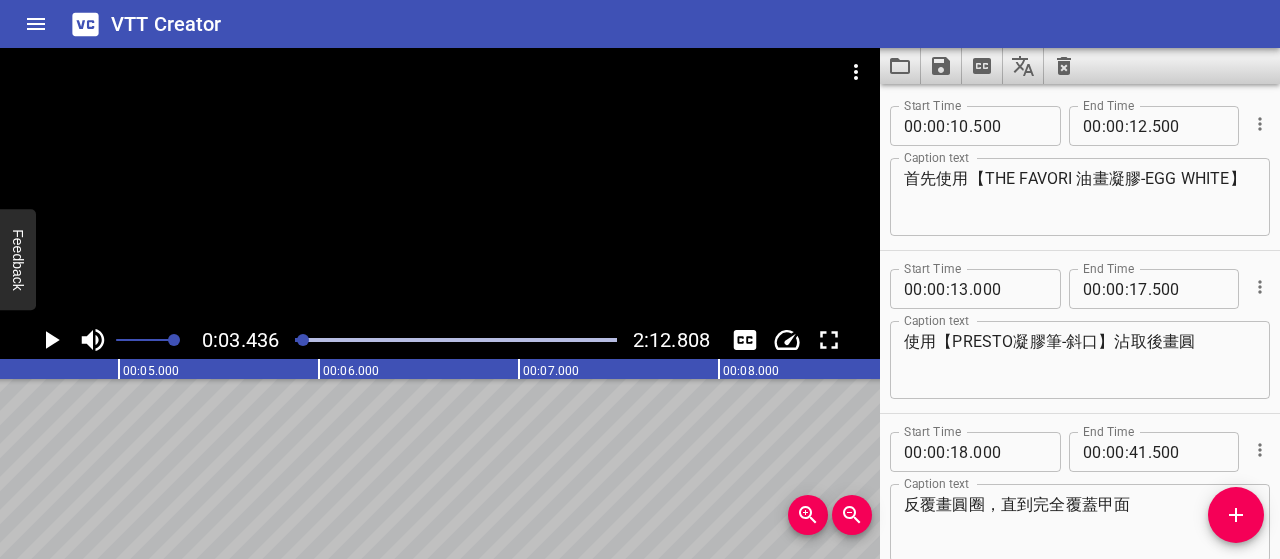 scroll, scrollTop: 0, scrollLeft: 687, axis: horizontal 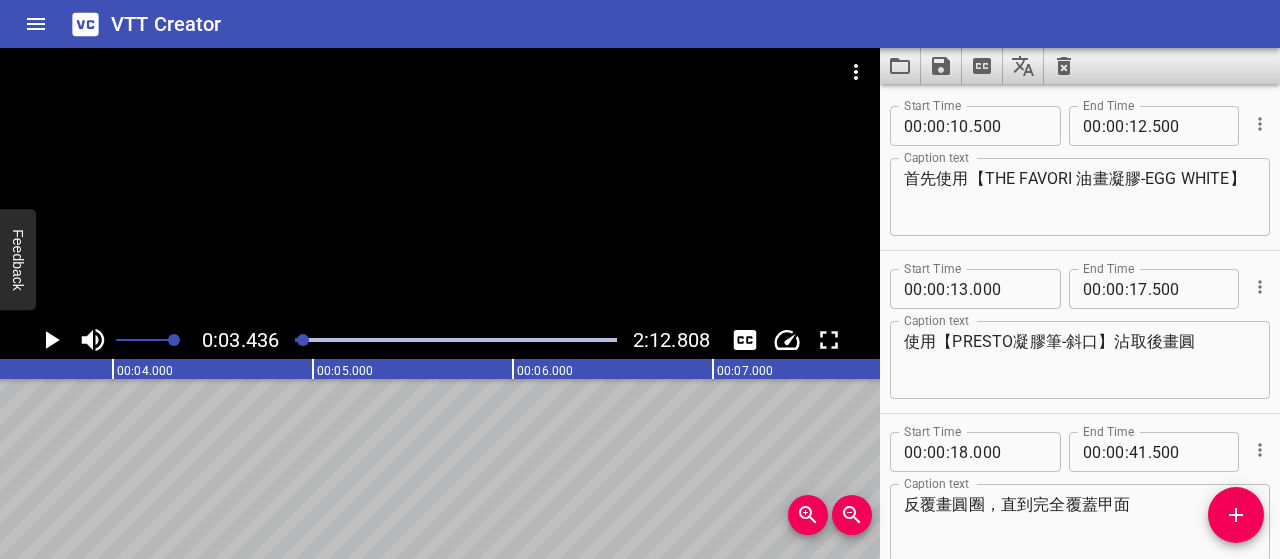 drag, startPoint x: 300, startPoint y: 337, endPoint x: 287, endPoint y: 337, distance: 13 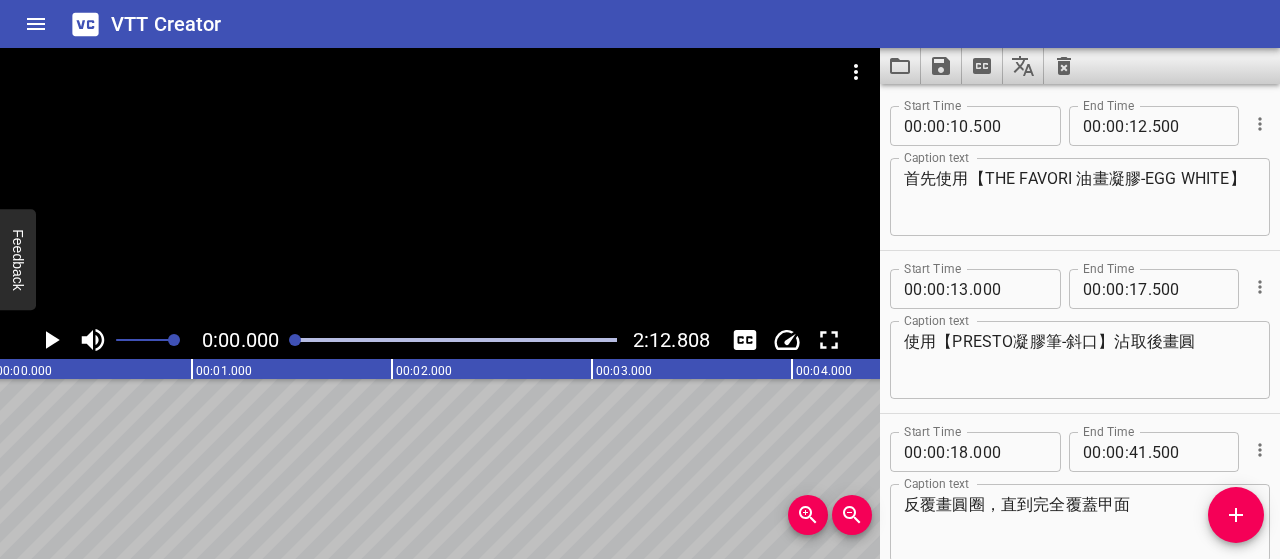 scroll, scrollTop: 0, scrollLeft: 0, axis: both 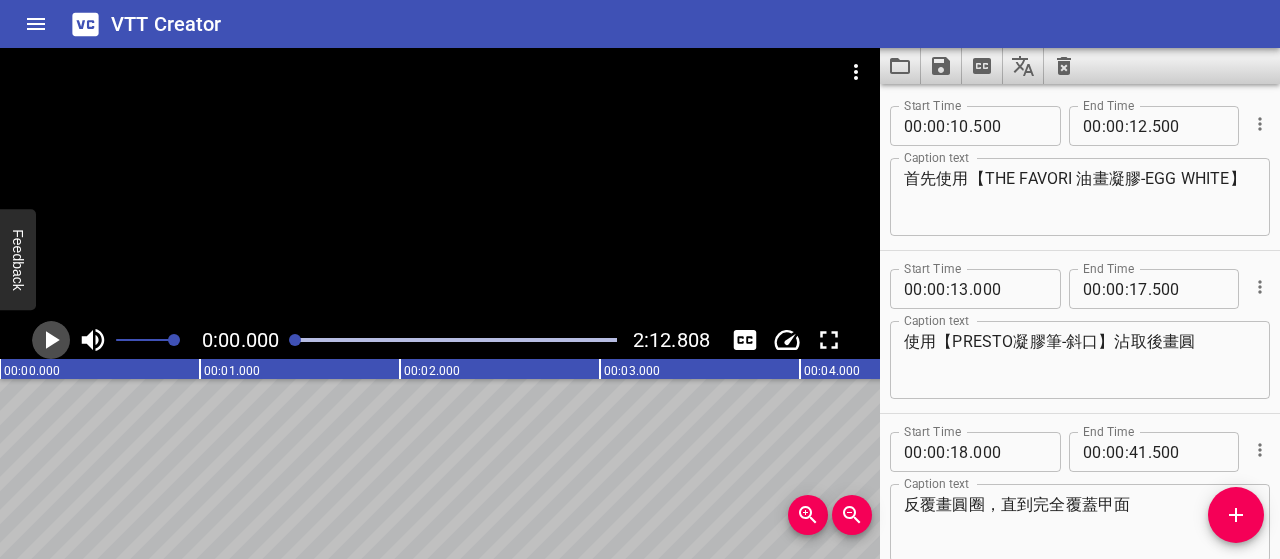 click 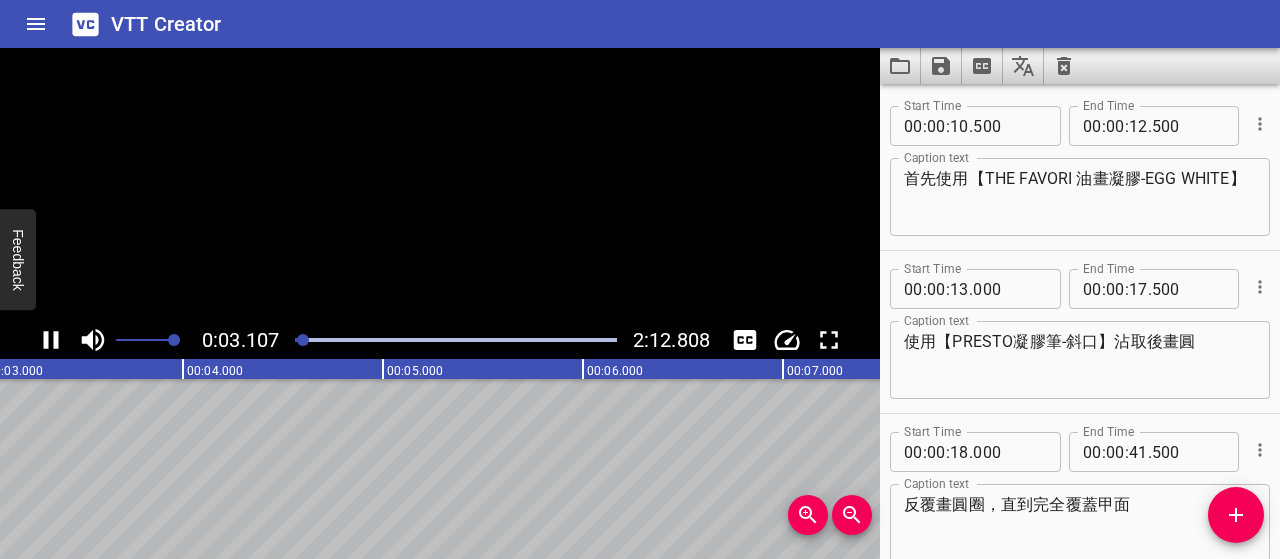 click 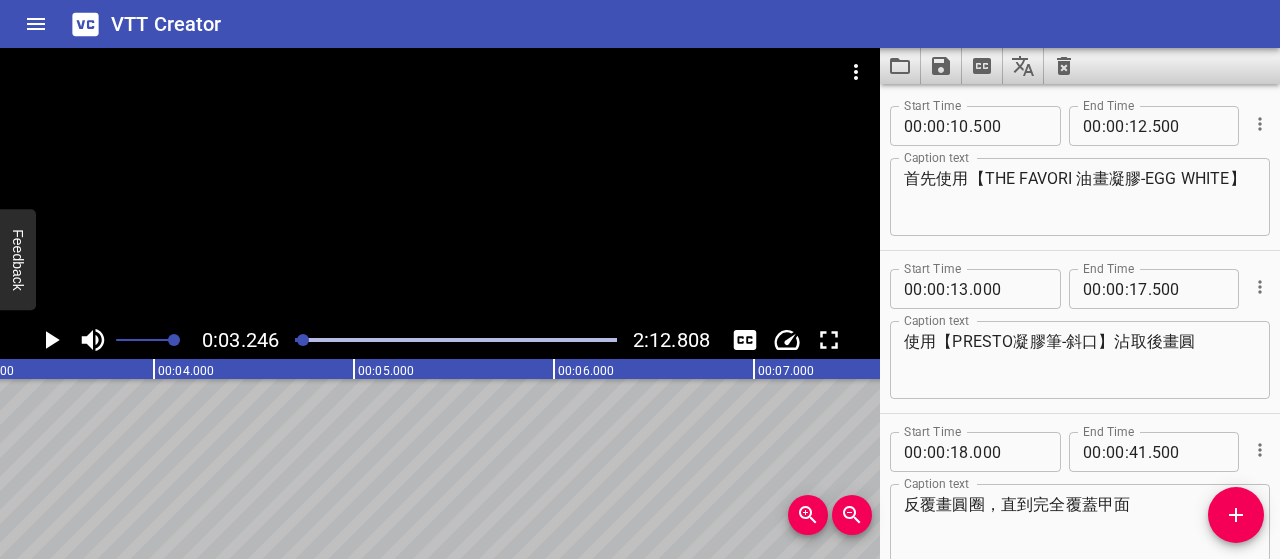 scroll, scrollTop: 0, scrollLeft: 649, axis: horizontal 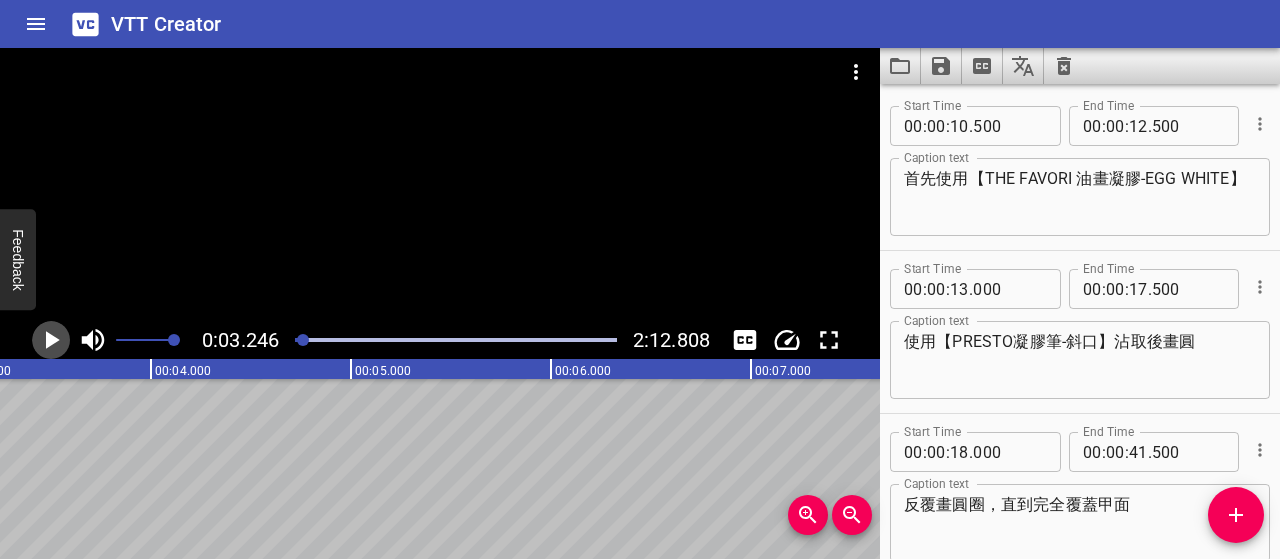 click 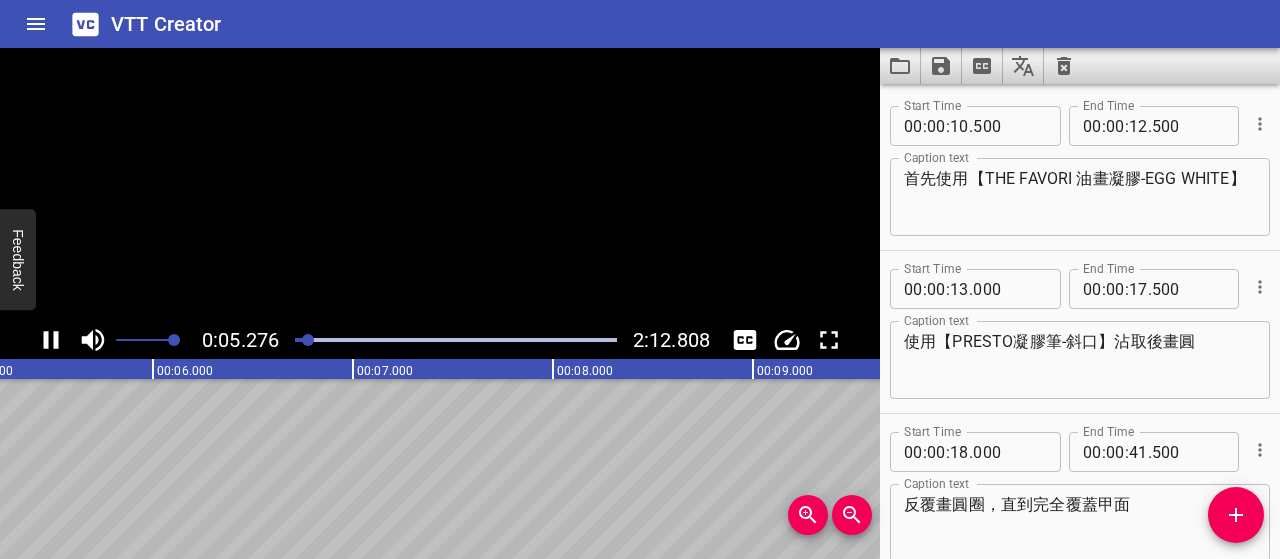 click 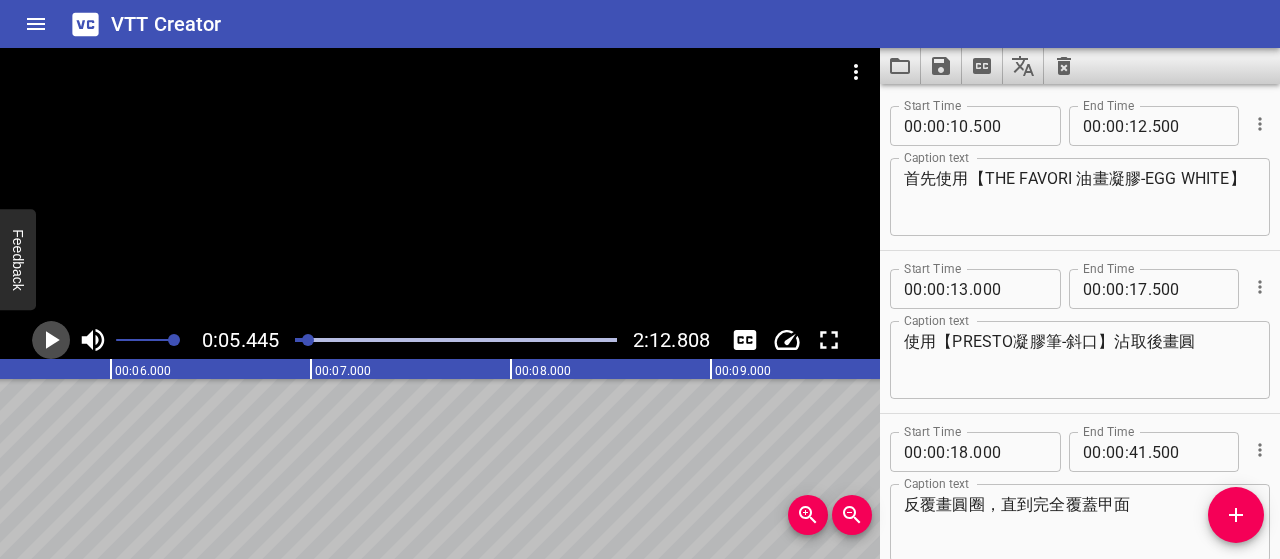 click 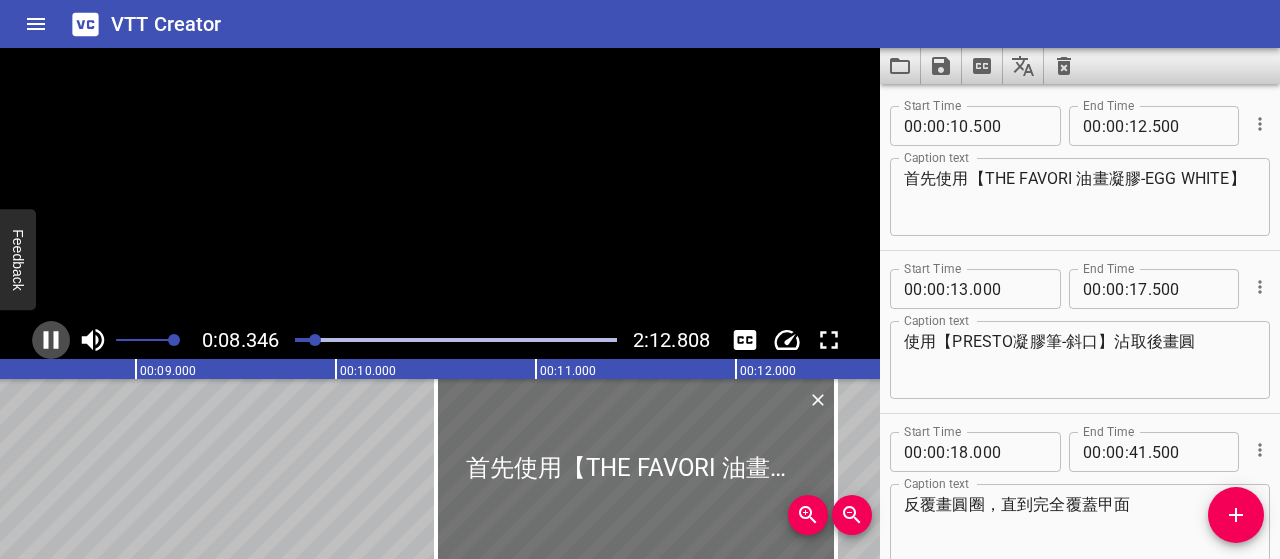 click 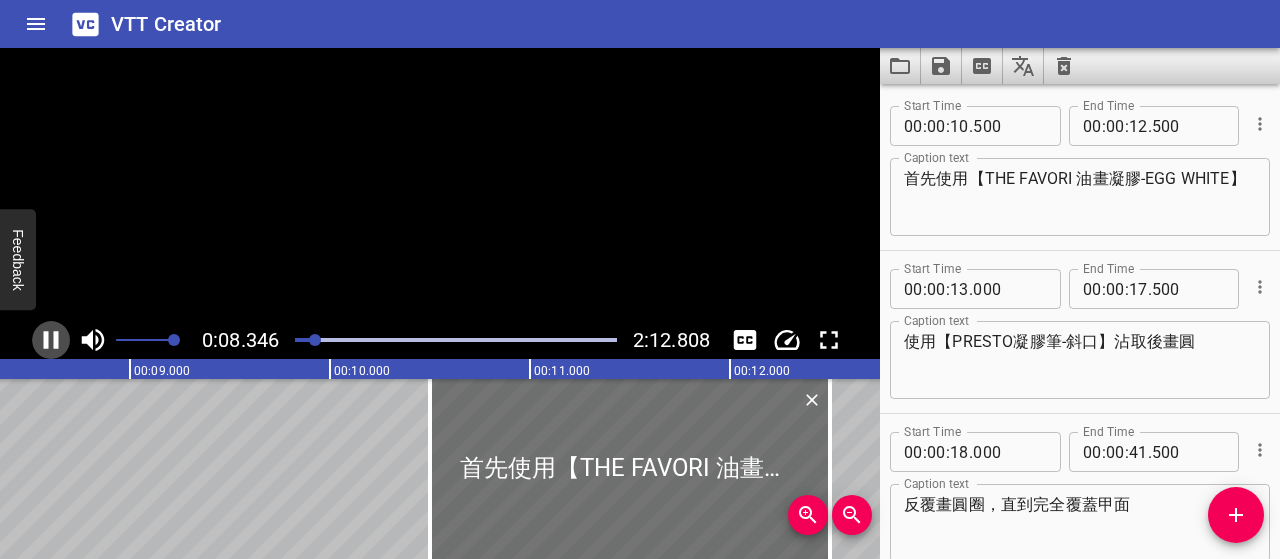 scroll, scrollTop: 0, scrollLeft: 1700, axis: horizontal 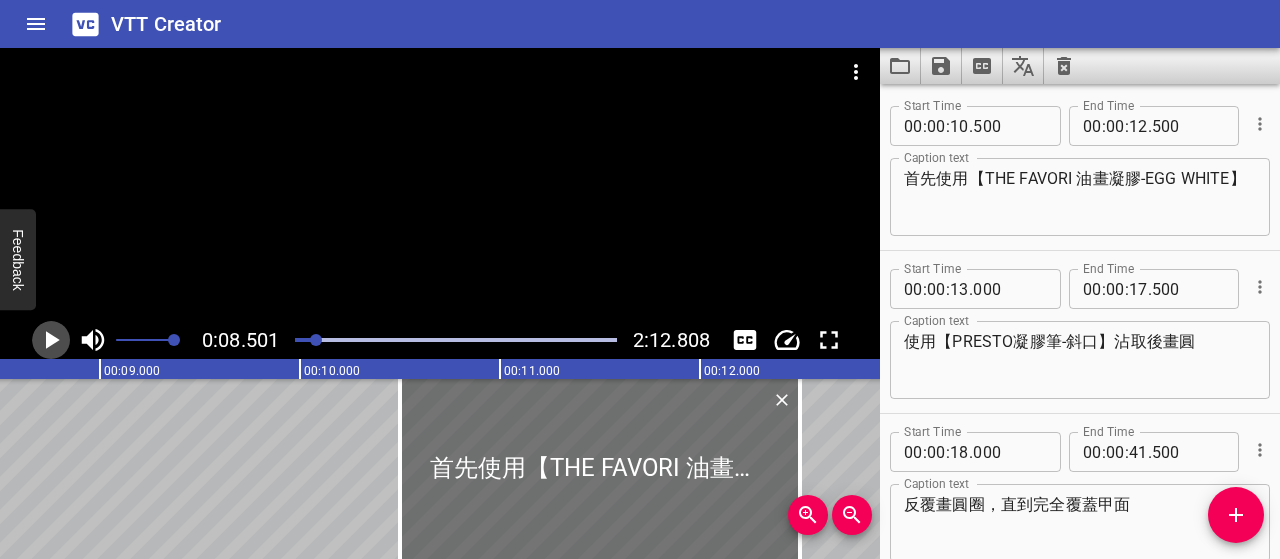 click 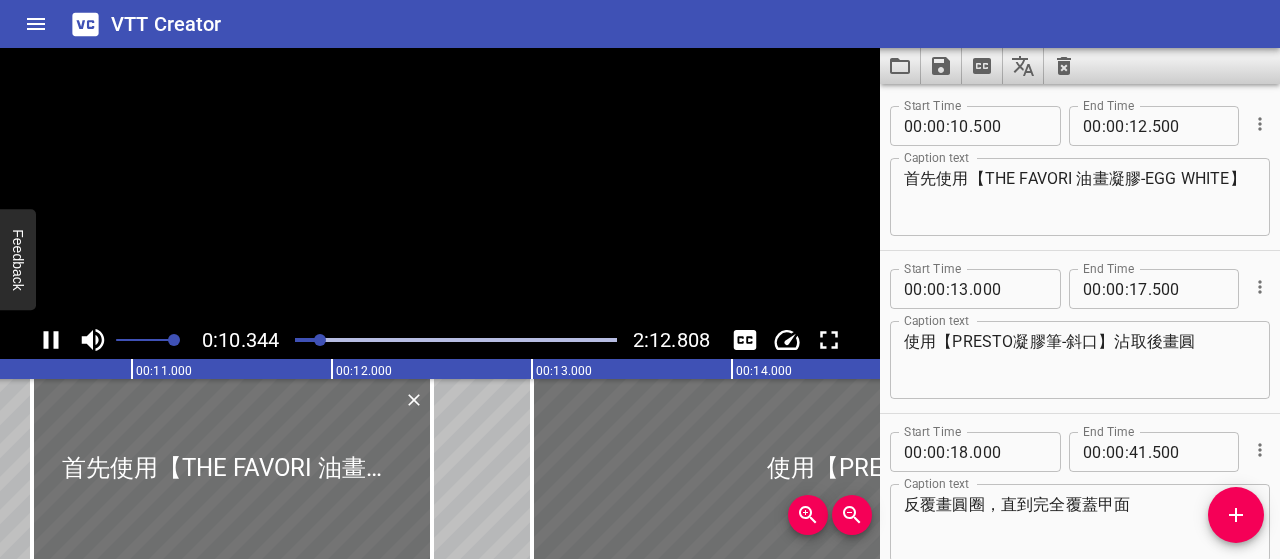 click 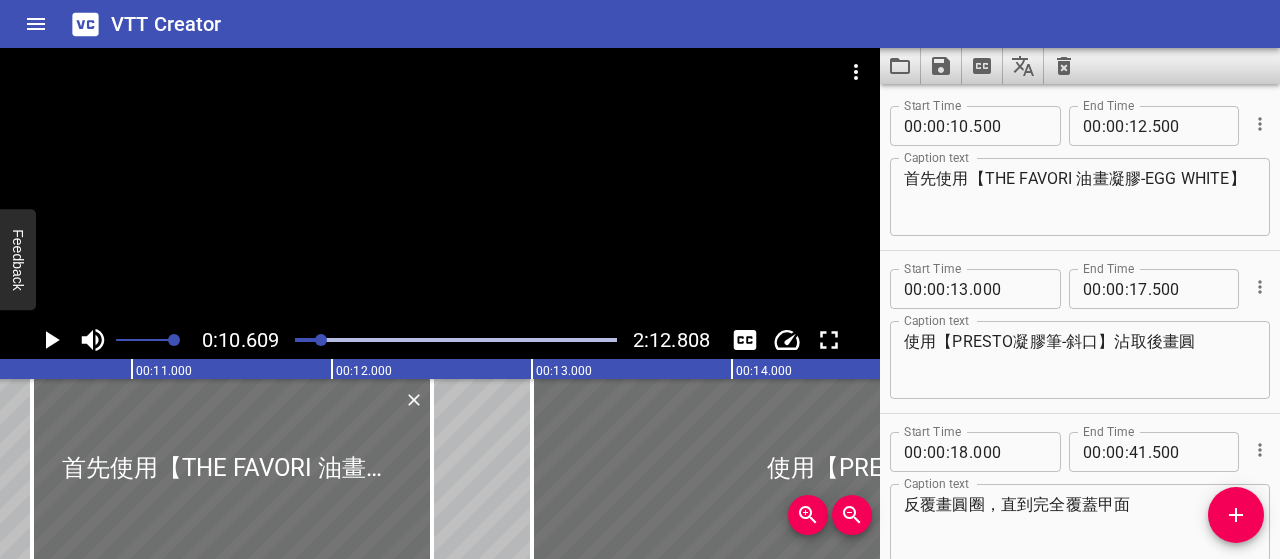 scroll, scrollTop: 0, scrollLeft: 2122, axis: horizontal 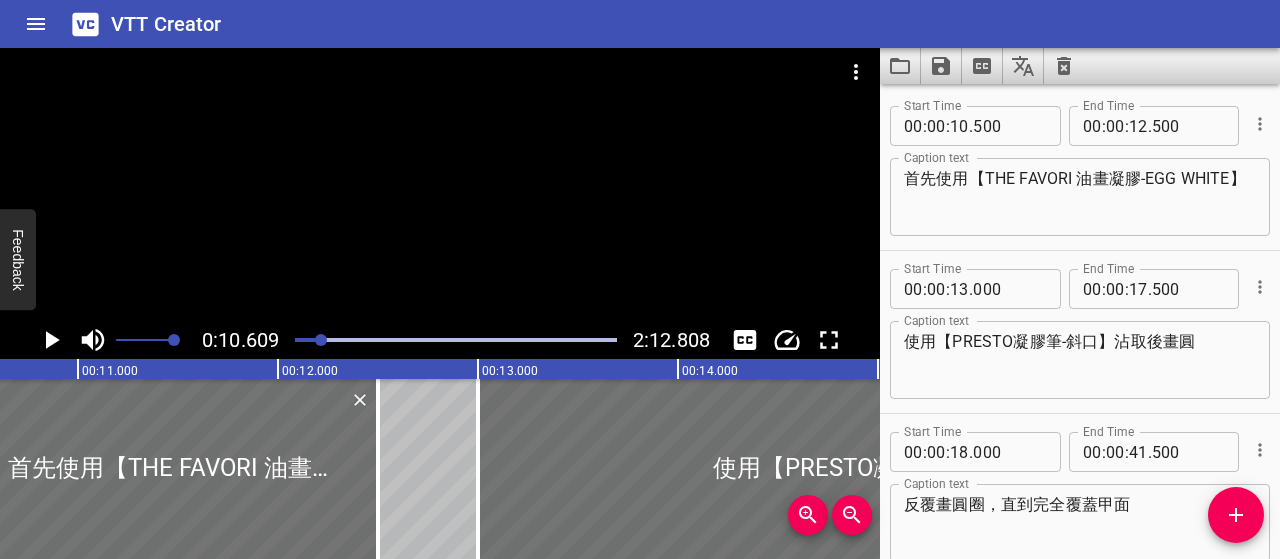 click on "首先使用【THE FAVORI 油畫凝膠-EGG WHITE】" at bounding box center [1080, 197] 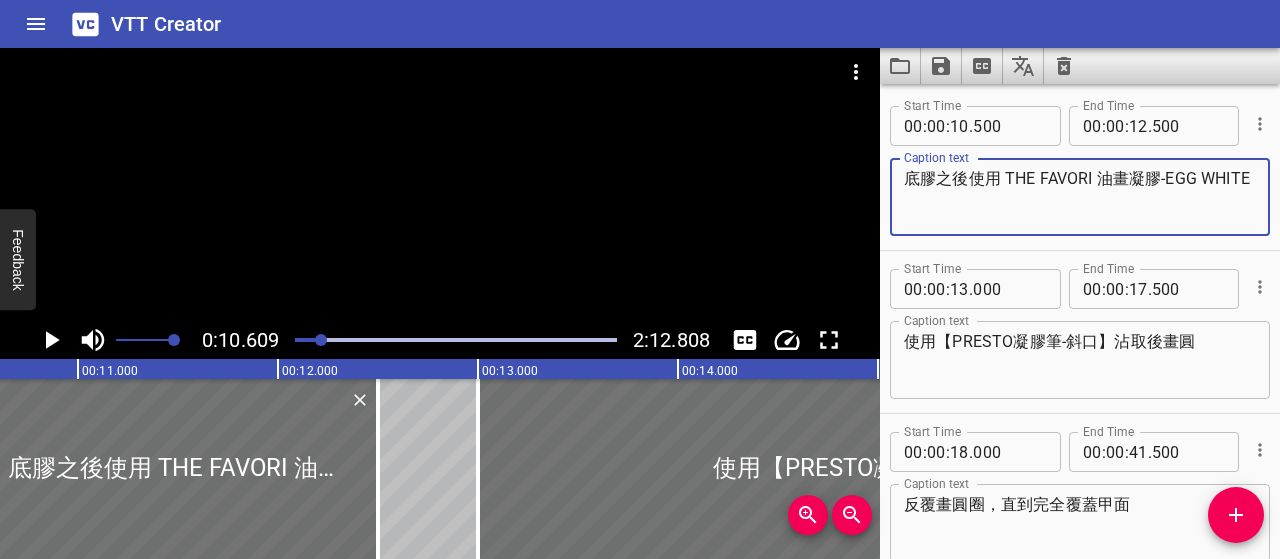 click on "底膠之後使用 THE FAVORI 油畫凝膠-EGG WHITE" at bounding box center [1080, 197] 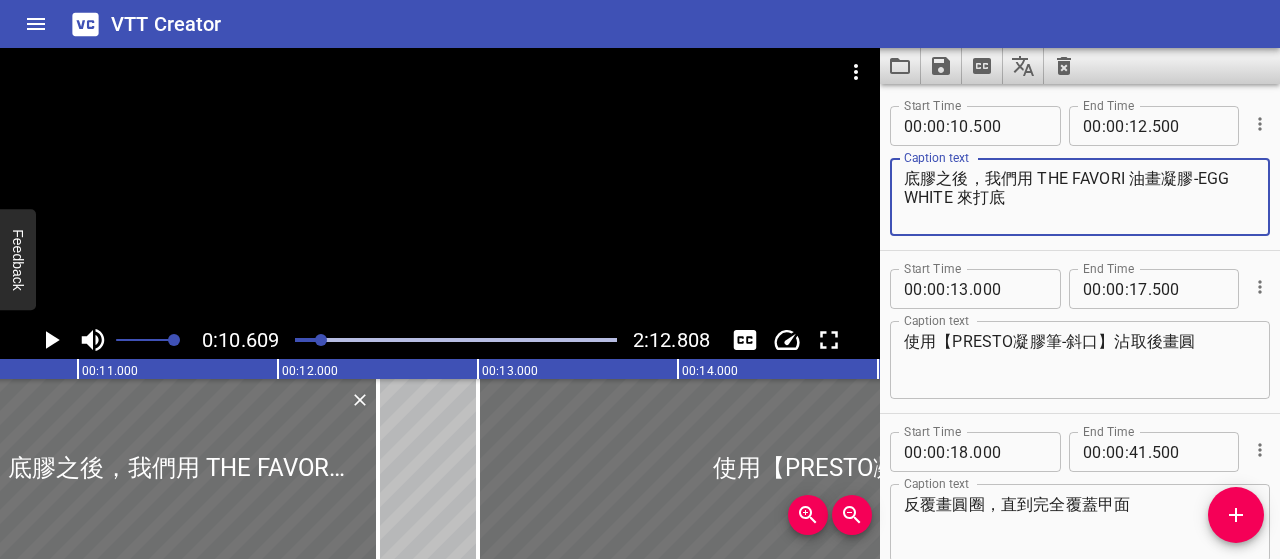 type on "底膠之後，我們用 THE FAVORI 油畫凝膠-EGG WHITE 來打底" 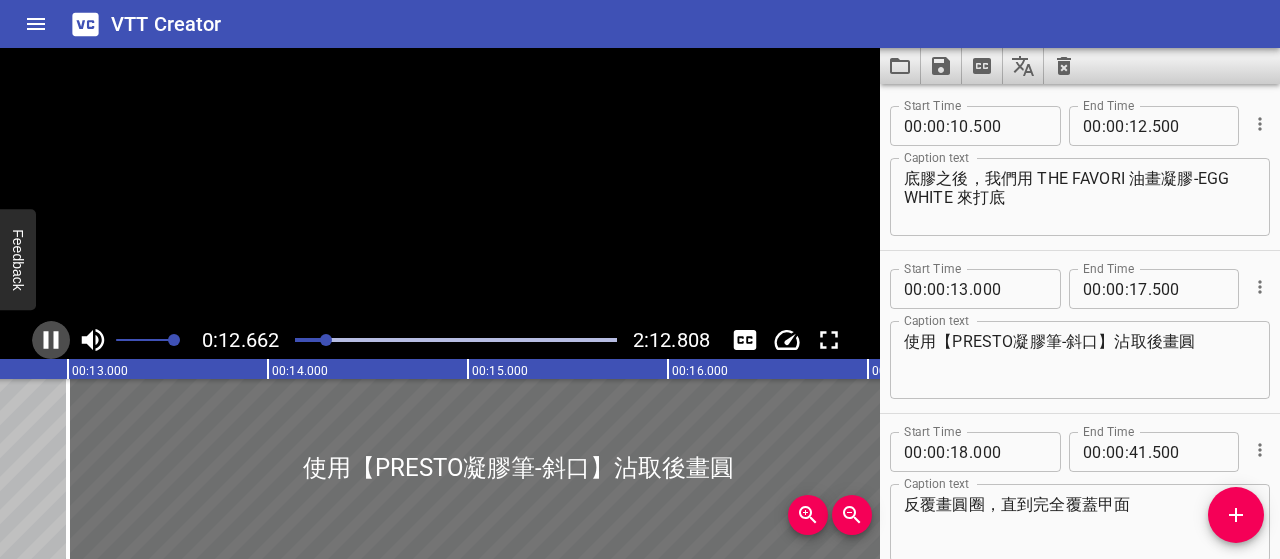 click 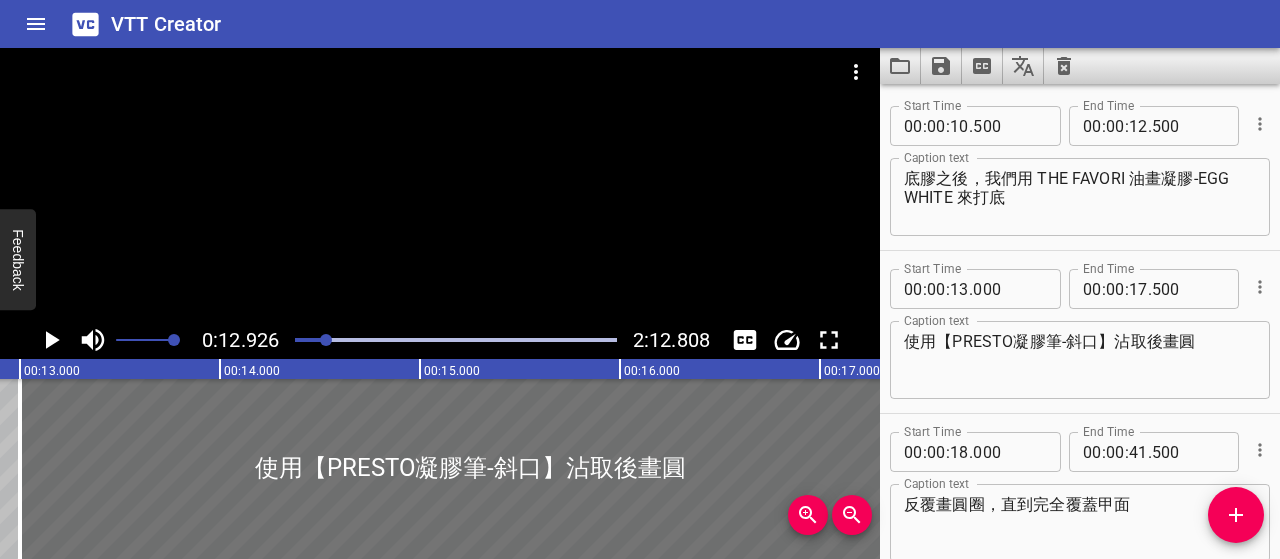 scroll, scrollTop: 0, scrollLeft: 2585, axis: horizontal 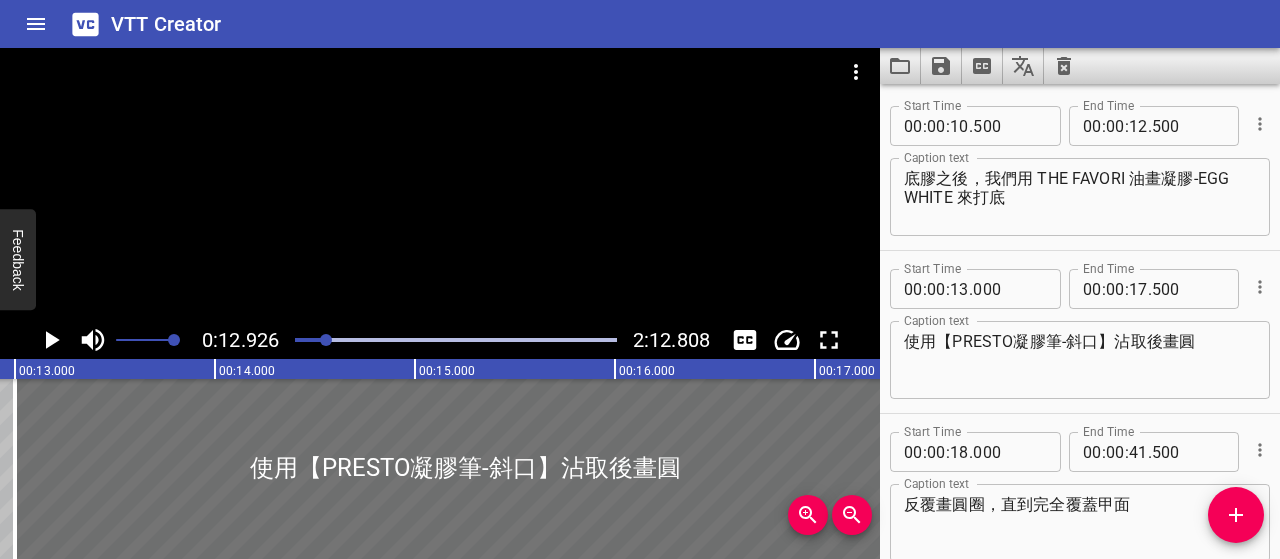 click on "使用【PRESTO凝膠筆-斜口】沾取後畫圓" at bounding box center [1080, 360] 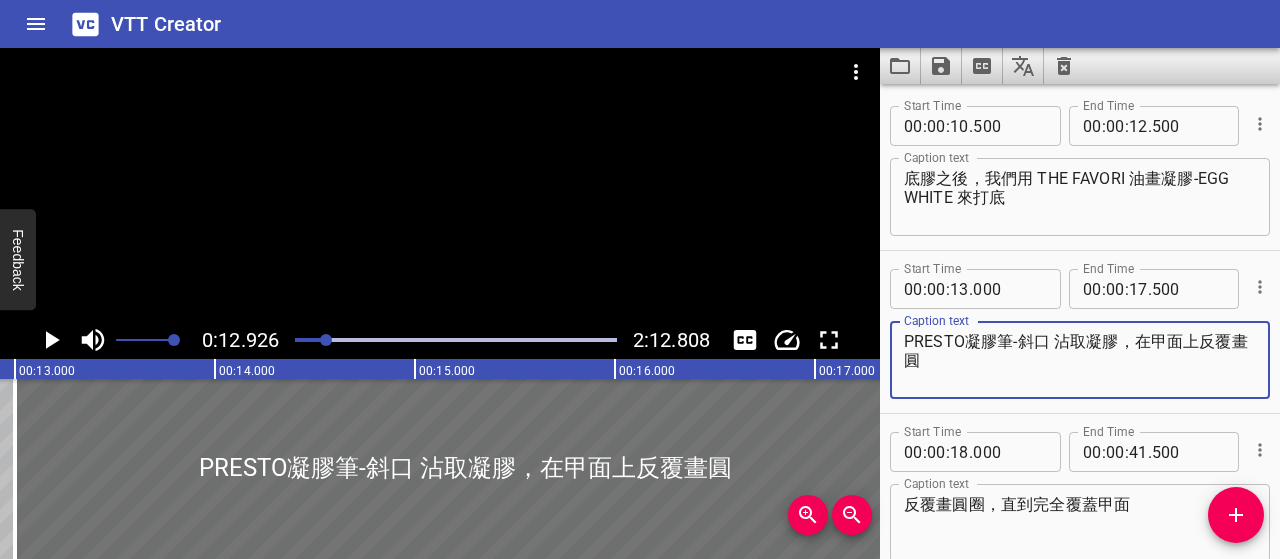 type on "PRESTO凝膠筆-斜口 沾取凝膠，在甲面上反覆畫圓" 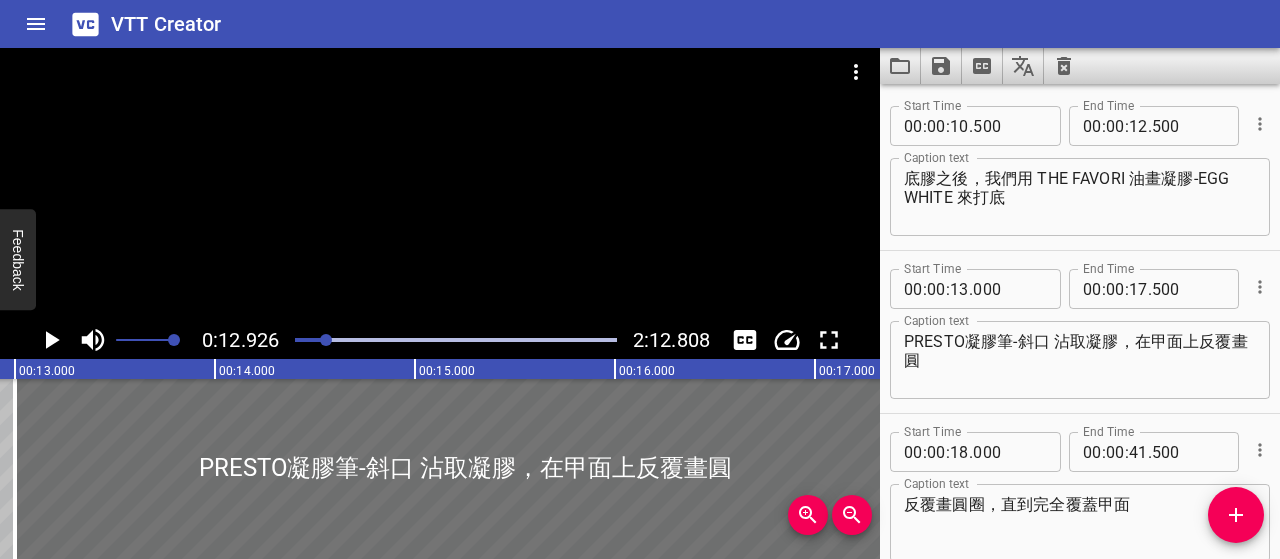 click on "PRESTO凝膠筆-斜口 沾取凝膠，在甲面上反覆畫圓 Caption text" at bounding box center (1080, 360) 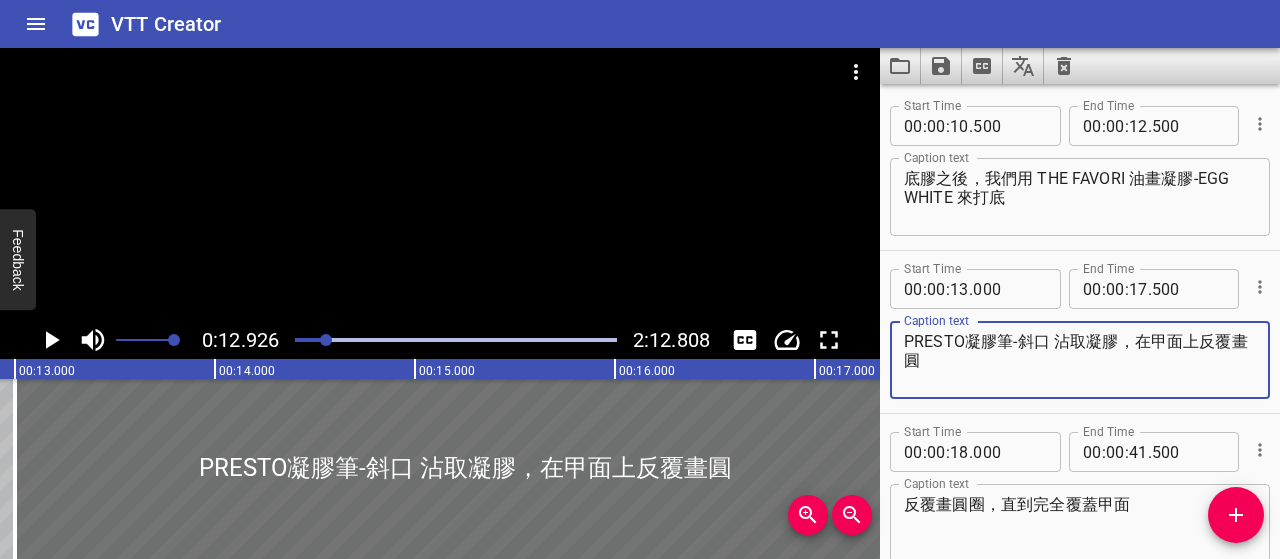 click 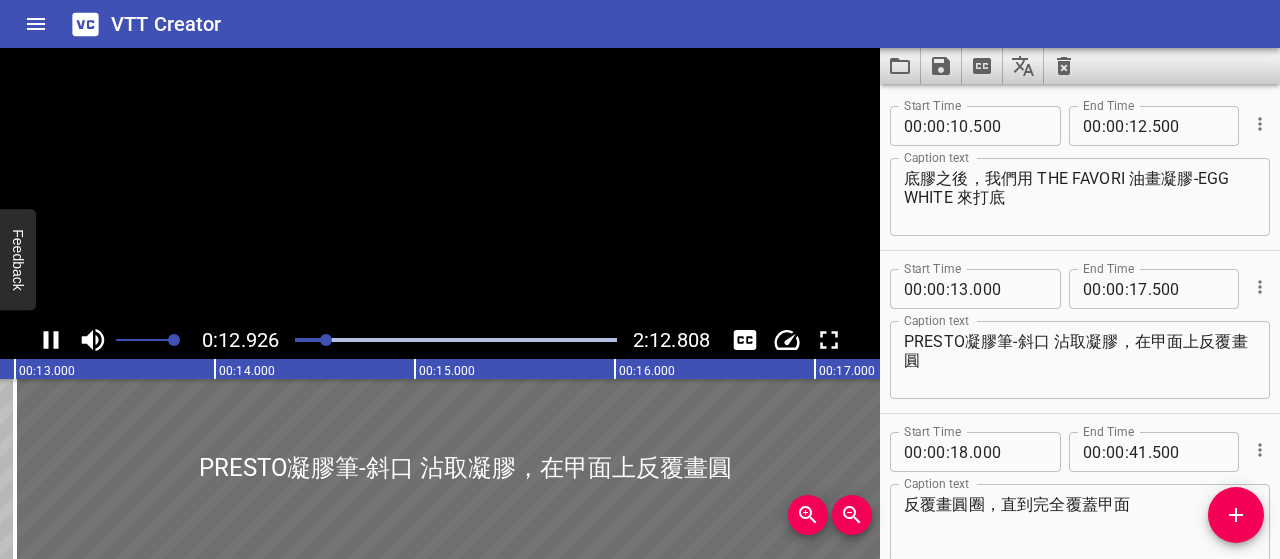 scroll, scrollTop: 0, scrollLeft: 2618, axis: horizontal 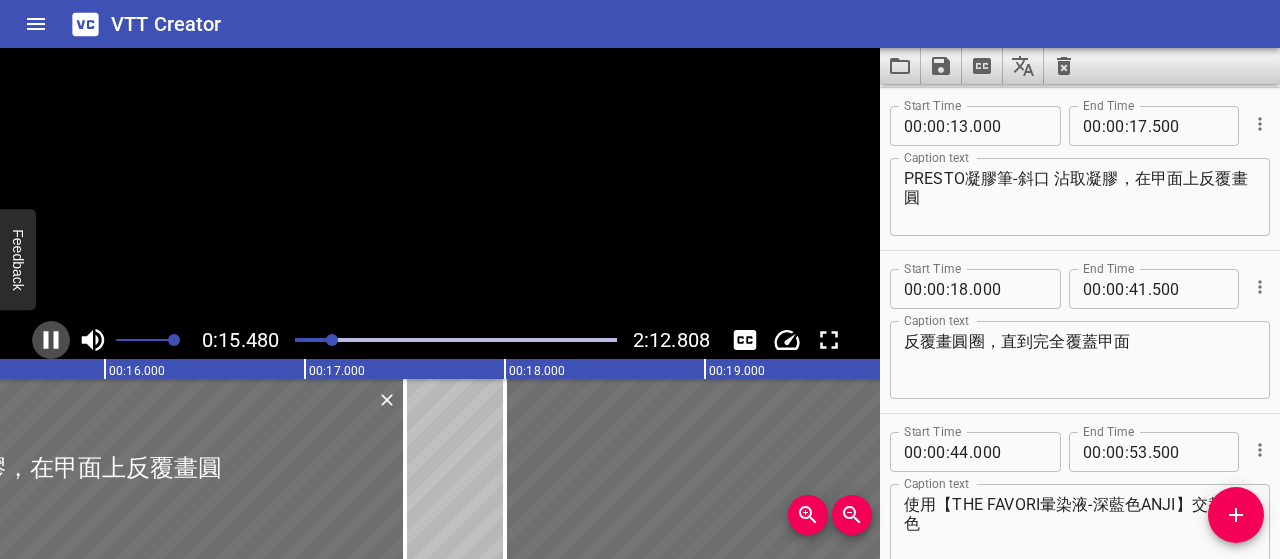 click 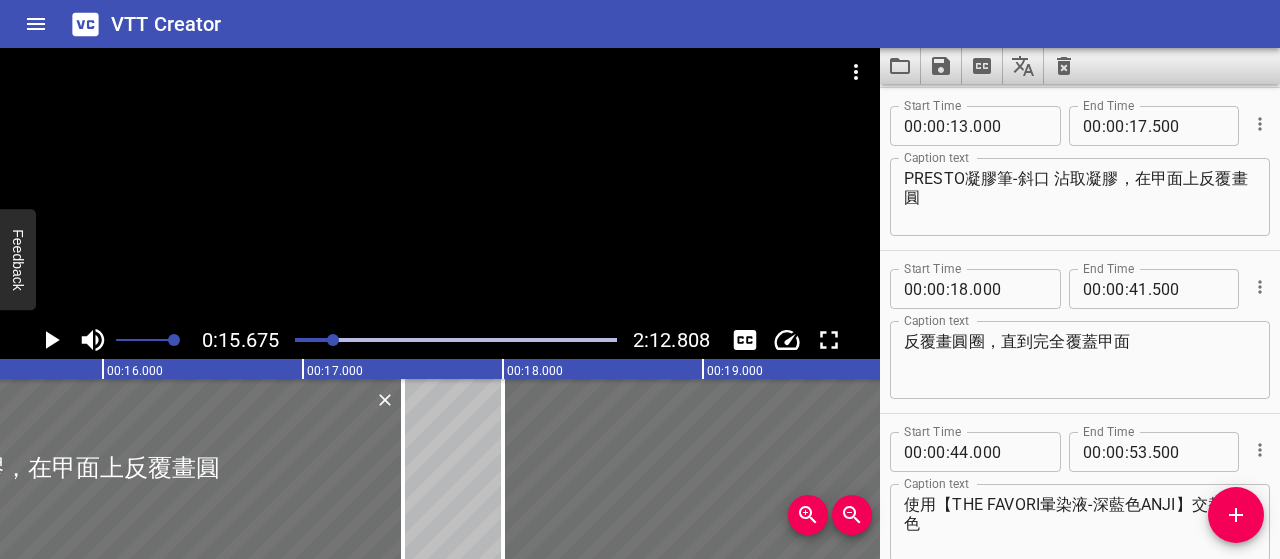 scroll, scrollTop: 0, scrollLeft: 3135, axis: horizontal 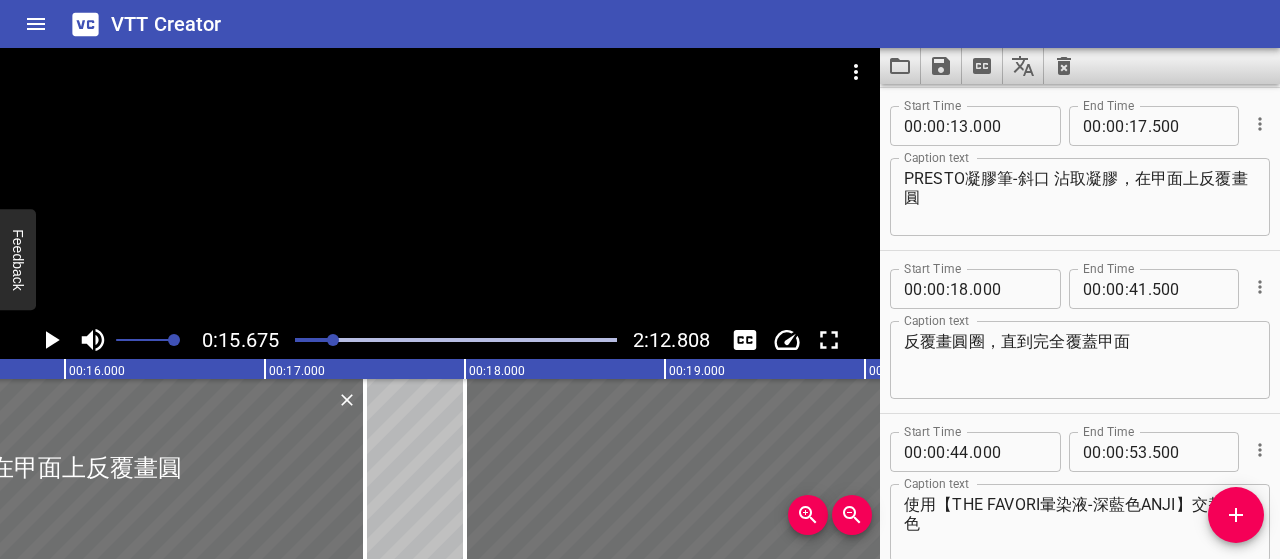 click 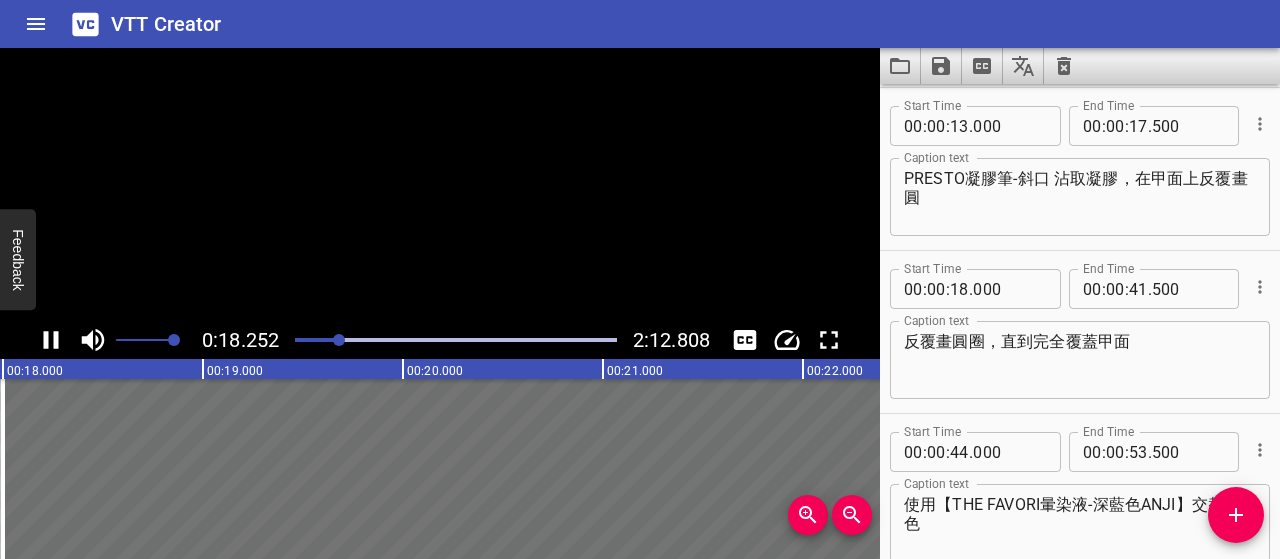 scroll, scrollTop: 0, scrollLeft: 3650, axis: horizontal 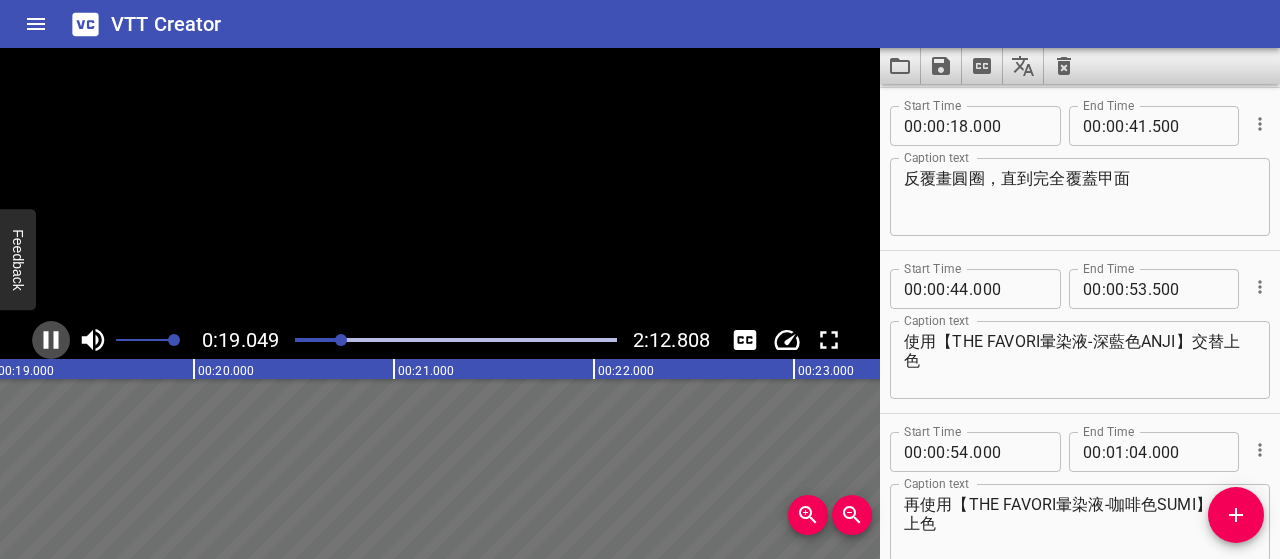 click 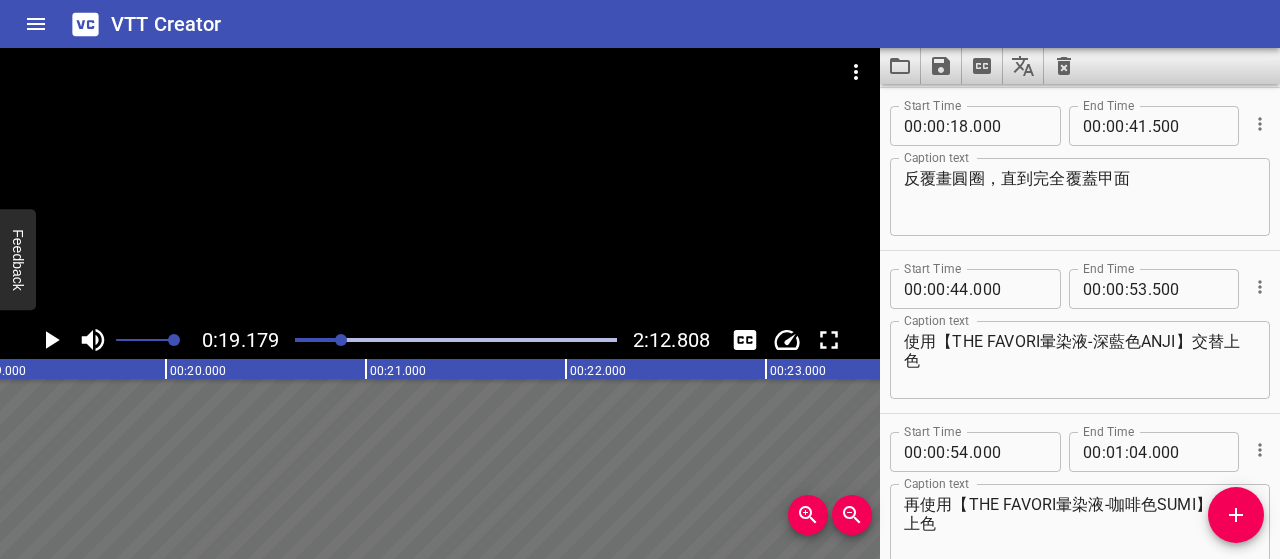 scroll, scrollTop: 0, scrollLeft: 3836, axis: horizontal 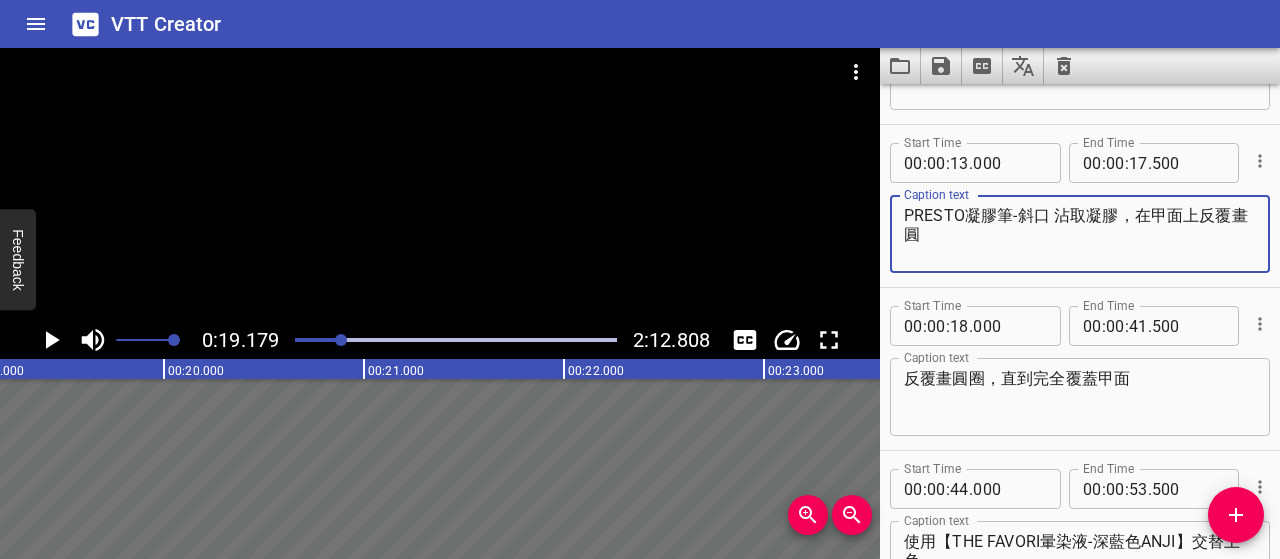 click on "PRESTO凝膠筆-斜口 沾取凝膠，在甲面上反覆畫圓" at bounding box center (1080, 234) 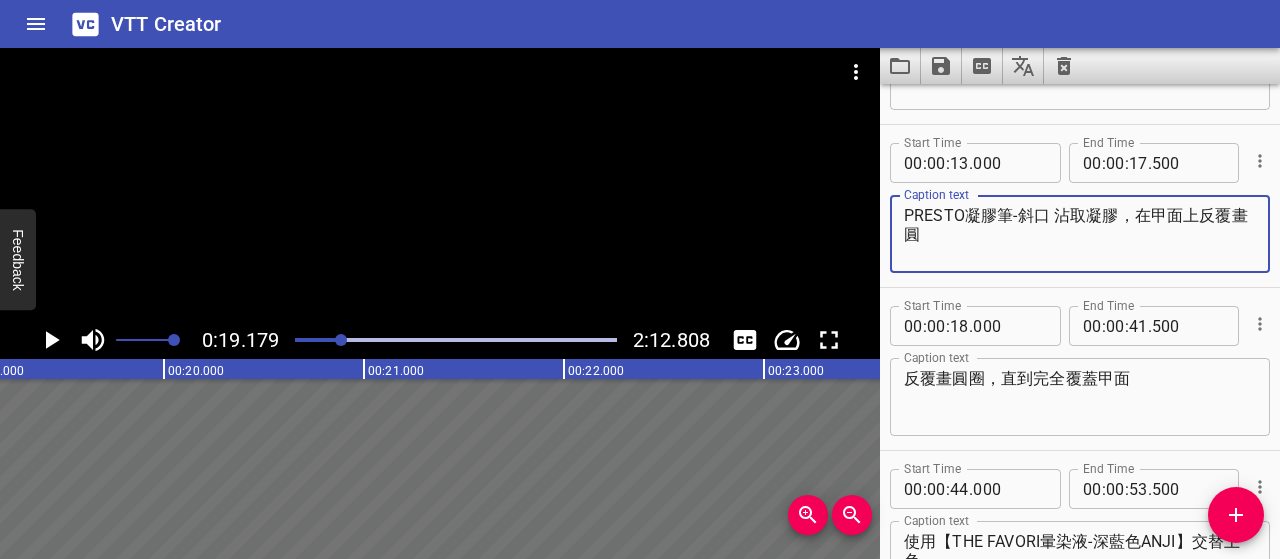 drag, startPoint x: 965, startPoint y: 217, endPoint x: 1040, endPoint y: 233, distance: 76.687675 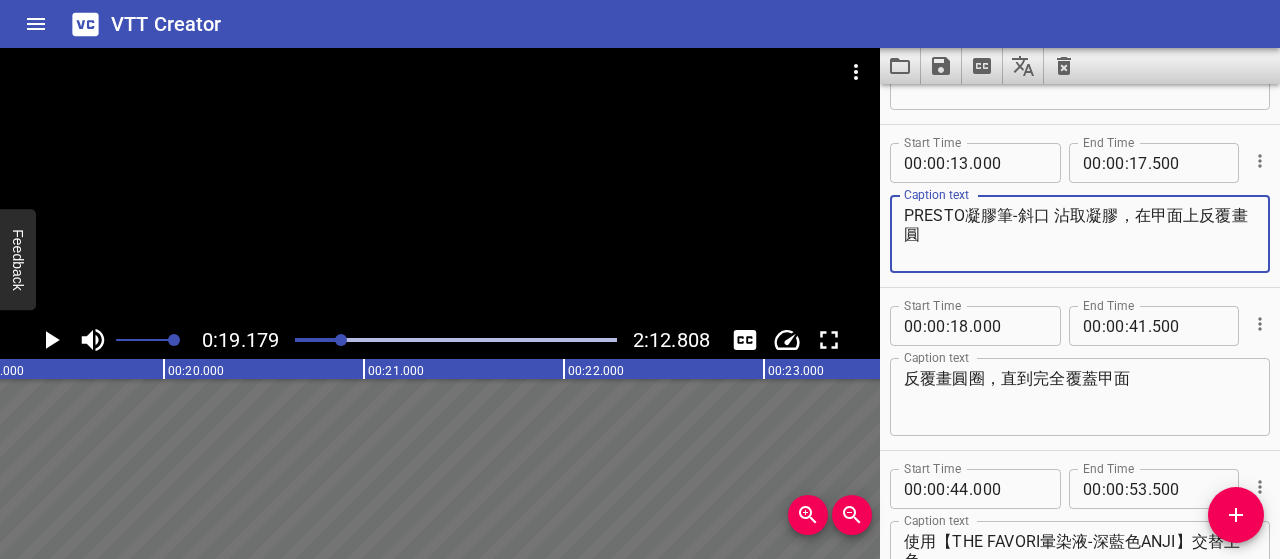 click on "PRESTO凝膠筆-斜口 沾取凝膠，在甲面上反覆畫圓" at bounding box center (1080, 234) 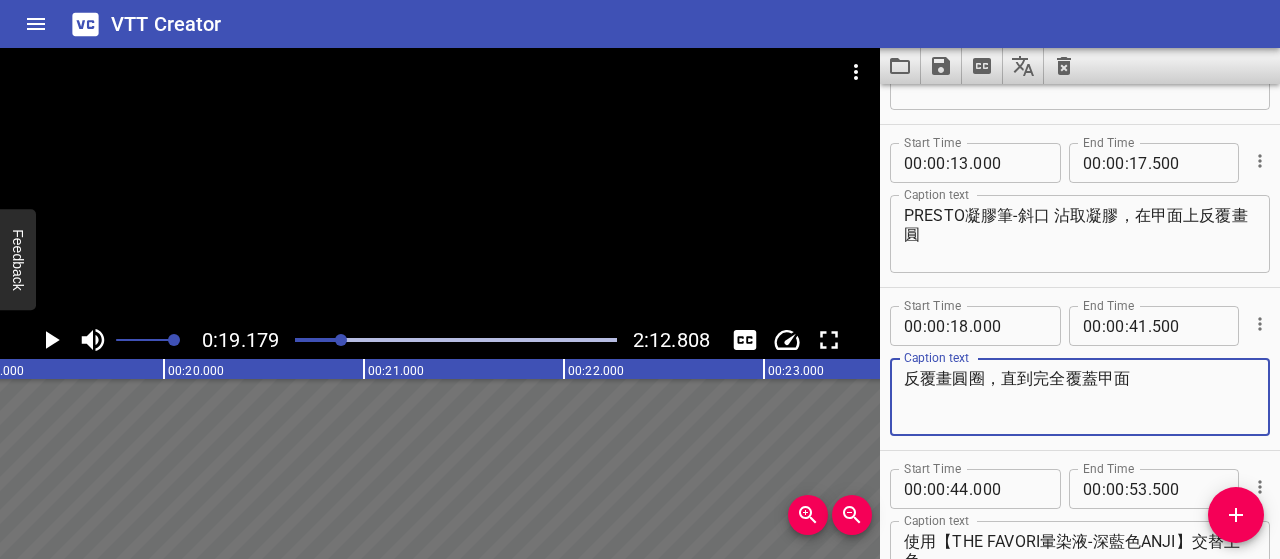 drag, startPoint x: 980, startPoint y: 375, endPoint x: 1153, endPoint y: 379, distance: 173.04623 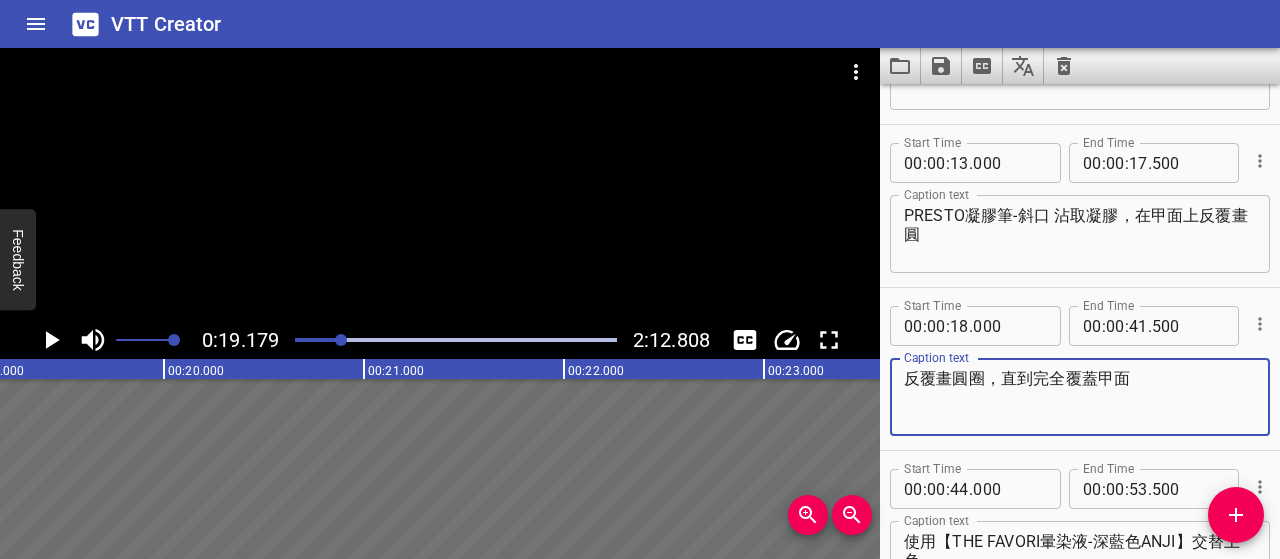 click on "反覆畫圓圈，直到完全覆蓋甲面" at bounding box center (1080, 397) 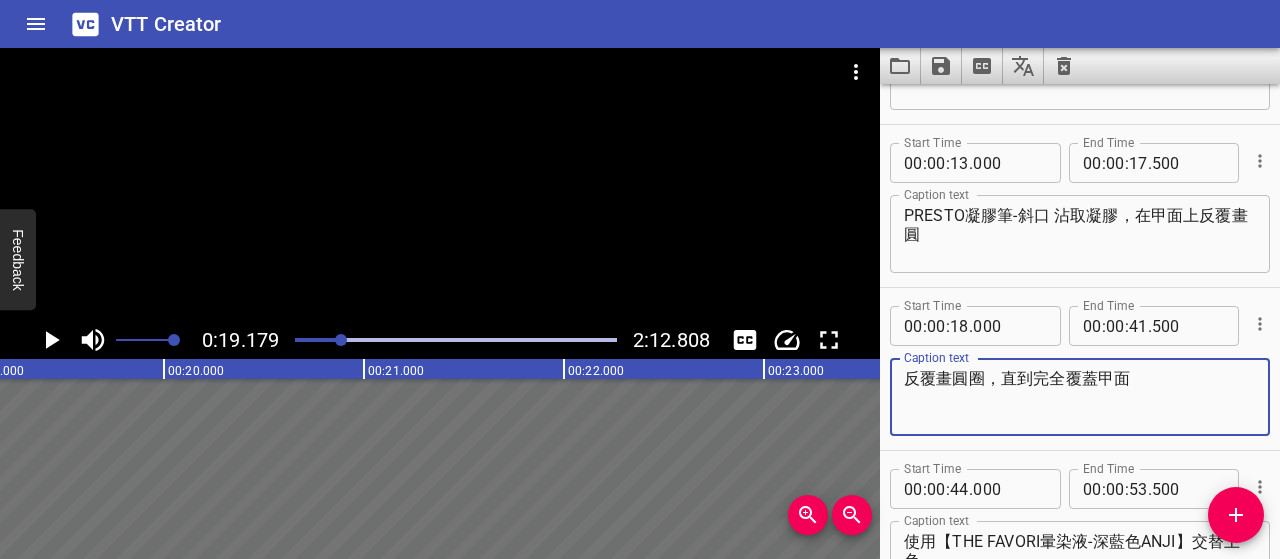 click on "反覆畫圓圈，直到完全覆蓋甲面" at bounding box center [1080, 397] 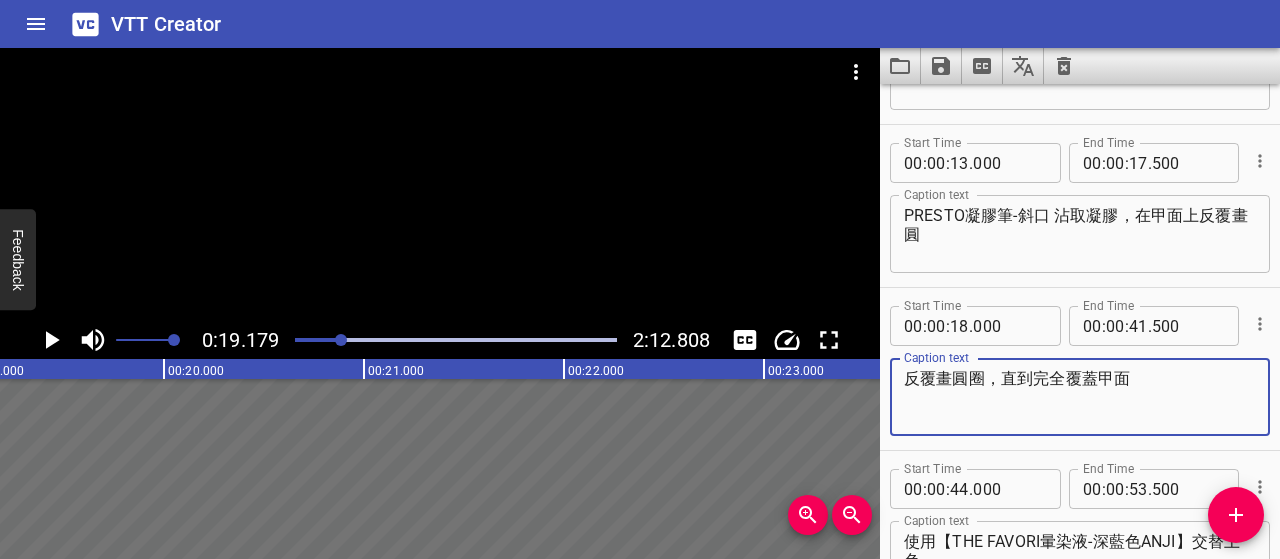 paste on "從指甲兩側下筆，轉筆畫圓，" 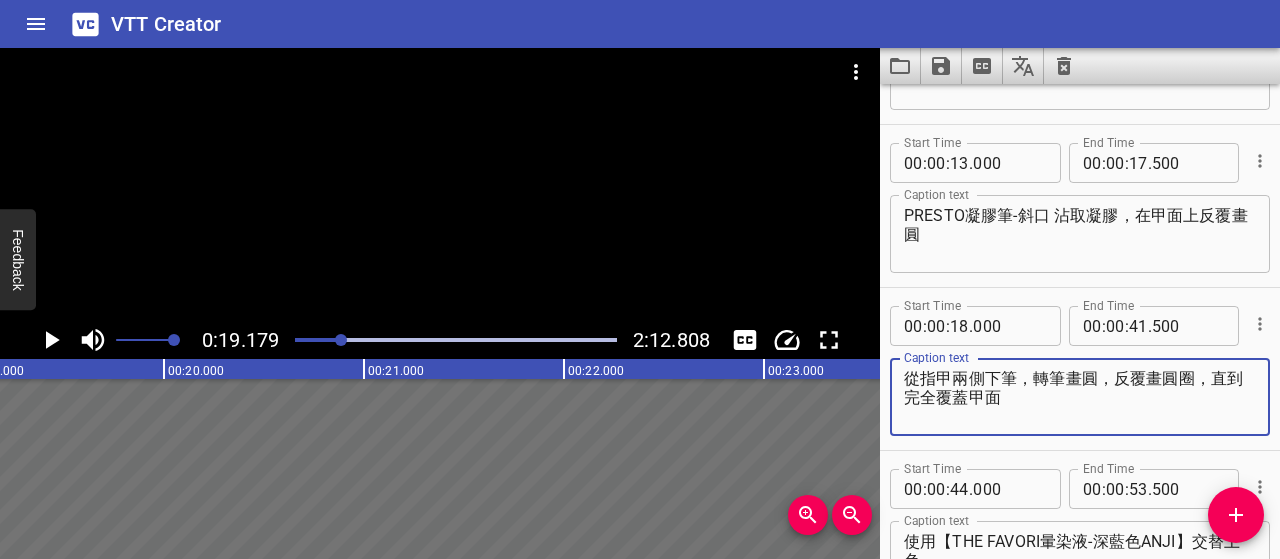 type on "從指甲兩側下筆，轉筆畫圓，反覆畫圓圈，直到完全覆蓋甲面" 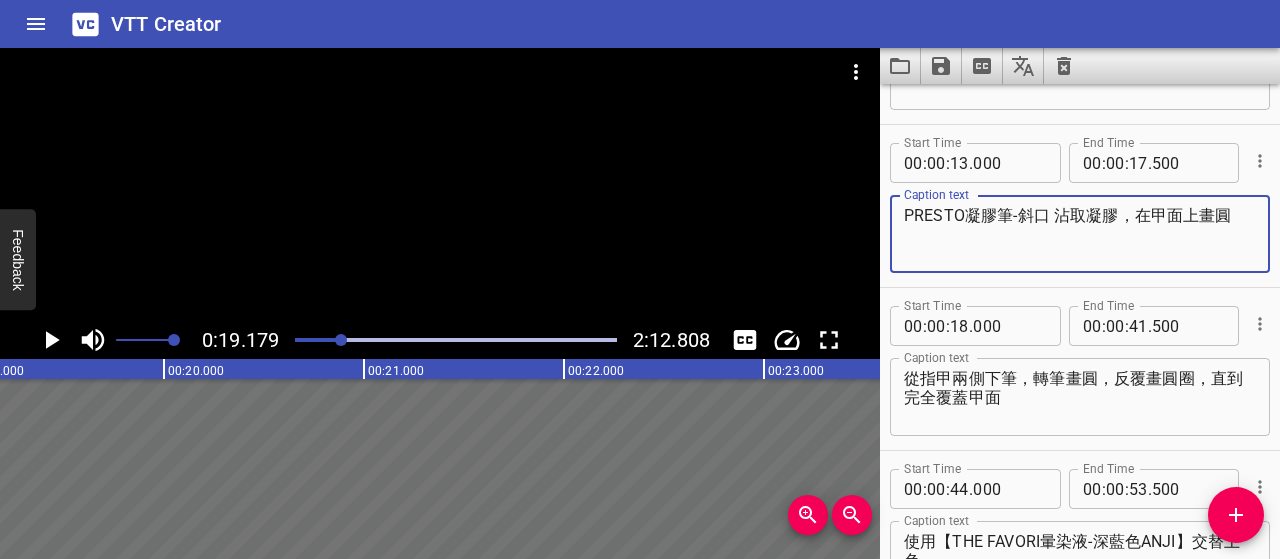 type on "PRESTO凝膠筆-斜口 沾取凝膠，在甲面上畫圓" 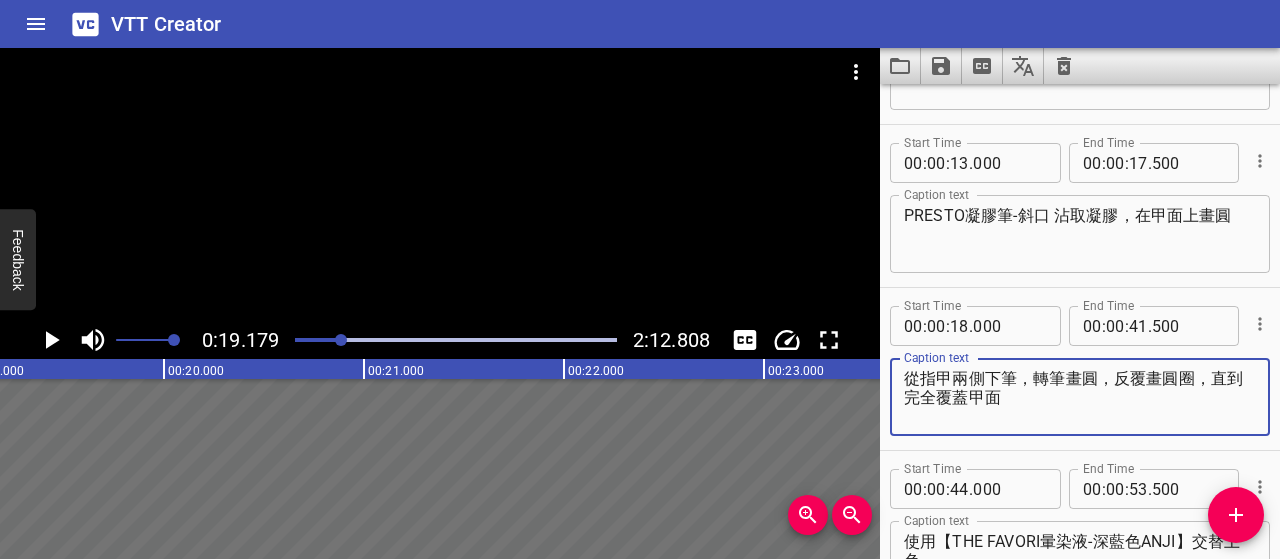 drag, startPoint x: 1145, startPoint y: 380, endPoint x: 1146, endPoint y: 400, distance: 20.024984 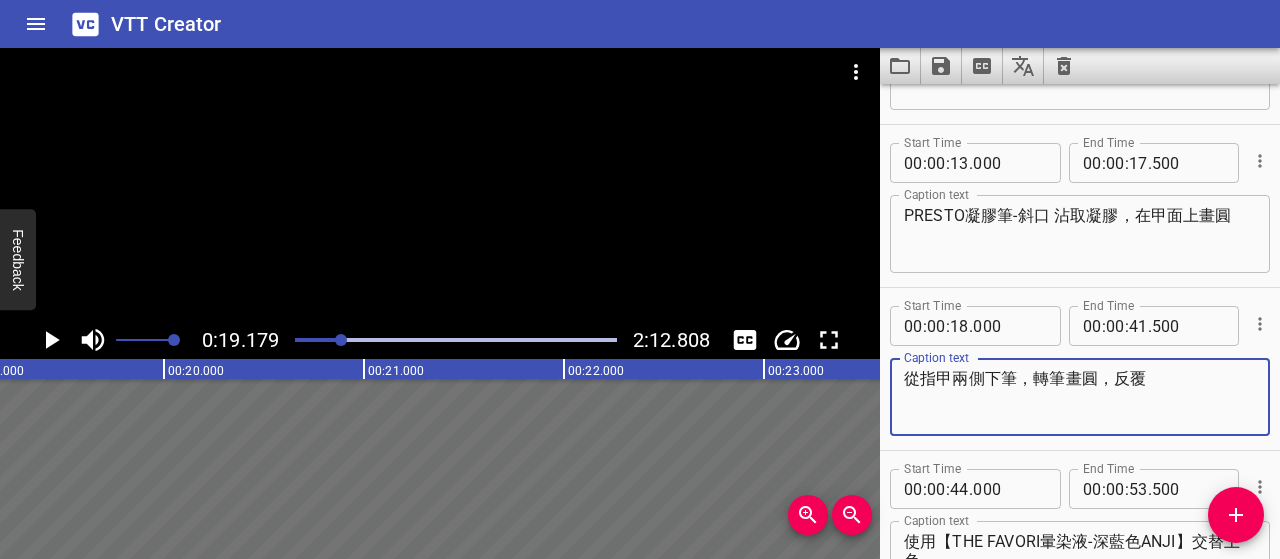 paste on "操作直到覆蓋整個甲面" 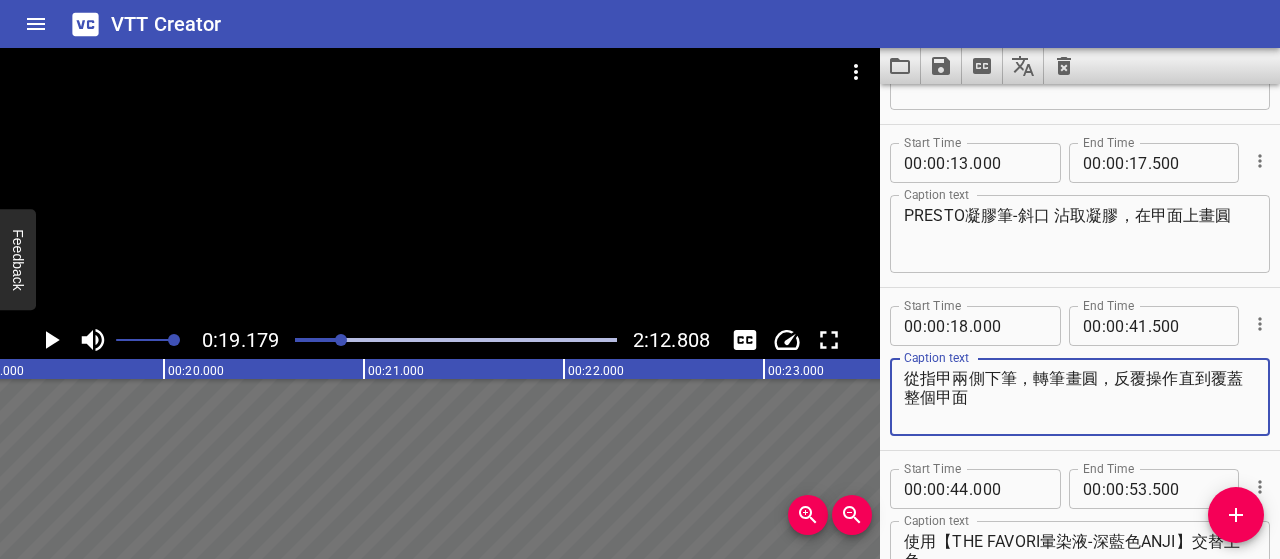 type on "從指甲兩側下筆，轉筆畫圓，反覆操作直到覆蓋整個甲面" 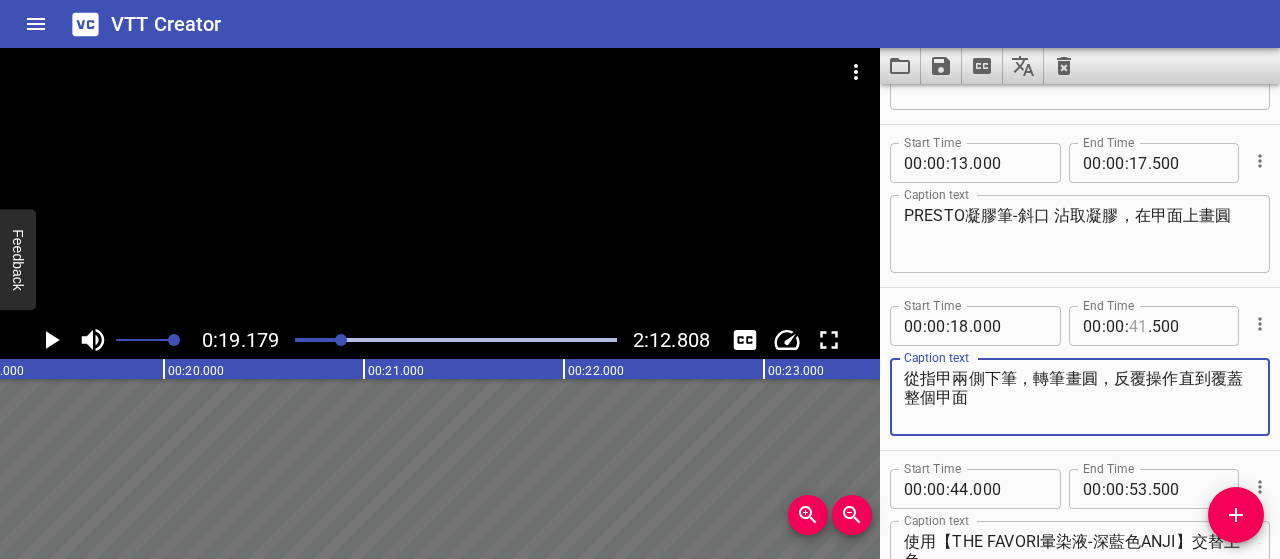 click at bounding box center (1138, 326) 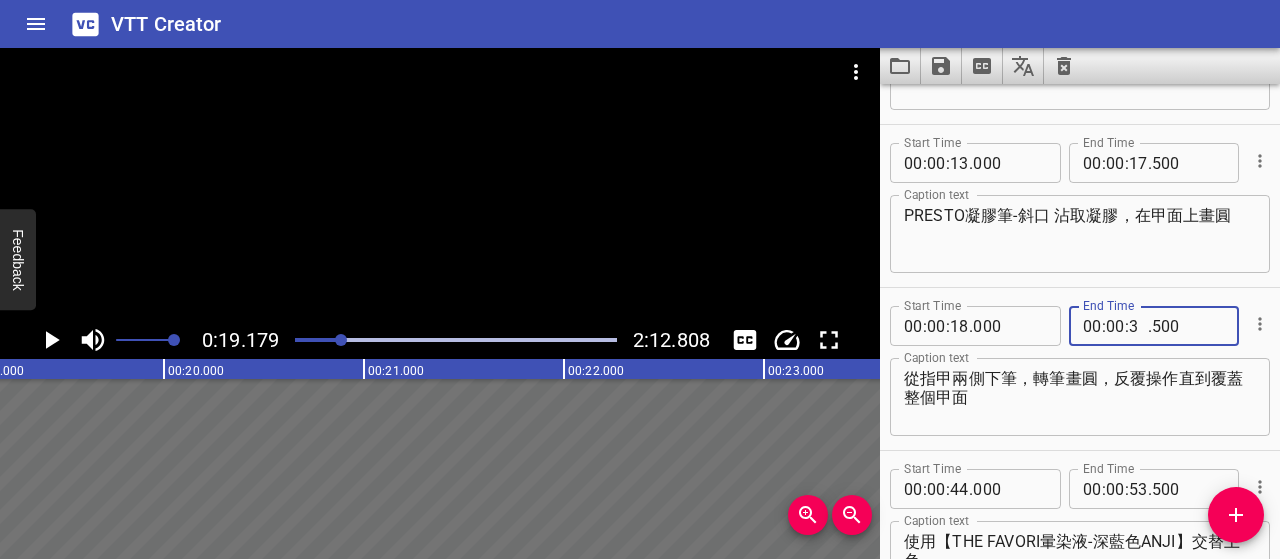 type on "30" 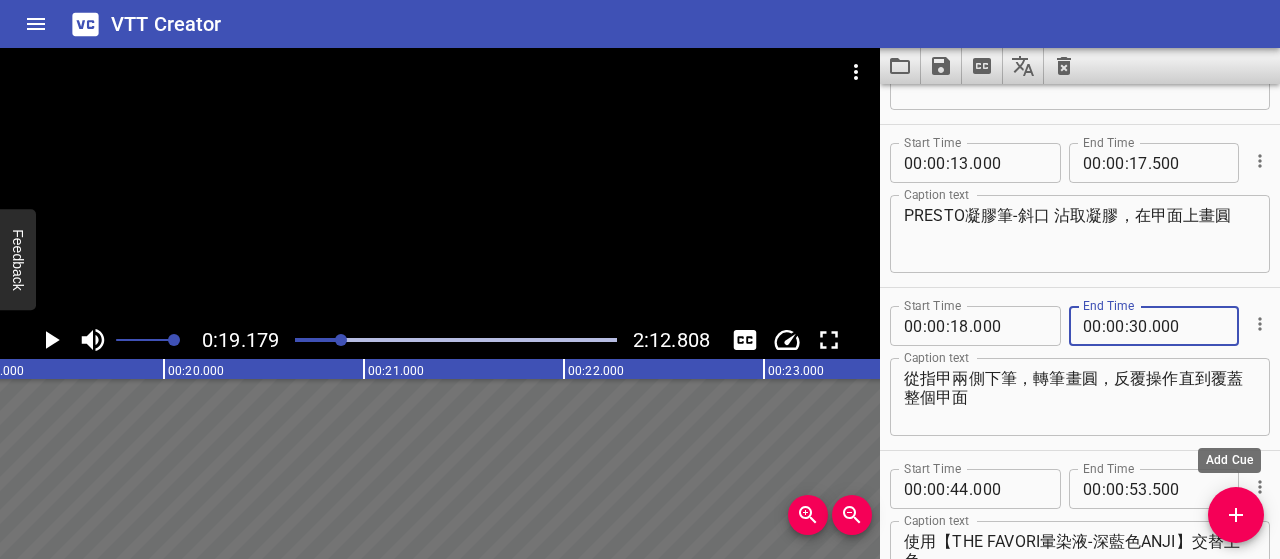 type on "000" 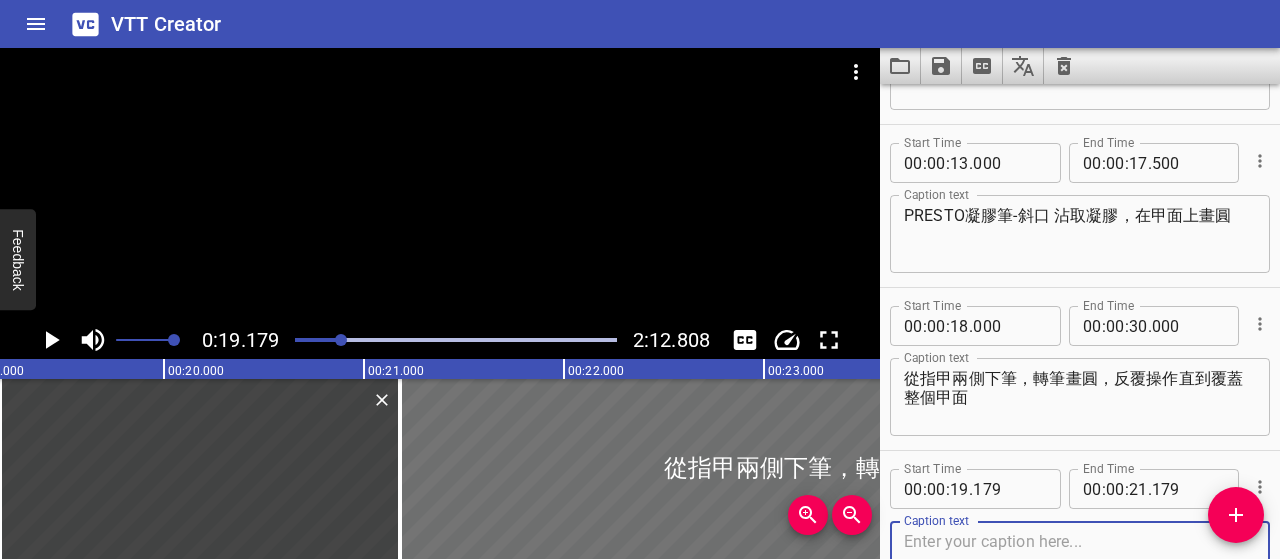 type 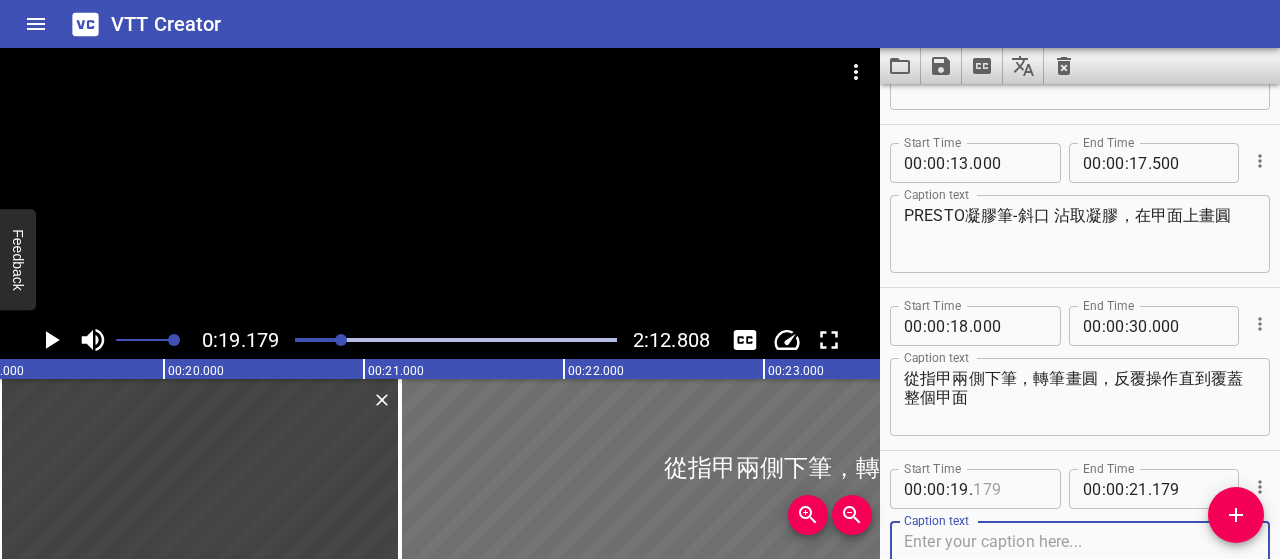 click at bounding box center (1009, 489) 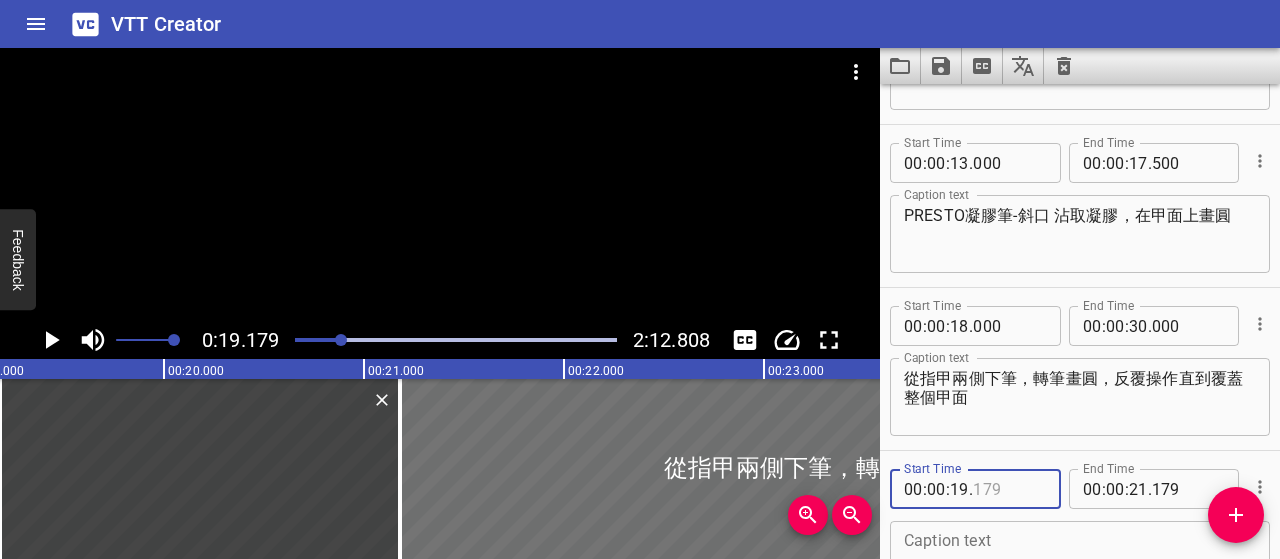 type 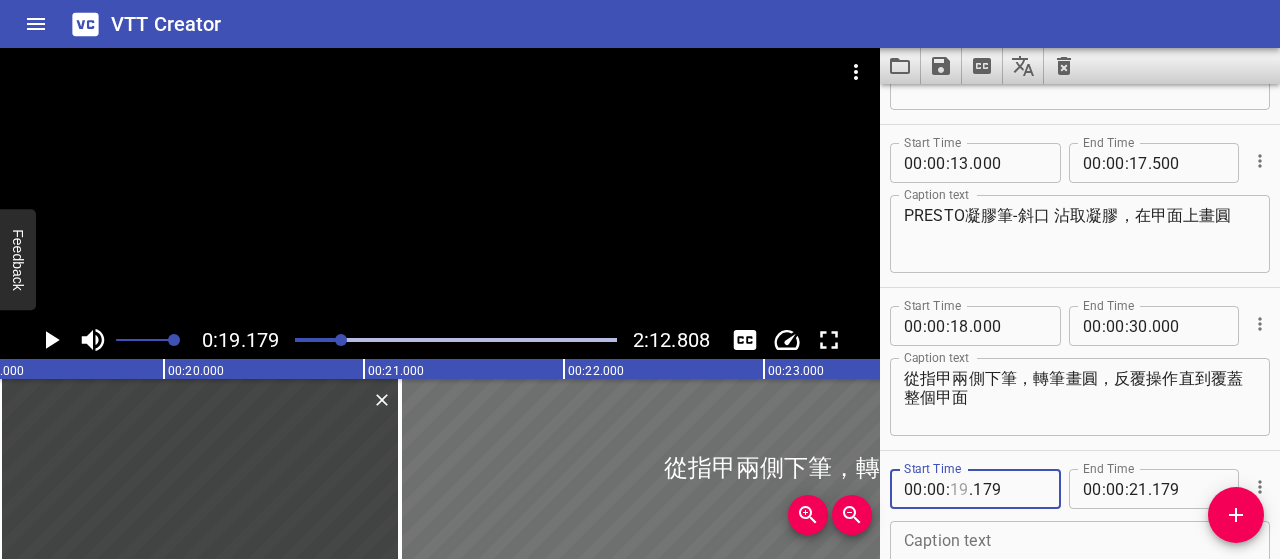 click at bounding box center (959, 489) 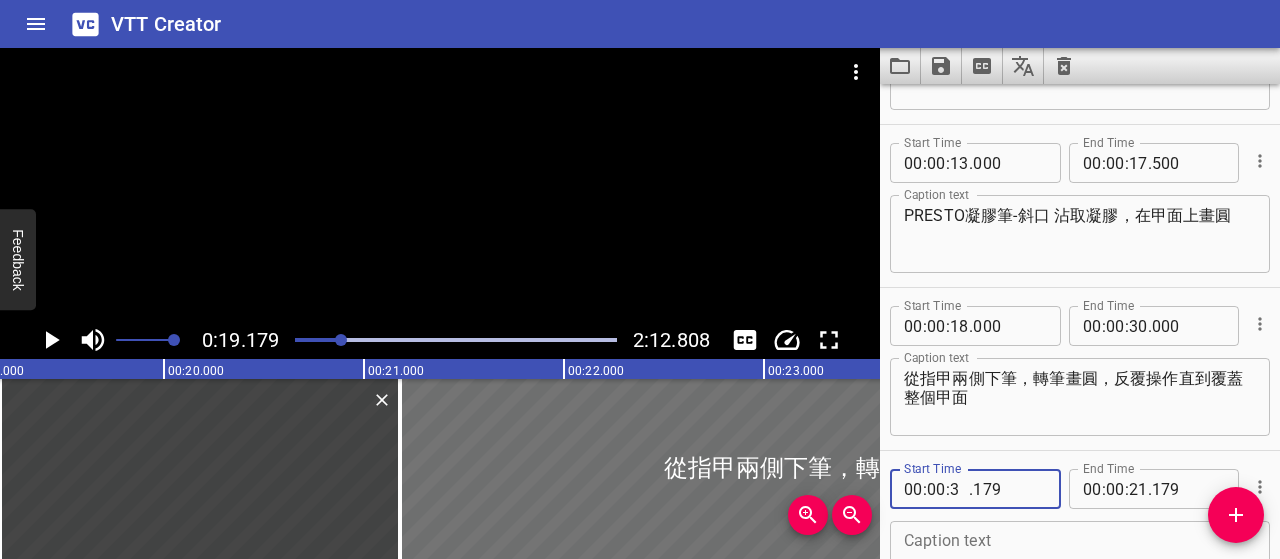 type on "30" 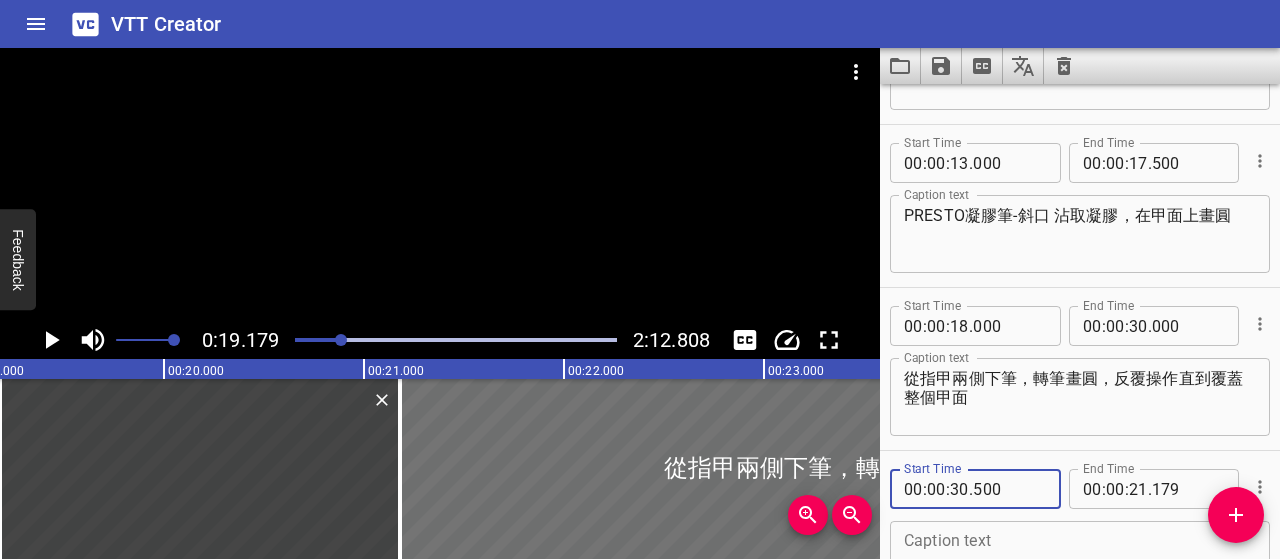type on "500" 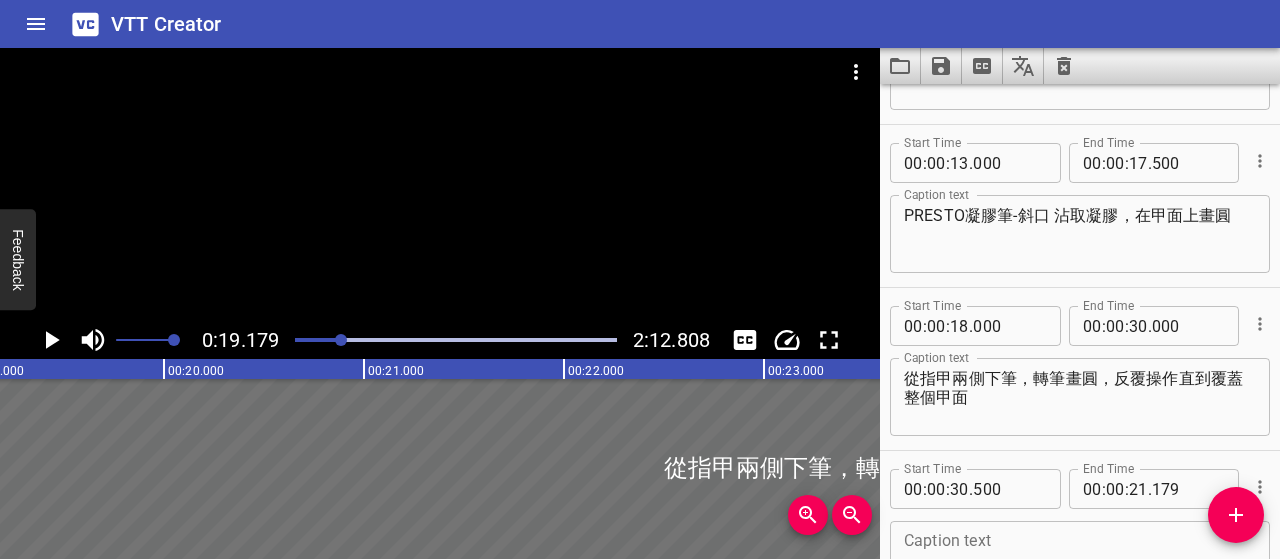 click on "Caption text" at bounding box center [1080, 560] 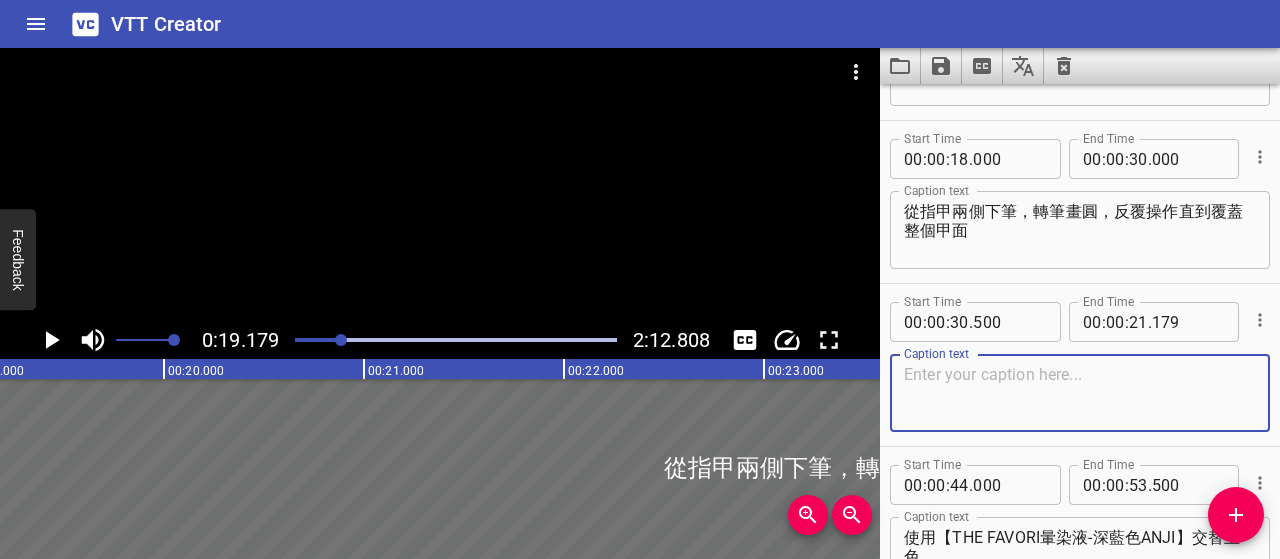scroll, scrollTop: 326, scrollLeft: 0, axis: vertical 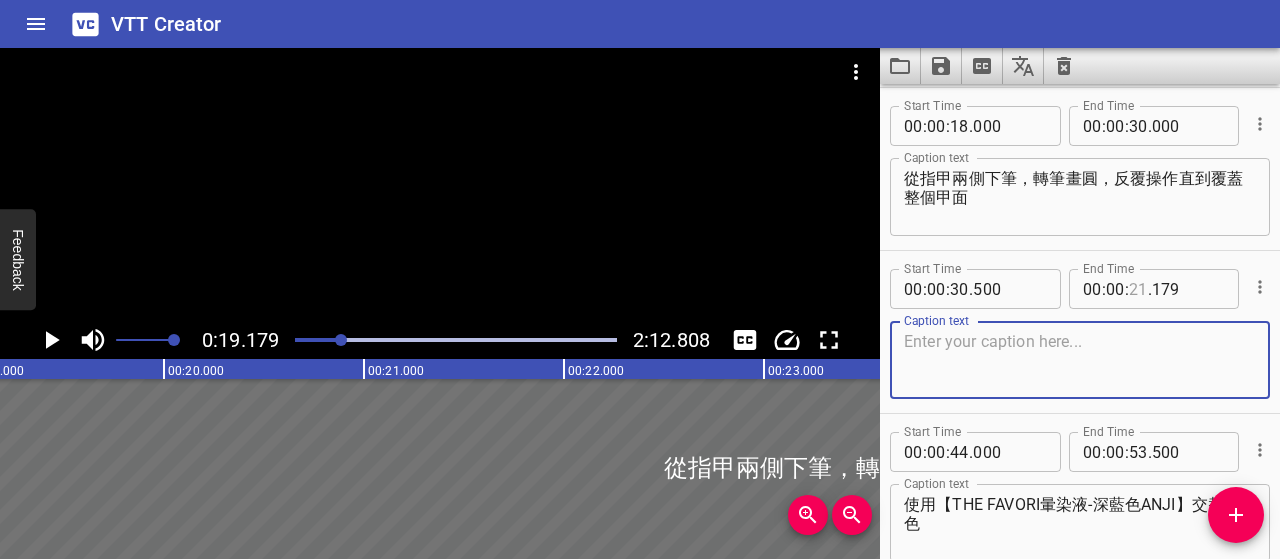 click at bounding box center (1138, 289) 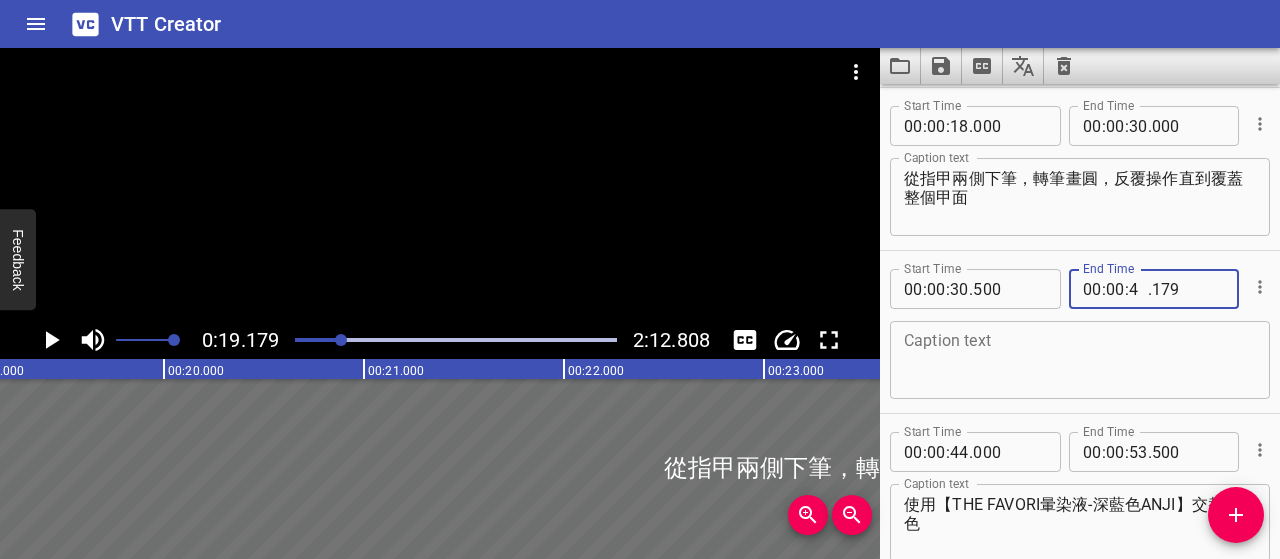 type on "41" 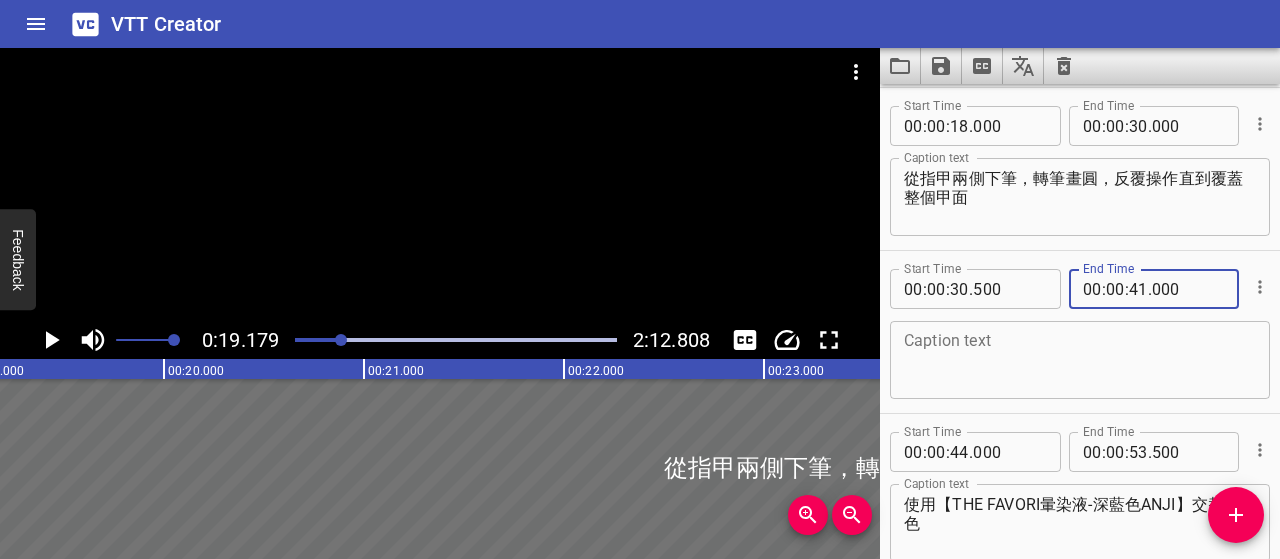 type on "000" 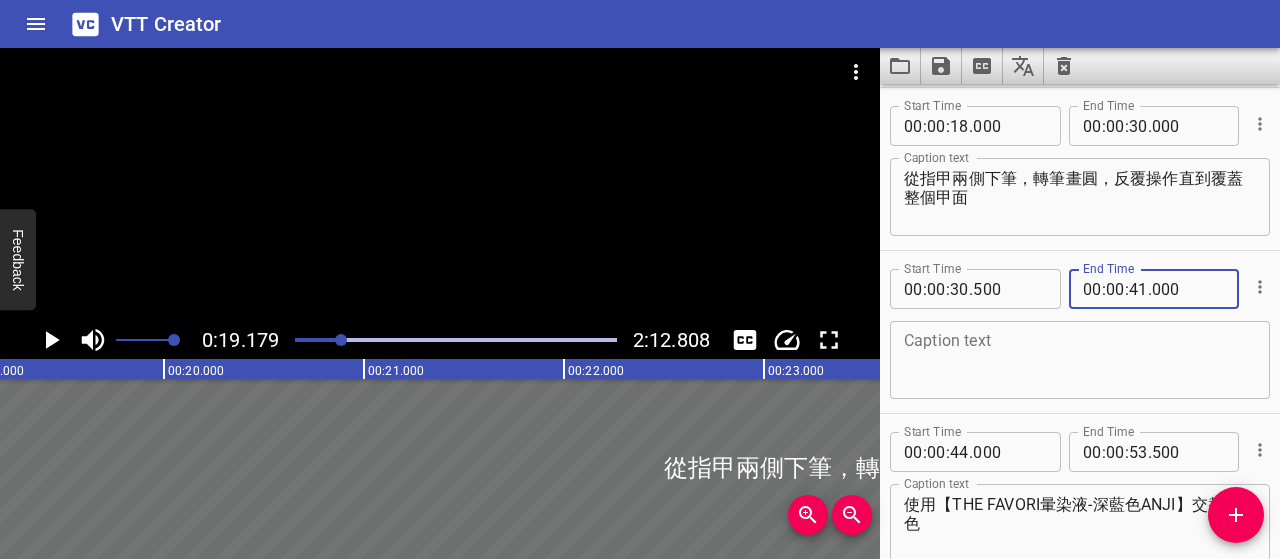 drag, startPoint x: 1119, startPoint y: 365, endPoint x: 1089, endPoint y: 297, distance: 74.323616 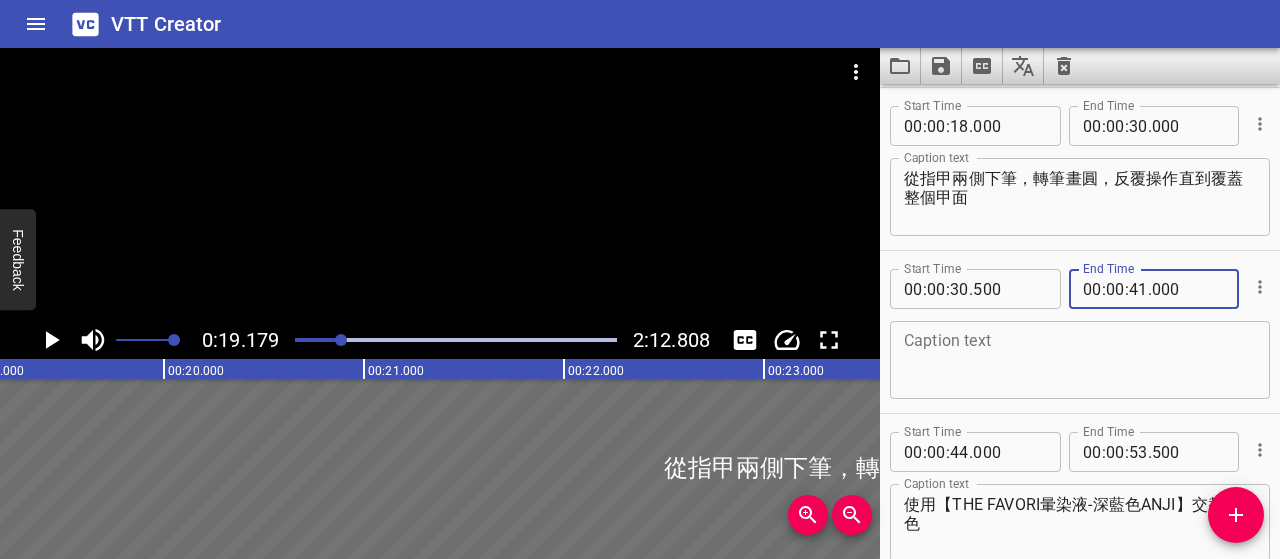 click at bounding box center (1080, 360) 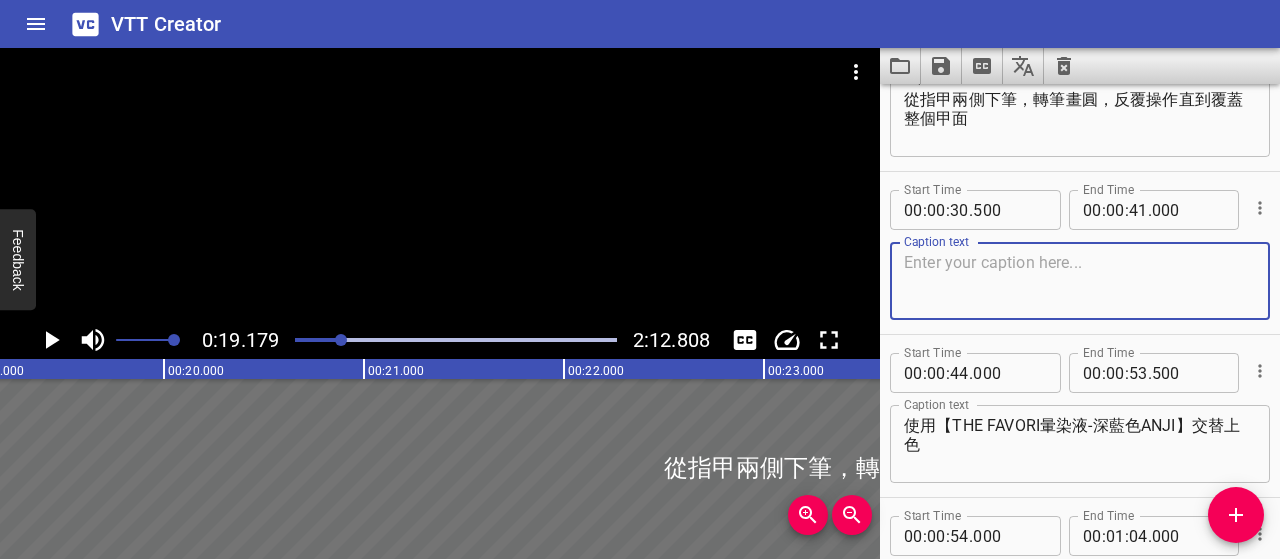 scroll, scrollTop: 600, scrollLeft: 0, axis: vertical 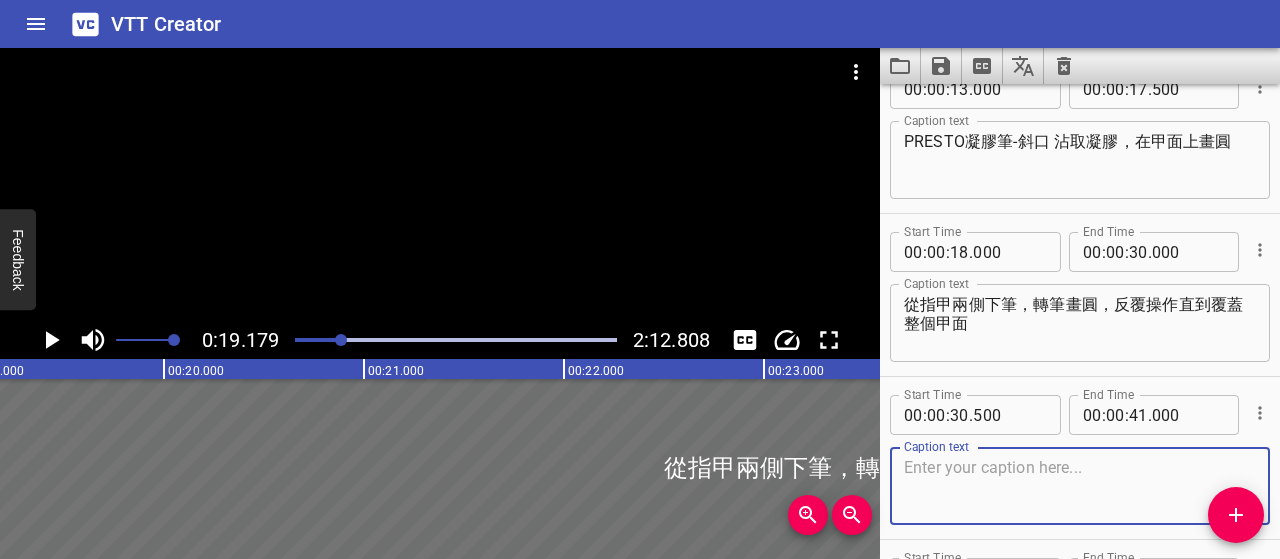click on "從指甲兩側下筆，轉筆畫圓，反覆操作直到覆蓋整個甲面" at bounding box center (1080, 323) 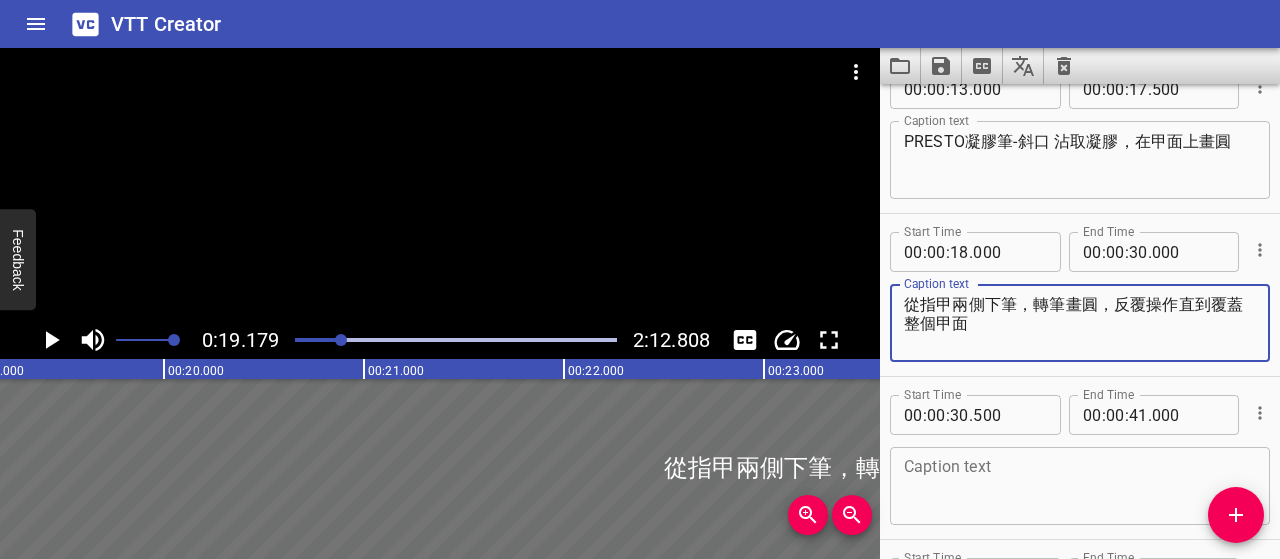 paste on "畫的時候記得稍微壓筆，讓筆刷痕跡更明顯" 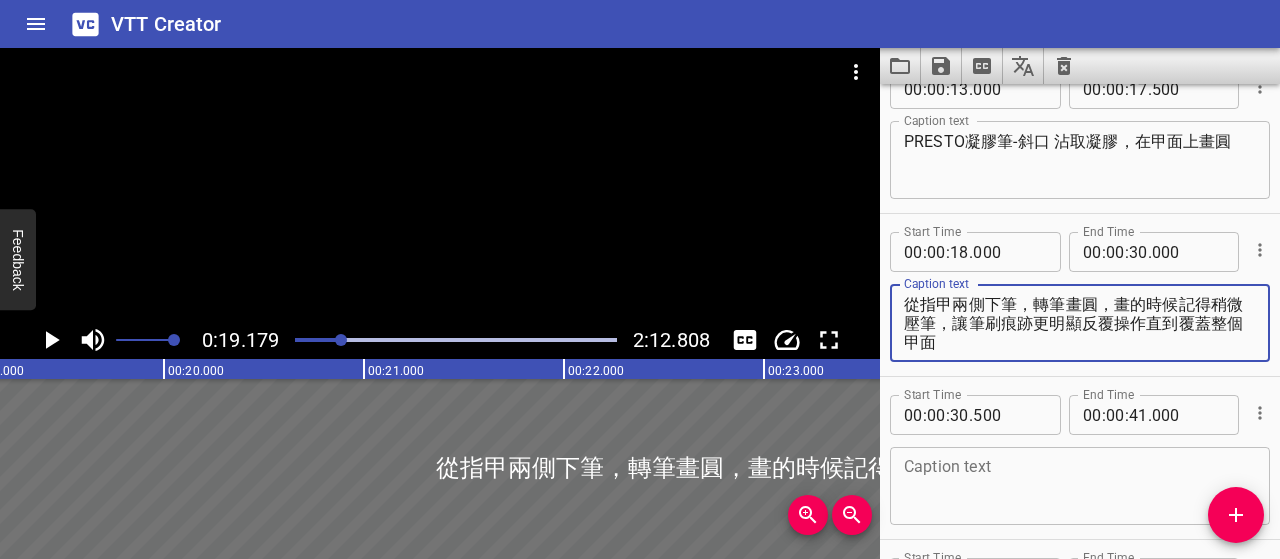 drag, startPoint x: 1101, startPoint y: 323, endPoint x: 1111, endPoint y: 339, distance: 18.867962 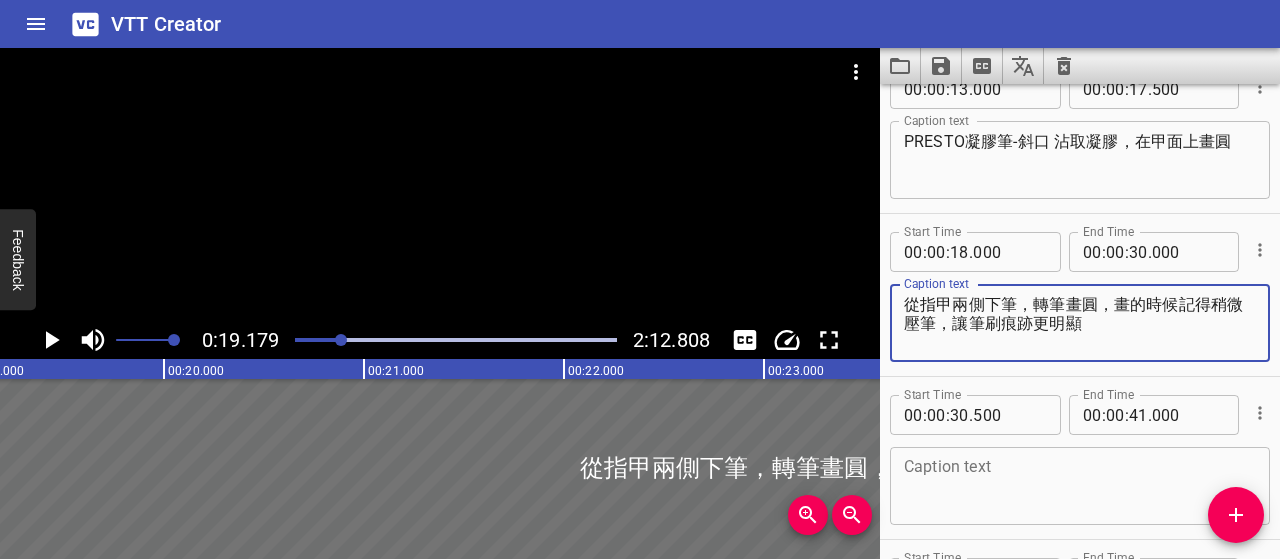type on "從指甲兩側下筆，轉筆畫圓，畫的時候記得稍微壓筆，讓筆刷痕跡更明顯" 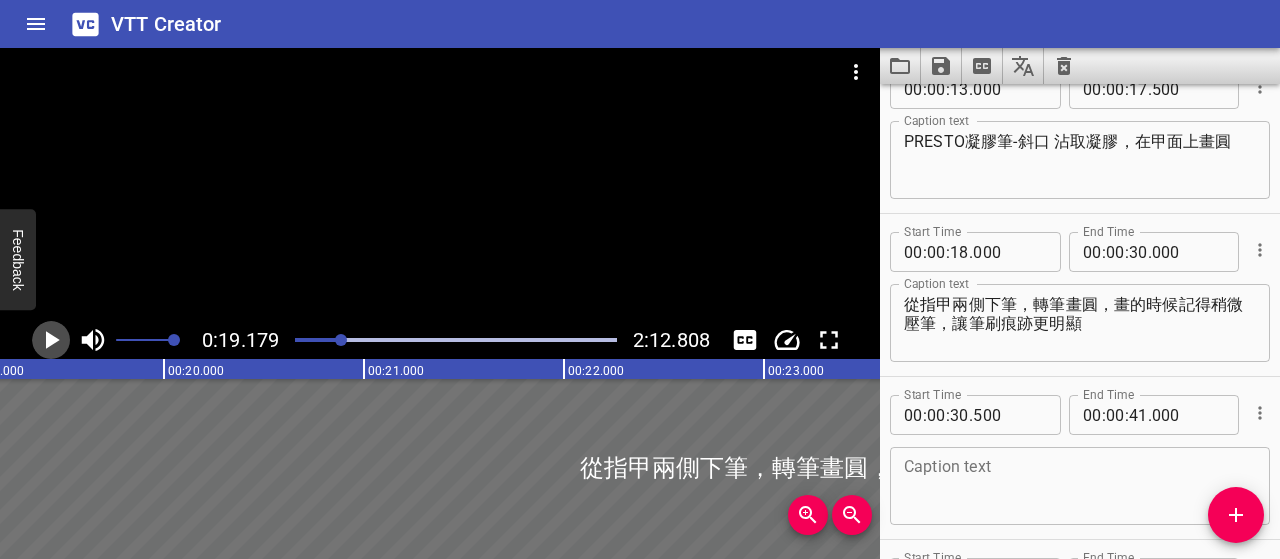 click 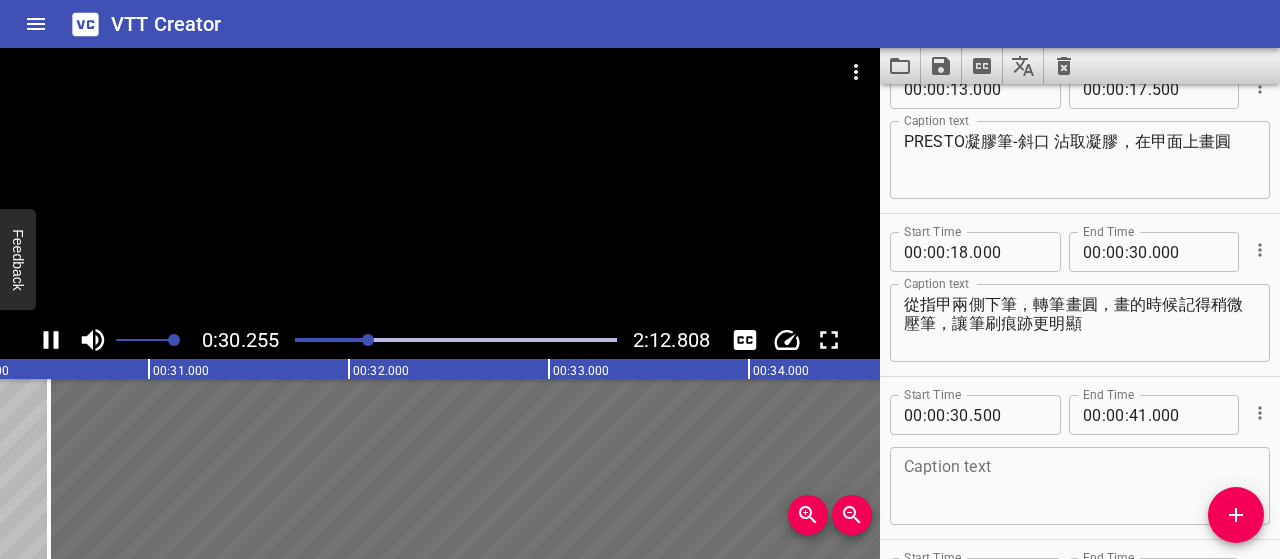 scroll, scrollTop: 0, scrollLeft: 6100, axis: horizontal 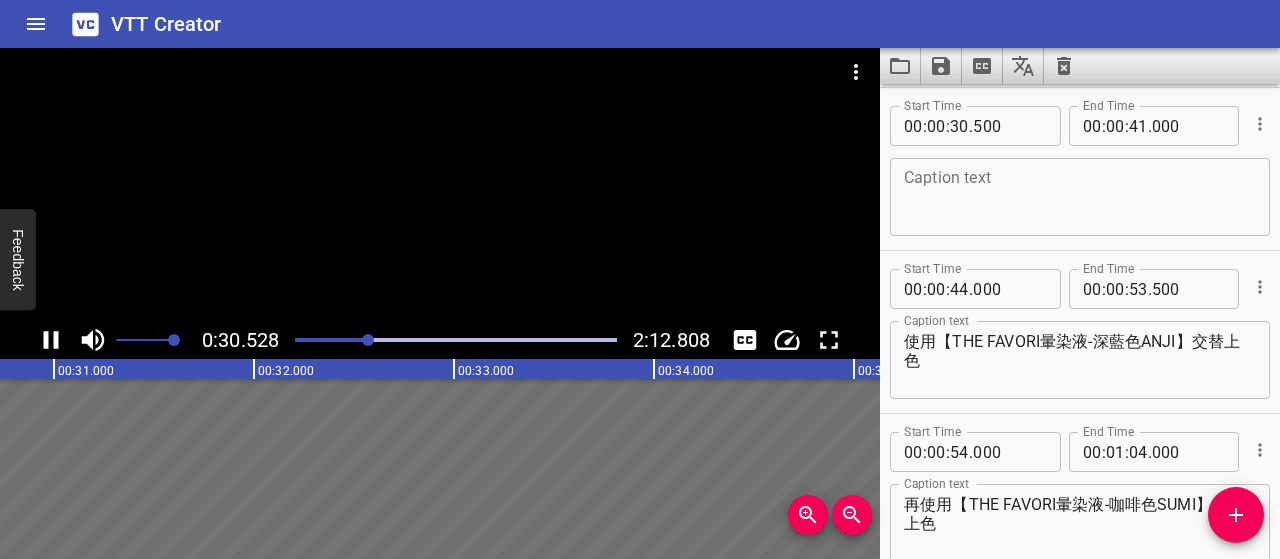 click 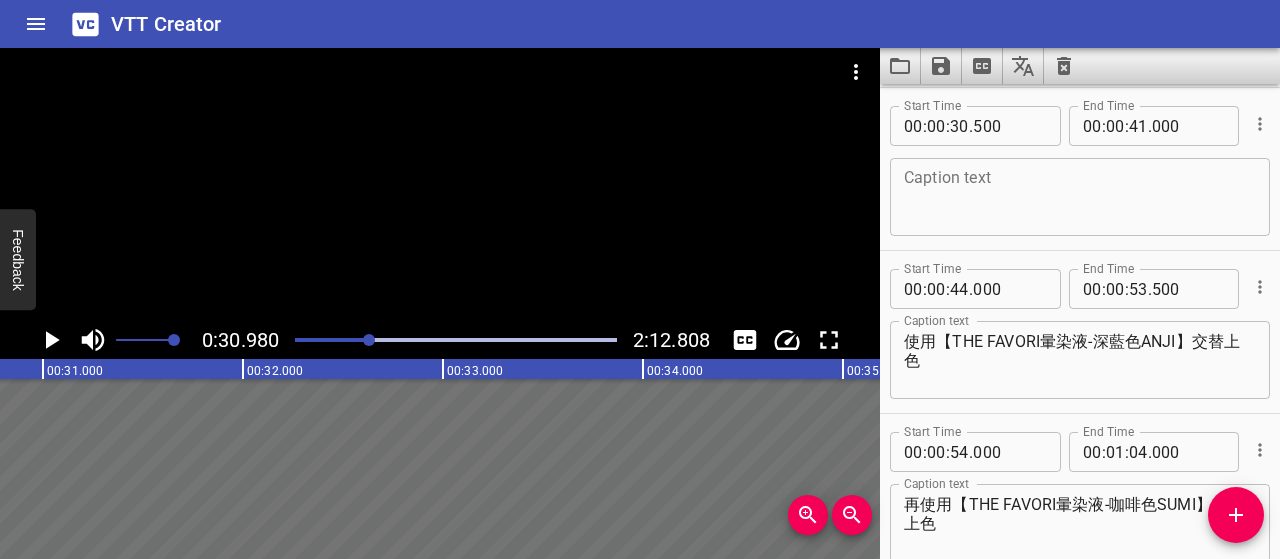 scroll, scrollTop: 0, scrollLeft: 6196, axis: horizontal 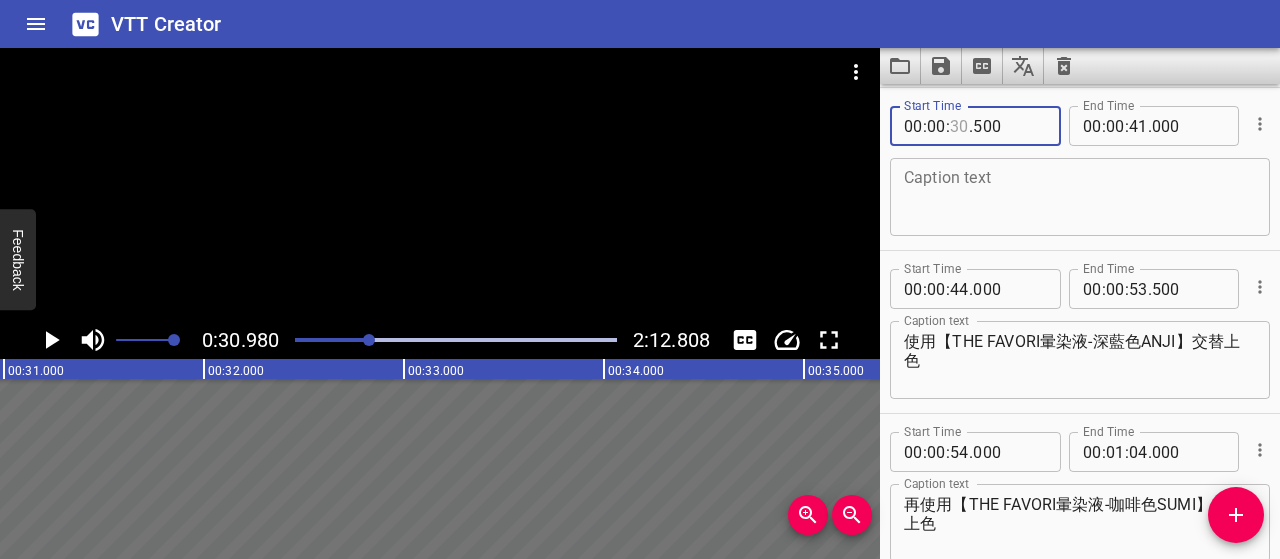 click at bounding box center [959, 126] 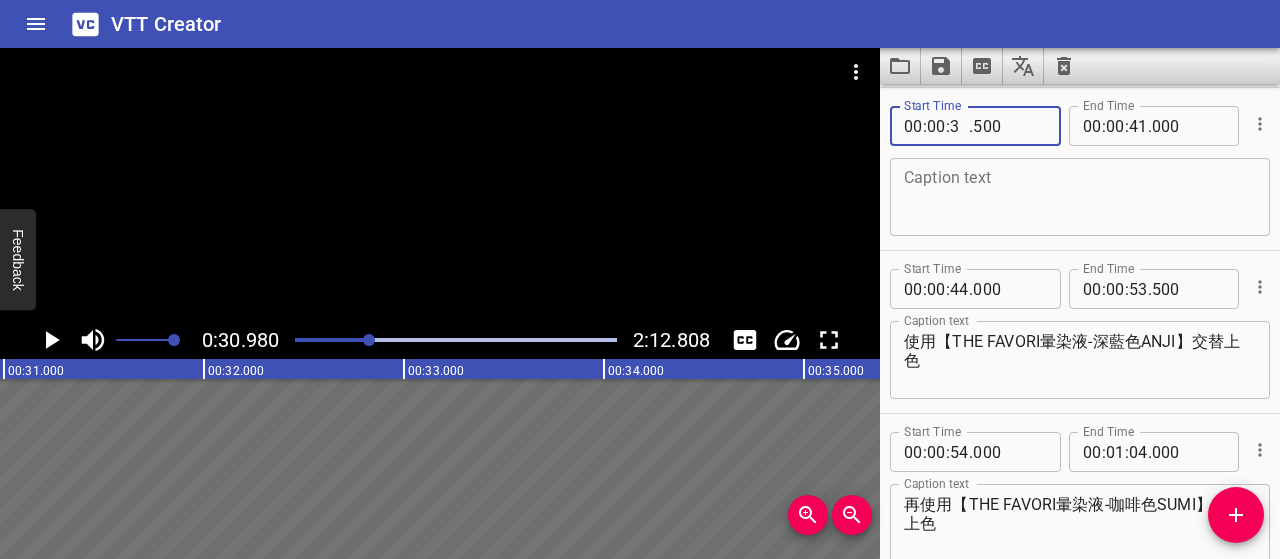 type on "31" 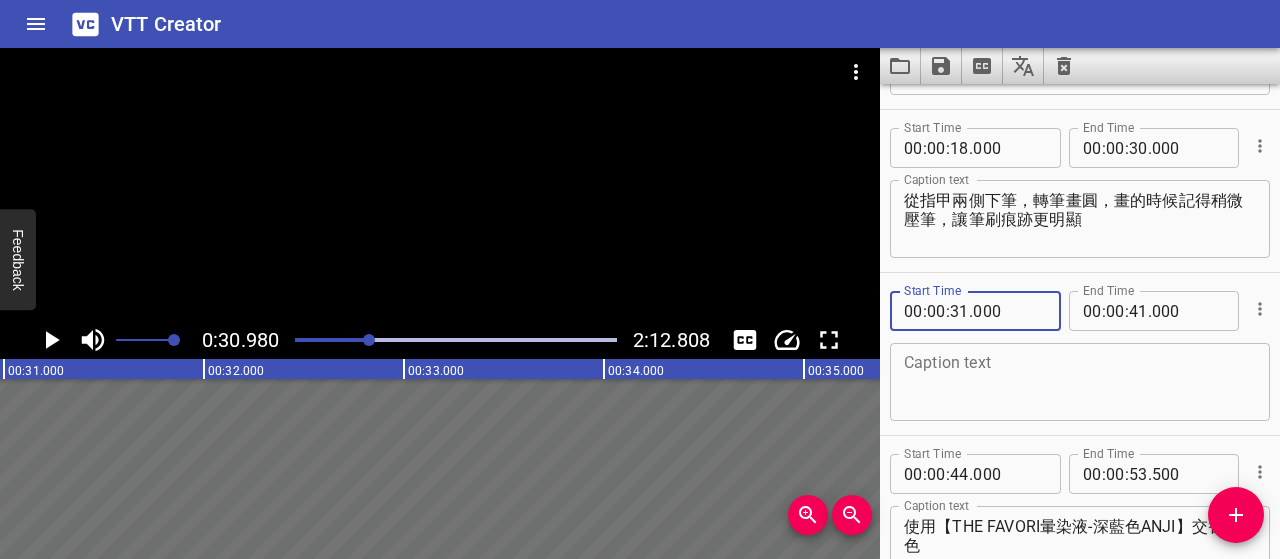 scroll, scrollTop: 289, scrollLeft: 0, axis: vertical 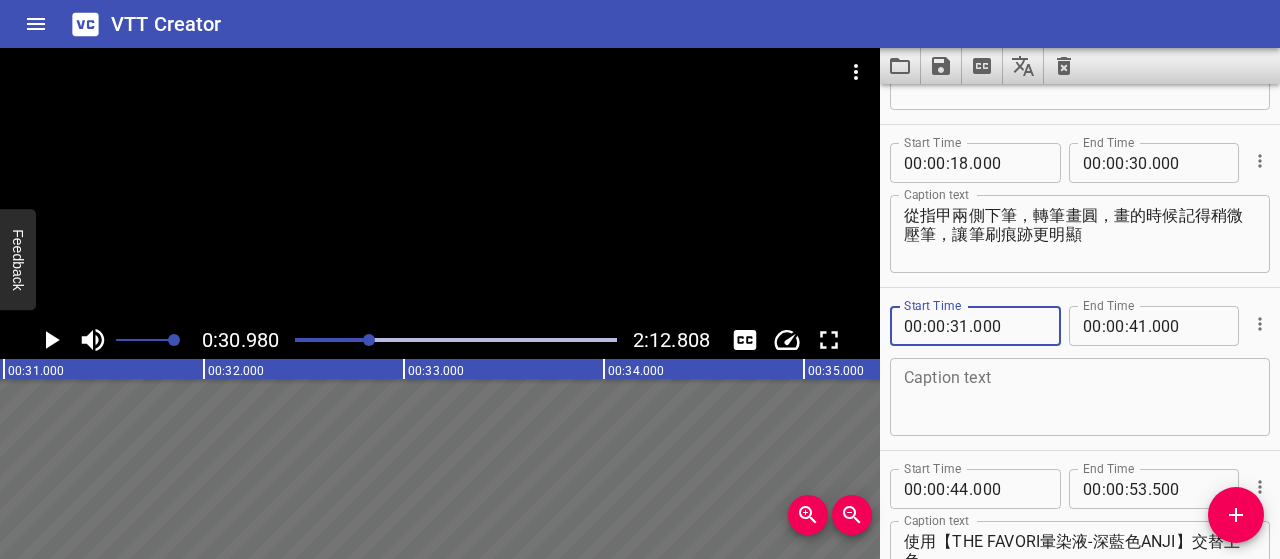 type on "000" 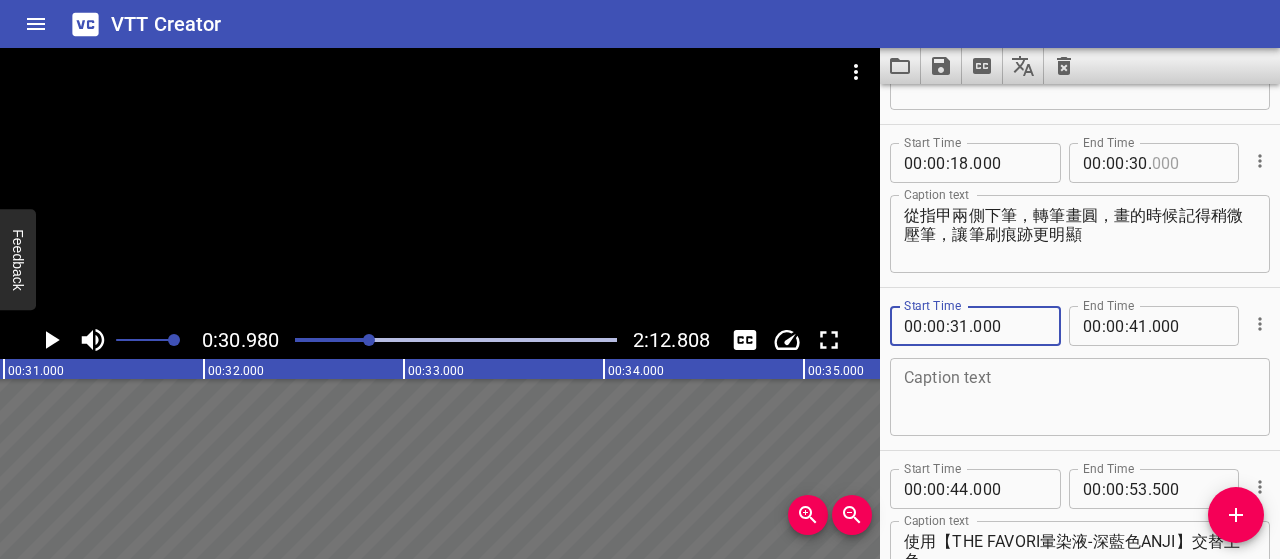 click at bounding box center (1188, 163) 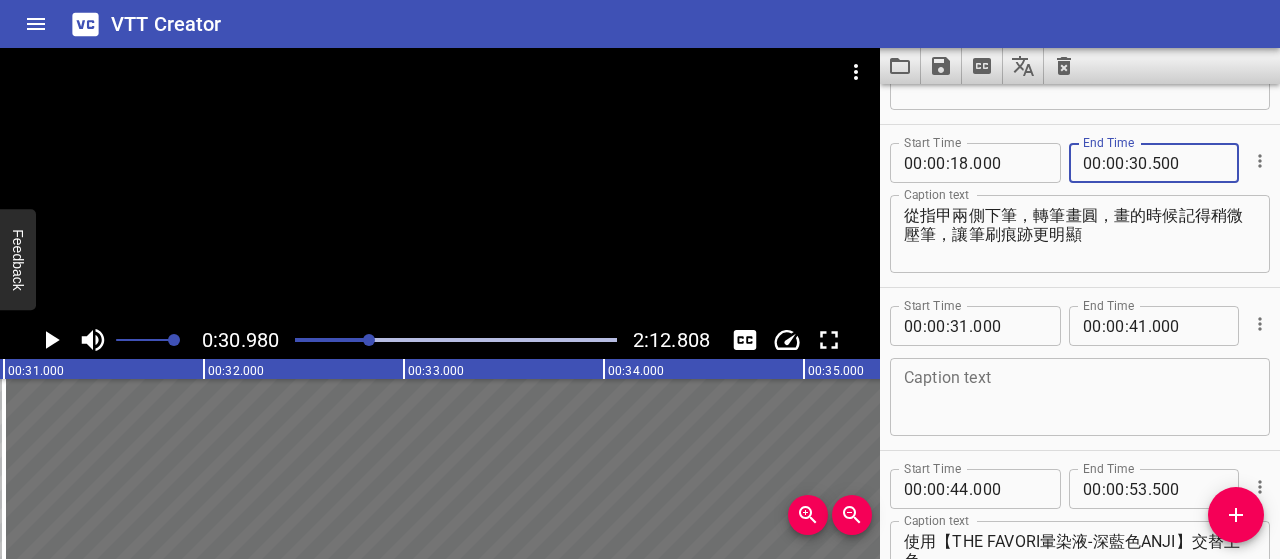type on "500" 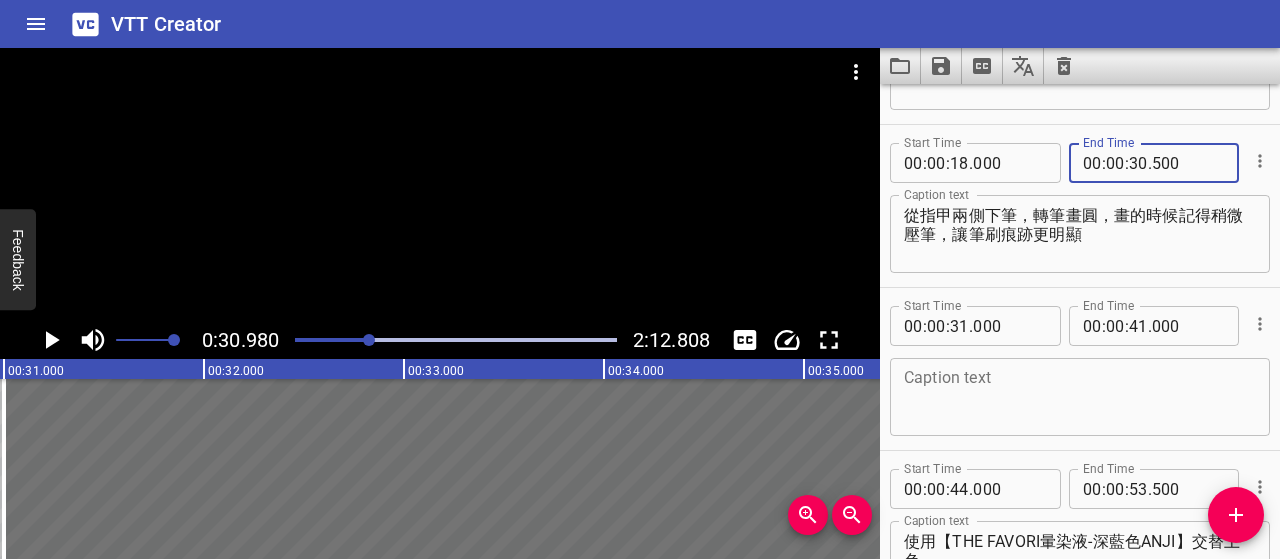 type on "500" 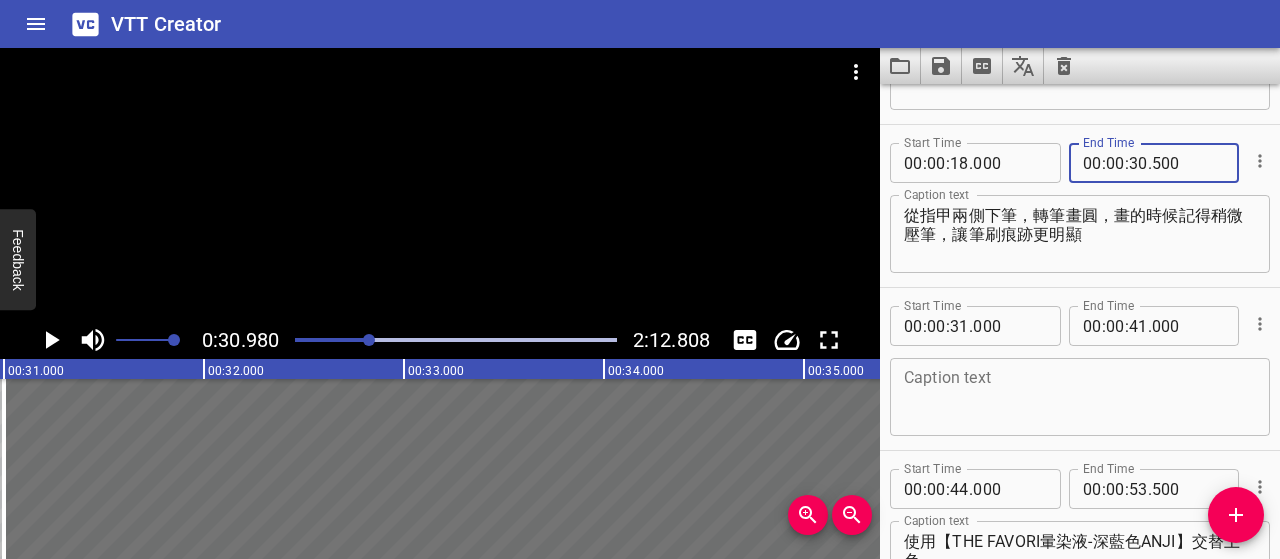 click at bounding box center (1080, 397) 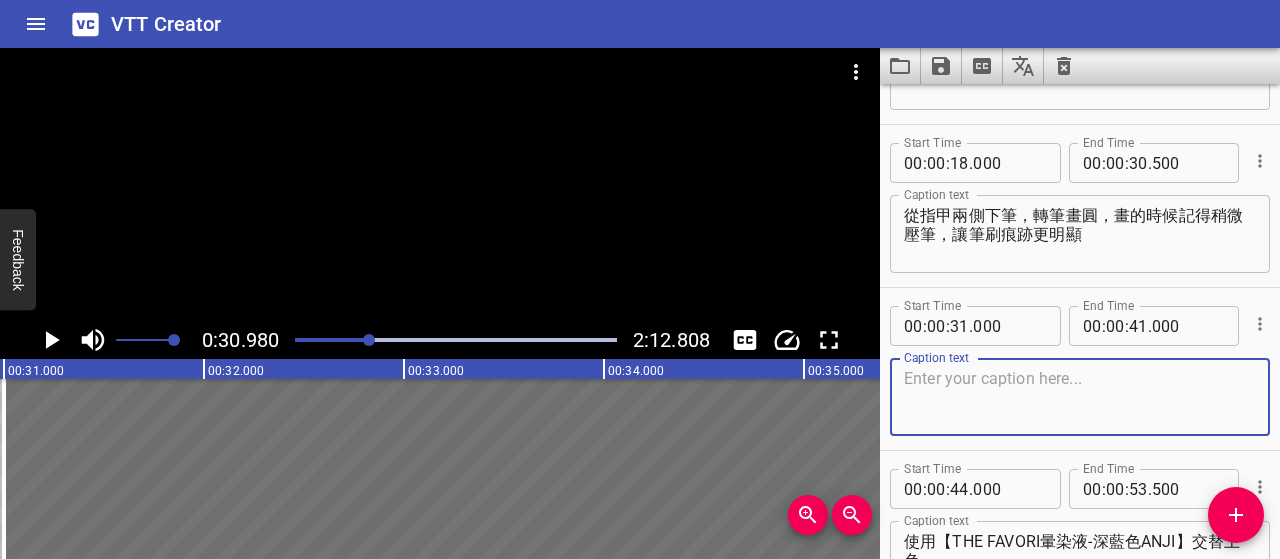 paste on "反覆操作直到覆蓋整個甲面" 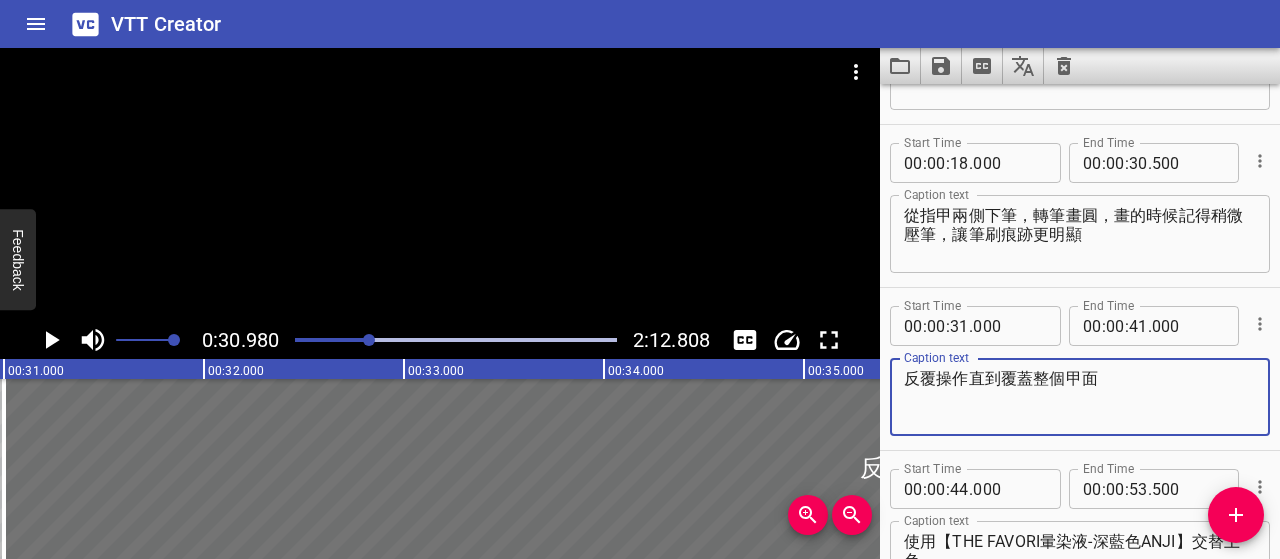 click on "反覆操作直到覆蓋整個甲面" at bounding box center [1080, 397] 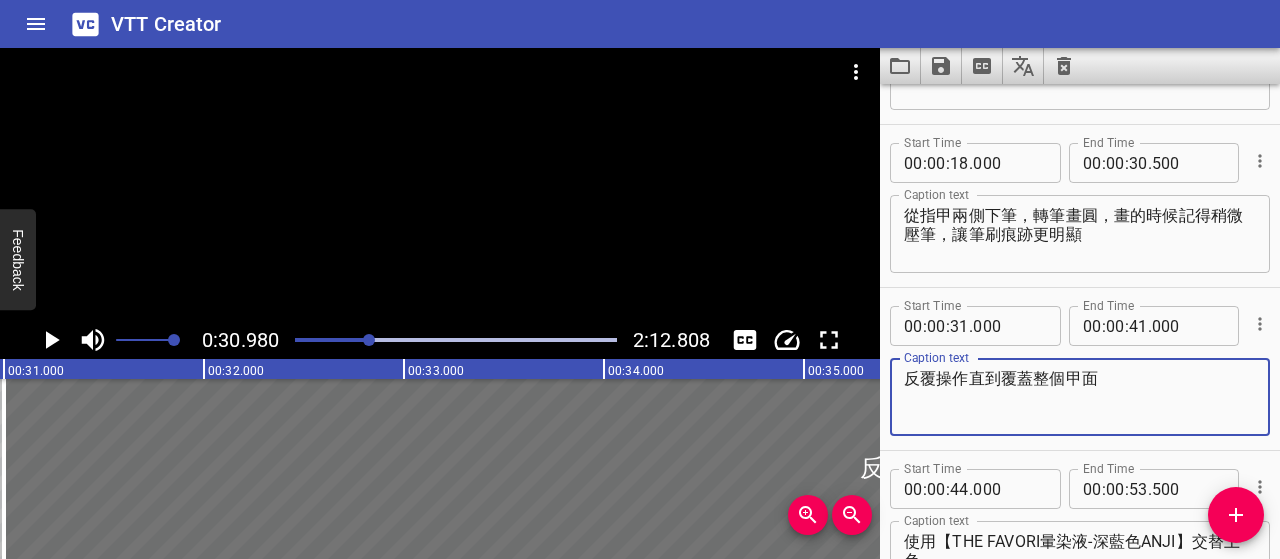 type on "反覆操作直到覆蓋整個甲面" 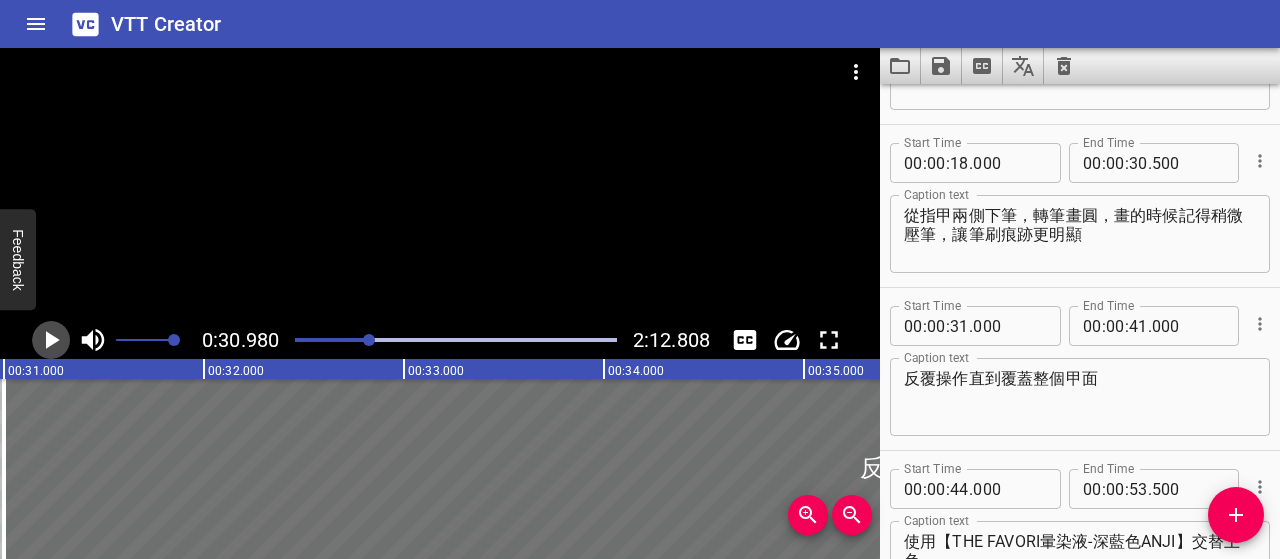 click 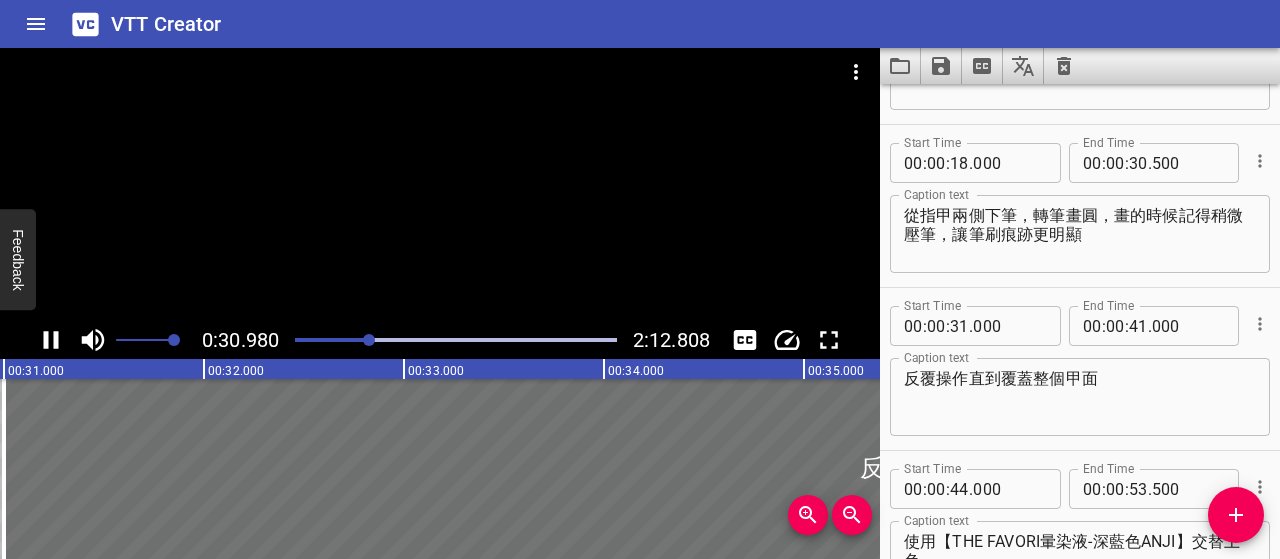 scroll, scrollTop: 0, scrollLeft: 6230, axis: horizontal 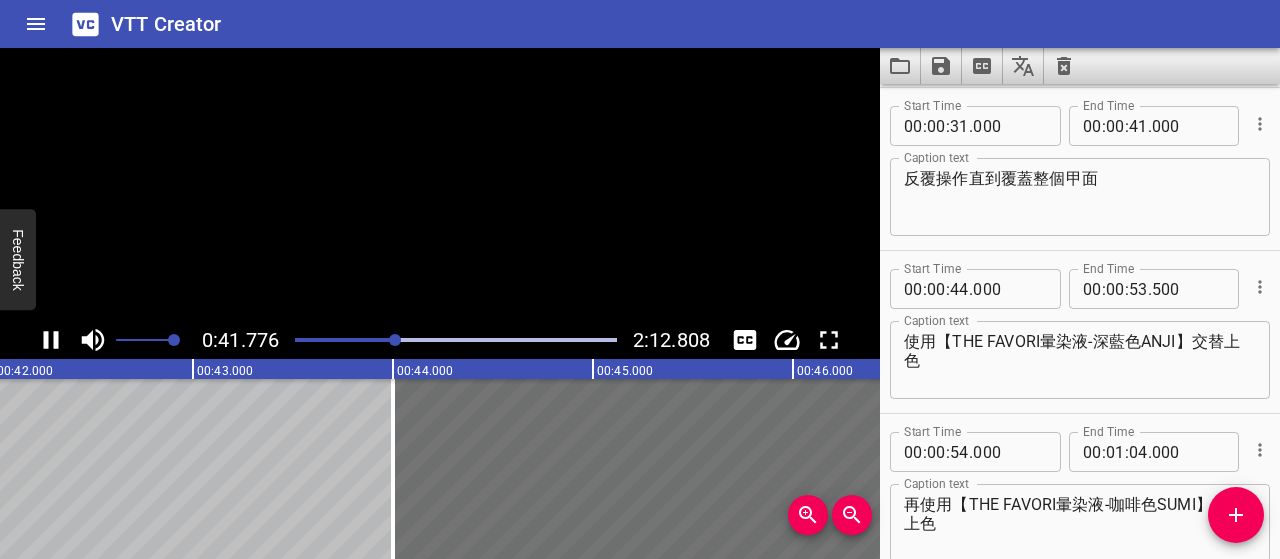 click 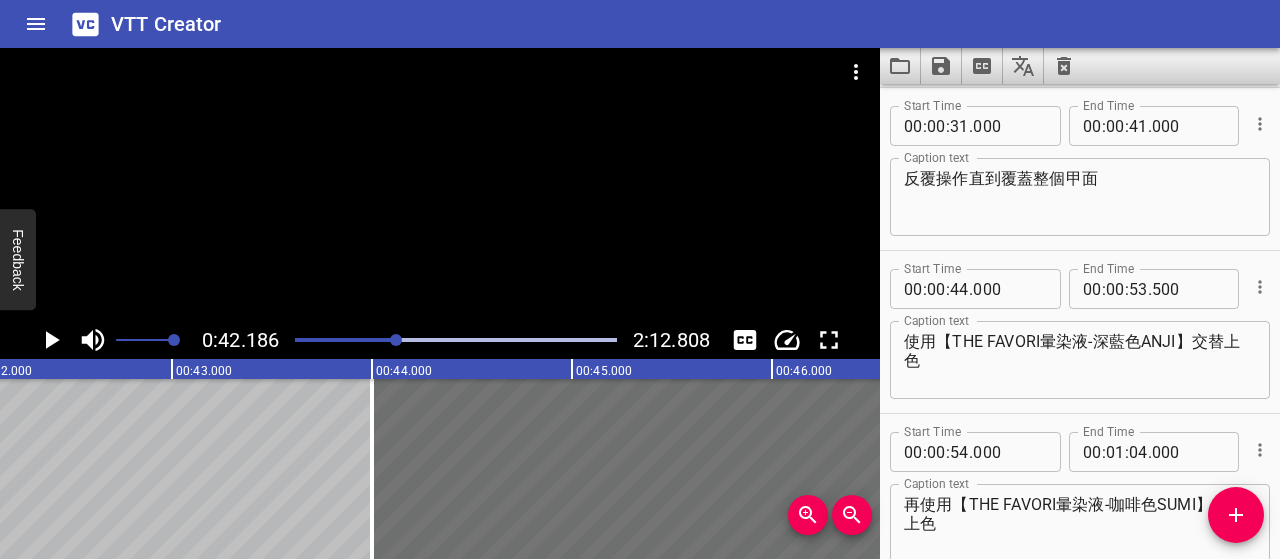scroll, scrollTop: 0, scrollLeft: 8437, axis: horizontal 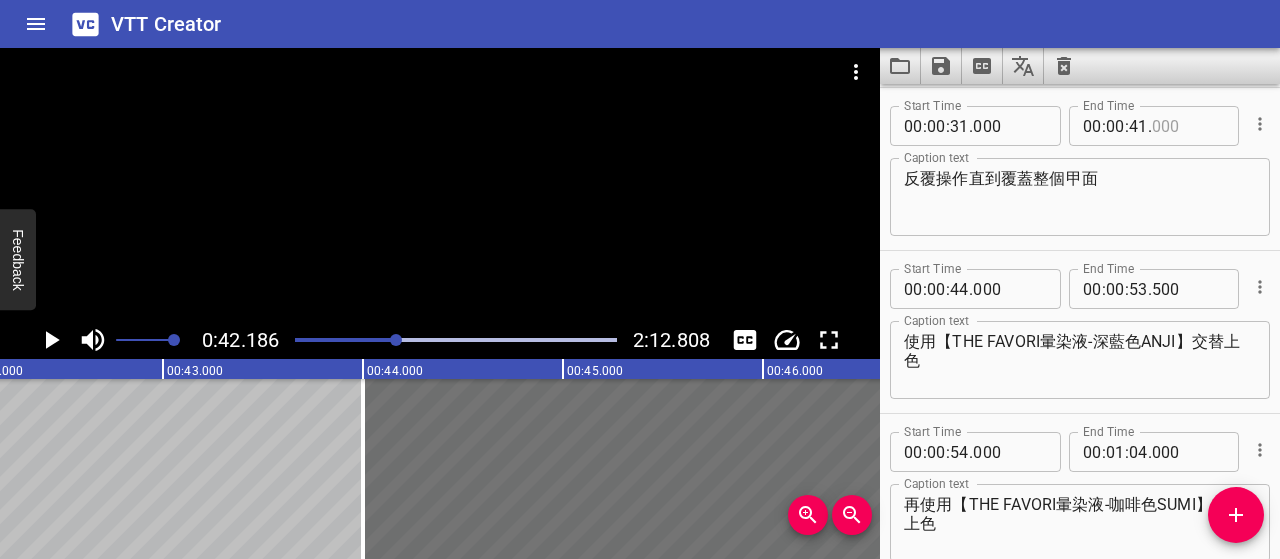 click at bounding box center [1188, 126] 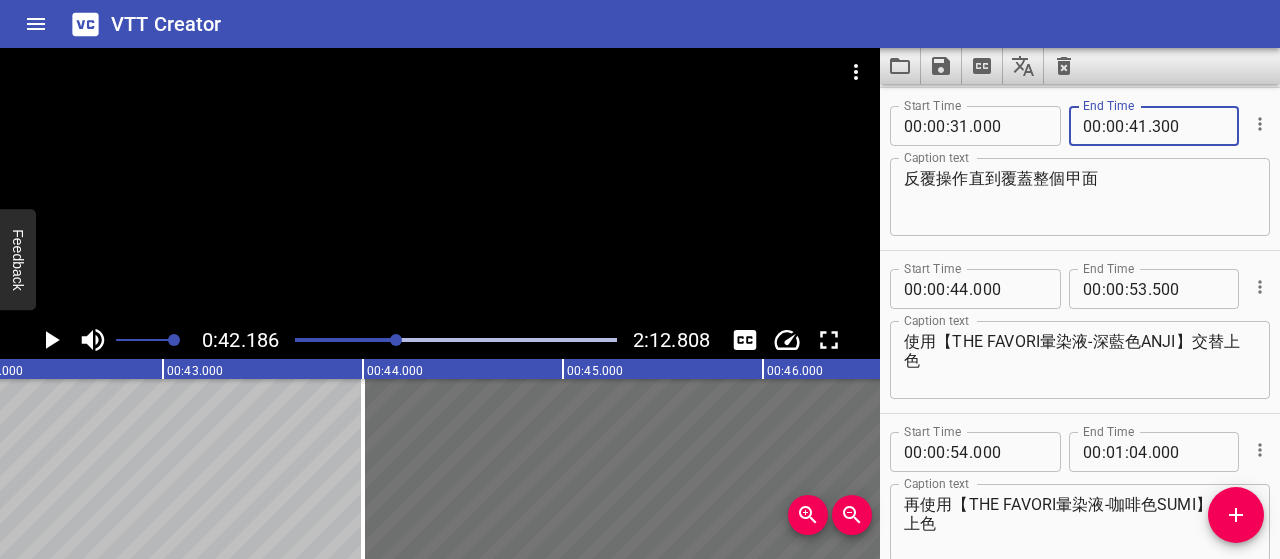 type on "300" 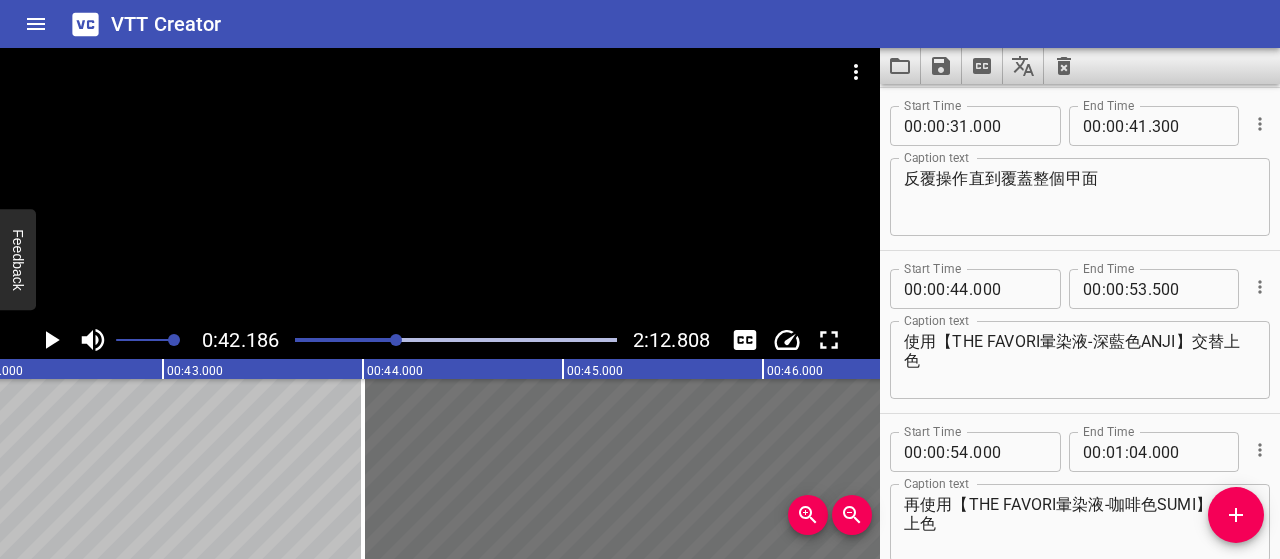 click on "反覆操作直到覆蓋整個甲面 Caption text" at bounding box center [1080, 197] 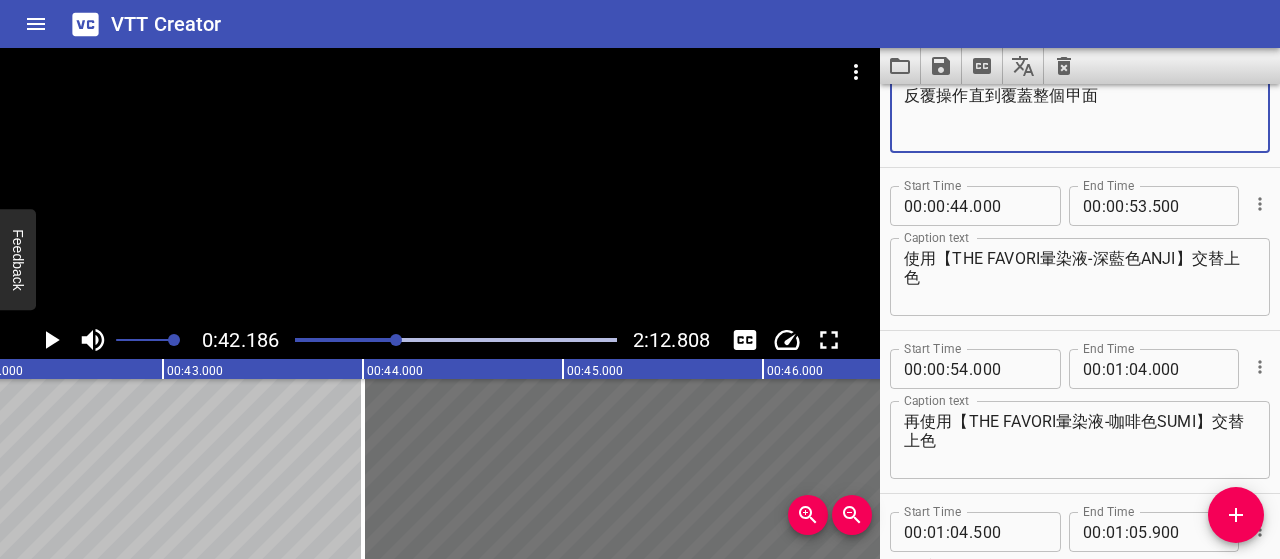scroll, scrollTop: 689, scrollLeft: 0, axis: vertical 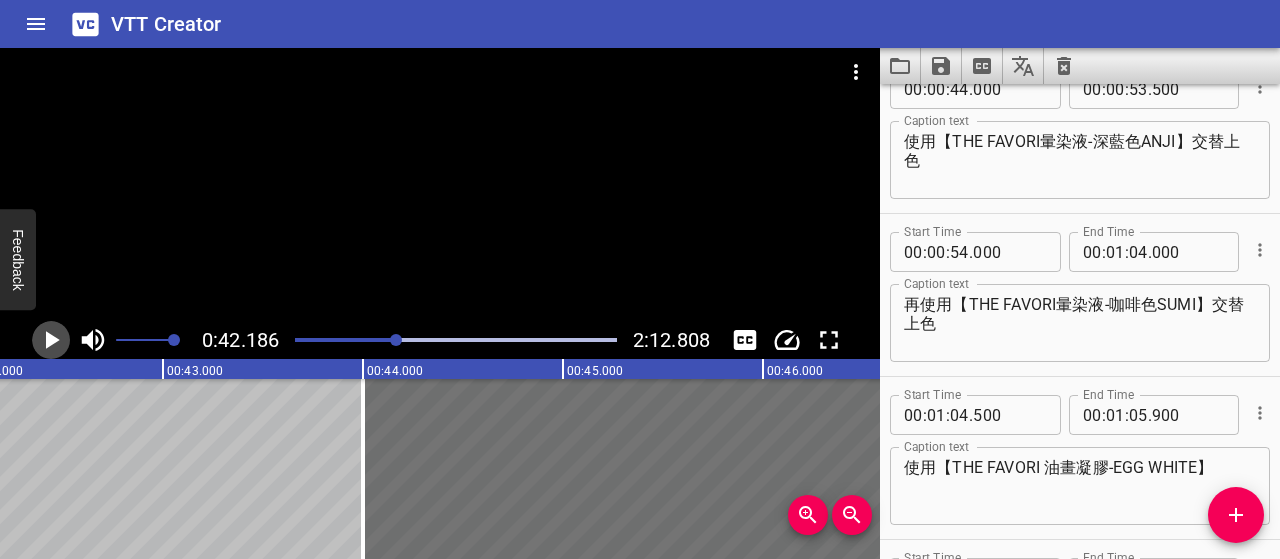 click 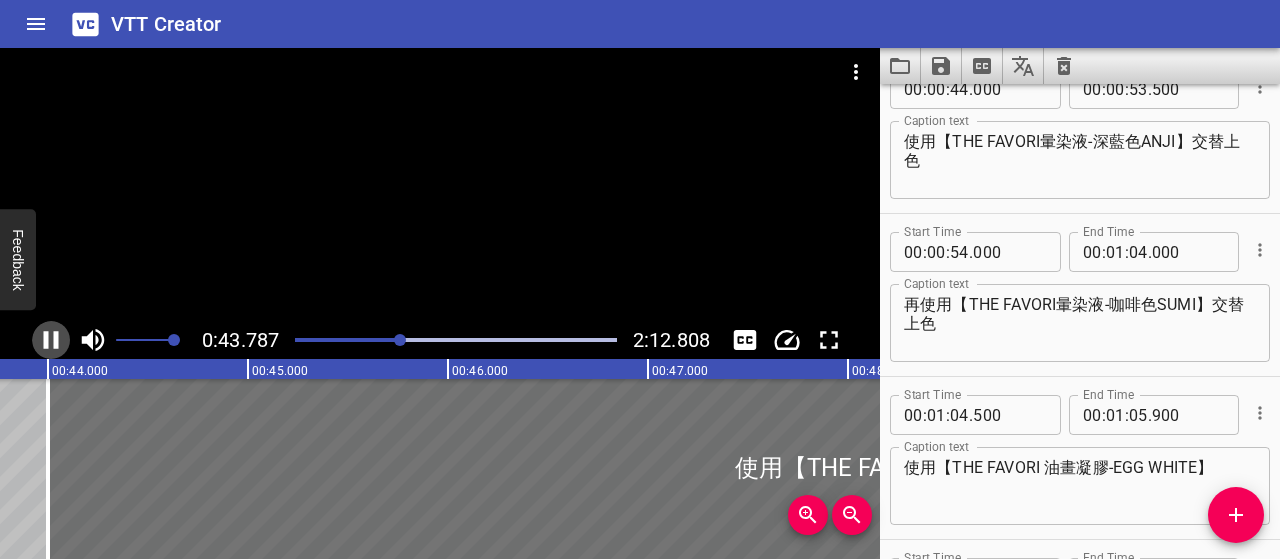click 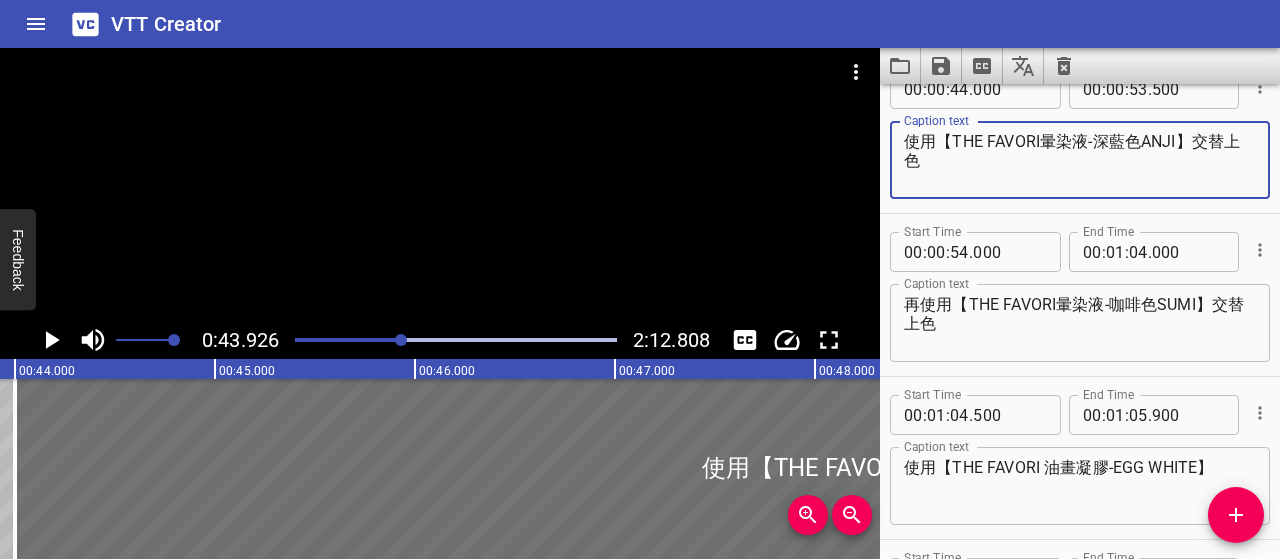 click on "使用【THE FAVORI暈染液-深藍色ANJI】交替上色" at bounding box center (1080, 160) 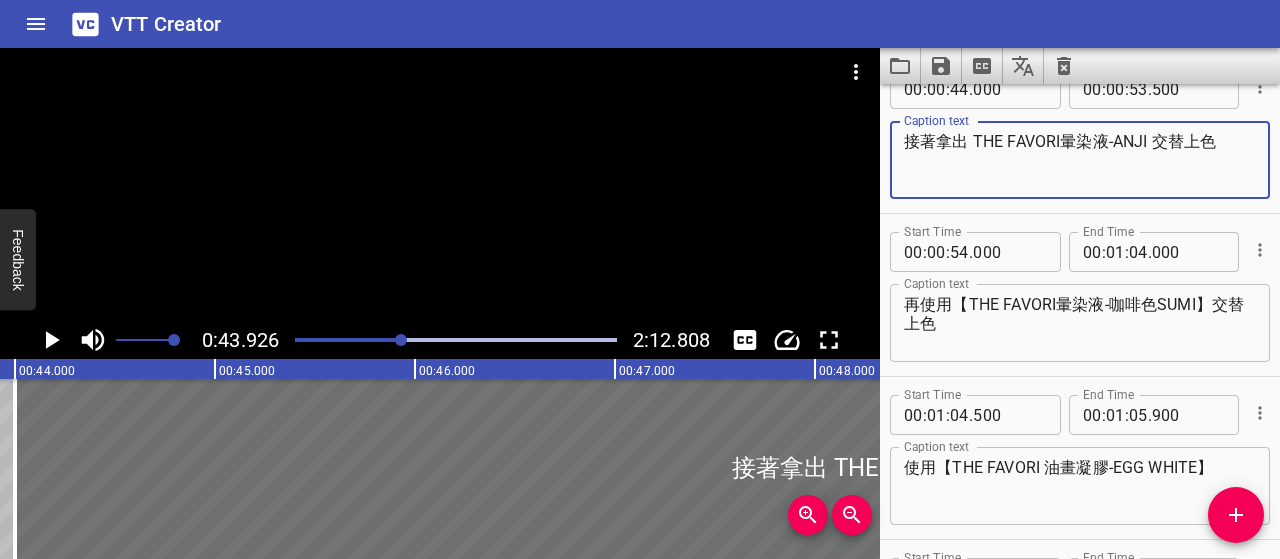 type on "接著拿出 THE FAVORI暈染液-ANJI 交替上色" 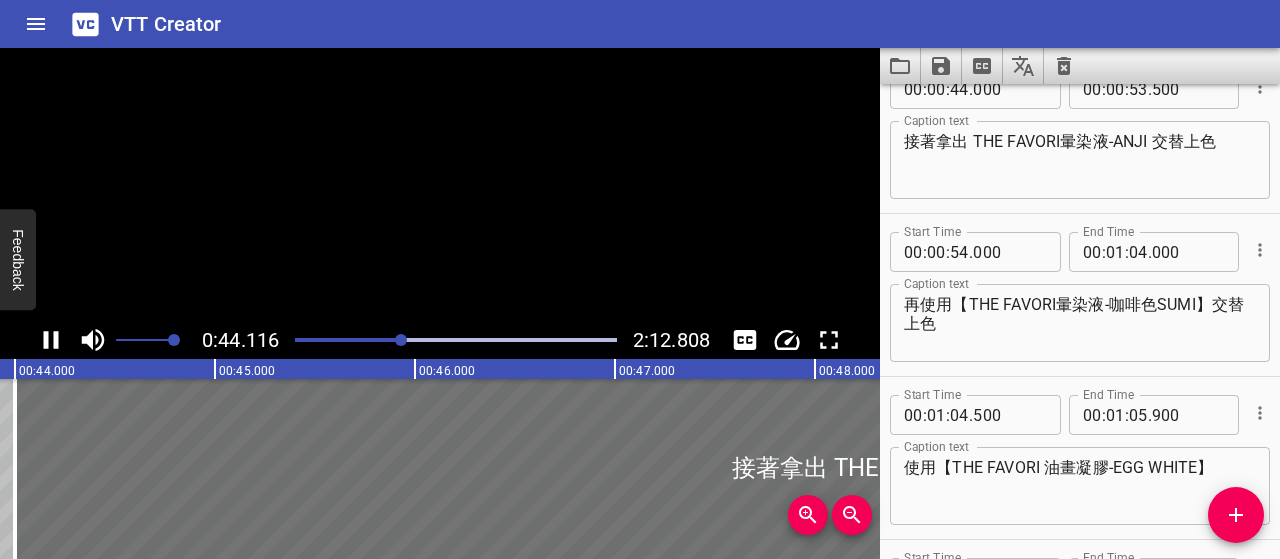 scroll, scrollTop: 0, scrollLeft: 8823, axis: horizontal 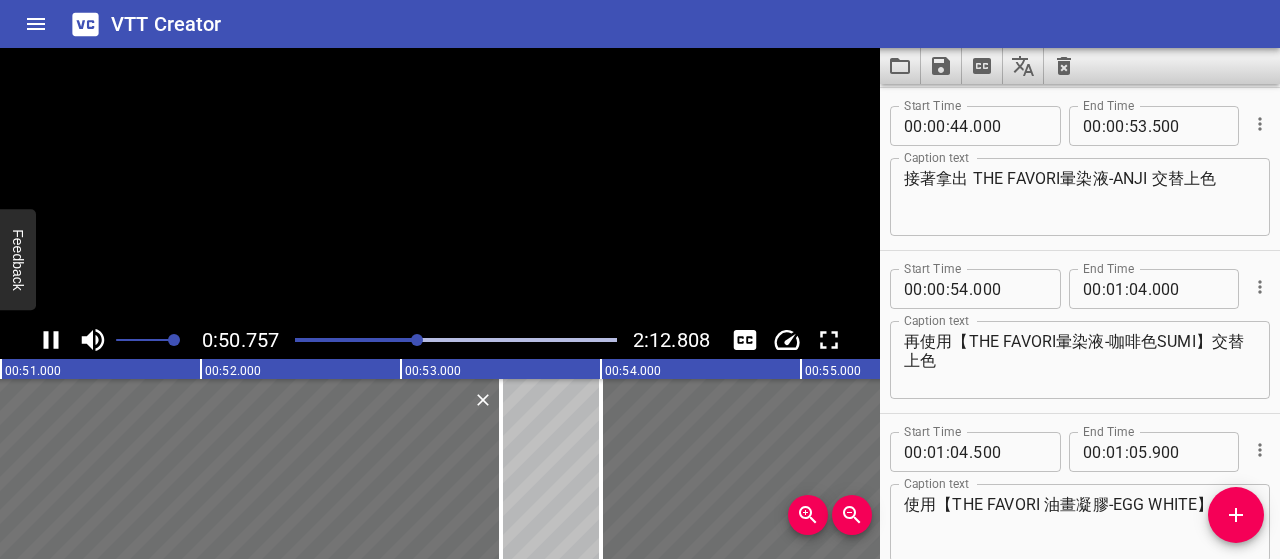 click 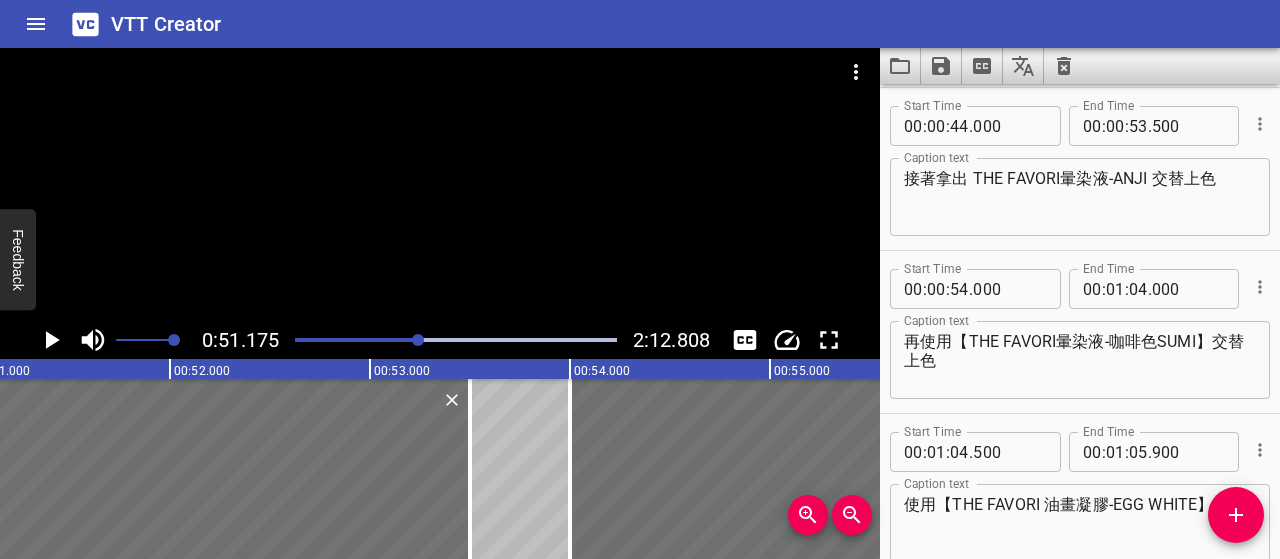 scroll, scrollTop: 0, scrollLeft: 10234, axis: horizontal 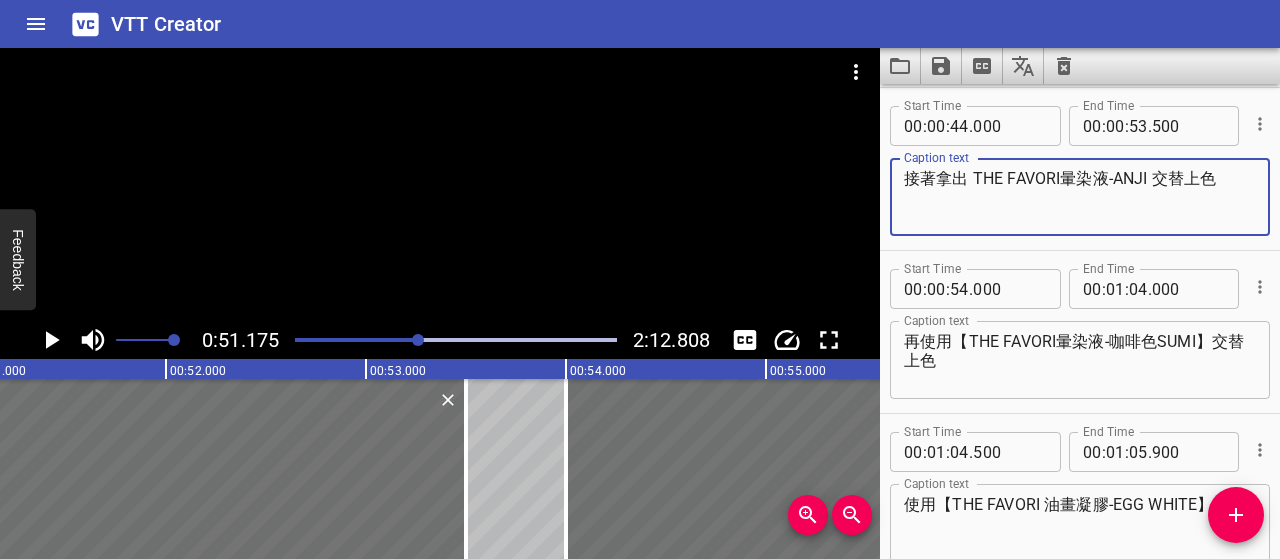 drag, startPoint x: 904, startPoint y: 177, endPoint x: 1279, endPoint y: 179, distance: 375.00534 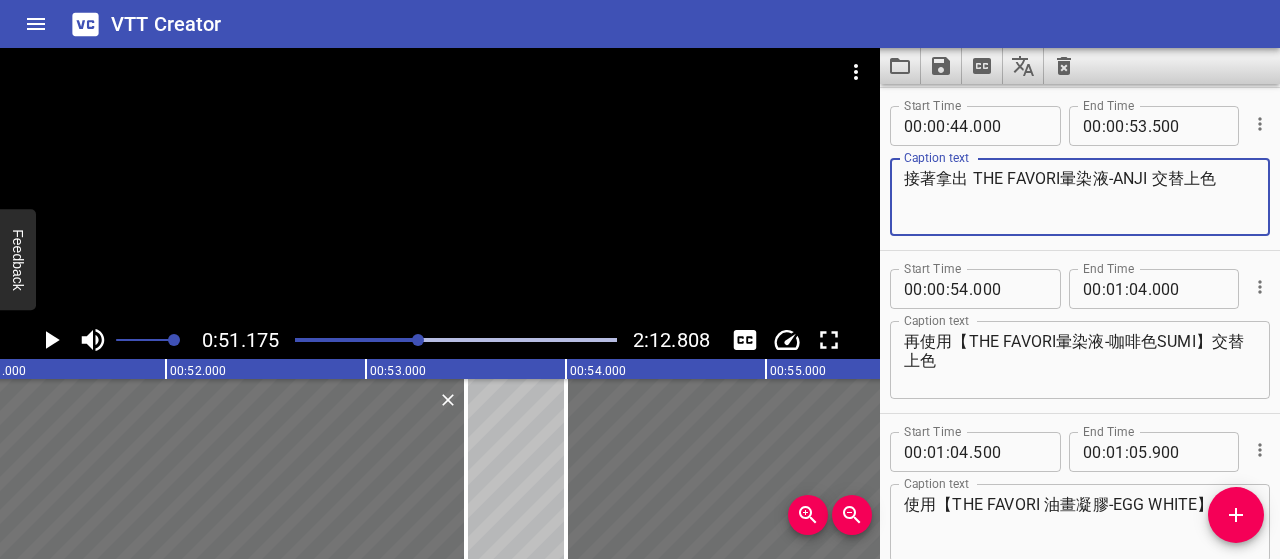 click on "Start Time 00 : 00 : 10 . 500 Start Time End Time 00 : 00 : 12 . 500 End Time Caption text 底膠之後，我們用 THE FAVORI 油畫凝膠-EGG WHITE 來打底 Caption text Start Time 00 : 00 : 13 . 000 Start Time End Time 00 : 00 : 17 . 500 End Time Caption text PRESTO凝膠筆-斜口 沾取凝膠，在甲面上畫圓 Caption text Start Time 00 : 00 : 18 . 000 Start Time End Time 00 : 00 : 30 . 500 End Time Caption text 從指甲兩側下筆，轉筆畫圓，畫的時候記得稍微壓筆，讓筆刷痕跡更明顯 Caption text Start Time 00 : 00 : 31 . 000 Start Time End Time 00 : 00 : 41 . 300 End Time Caption text 反覆操作直到覆蓋整個甲面 Caption text Start Time 00 : 00 : 44 . 000 Start Time End Time 00 : 00 : 53 . 500 End Time Caption text 接著拿出 THE FAVORI暈染液-ANJI 交替上色 Caption text Start Time 00 : 00 : 54 . 000 Start Time End Time 00 : 01 : 04 . 000 End Time Caption text 再使用【THE FAVORI暈染液-咖啡色SUMI】交替上色 Caption text Start Time 00 : 01 : 04 . 00" at bounding box center [1080, 321] 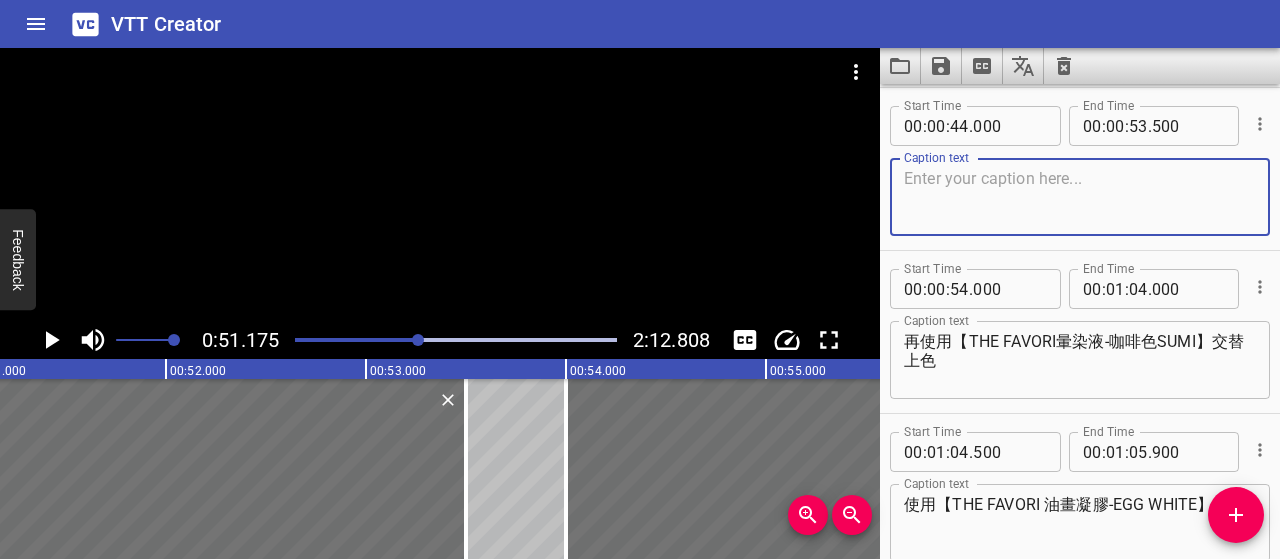paste on "沿著剛才畫好的圓形筆觸，輕刷上色" 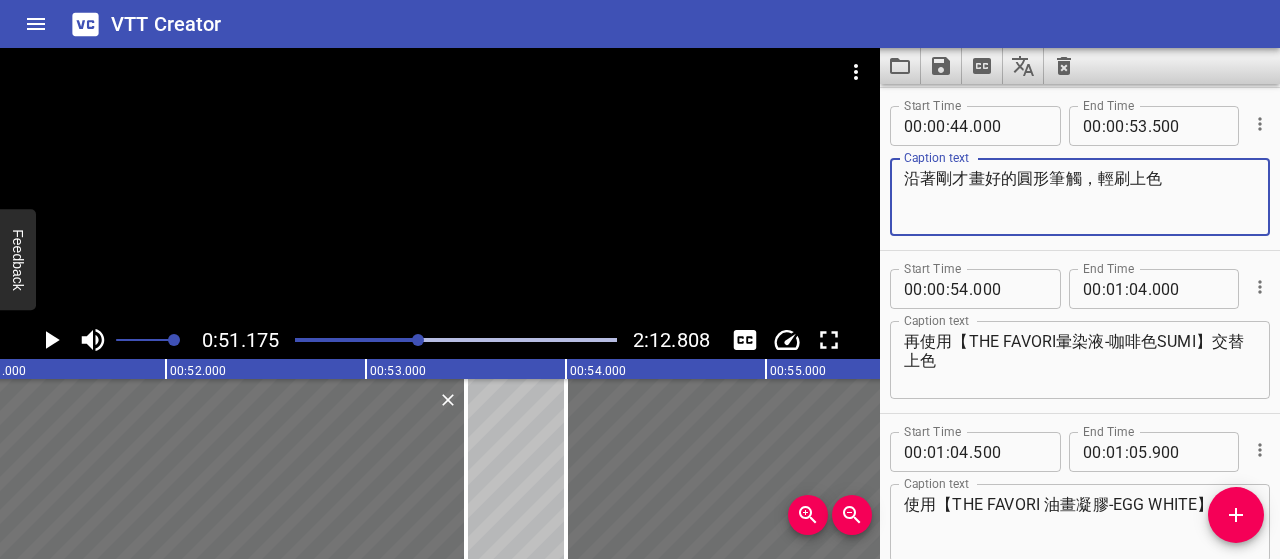 click on "沿著剛才畫好的圓形筆觸，輕刷上色" at bounding box center [1080, 197] 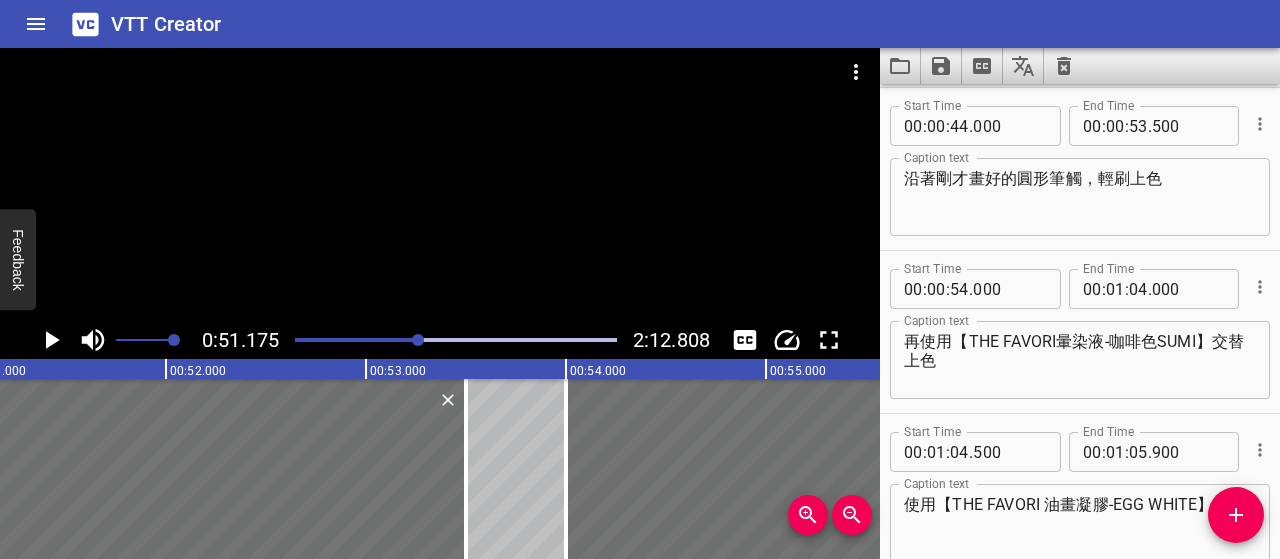 click on "沿著剛才畫好的圓形筆觸，輕刷上色 Caption text" at bounding box center (1080, 197) 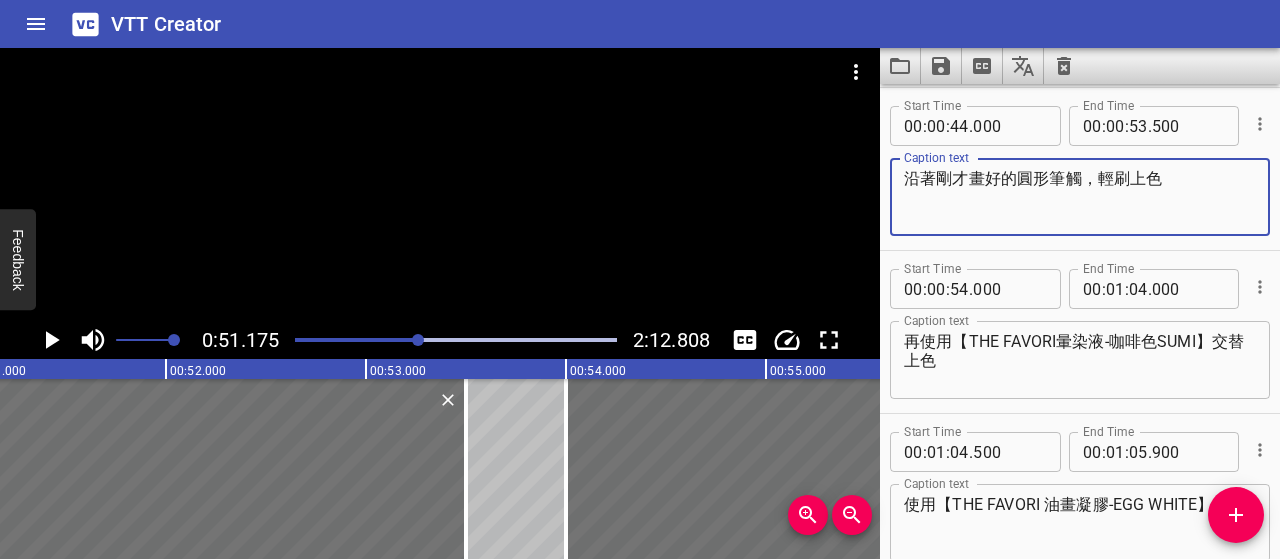 paste on "接著拿出 THE FAVORI 暈染液 ANJI，" 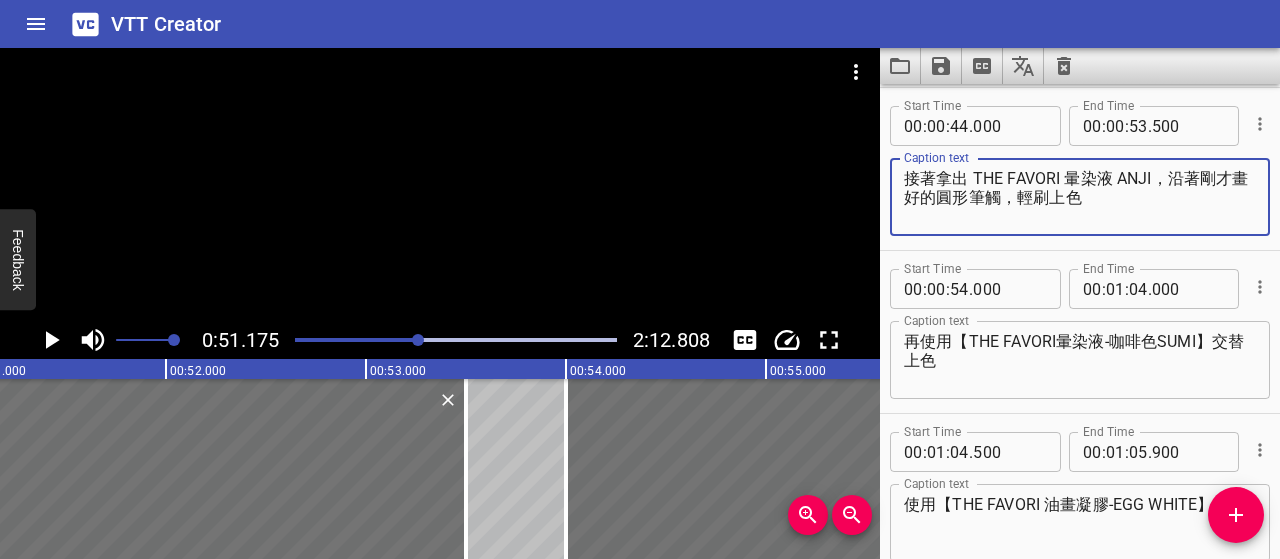 type on "接著拿出 THE FAVORI 暈染液 ANJI，沿著剛才畫好的圓形筆觸，輕刷上色" 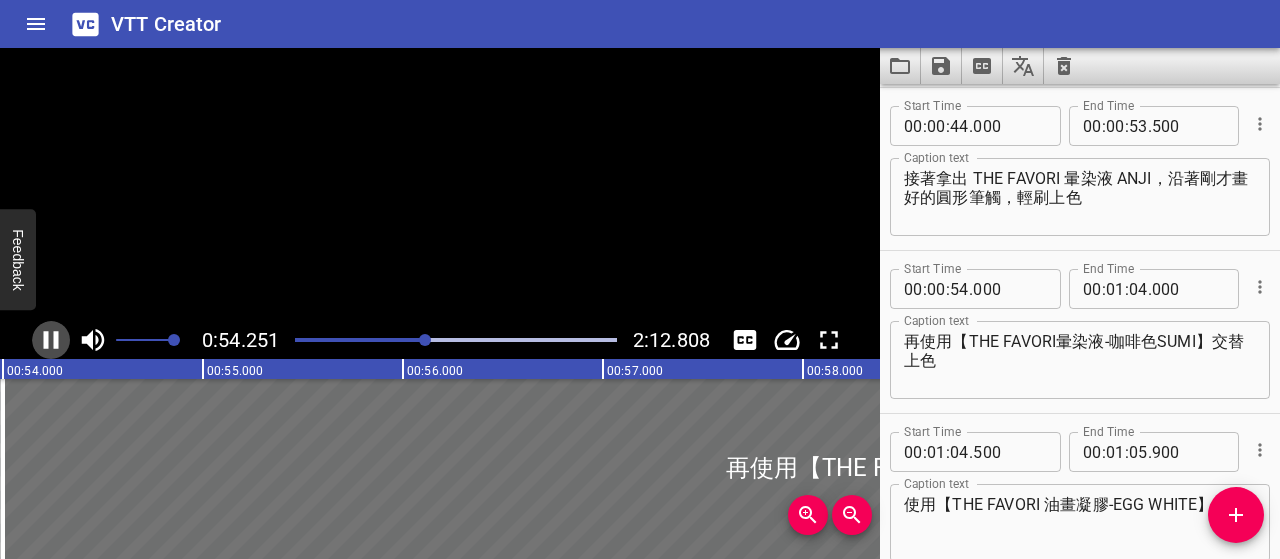 click 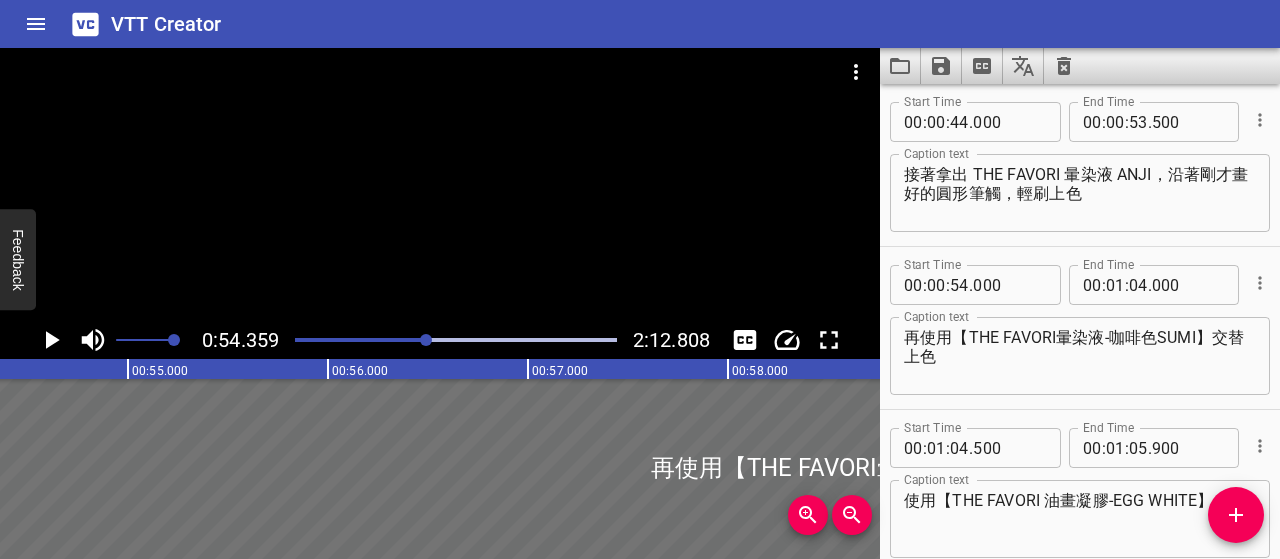 scroll, scrollTop: 615, scrollLeft: 0, axis: vertical 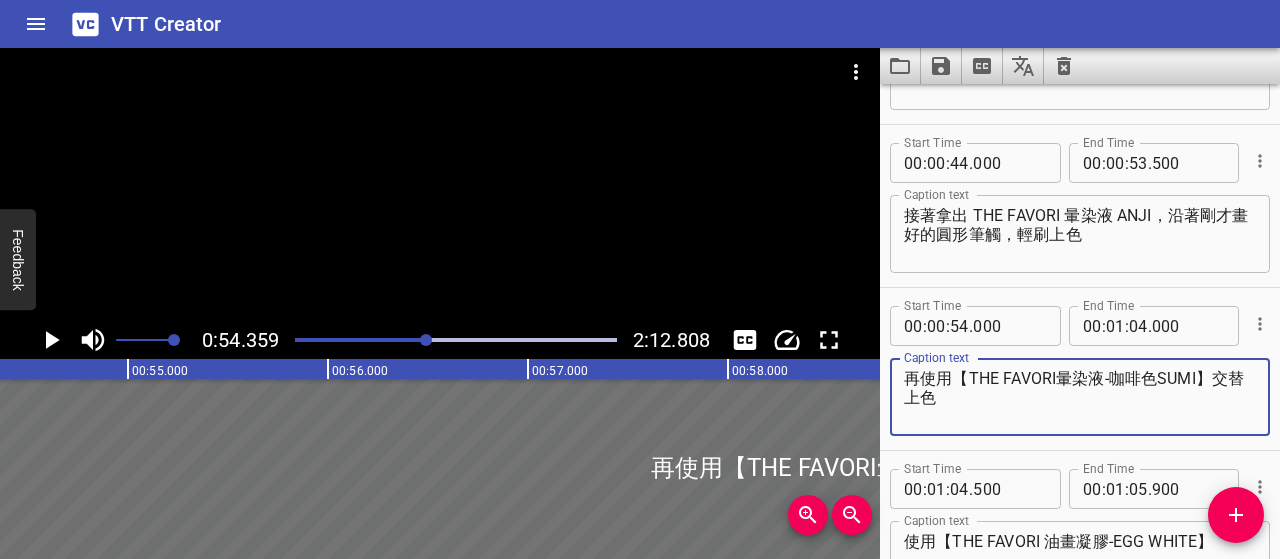 drag, startPoint x: 967, startPoint y: 373, endPoint x: 872, endPoint y: 377, distance: 95.084175 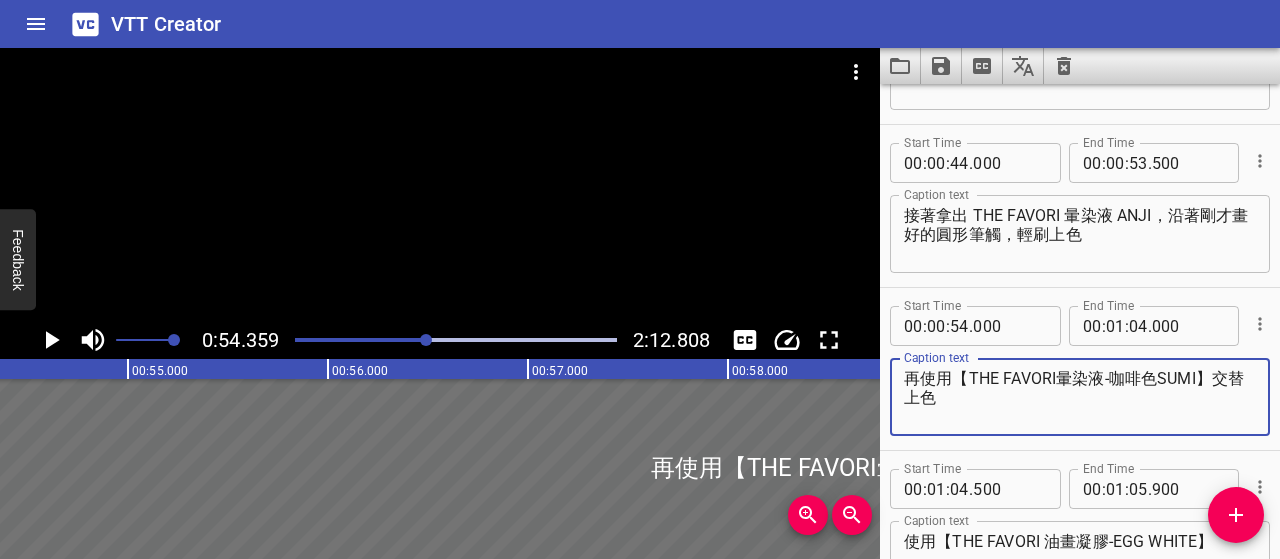 click on "0:54.359 2:12.808 00:00.000 00:01.000 00:02.000 00:03.000 00:04.000 00:05.000 00:06.000 00:07.000 00:08.000 00:09.000 00:10.000 00:11.000 00:12.000 00:13.000 00:14.000 00:15.000 00:16.000 00:17.000 00:18.000 00:19.000 00:20.000 00:21.000 00:22.000 00:23.000 00:24.000 00:25.000 00:25.000 00:26.000 00:27.000 00:28.000 00:29.000 00:30.000 00:31.000 00:32.000 00:33.000 00:34.000 00:35.000 00:36.000 00:37.000 00:38.000 00:39.000 00:40.000 00:41.000 00:42.000 00:43.000 00:44.000 00:45.000 00:46.000 00:47.000 00:48.000 00:49.000 00:50.000 00:50.000 00:51.000 00:52.000 00:53.000 00:54.000 00:55.000 00:56.000 00:57.000 00:58.000 00:59.000 01:00.000 01:01.000 01:02.000 01:03.000 01:04.000 01:05.000 01:06.000 01:07.000 01:08.000 01:09.000 01:10.000 01:11.000 01:12.000 01:13.000 01:14.000 01:15.000 01:15.000 01:16.000 01:17.000 01:18.000 01:19.000 01:20.000 01:21.000 01:22.000 01:23.000 01:24.000 01:25.000 01:26.000 01:27.000 01:28.000 01:29.000 01:30.000 01:31.000 01:32.000 01:33.000 01:34.000 01:35.000 01:36.000 00 : :" at bounding box center (640, 303) 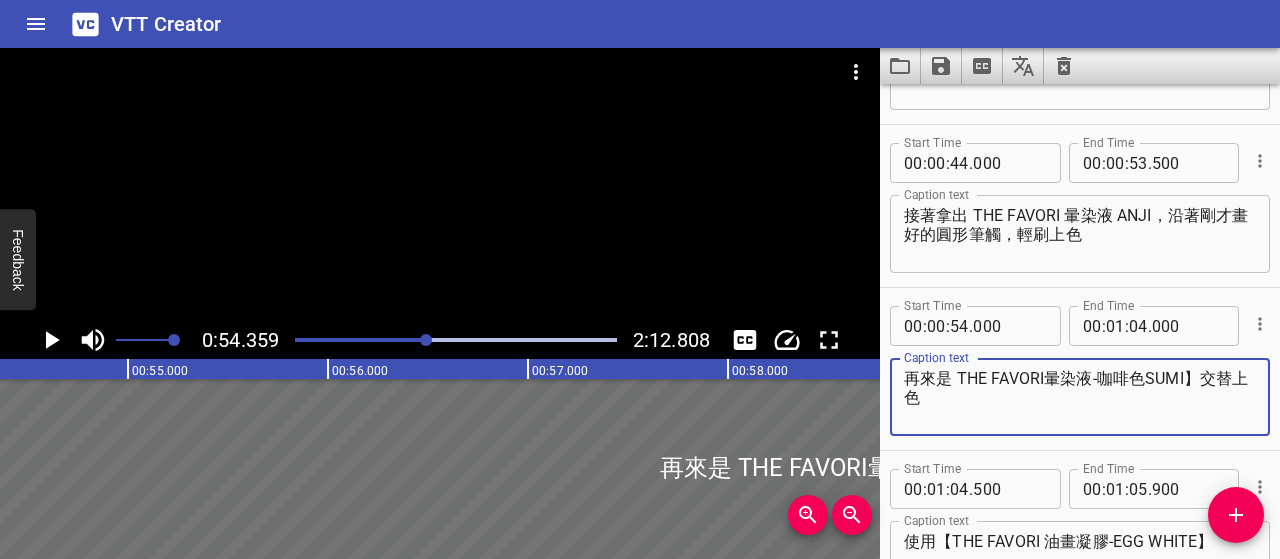 click on "再來是 THE FAVORI暈染液-咖啡色SUMI】交替上色" at bounding box center [1080, 397] 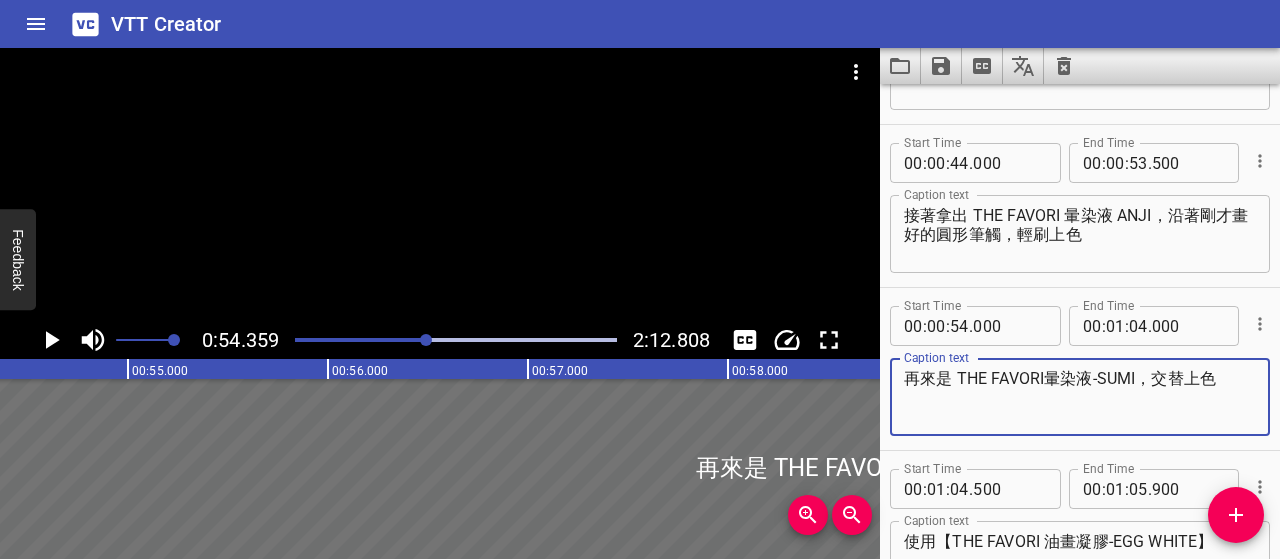 click 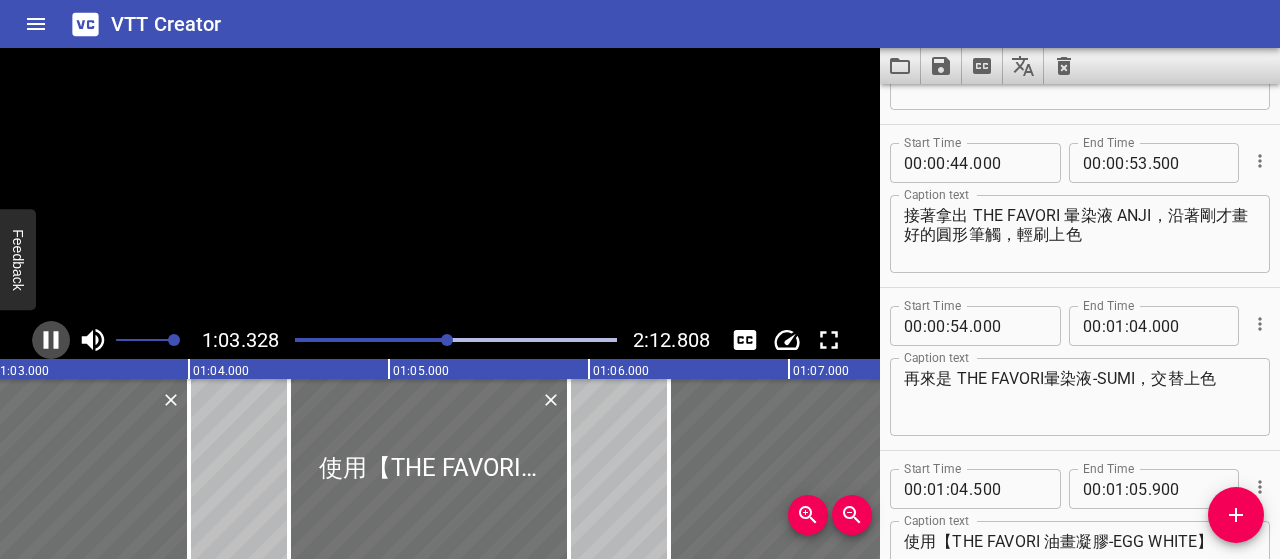 click 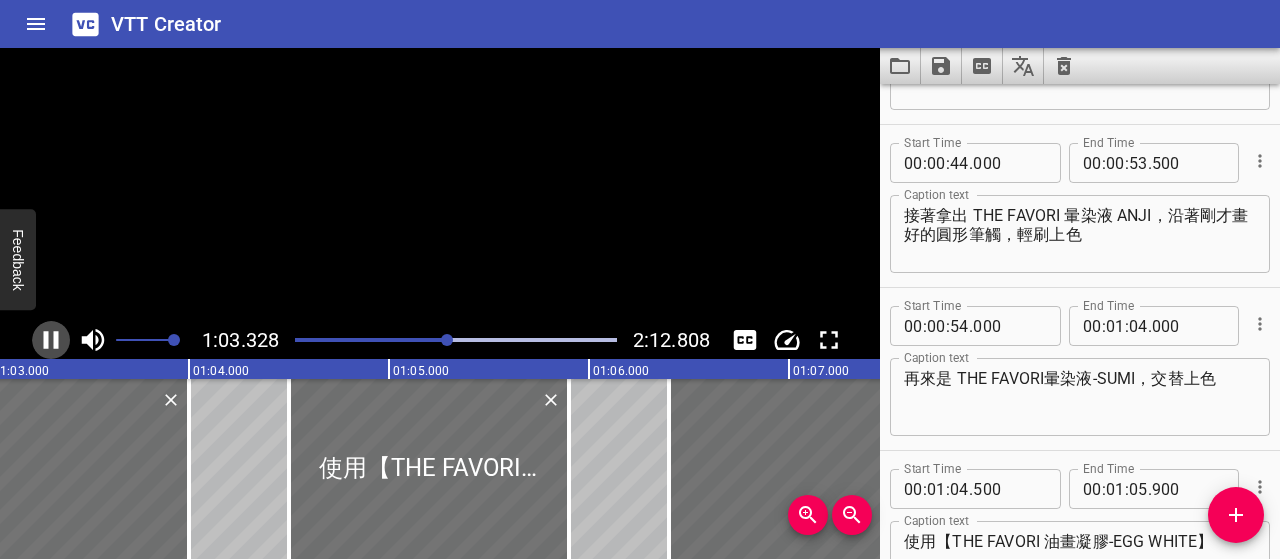 scroll, scrollTop: 0, scrollLeft: 12682, axis: horizontal 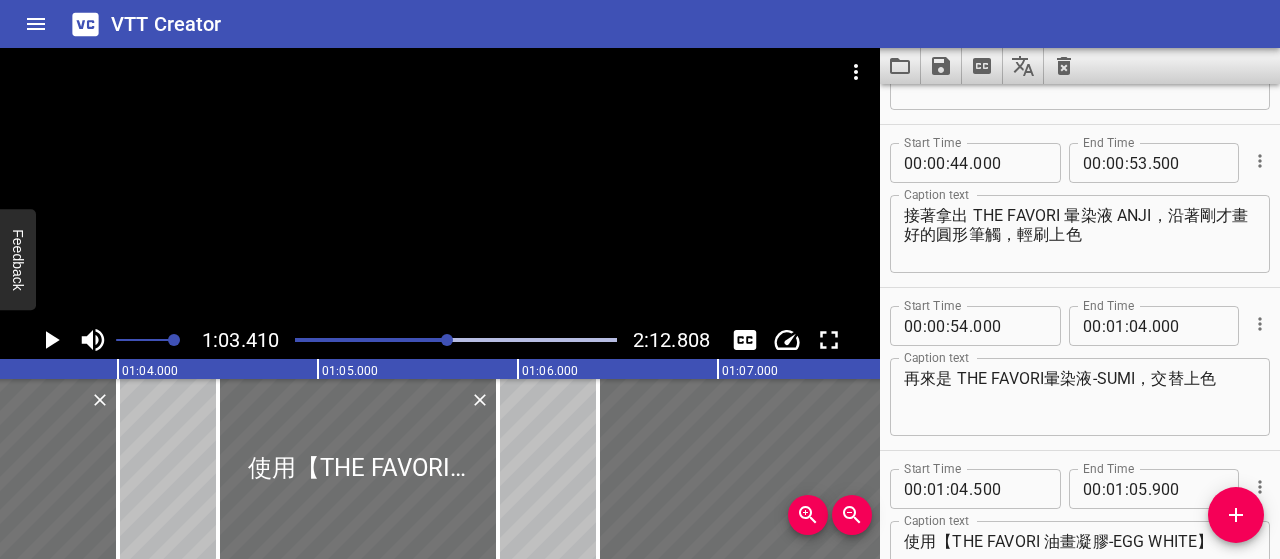 click on "再來是 THE FAVORI暈染液-SUMI，交替上色" at bounding box center (1080, 397) 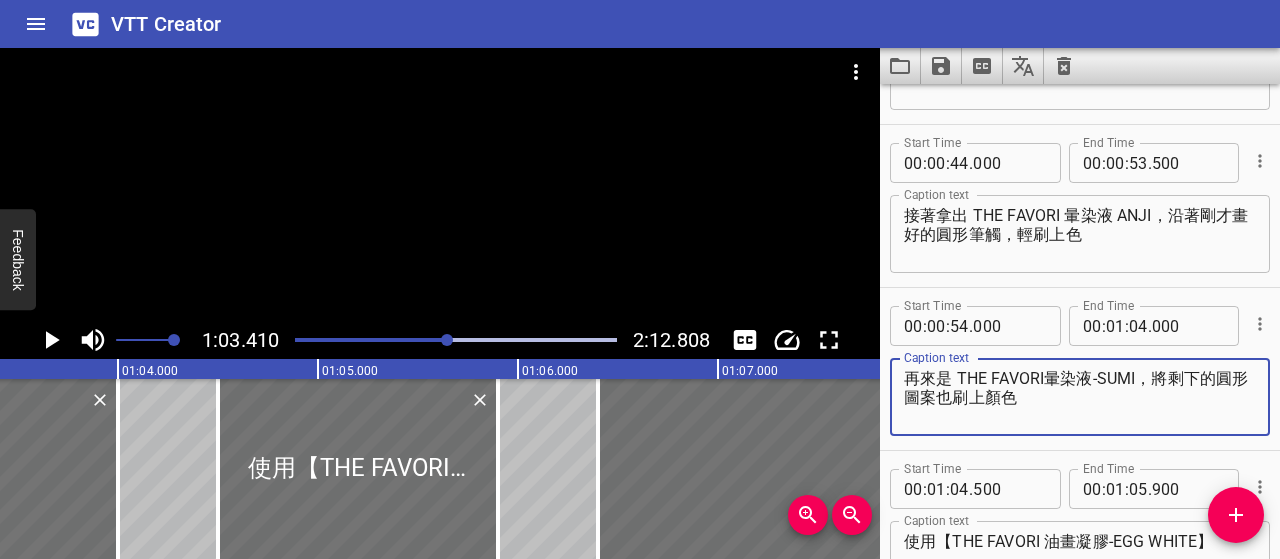 drag, startPoint x: 1044, startPoint y: 398, endPoint x: 902, endPoint y: 383, distance: 142.79005 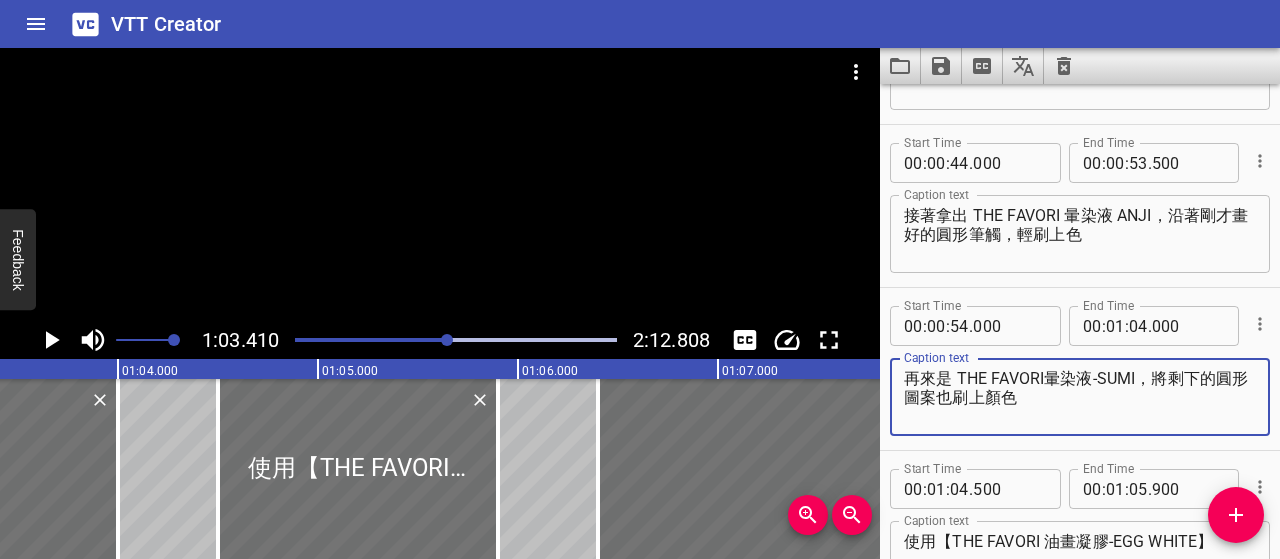 type on "再來是 THE FAVORI暈染液-SUMI，將剩下的圓形圖案也刷上顏色" 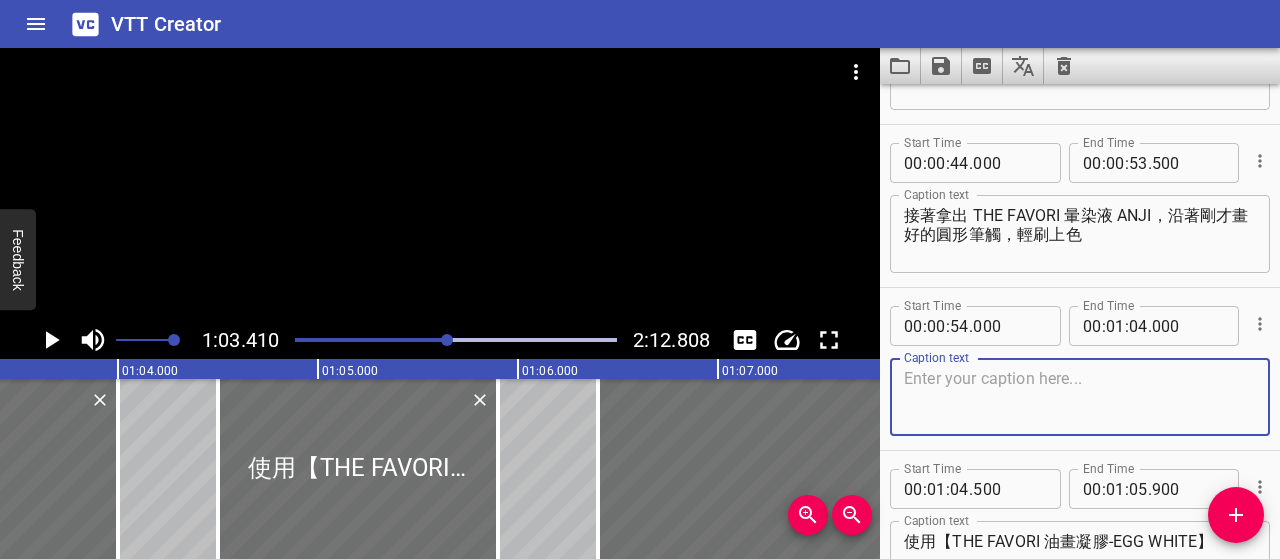 paste on "接著換 THE FAVORI 暈染液 SUMI，
把還沒上色的圓形部分也補上顏色" 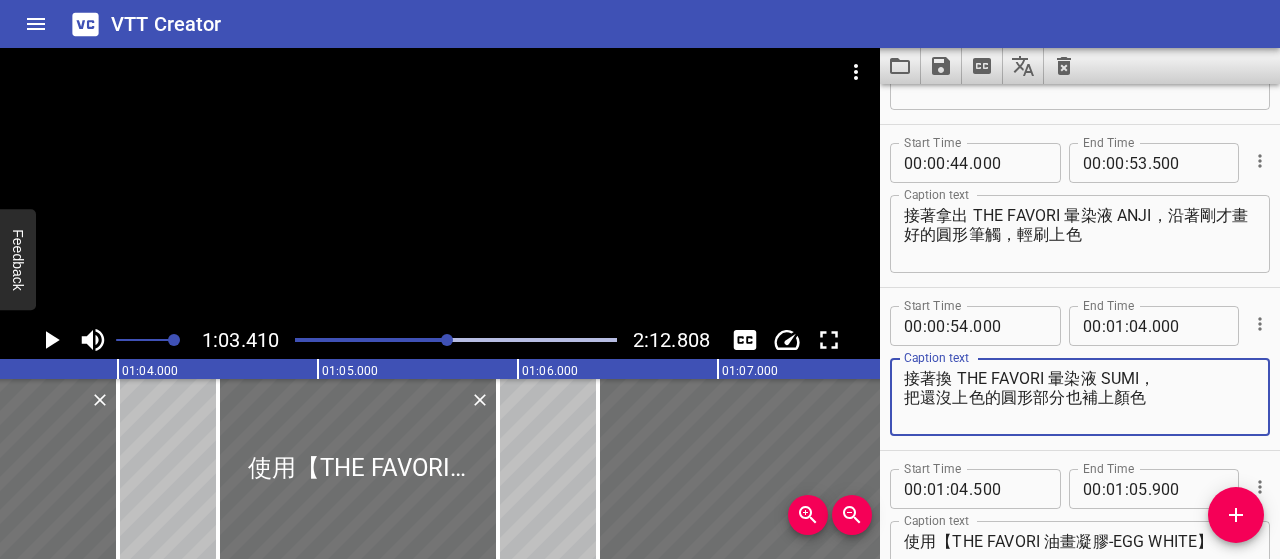 click on "接著換 THE FAVORI 暈染液 SUMI，
把還沒上色的圓形部分也補上顏色" at bounding box center (1080, 397) 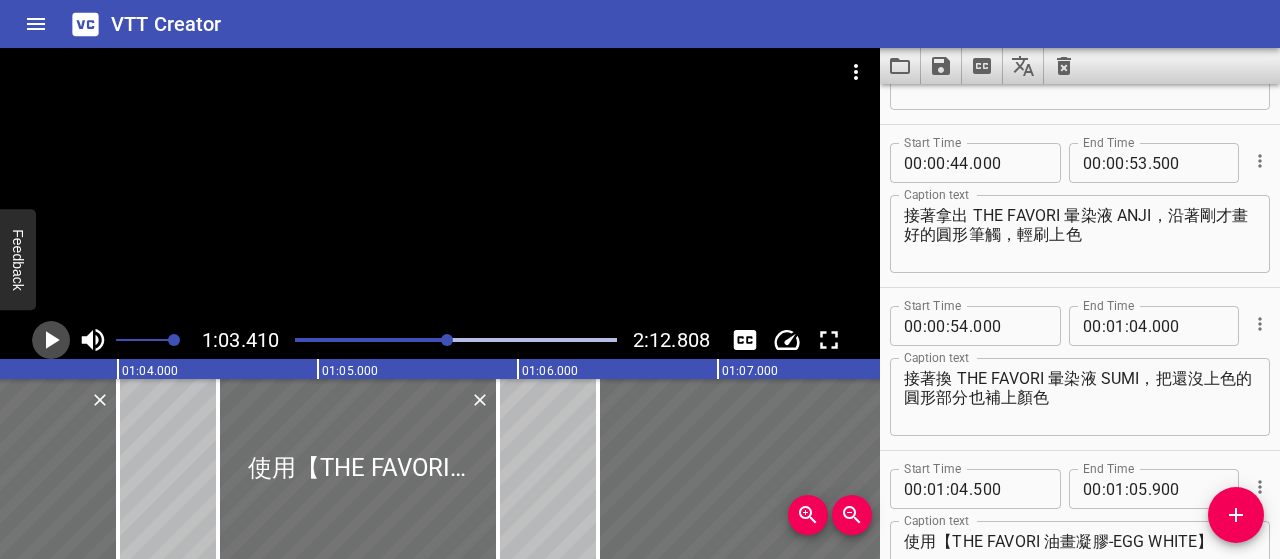 click 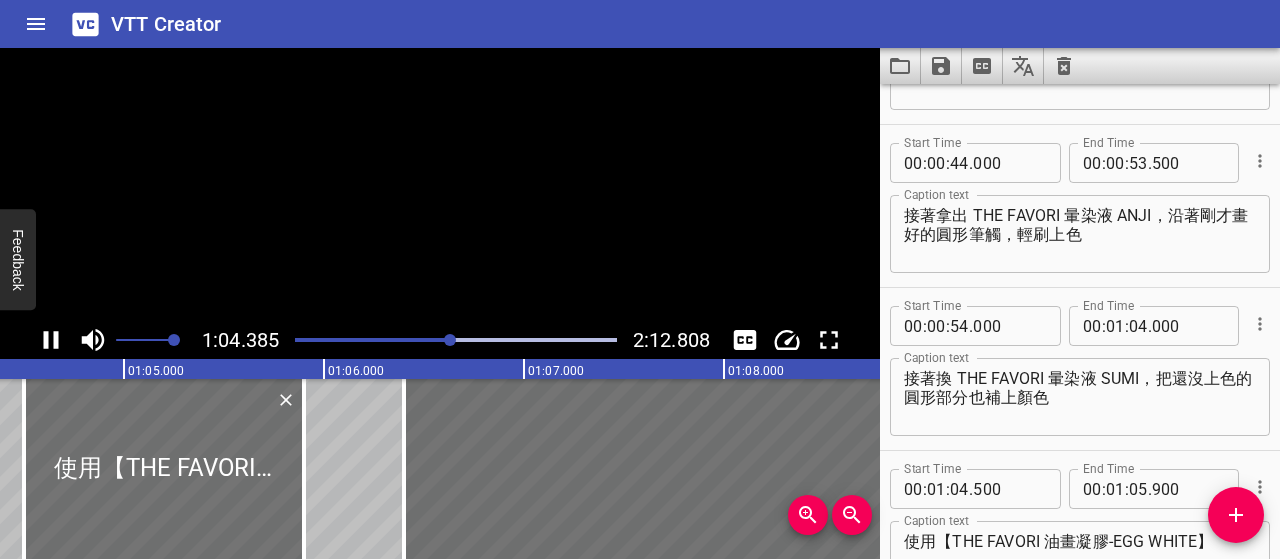 click 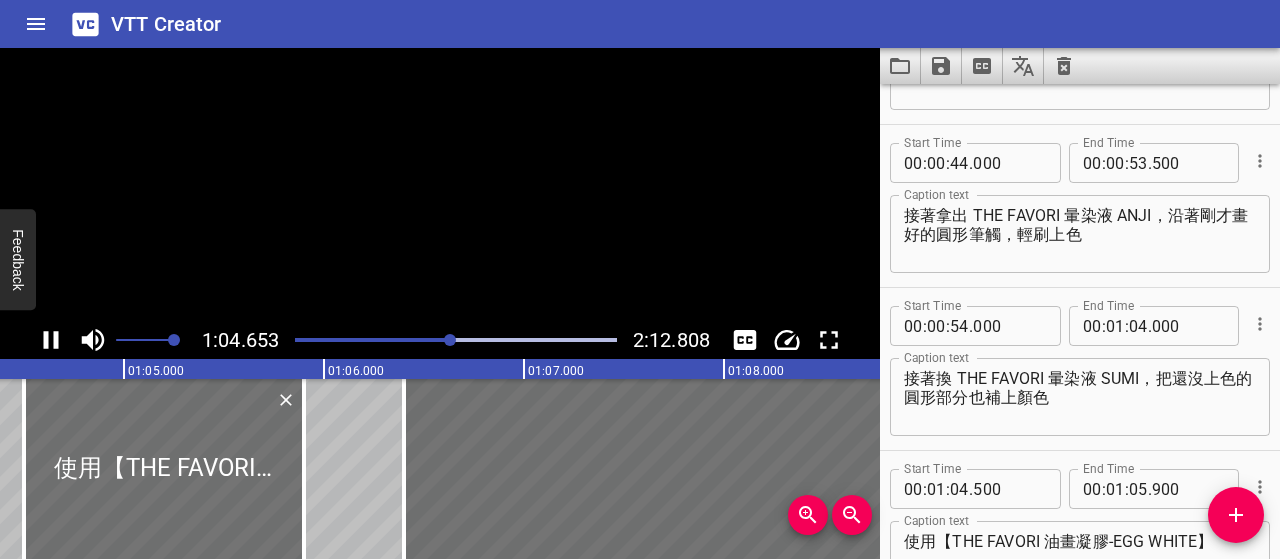 scroll, scrollTop: 0, scrollLeft: 12939, axis: horizontal 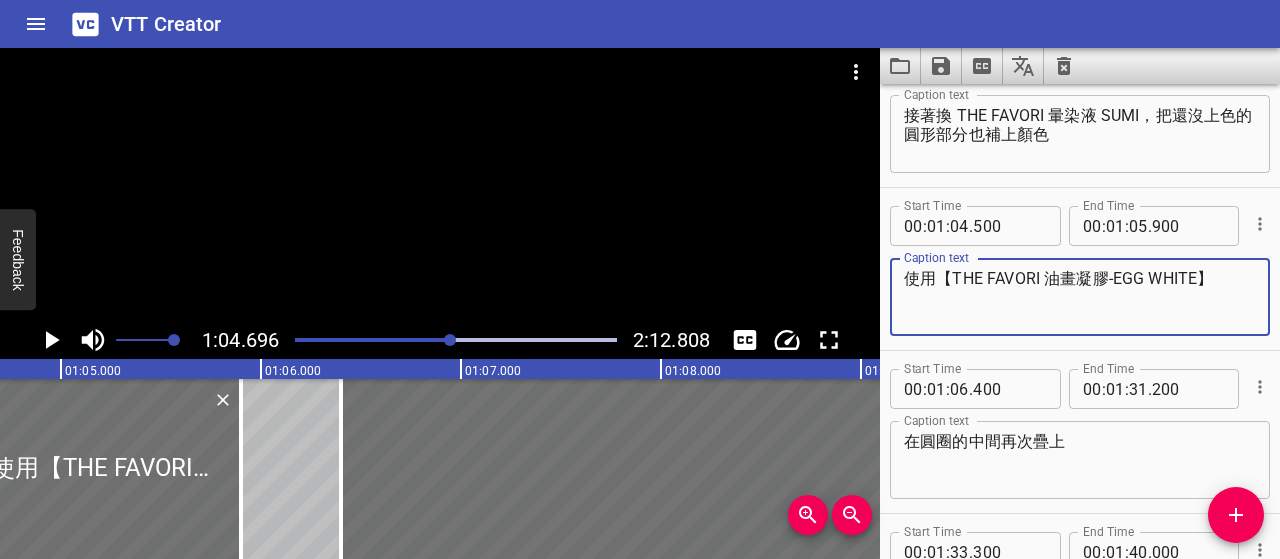 drag, startPoint x: 906, startPoint y: 279, endPoint x: 1218, endPoint y: 279, distance: 312 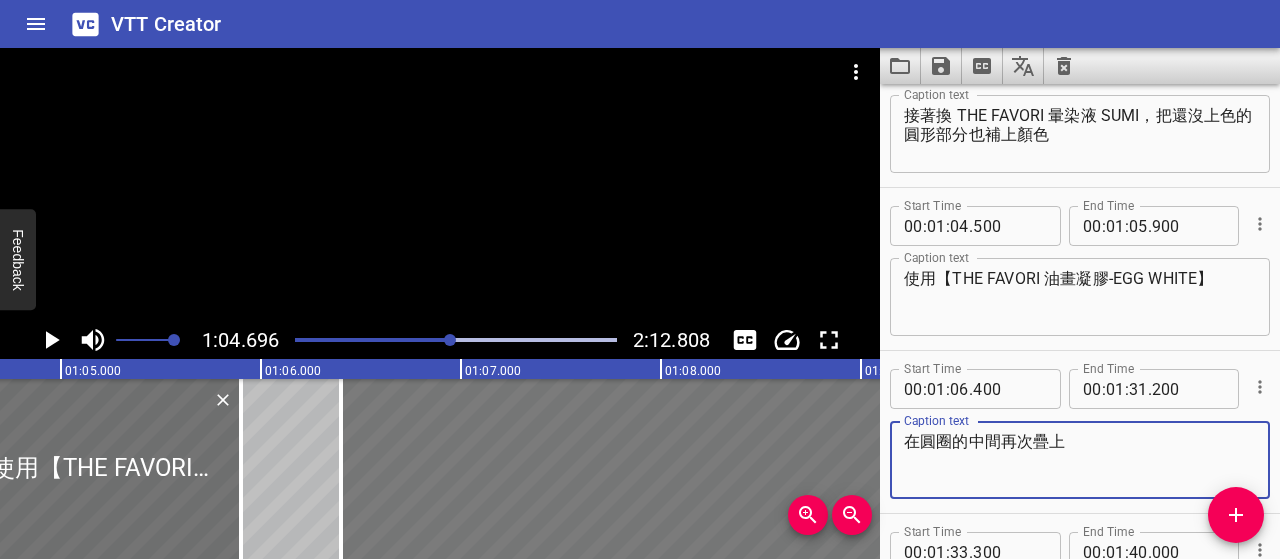 drag, startPoint x: 1064, startPoint y: 445, endPoint x: 866, endPoint y: 442, distance: 198.02272 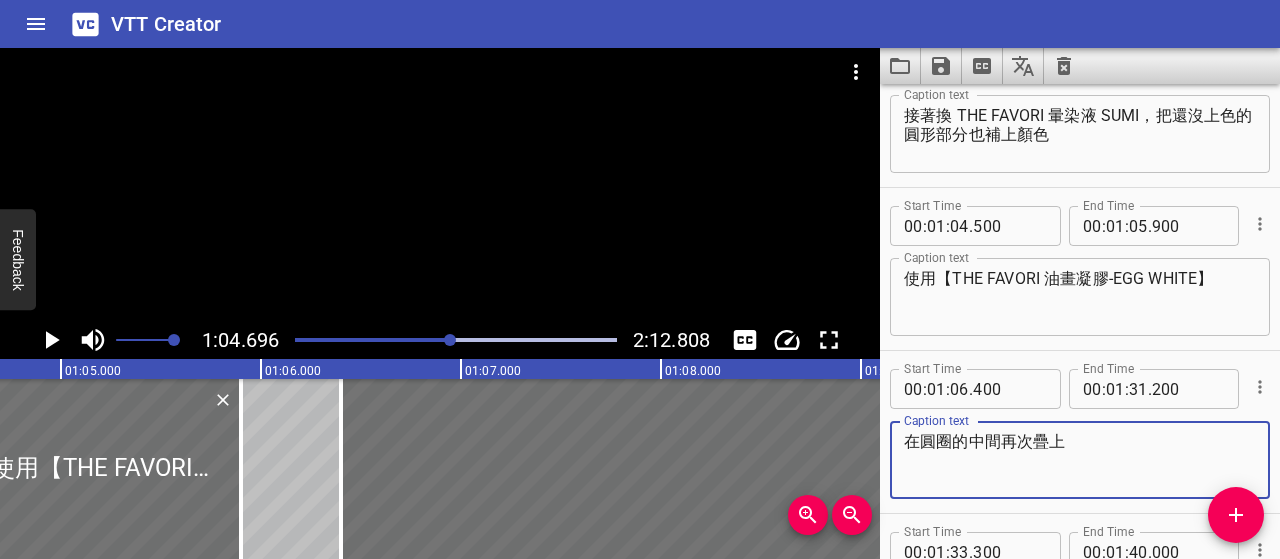 scroll, scrollTop: 1178, scrollLeft: 0, axis: vertical 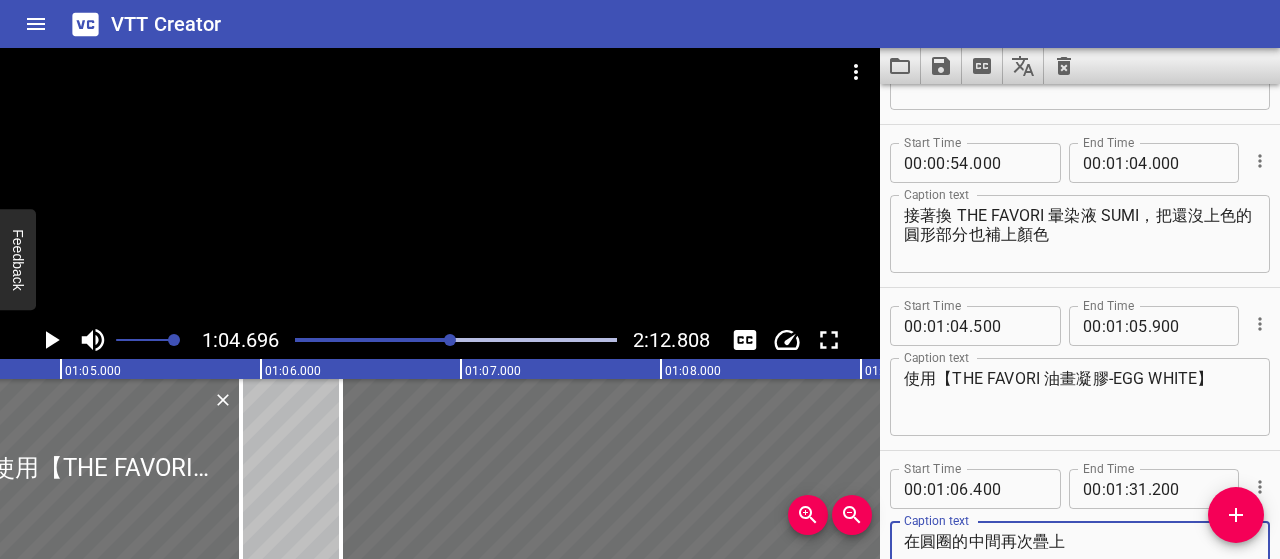 click on "接著換 THE FAVORI 暈染液 SUMI，把還沒上色的圓形部分也補上顏色" at bounding box center [1080, 234] 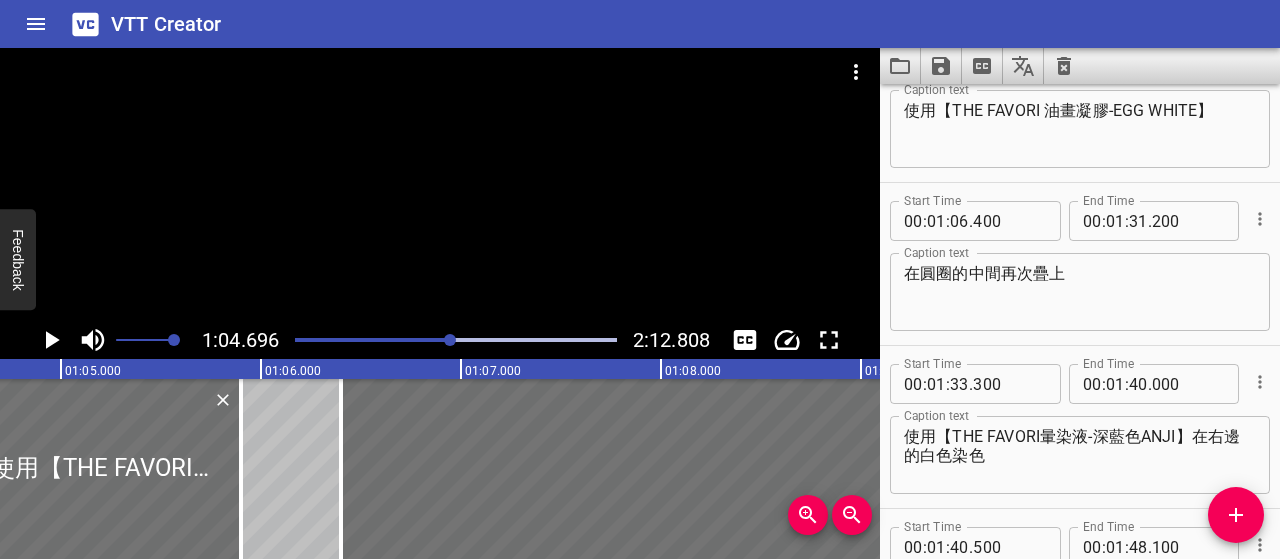 scroll, scrollTop: 1078, scrollLeft: 0, axis: vertical 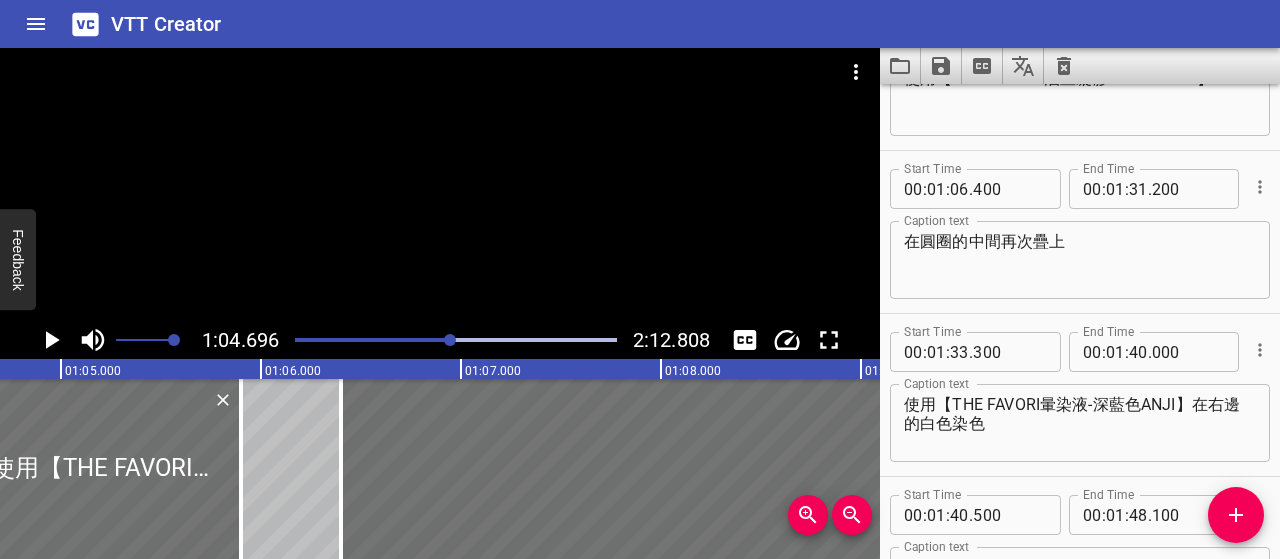 type on "再來用 THE FAVORI 暈染液 SUMI，把還沒上色的圓形部分也補上顏色" 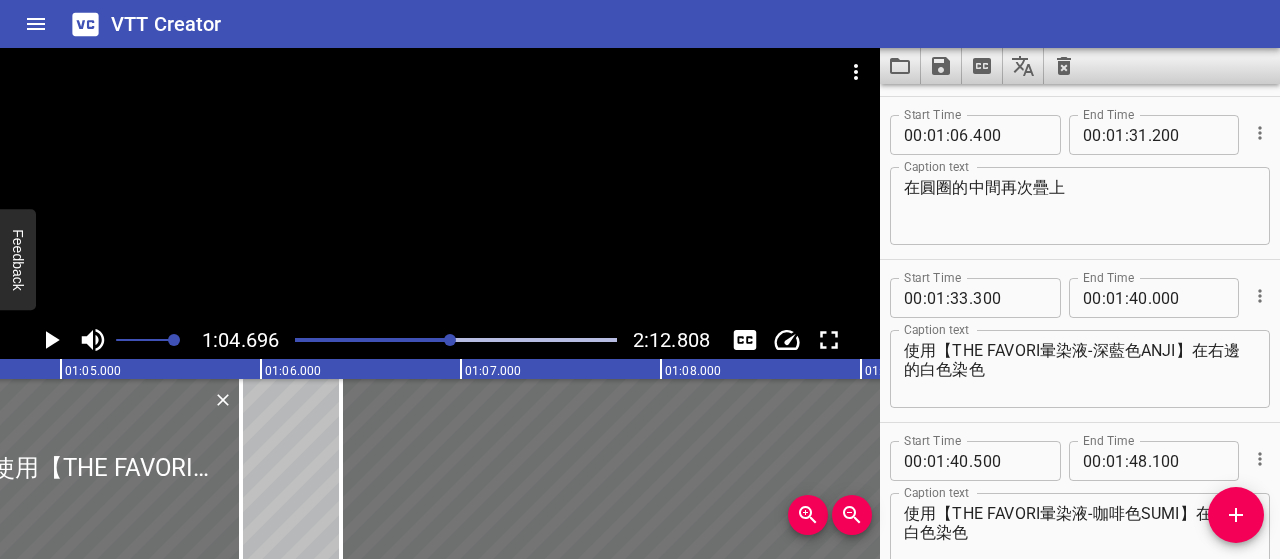 scroll, scrollTop: 1178, scrollLeft: 0, axis: vertical 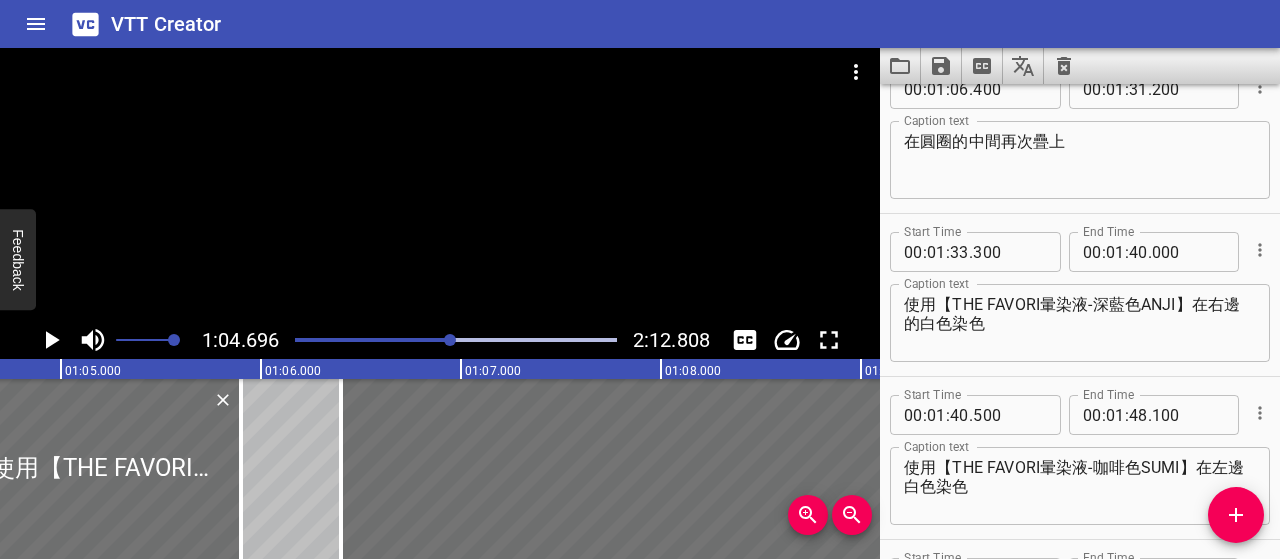 click 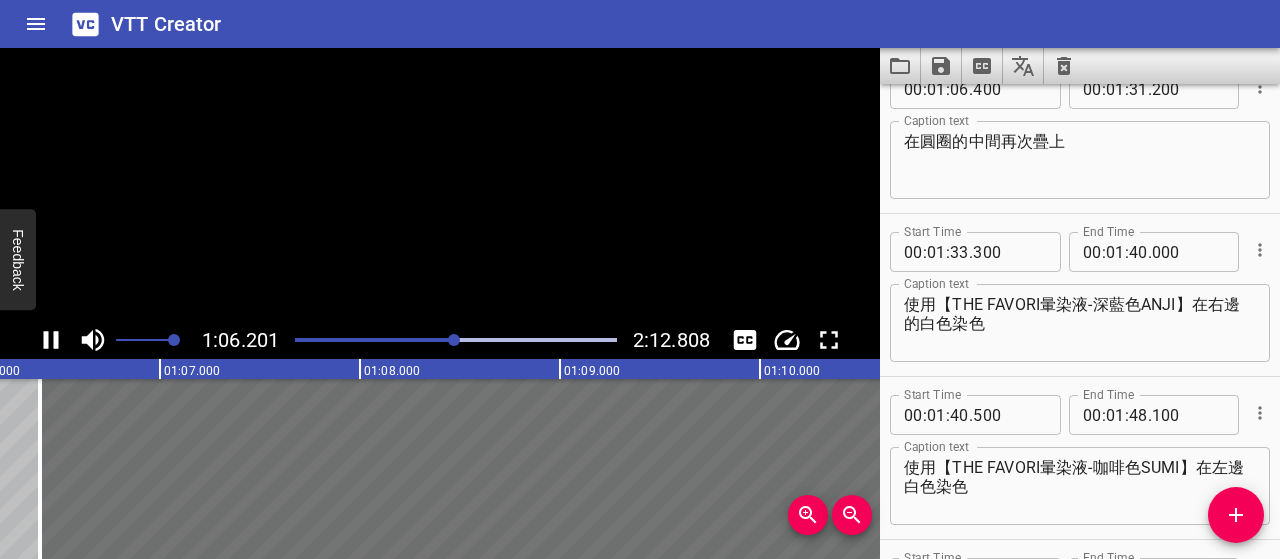 scroll, scrollTop: 0, scrollLeft: 13288, axis: horizontal 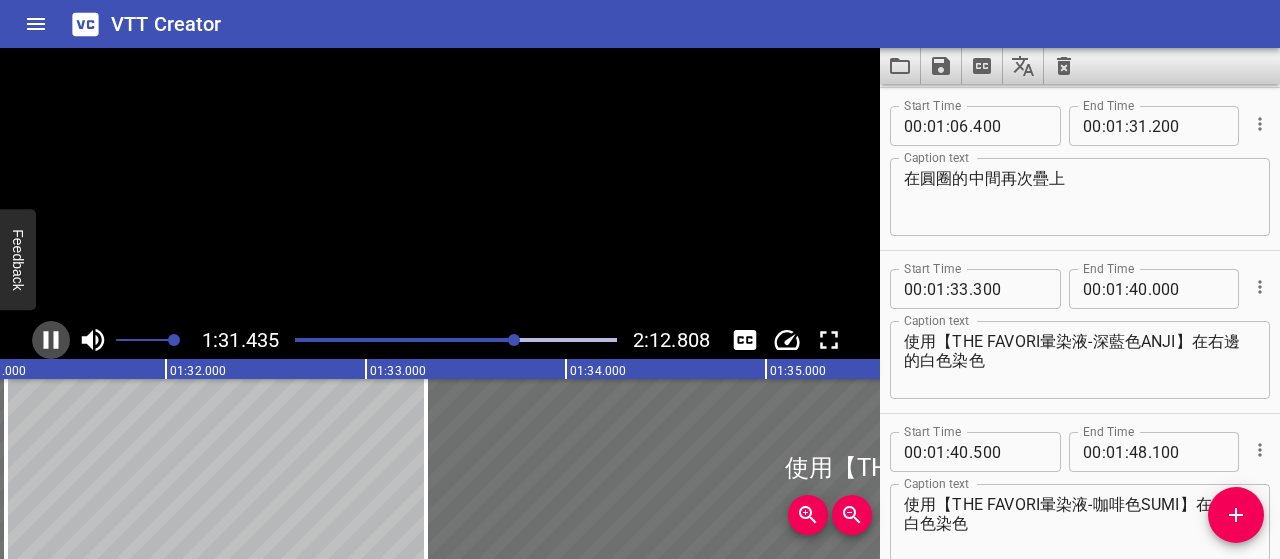click 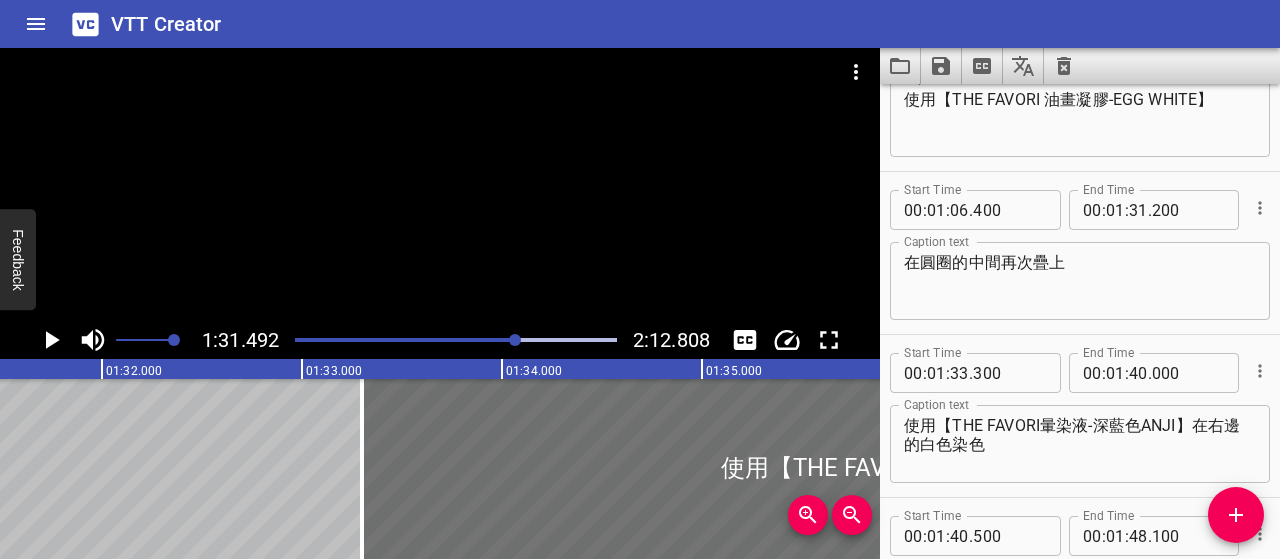 scroll, scrollTop: 941, scrollLeft: 0, axis: vertical 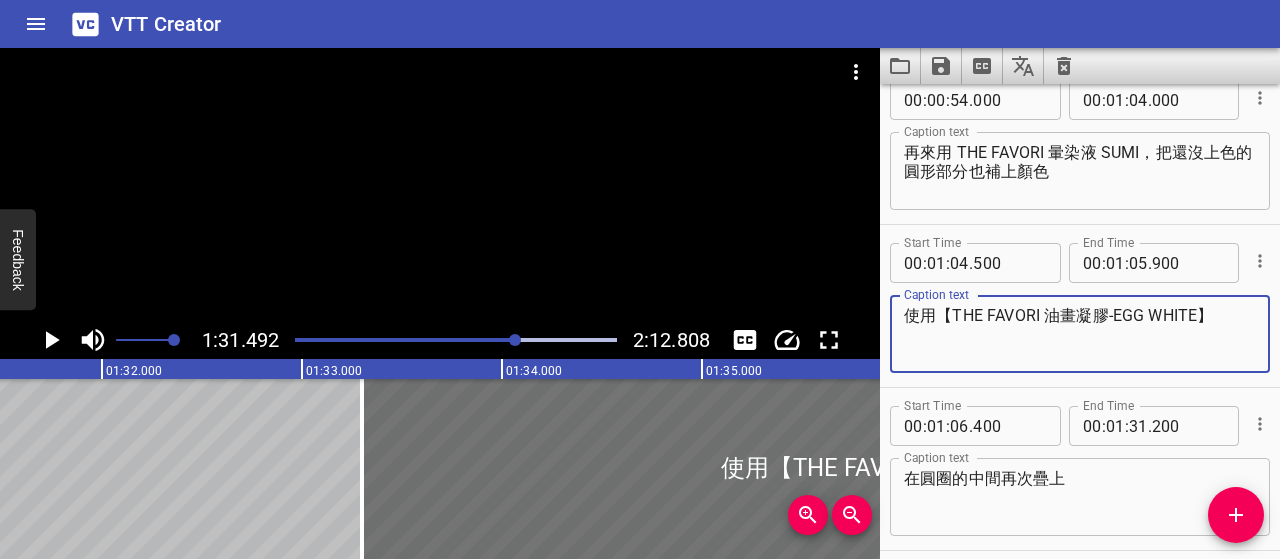 drag, startPoint x: 1226, startPoint y: 314, endPoint x: 884, endPoint y: 314, distance: 342 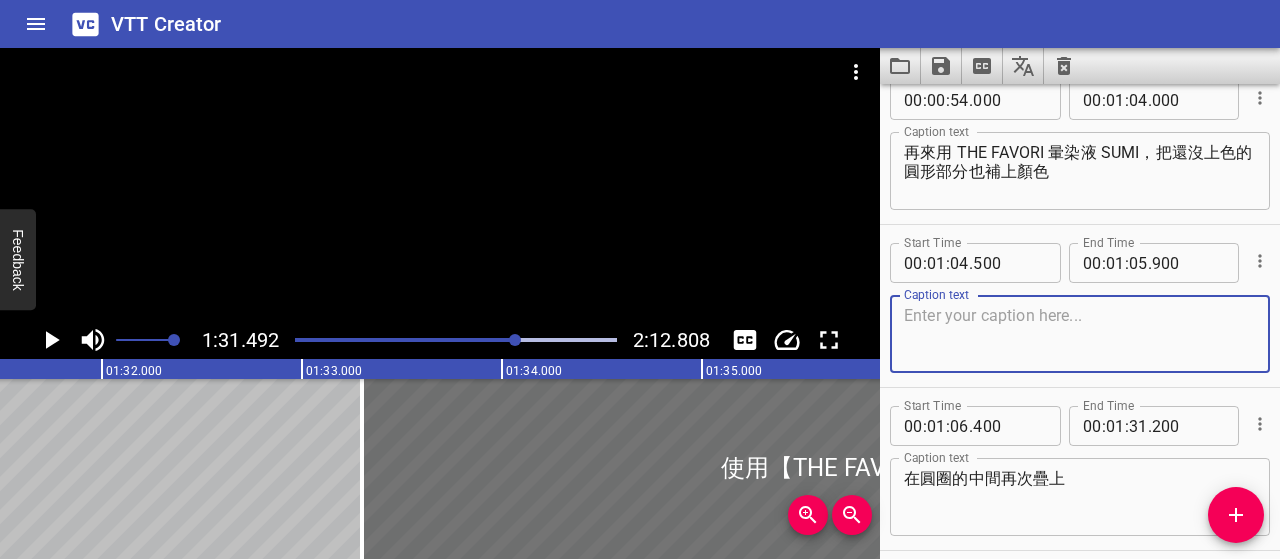 paste on "再次使用 THE FAVORI 油畫凝膠 EGG WHITE，
筆刷一樣使用斜口筆" 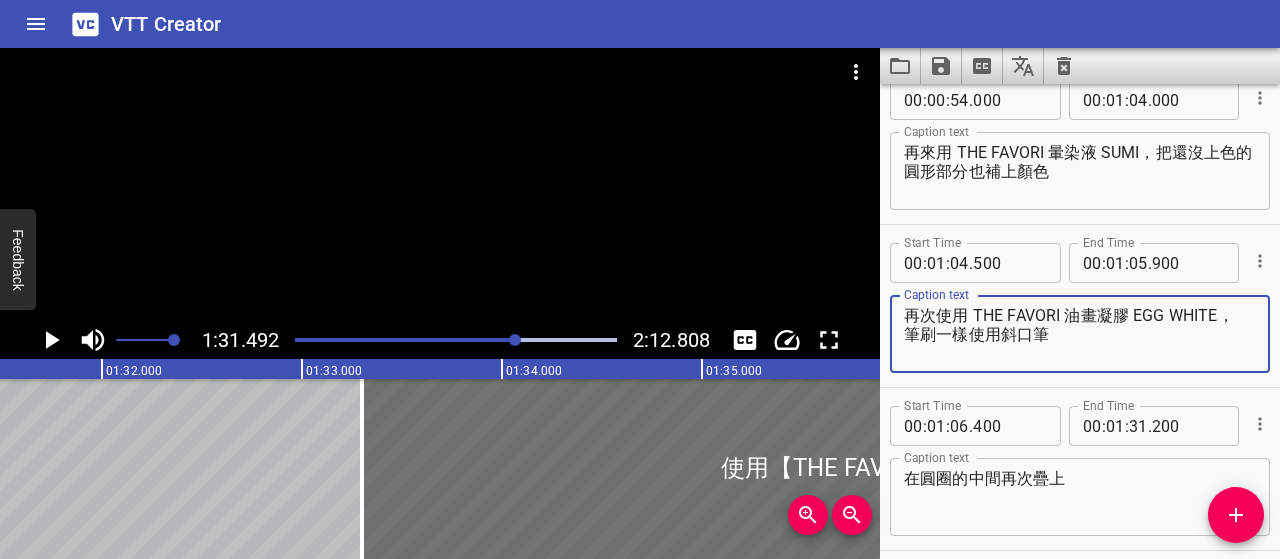 type on "再次使用 THE FAVORI 油畫凝膠 EGG WHITE，
筆刷一樣使用斜口筆" 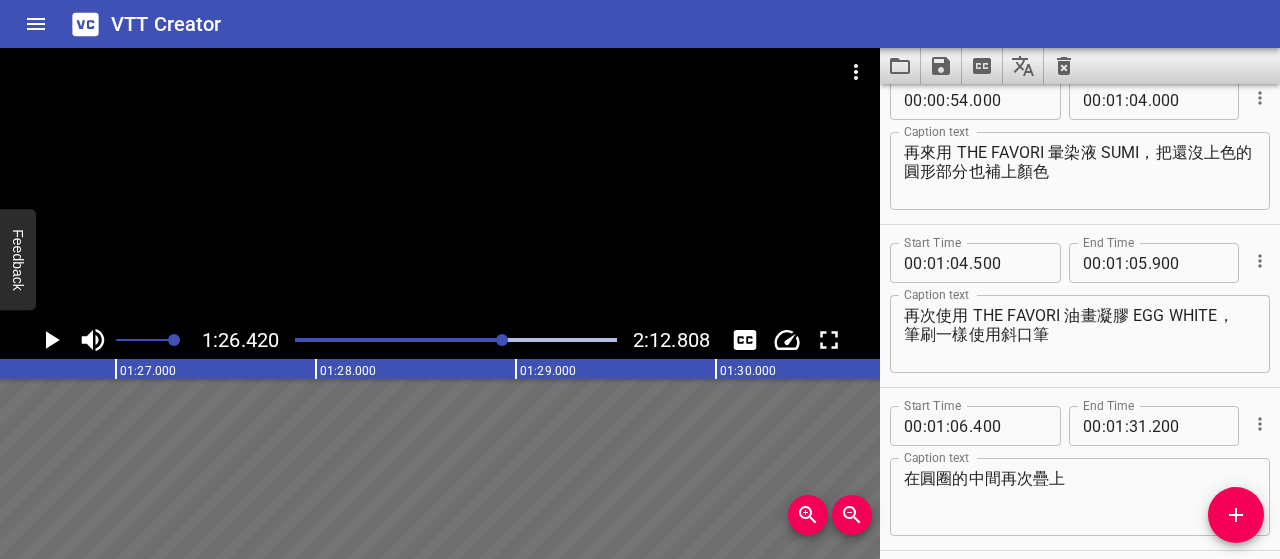 click at bounding box center (344, 340) 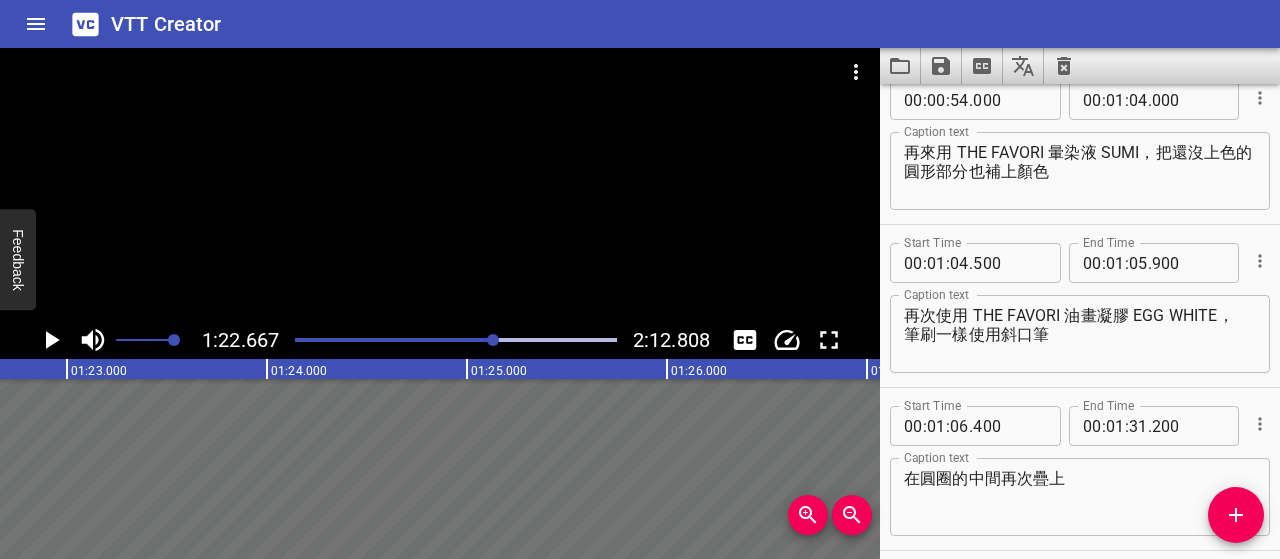 click at bounding box center (335, 340) 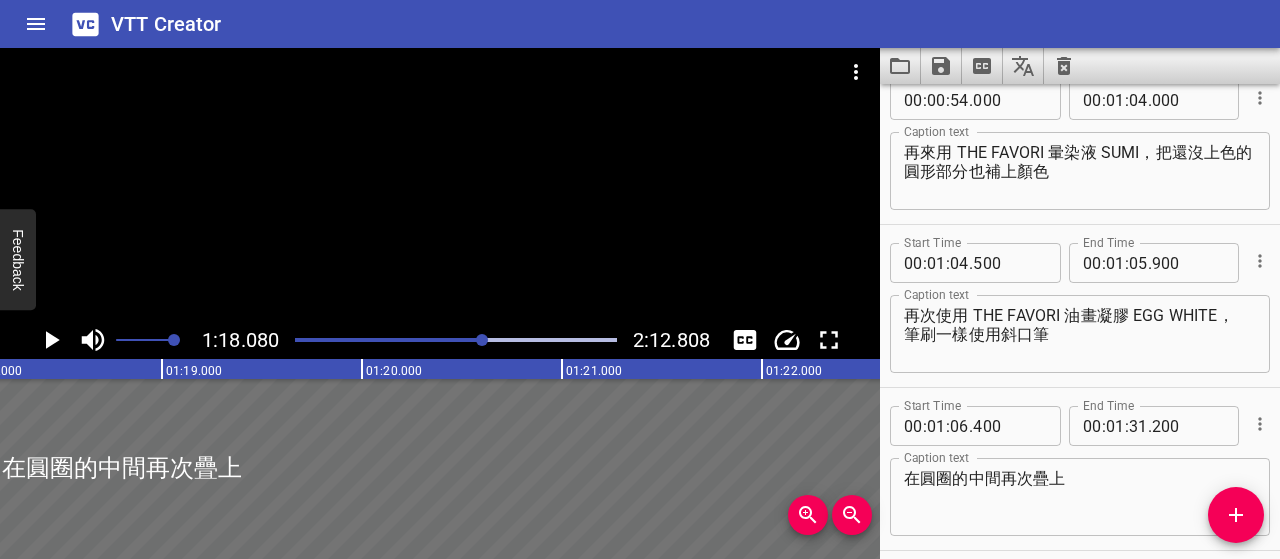 scroll, scrollTop: 0, scrollLeft: 15616, axis: horizontal 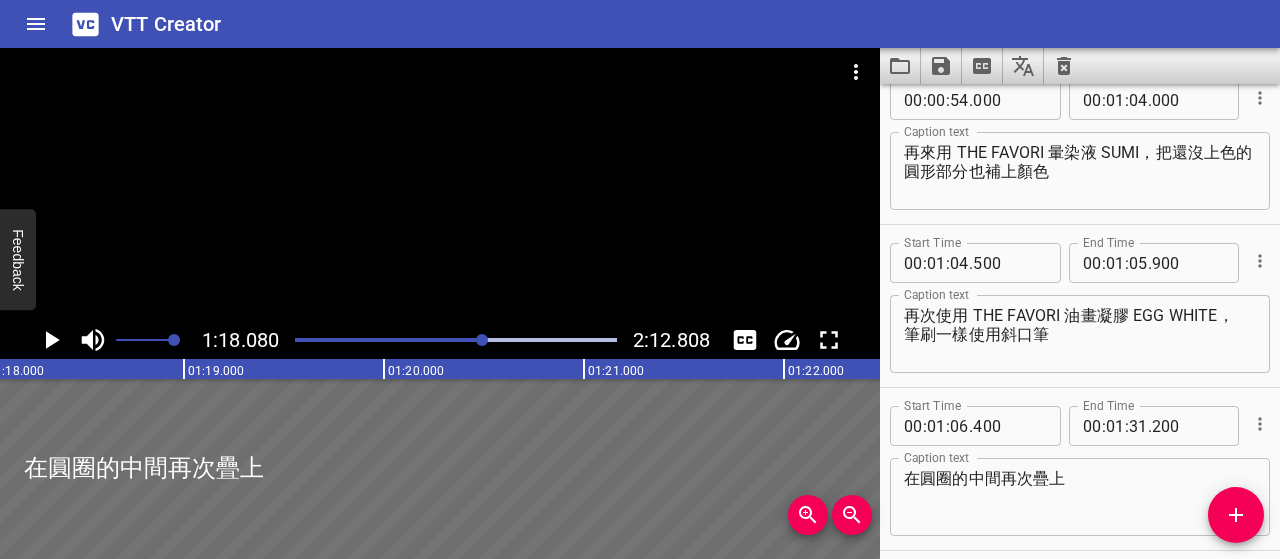 click at bounding box center (456, 340) 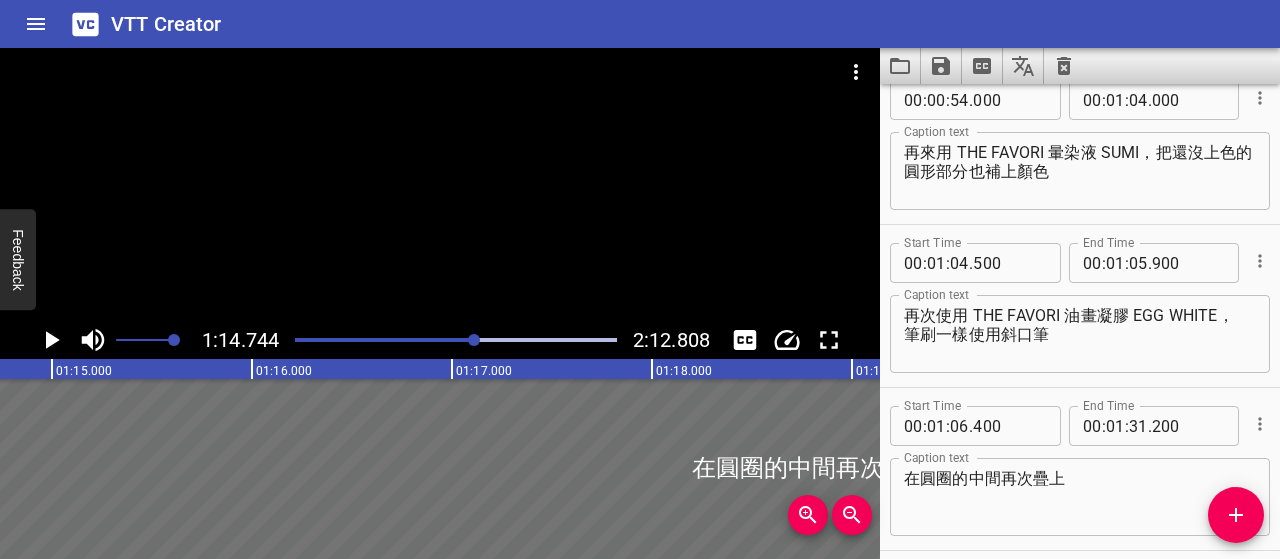 click at bounding box center [456, 340] 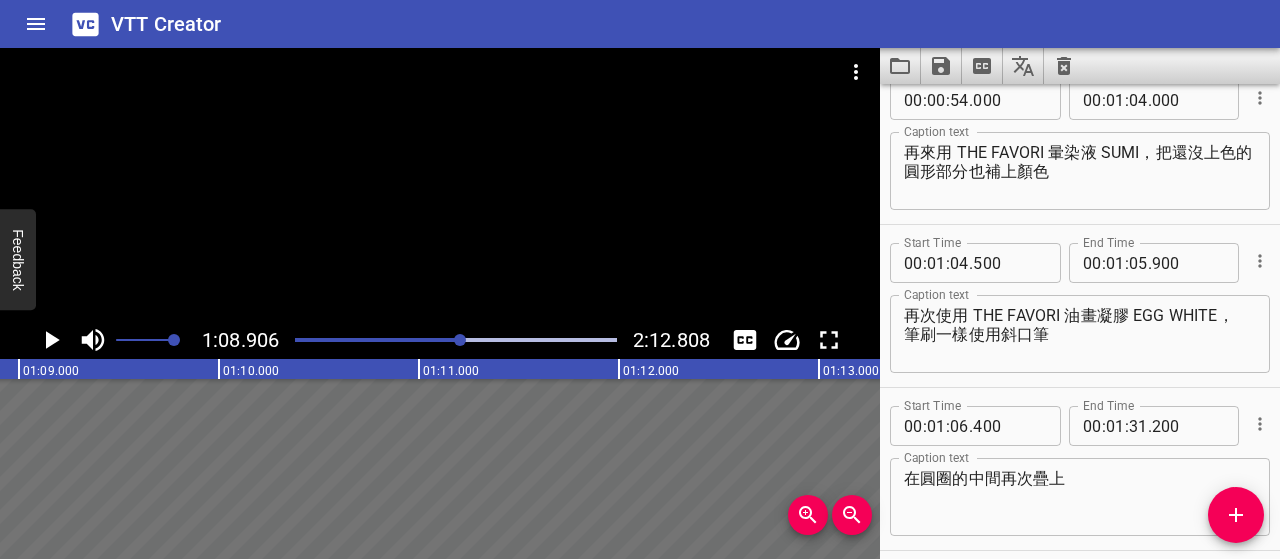 click at bounding box center [301, 340] 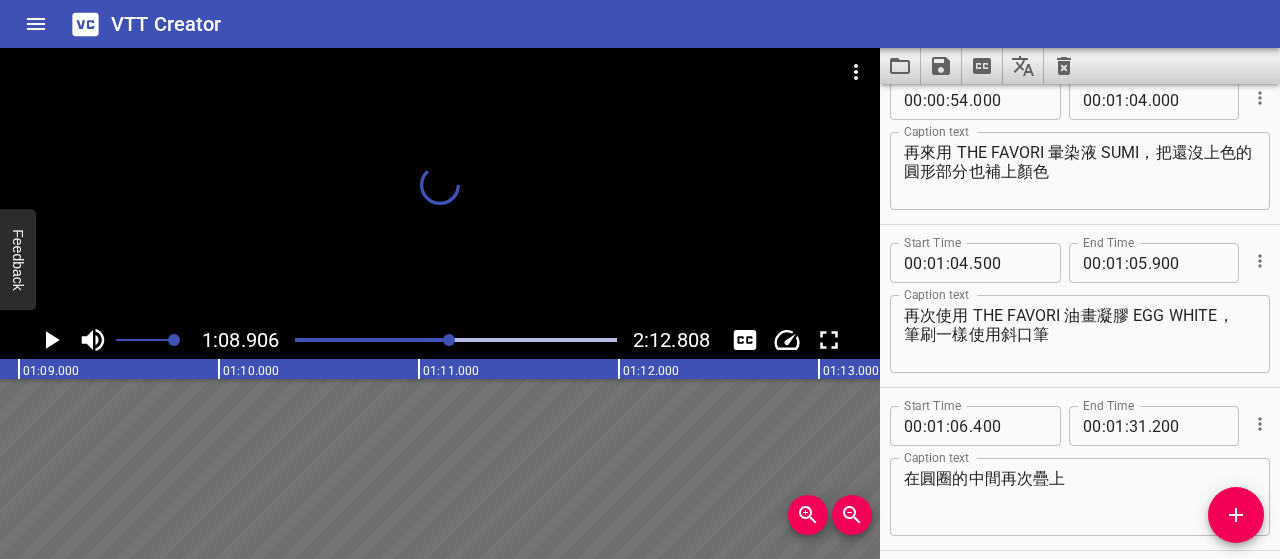 scroll, scrollTop: 0, scrollLeft: 13715, axis: horizontal 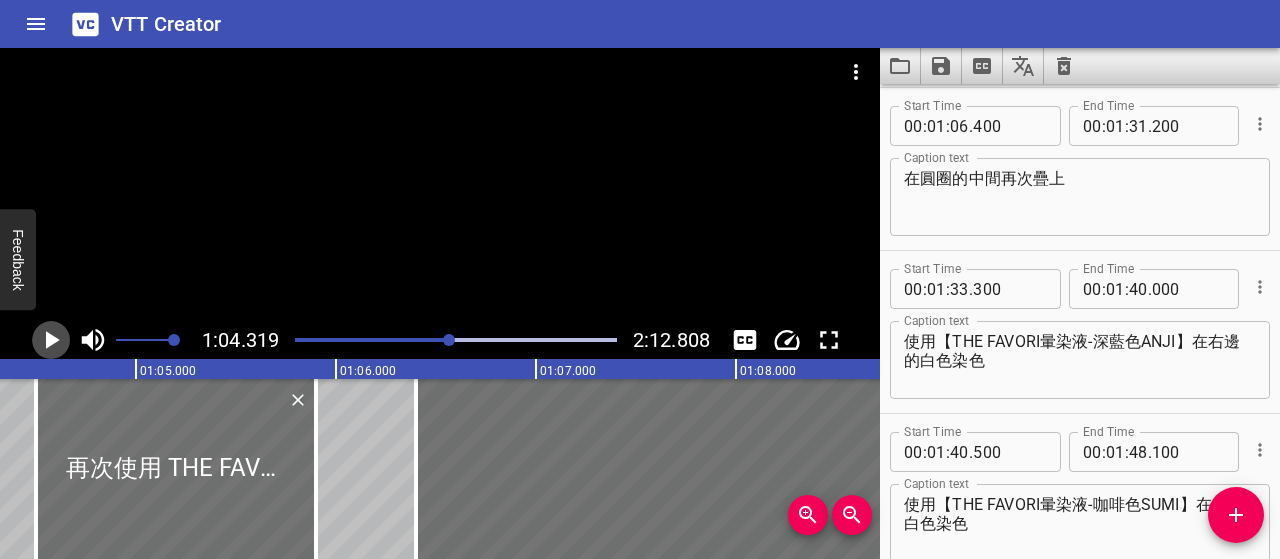 click 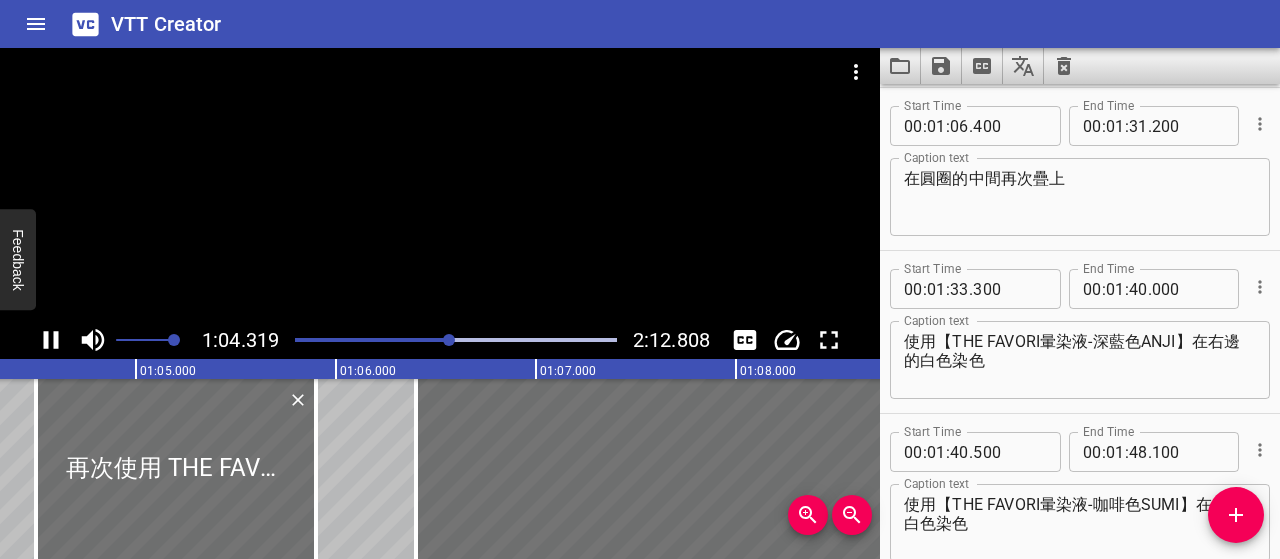 scroll, scrollTop: 0, scrollLeft: 12902, axis: horizontal 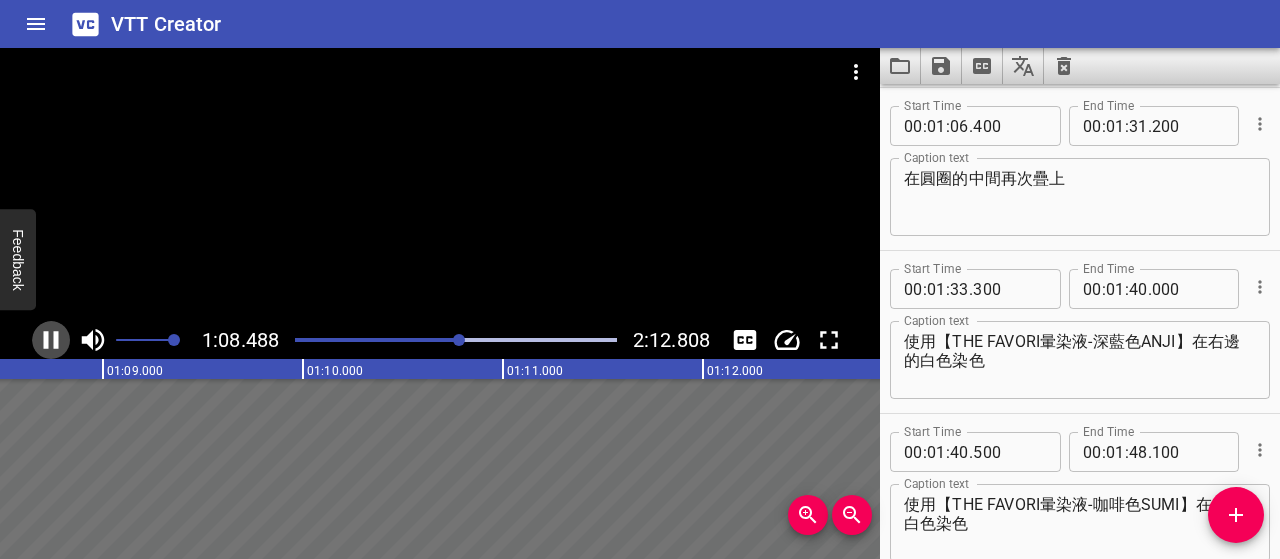 click 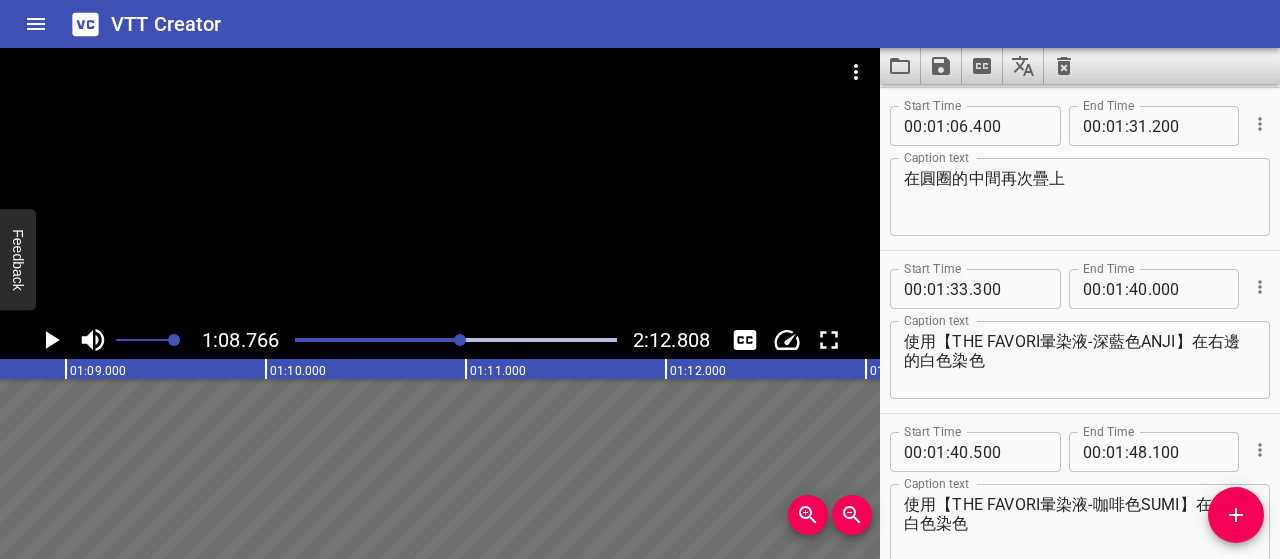 scroll, scrollTop: 0, scrollLeft: 13753, axis: horizontal 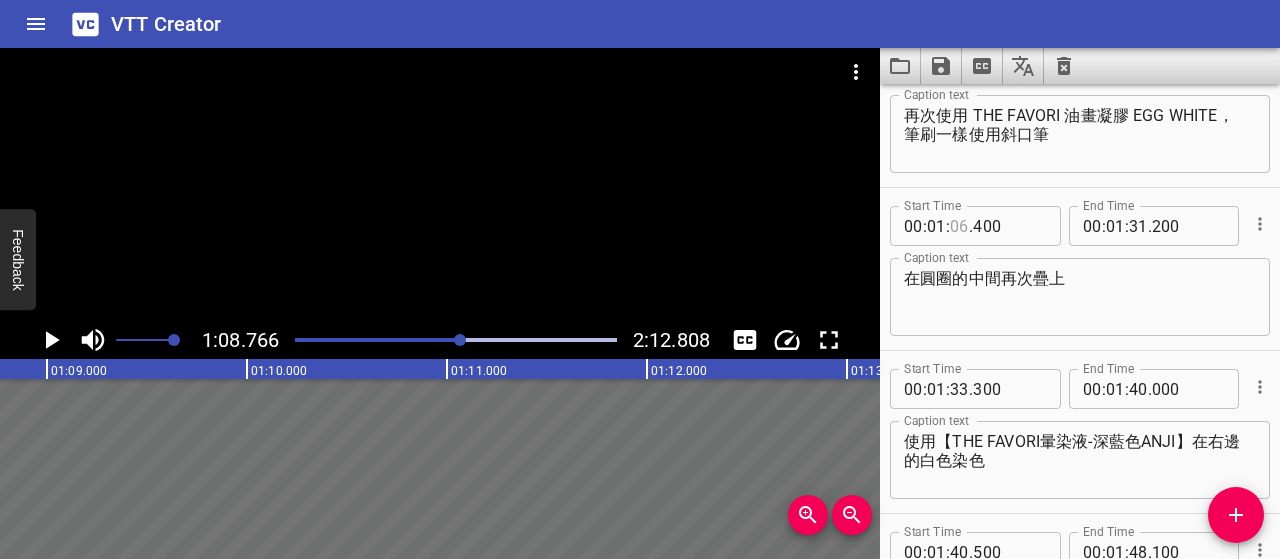 click at bounding box center (959, 226) 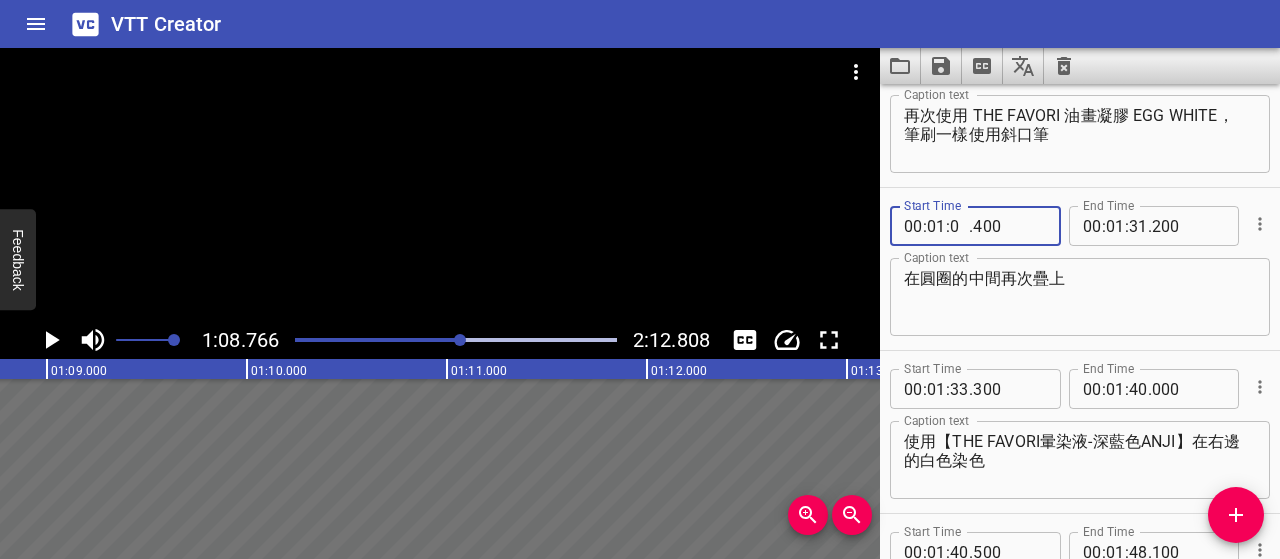 type on "08" 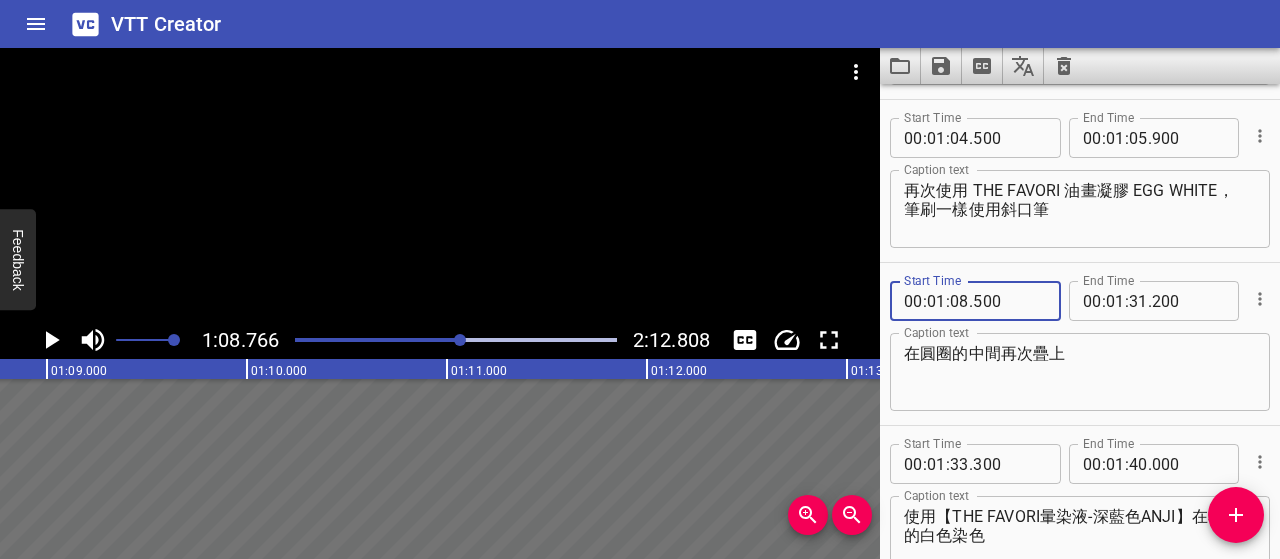 scroll, scrollTop: 841, scrollLeft: 0, axis: vertical 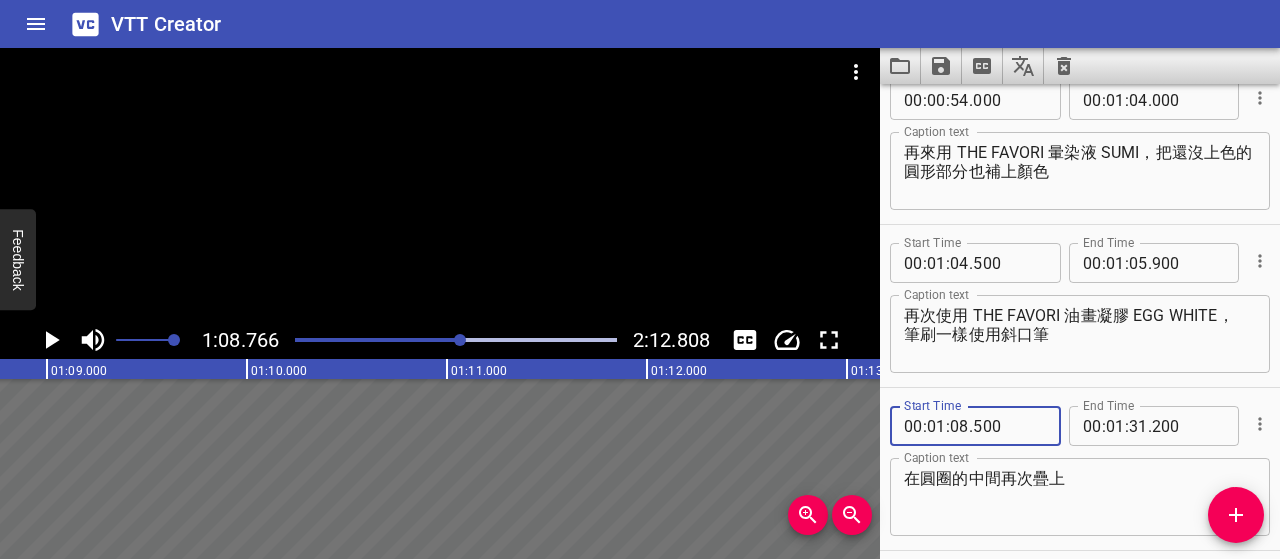 type on "500" 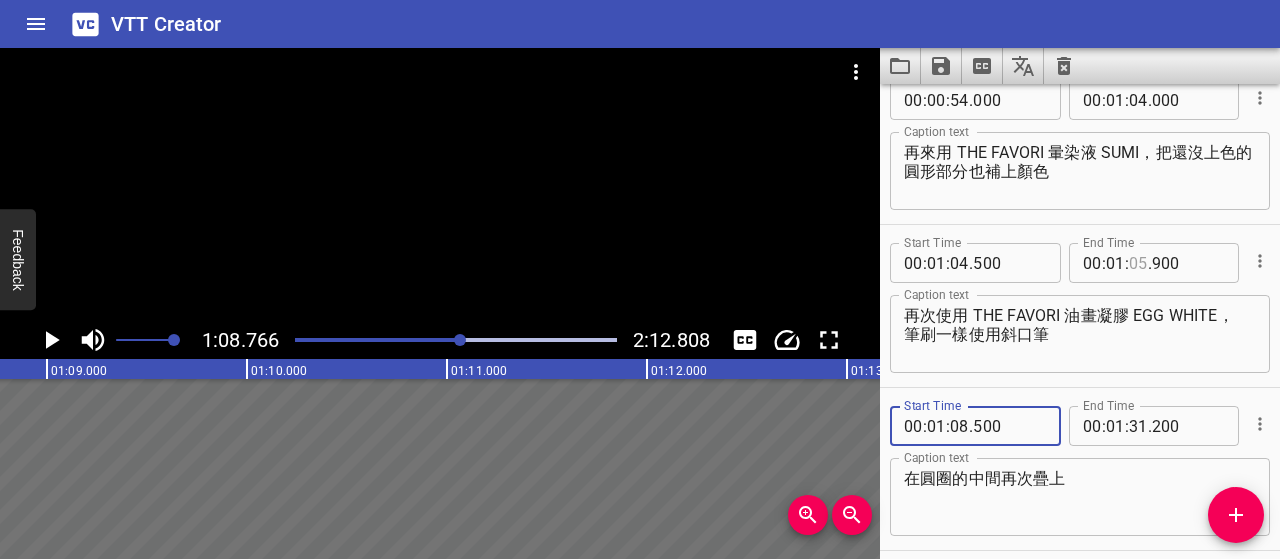 click at bounding box center [1138, 263] 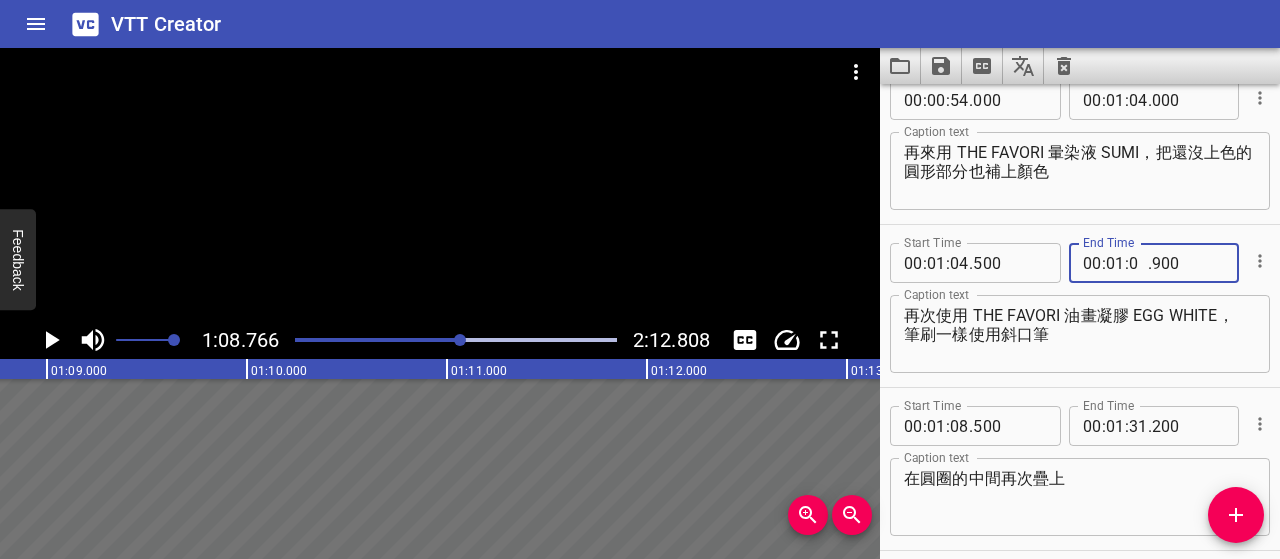 type on "08" 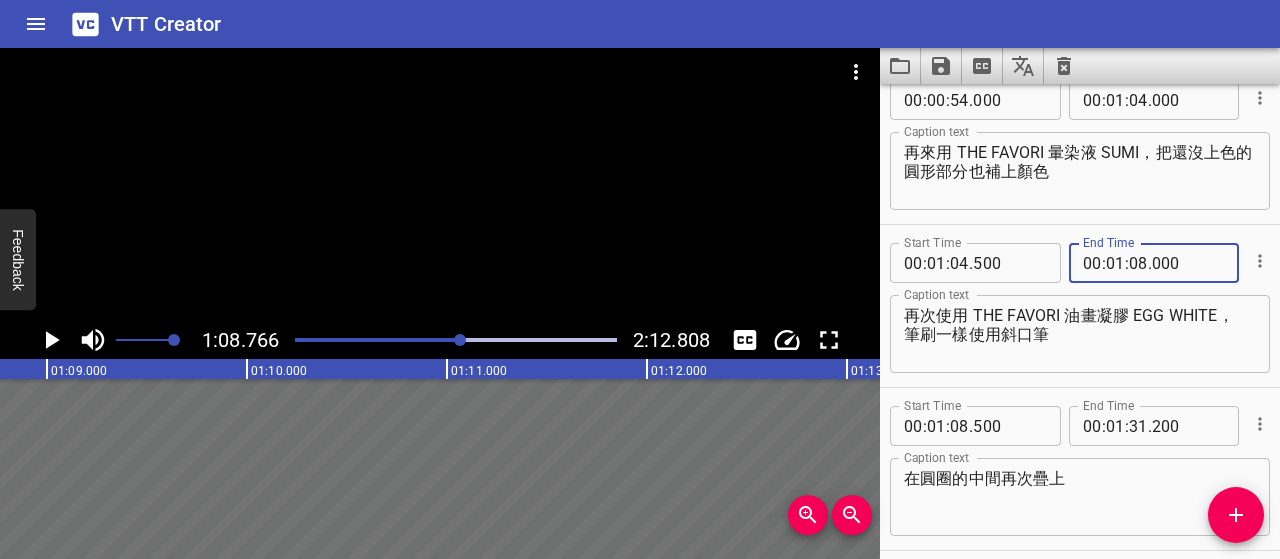 type on "000" 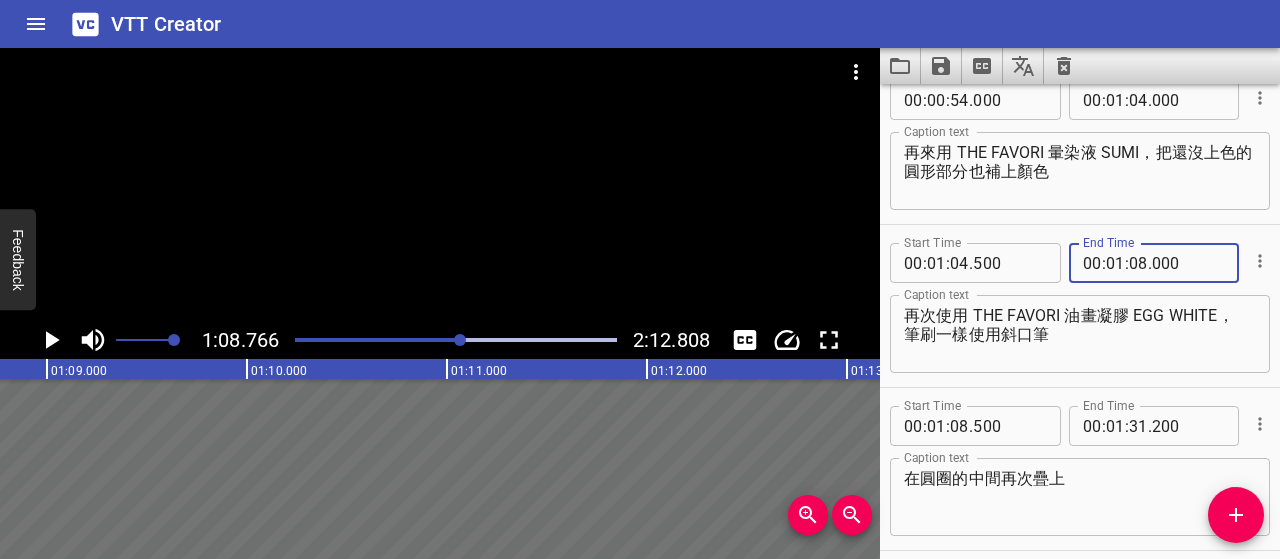type on "000" 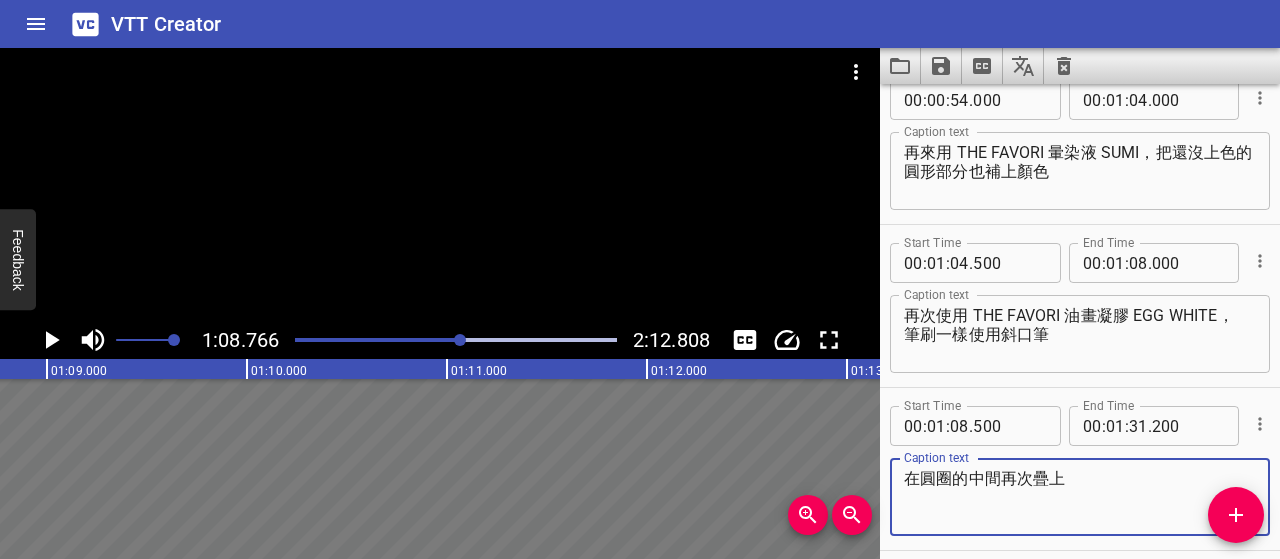 drag, startPoint x: 1034, startPoint y: 484, endPoint x: 874, endPoint y: 484, distance: 160 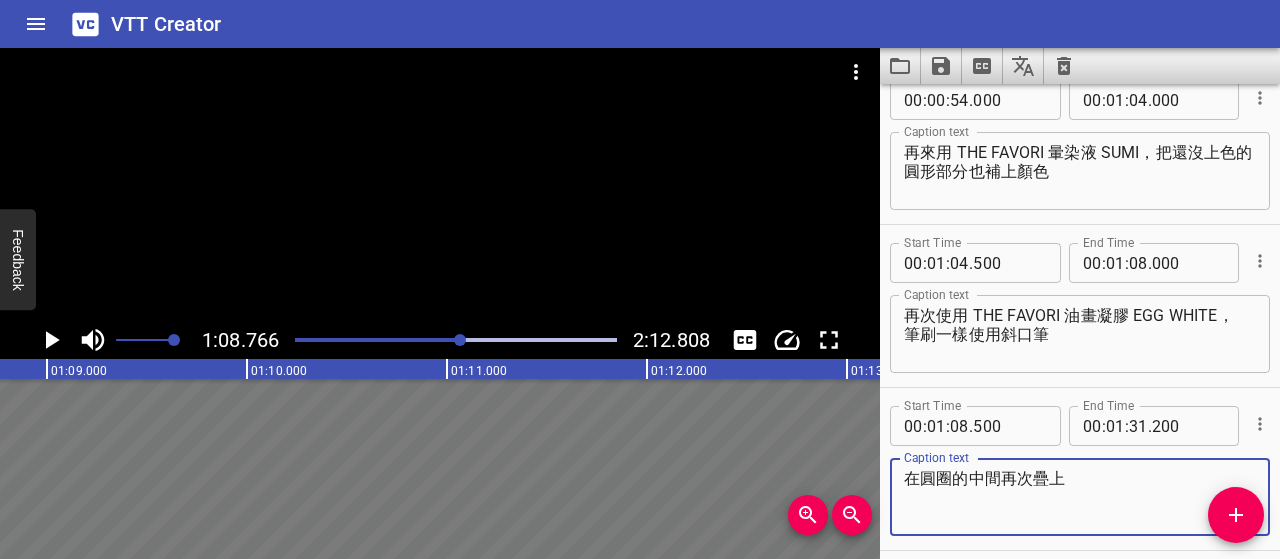 click on "1:08.766 2:12.808 00:00.000 00:01.000 00:02.000 00:03.000 00:04.000 00:05.000 00:06.000 00:07.000 00:08.000 00:09.000 00:10.000 00:11.000 00:12.000 00:13.000 00:14.000 00:15.000 00:16.000 00:17.000 00:18.000 00:19.000 00:20.000 00:21.000 00:22.000 00:23.000 00:24.000 00:25.000 00:25.000 00:26.000 00:27.000 00:28.000 00:29.000 00:30.000 00:31.000 00:32.000 00:33.000 00:34.000 00:35.000 00:36.000 00:37.000 00:38.000 00:39.000 00:40.000 00:41.000 00:42.000 00:43.000 00:44.000 00:45.000 00:46.000 00:47.000 00:48.000 00:49.000 00:50.000 00:50.000 00:51.000 00:52.000 00:53.000 00:54.000 00:55.000 00:56.000 00:57.000 00:58.000 00:59.000 01:00.000 01:01.000 01:02.000 01:03.000 01:04.000 01:05.000 01:06.000 01:07.000 01:08.000 01:09.000 01:10.000 01:11.000 01:12.000 01:13.000 01:14.000 01:15.000 01:15.000 01:16.000 01:17.000 01:18.000 01:19.000 01:20.000 01:21.000 01:22.000 01:23.000 01:24.000 01:25.000 01:26.000 01:27.000 01:28.000 01:29.000 01:30.000 01:31.000 01:32.000 01:33.000 01:34.000 01:35.000 01:36.000 00 : :" at bounding box center [640, 303] 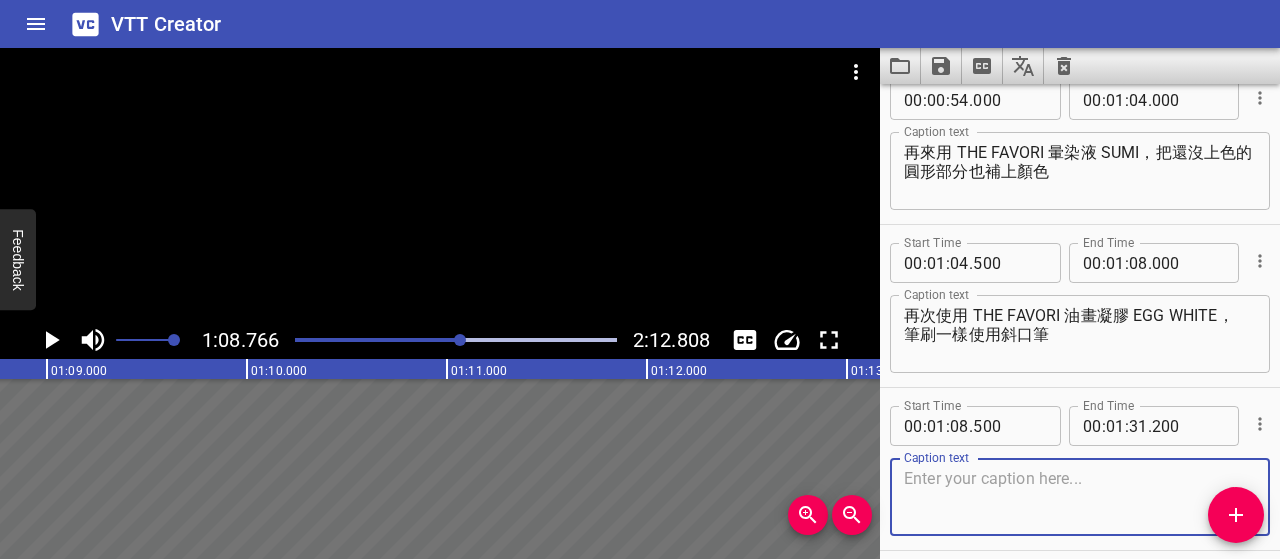 paste on "這次在甲面兩側的中間段，
疊上第二層圓形圖案。" 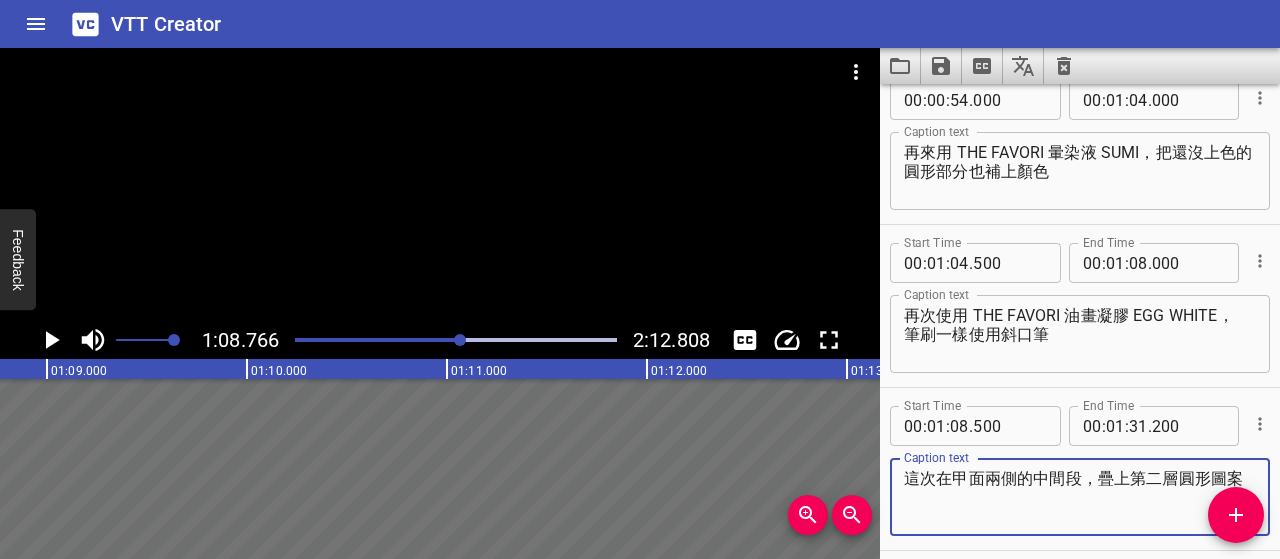 scroll, scrollTop: 1041, scrollLeft: 0, axis: vertical 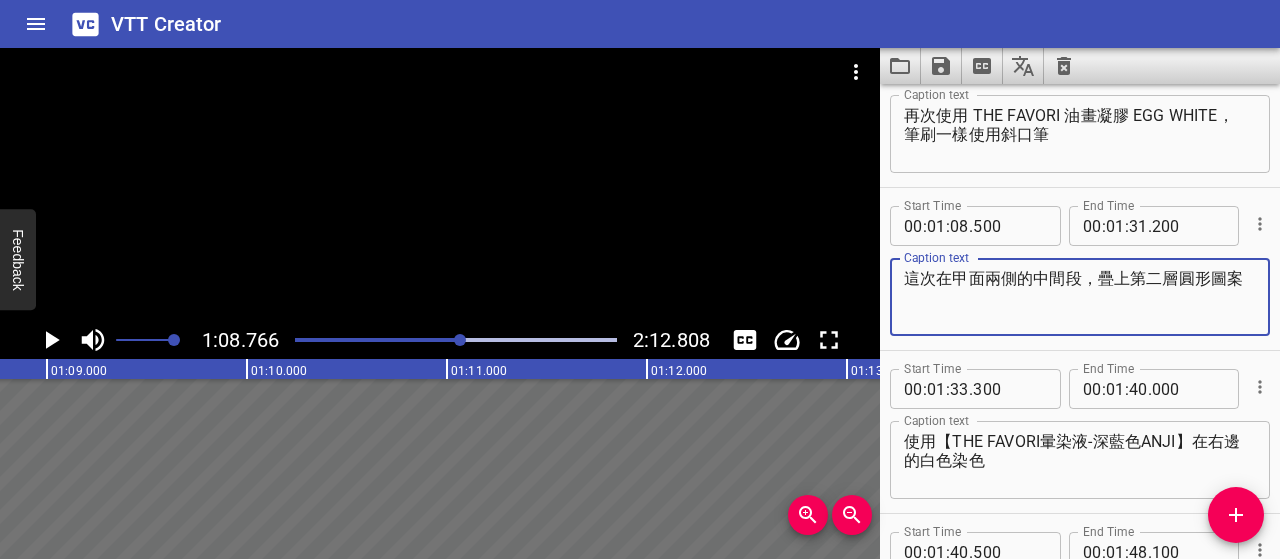 type on "這次在甲面兩側的中間段，疊上第二層圓形圖案" 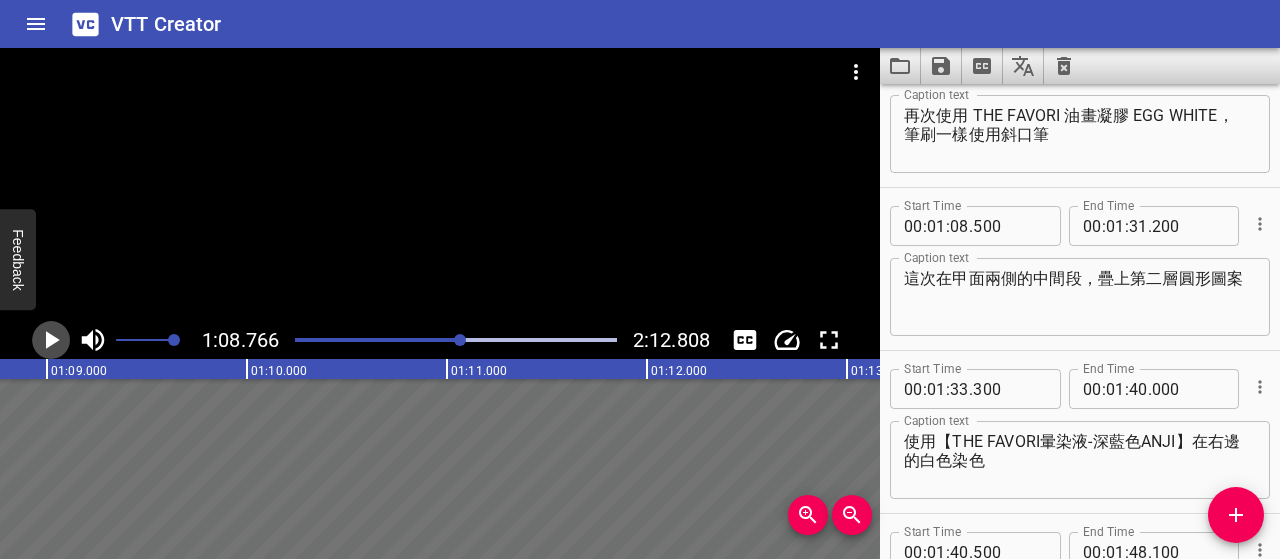 click 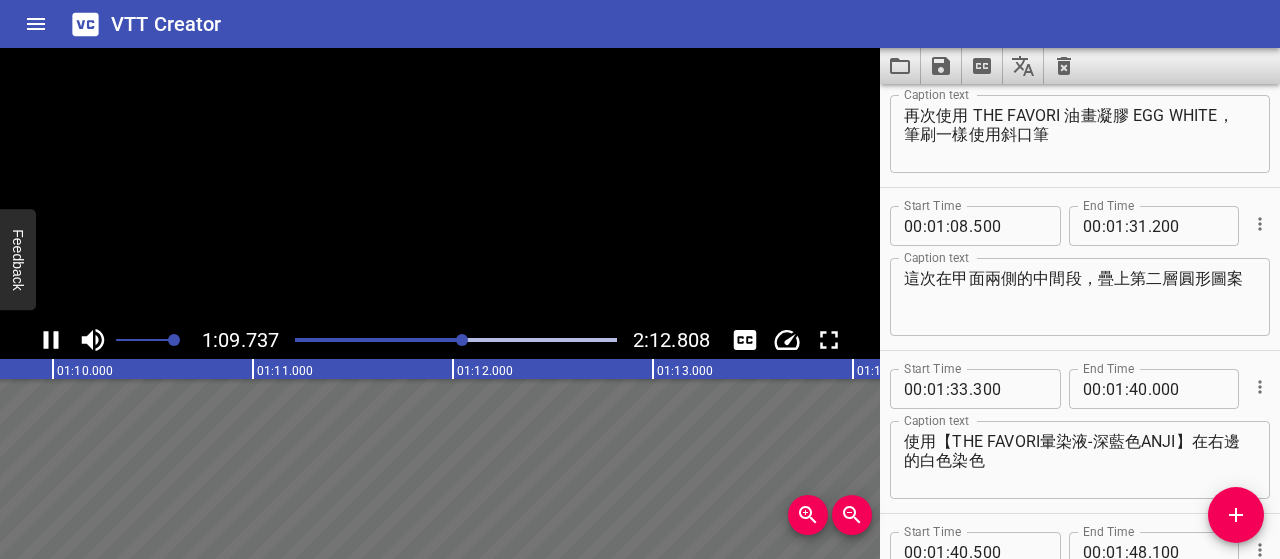 click 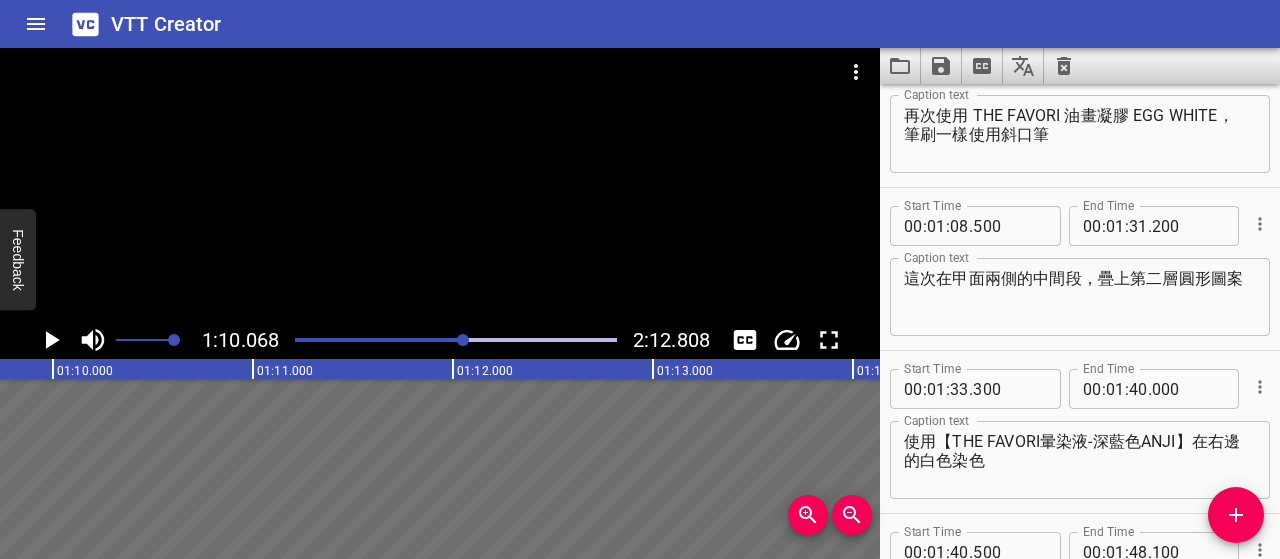 scroll, scrollTop: 0, scrollLeft: 14013, axis: horizontal 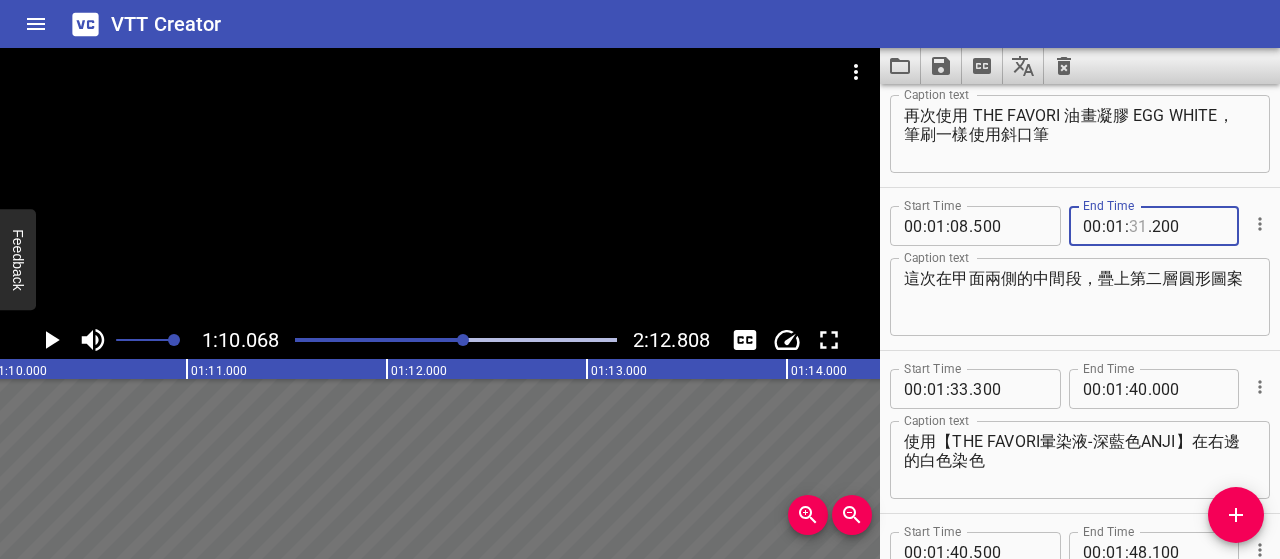 click at bounding box center [1138, 226] 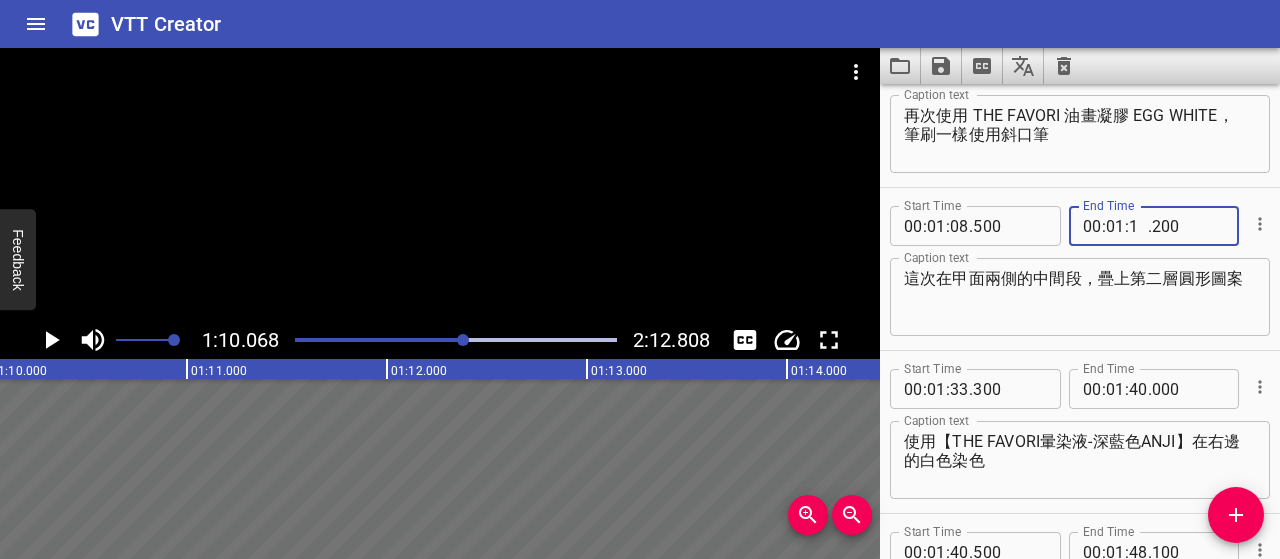 type on "15" 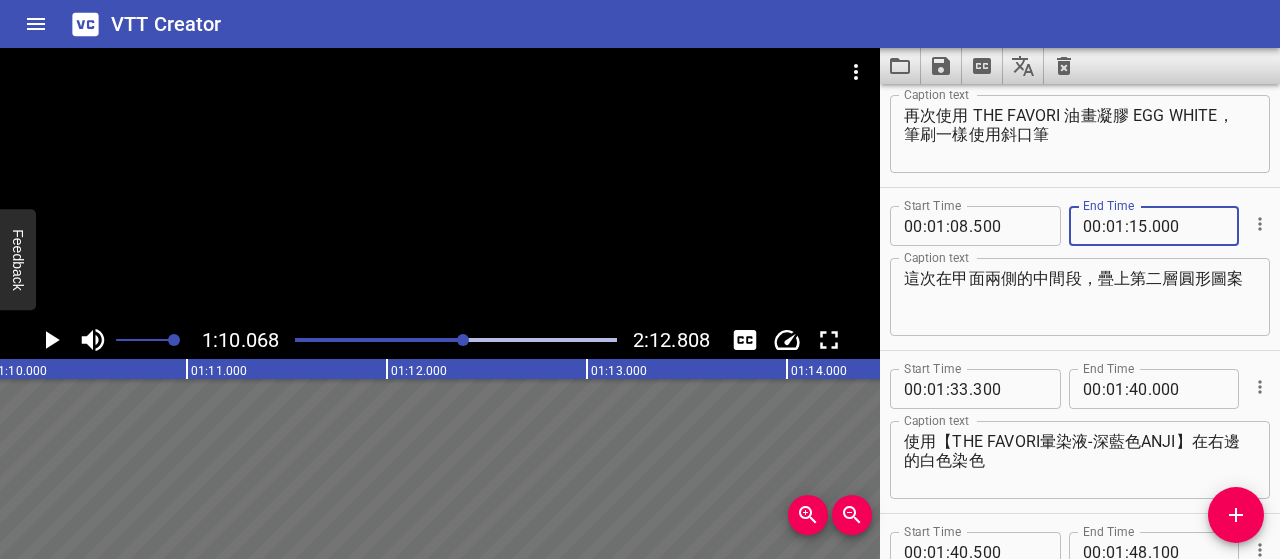 type on "000" 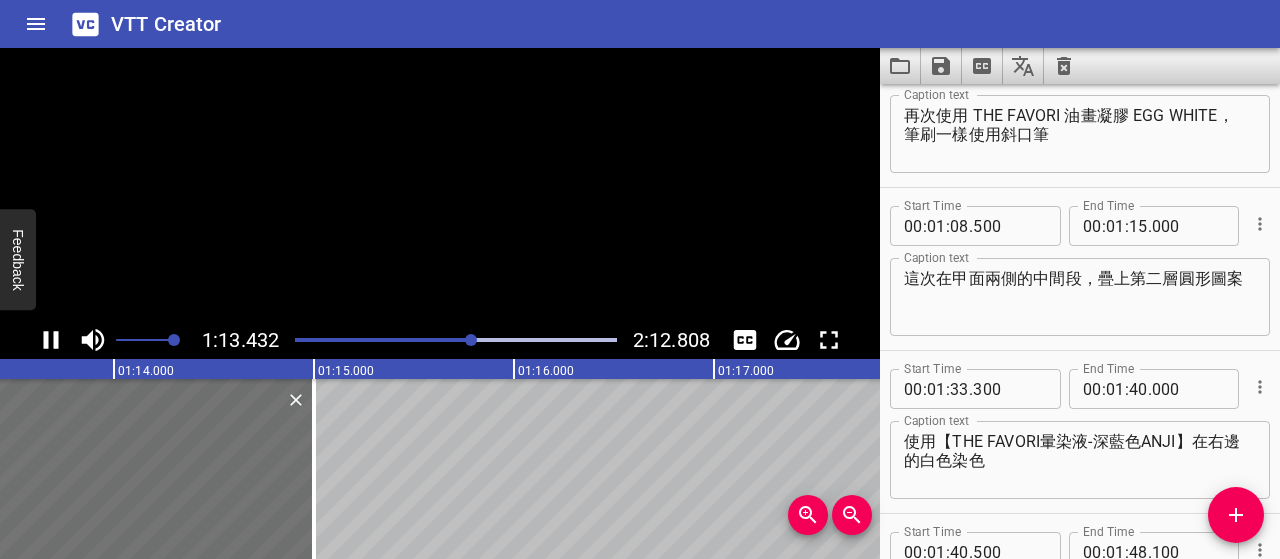 click 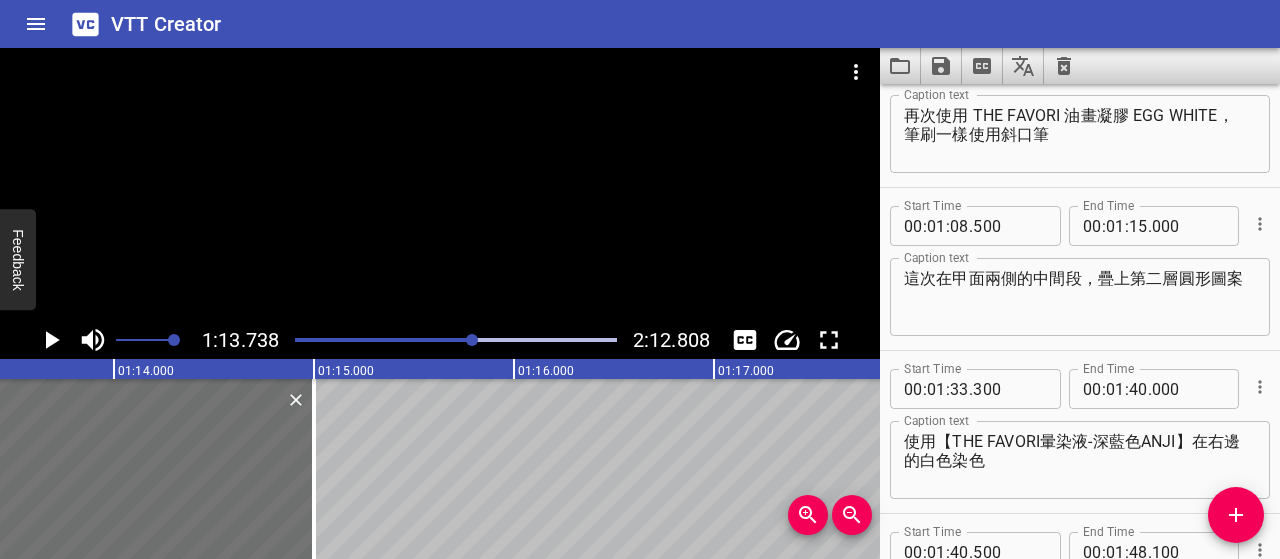scroll, scrollTop: 0, scrollLeft: 14747, axis: horizontal 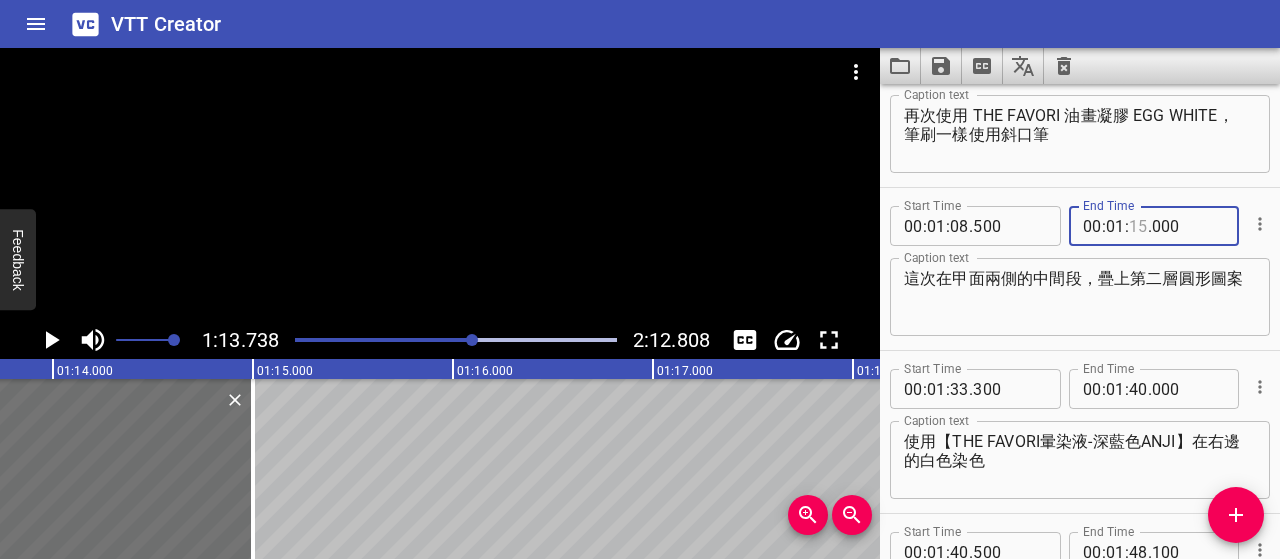 click at bounding box center [1138, 226] 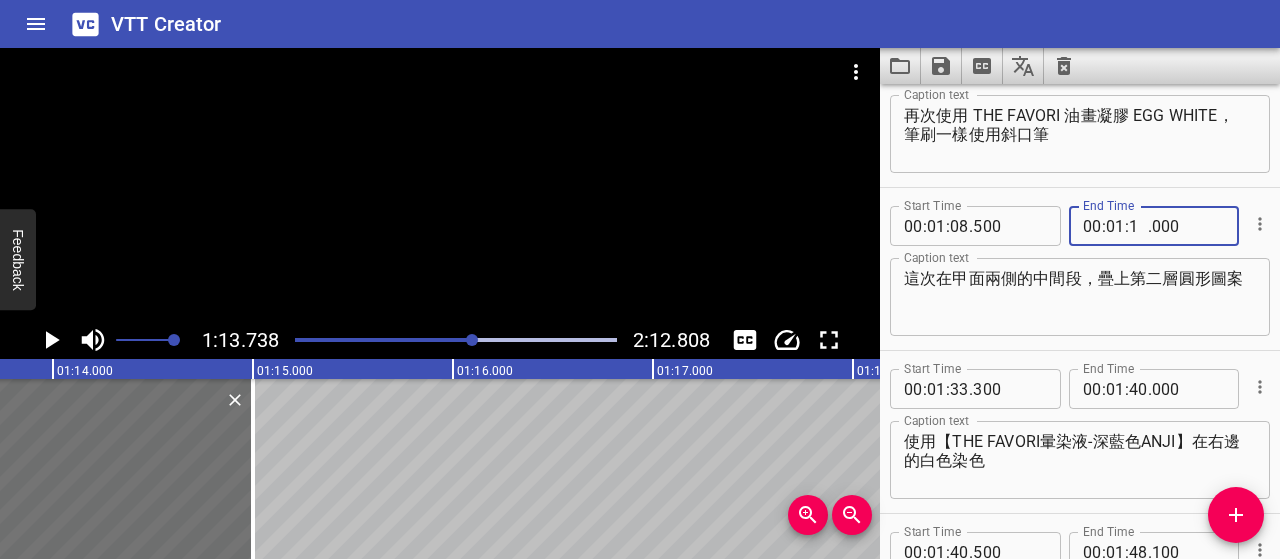 type on "13" 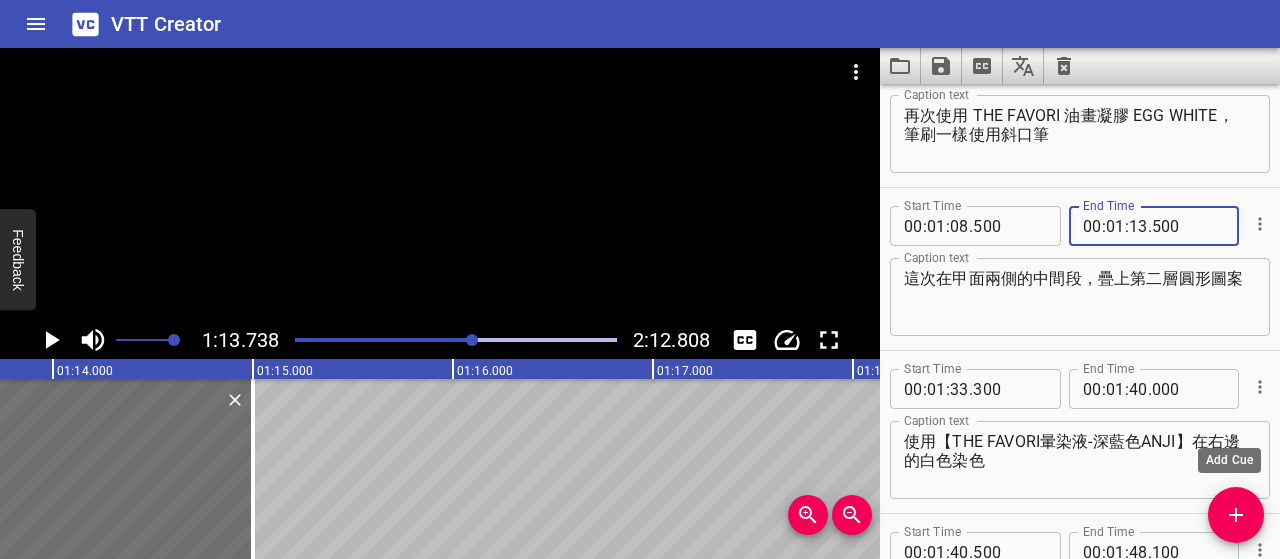 type on "500" 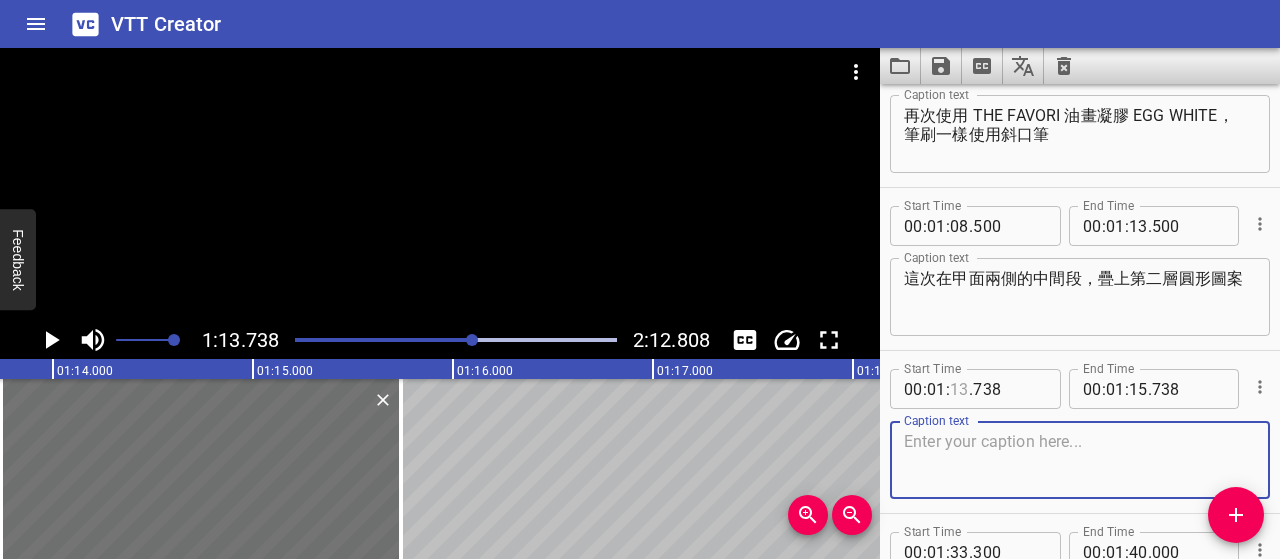 click at bounding box center [959, 389] 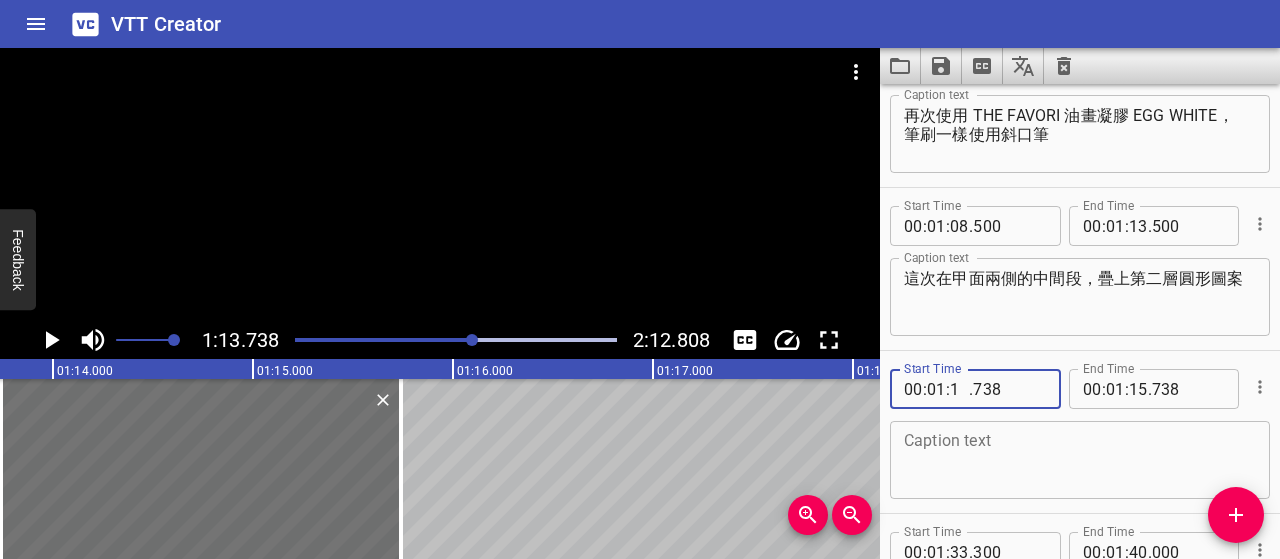 type on "14" 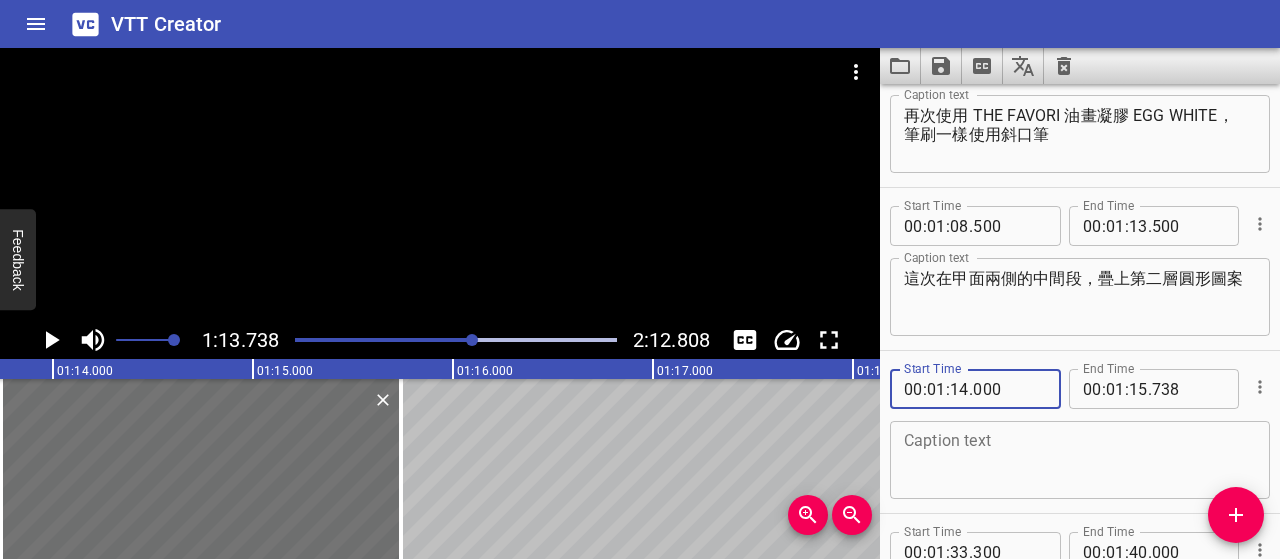 type on "000" 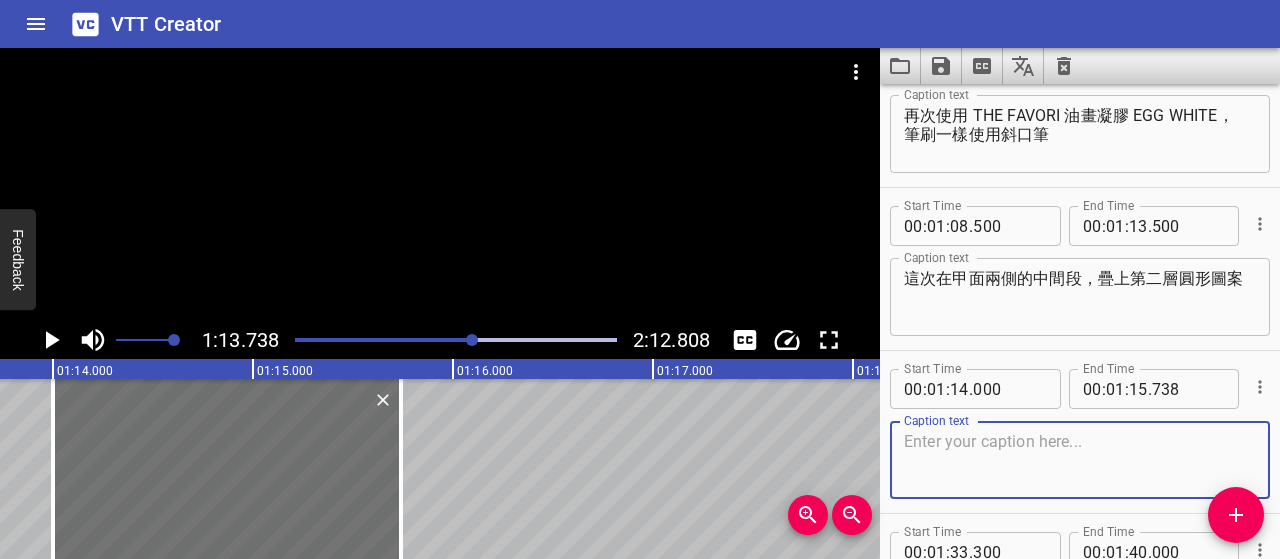 click at bounding box center (1080, 460) 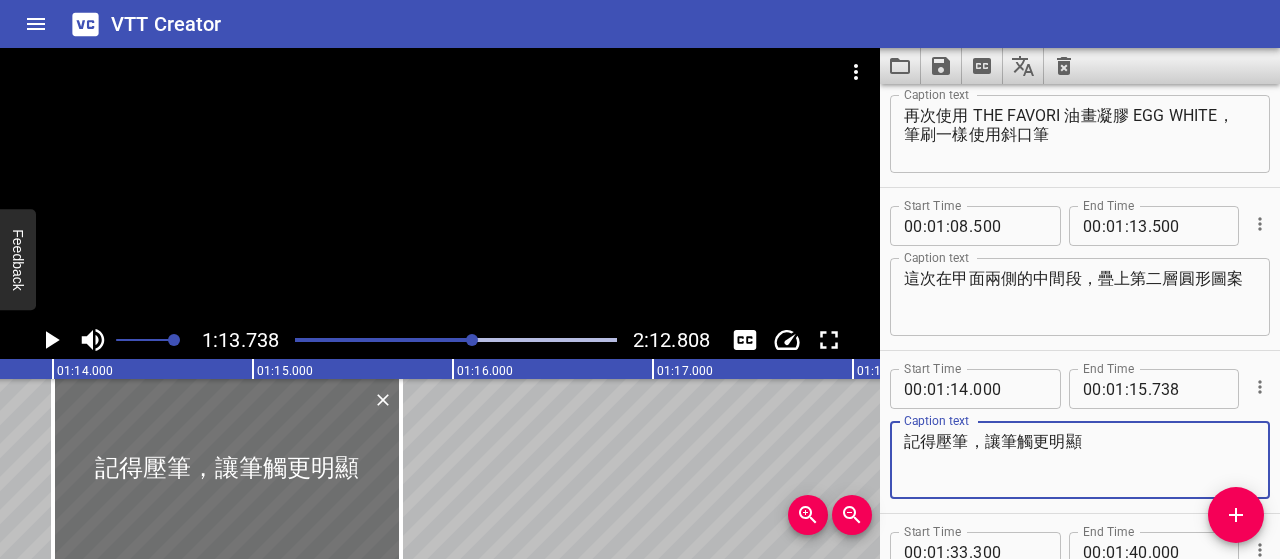 type on "記得壓筆，讓筆觸更明顯" 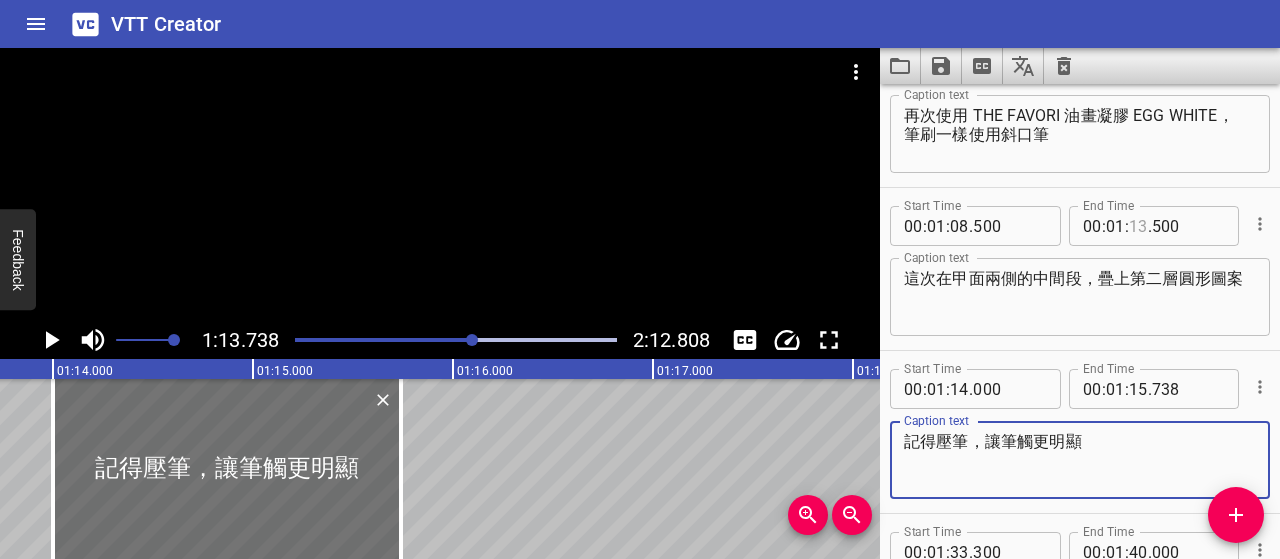 click at bounding box center [1138, 226] 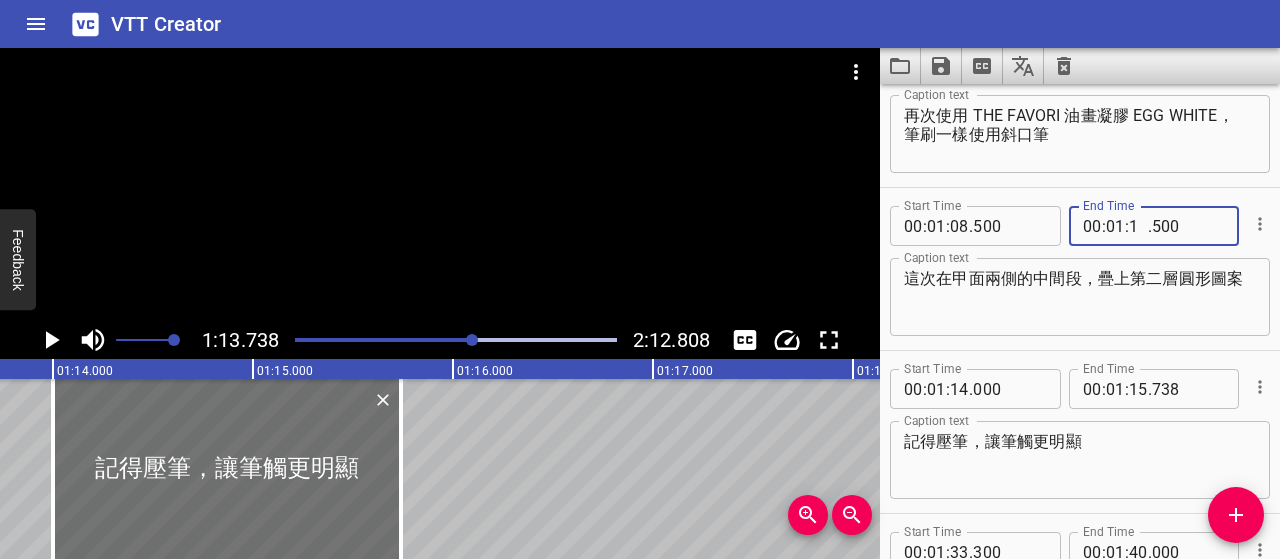 type on "12" 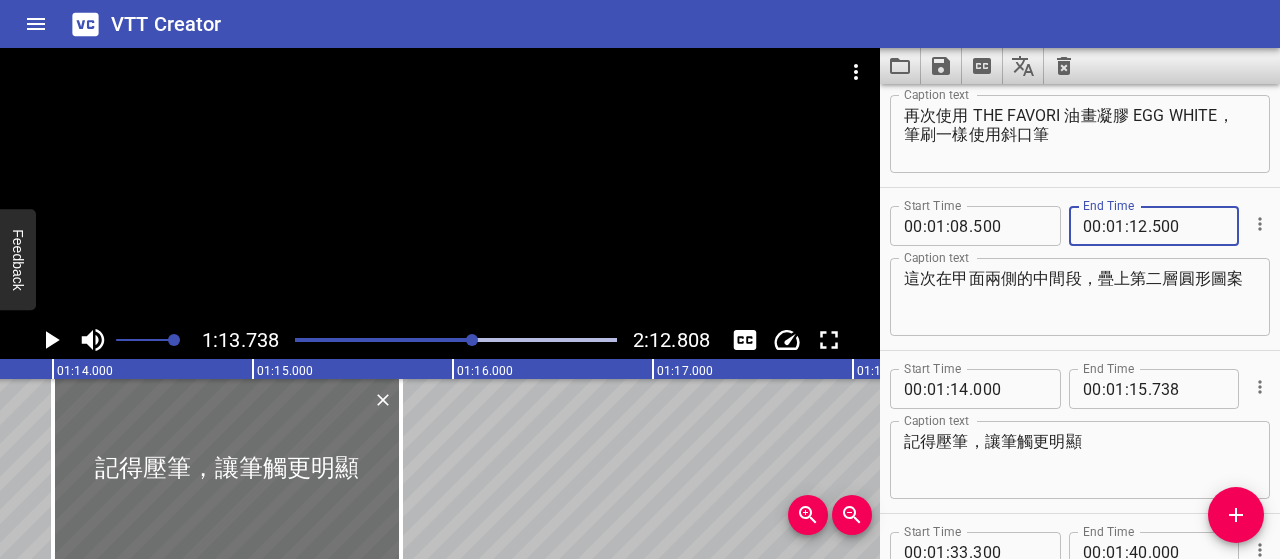 type on "500" 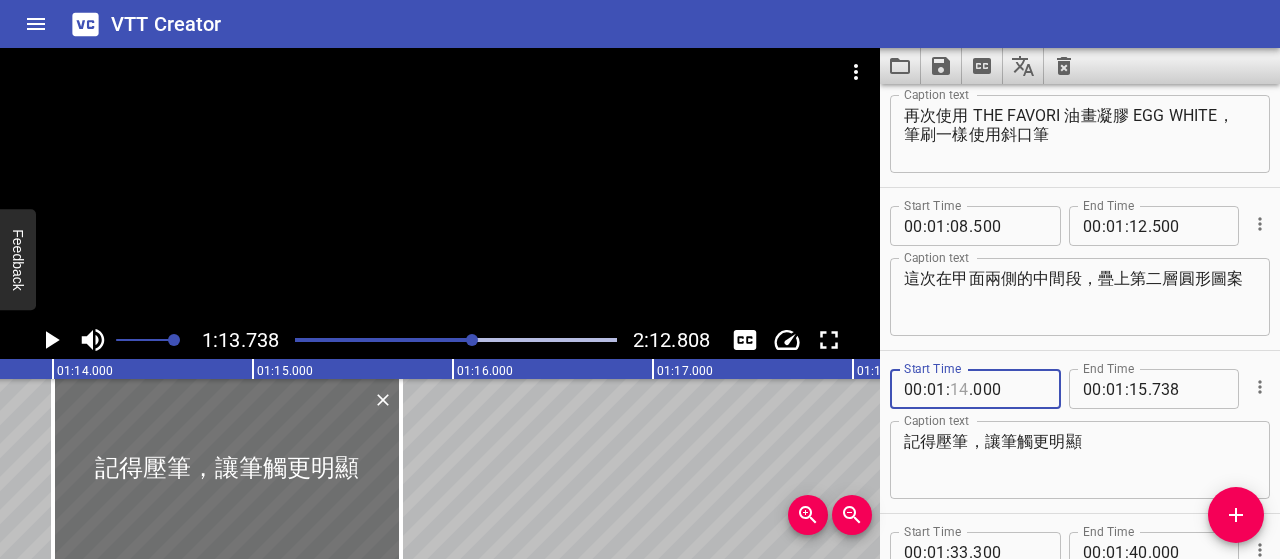 click at bounding box center (959, 389) 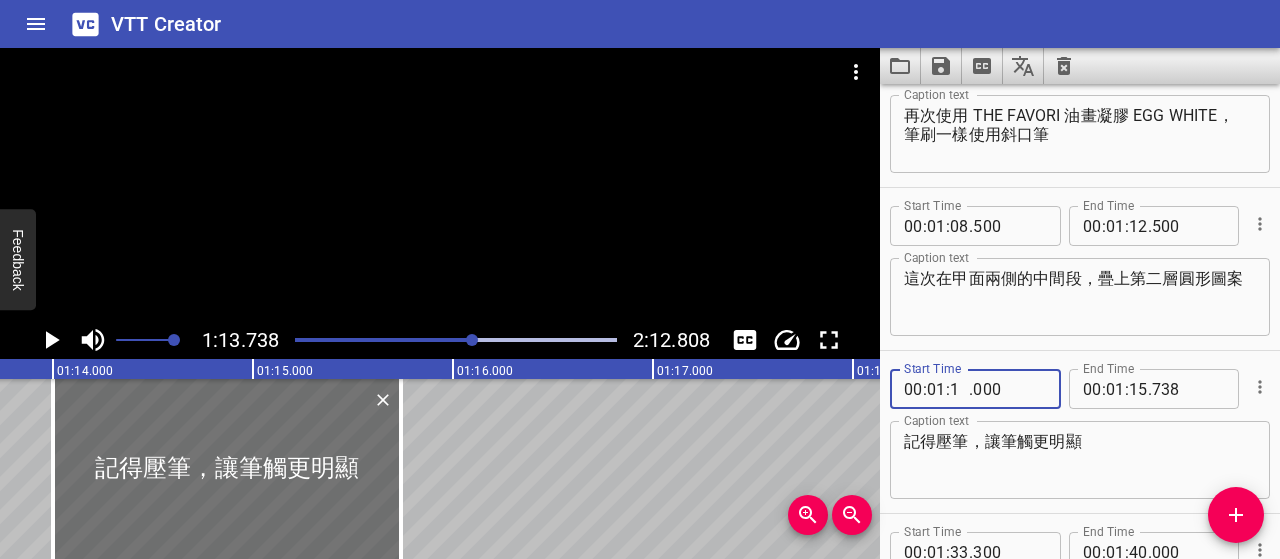 type on "13" 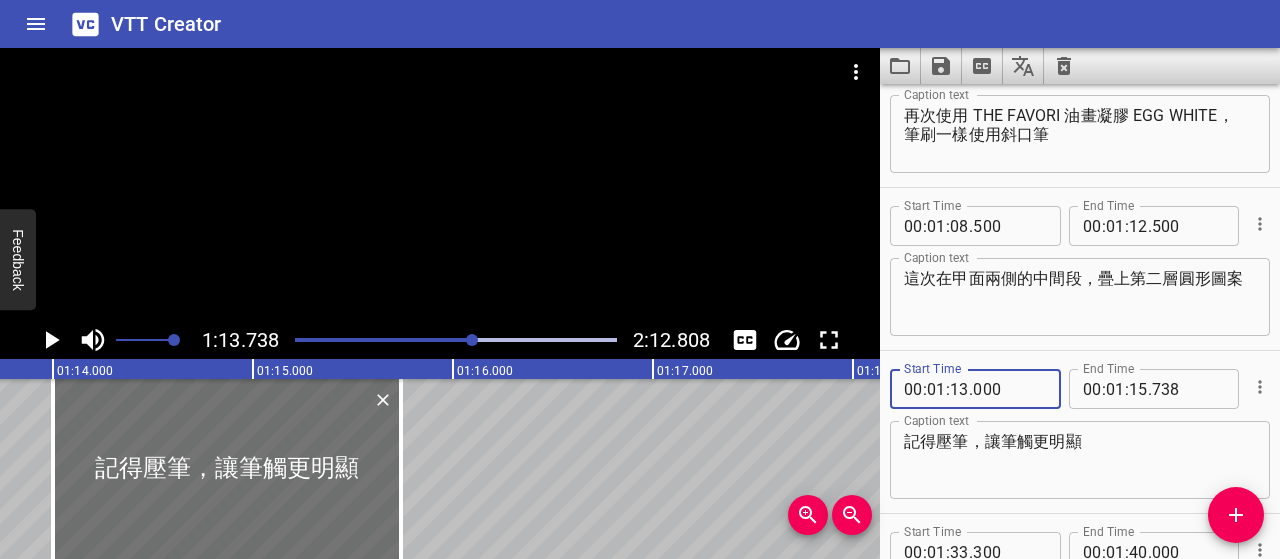 type on "000" 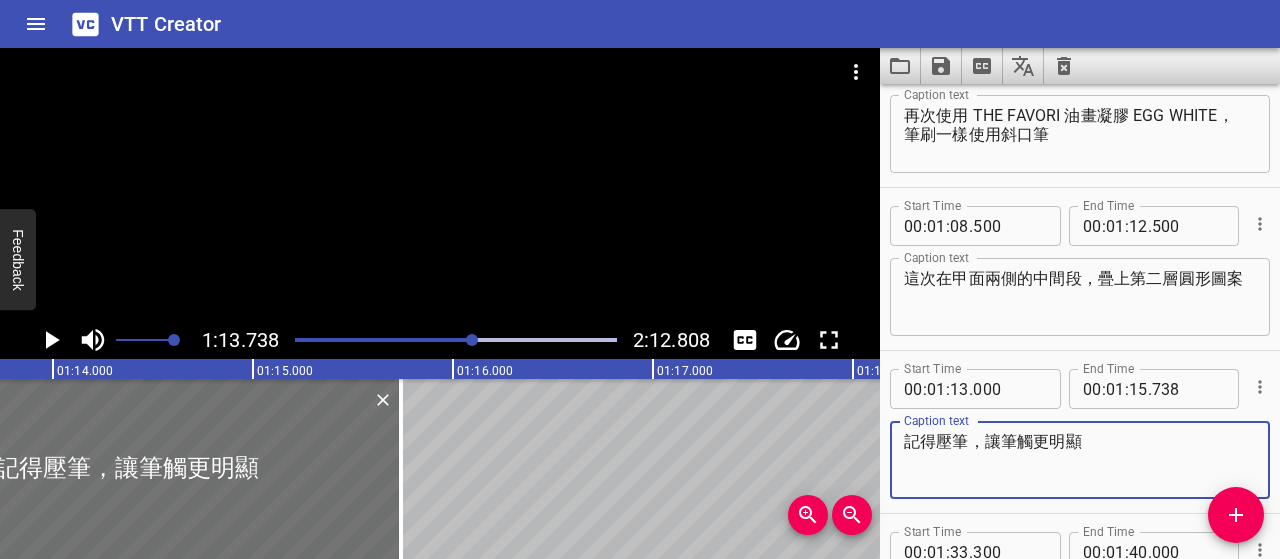 click on "記得壓筆，讓筆觸更明顯" at bounding box center (1080, 460) 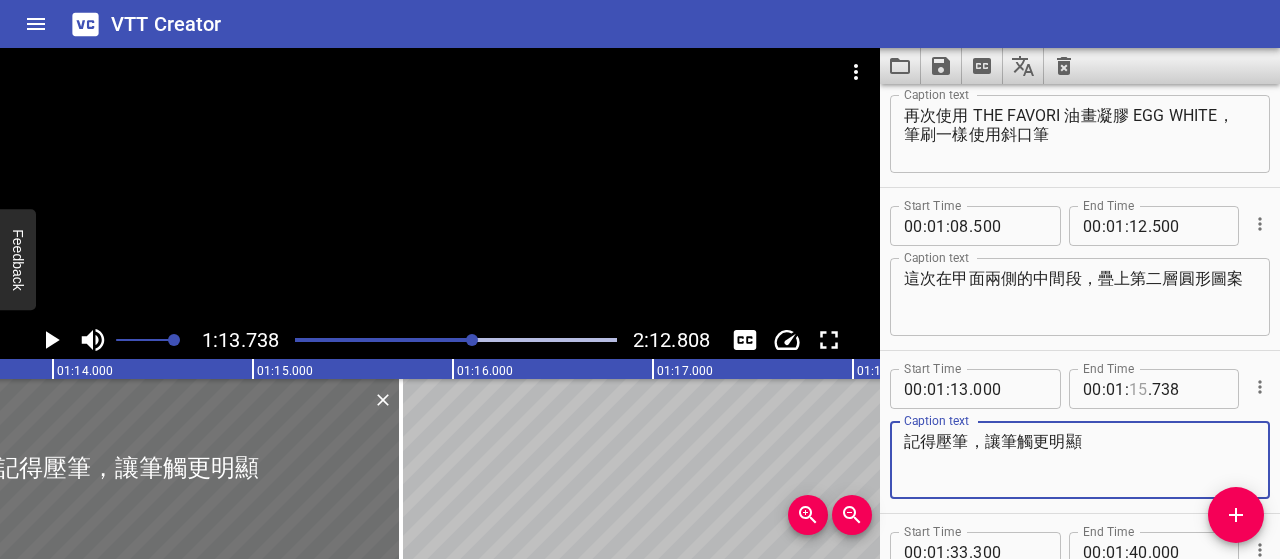 click at bounding box center [1138, 389] 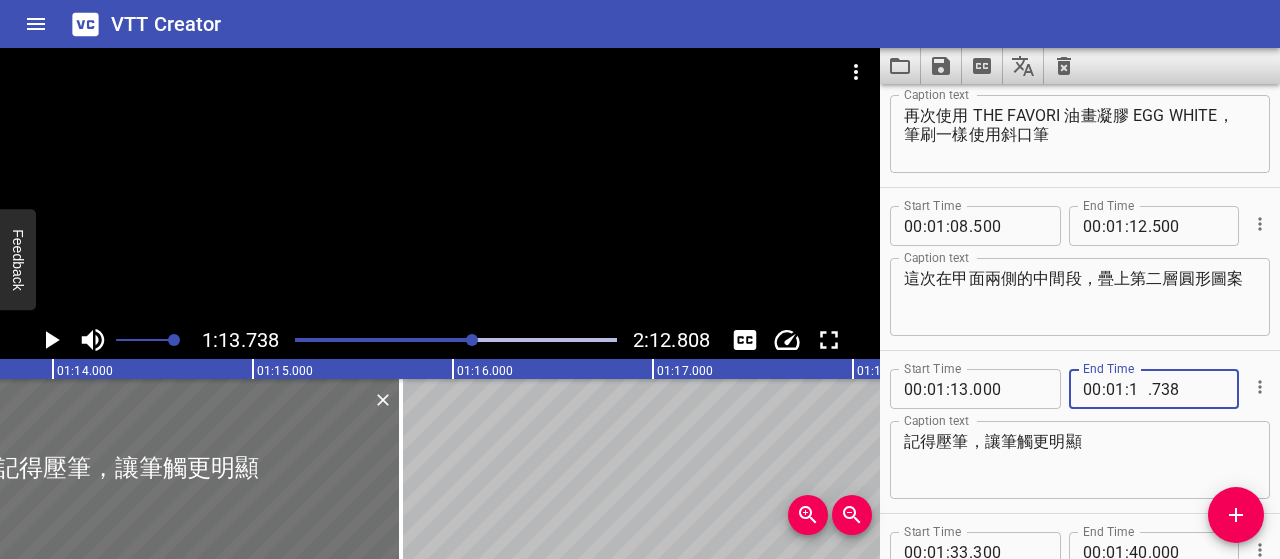 type on "17" 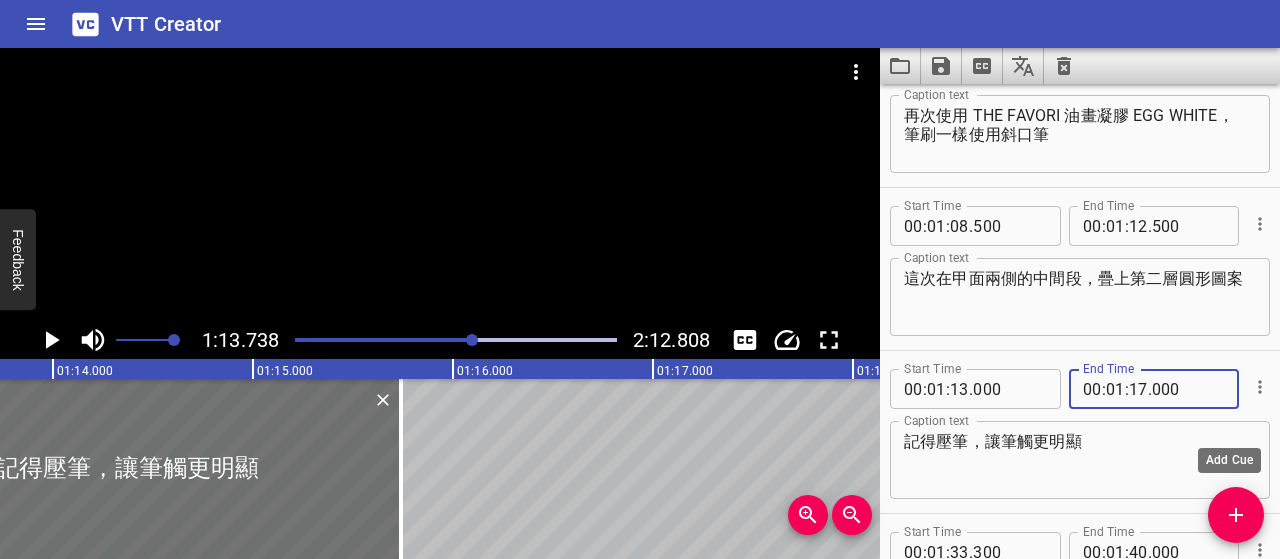 type on "000" 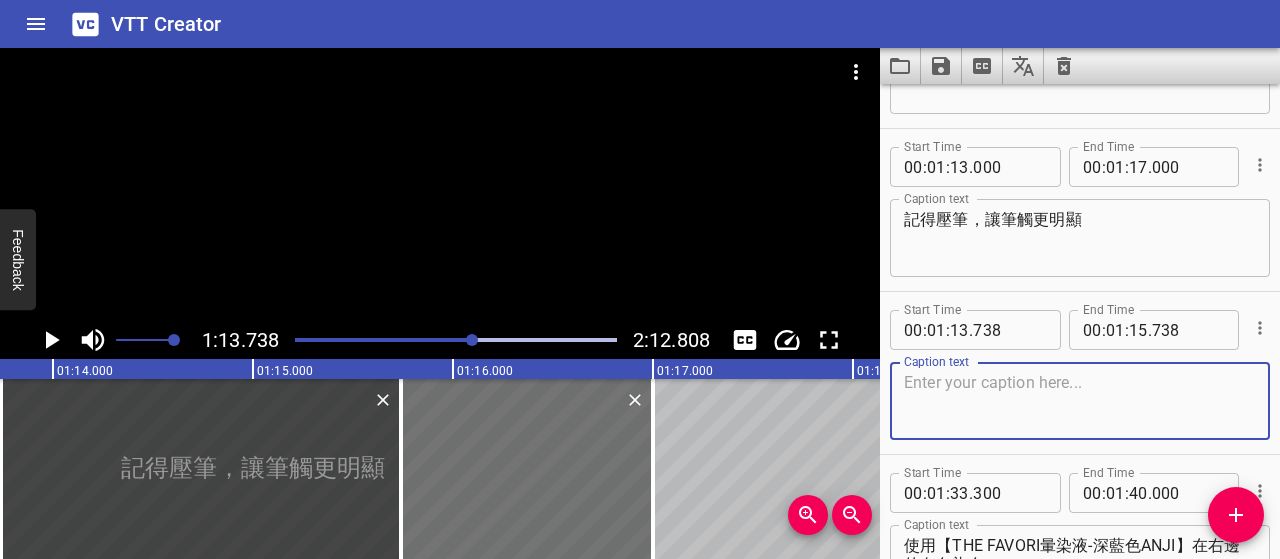 scroll, scrollTop: 1323, scrollLeft: 0, axis: vertical 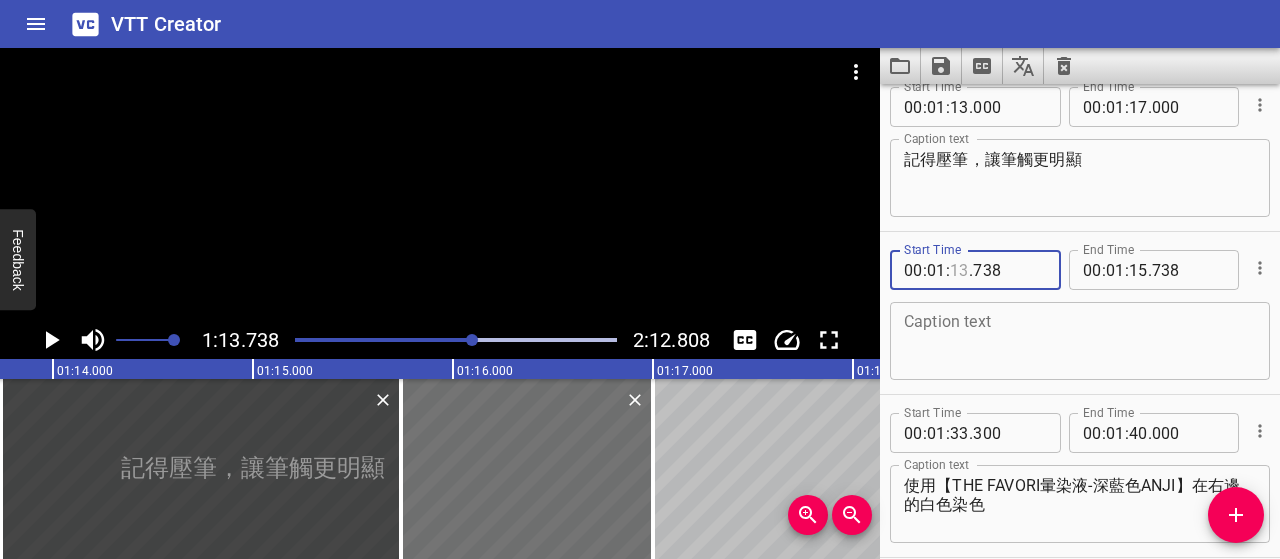click at bounding box center [959, 270] 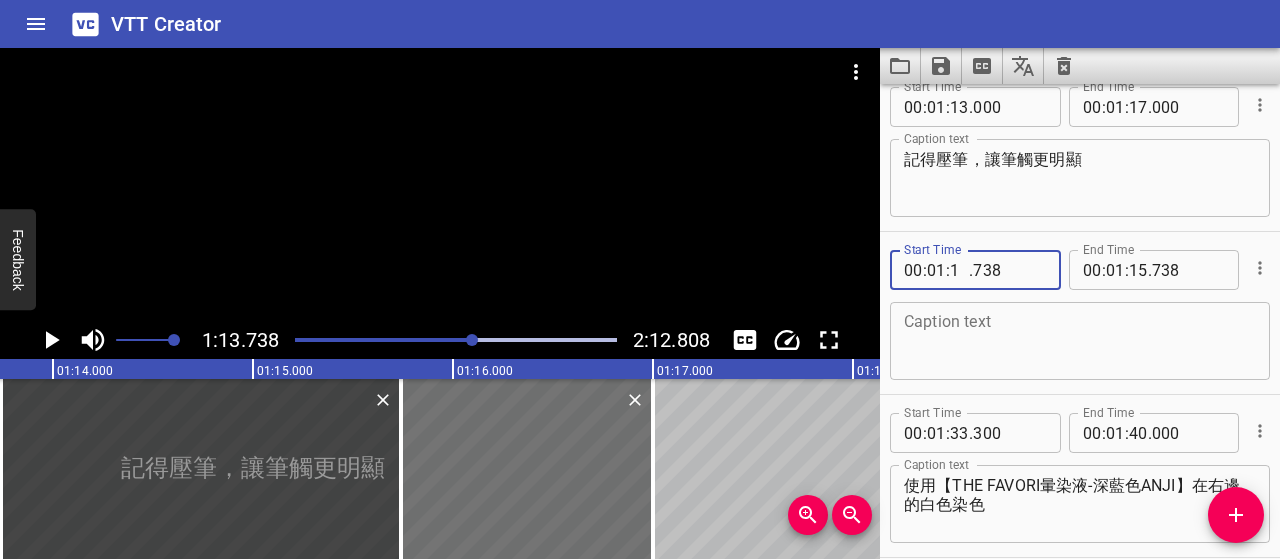 type on "17" 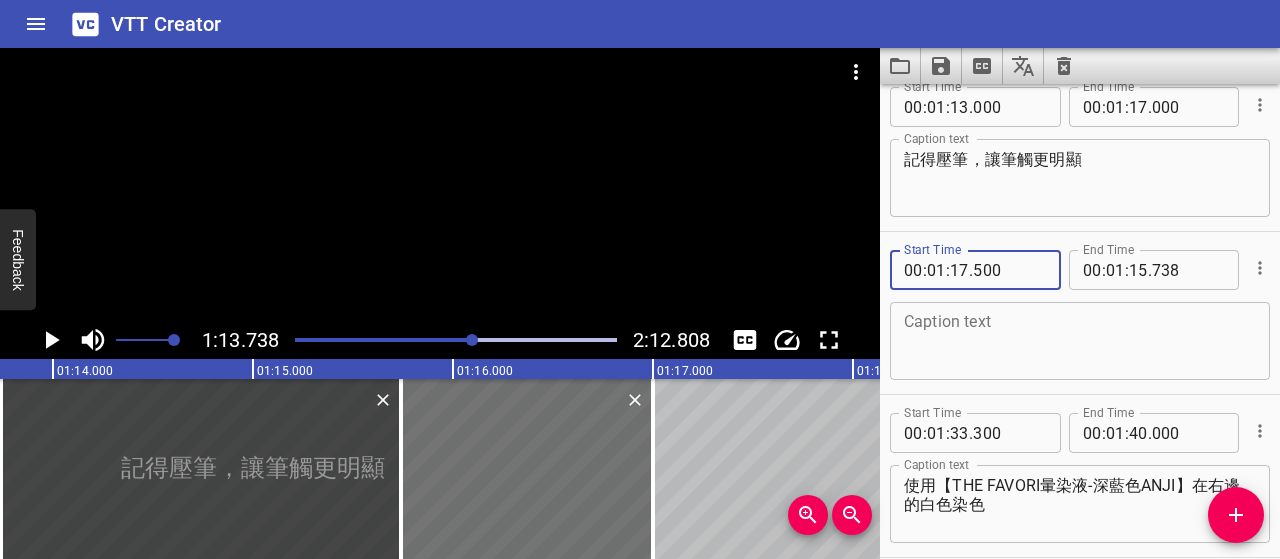 type on "500" 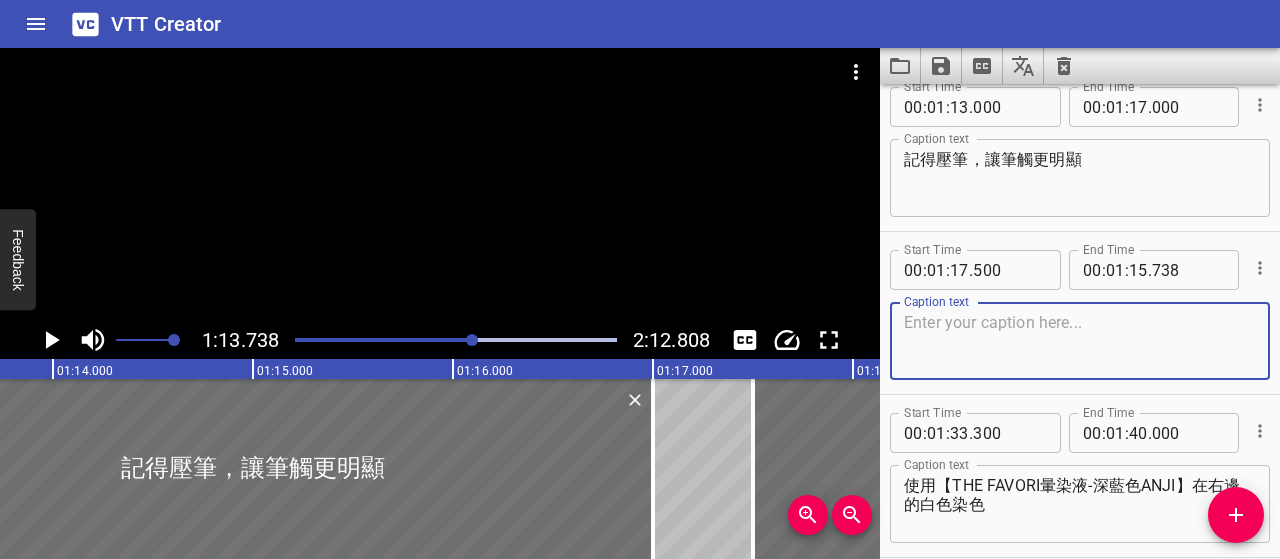 drag, startPoint x: 1076, startPoint y: 363, endPoint x: 1007, endPoint y: 137, distance: 236.29854 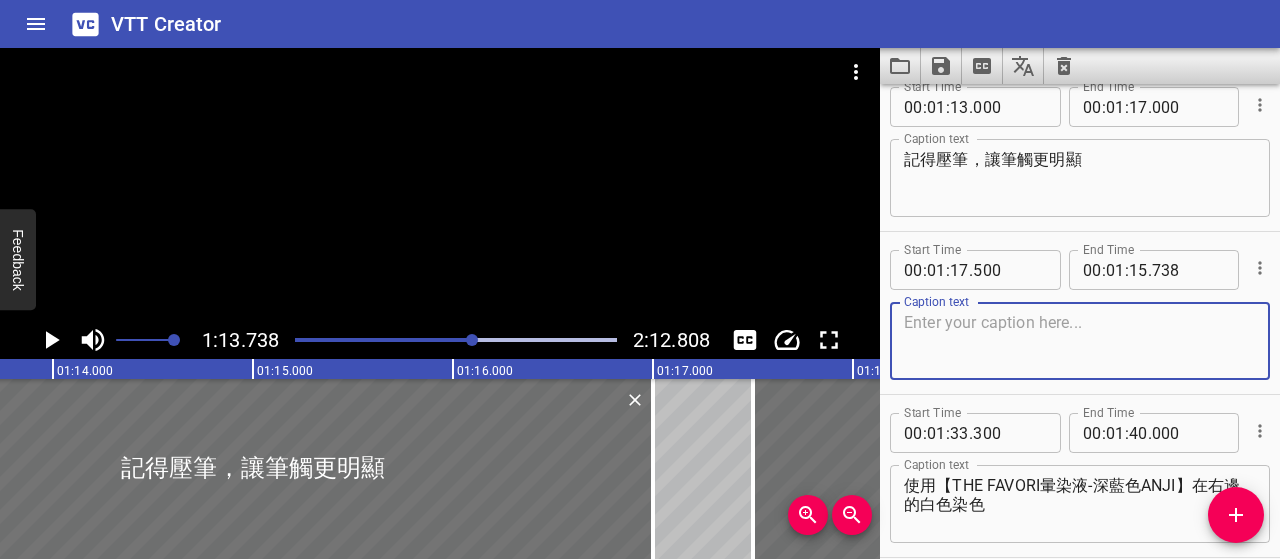 click at bounding box center (1080, 341) 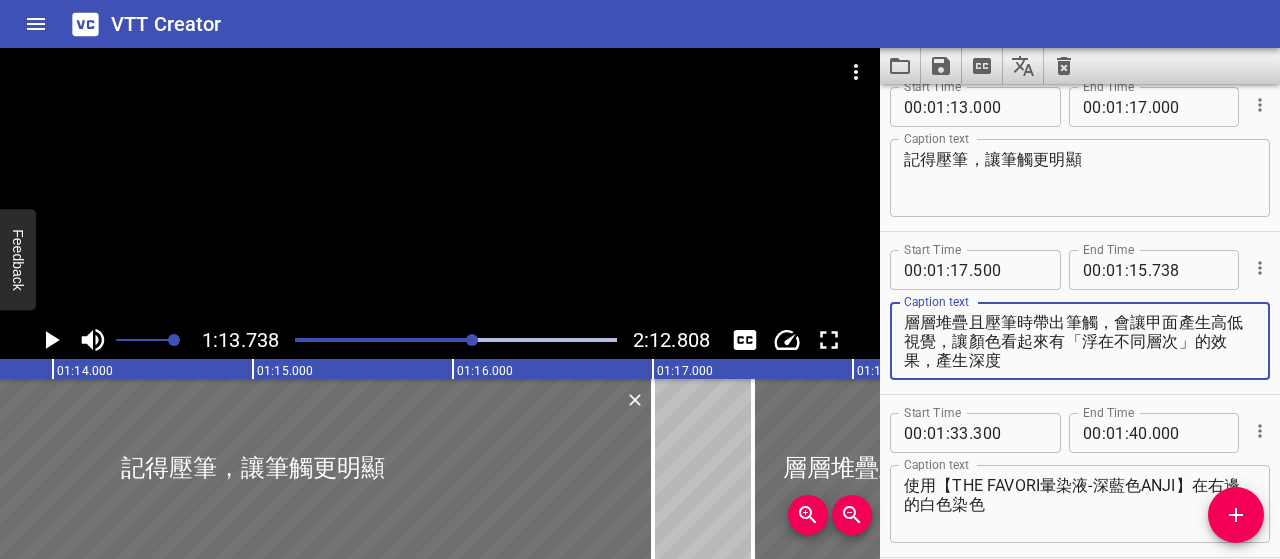 click on "層層堆疊且壓筆時帶出筆觸，會讓甲面產生高低視覺，讓顏色看起來有「浮在不同層次」的效果，產生深度" at bounding box center [1080, 341] 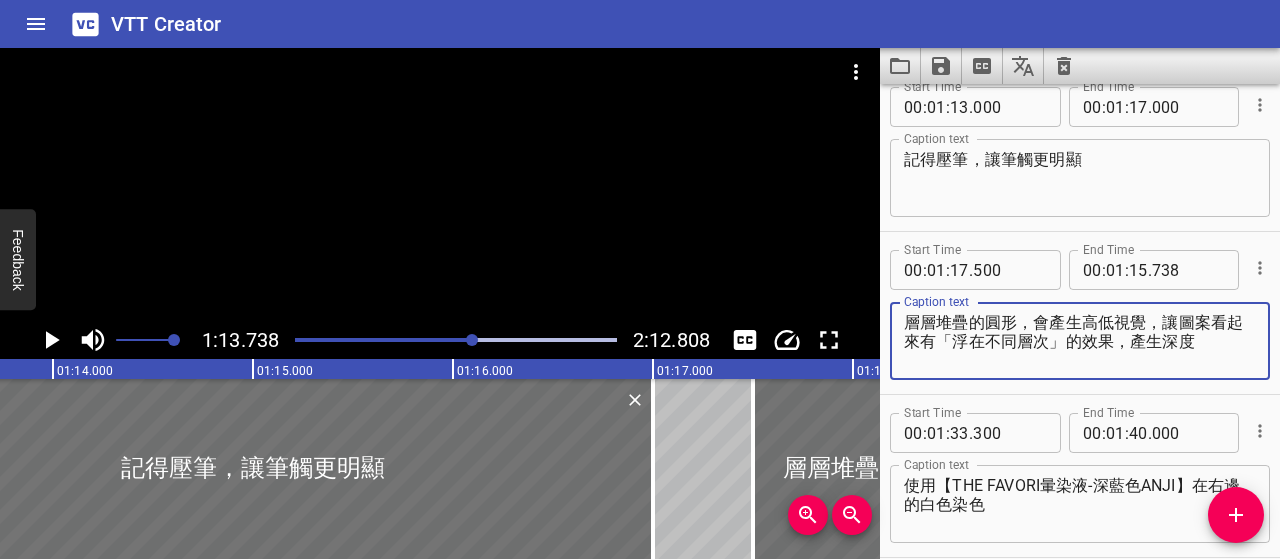 click on "層層堆疊的圓形，會產生高低視覺，讓圖案看起來有「浮在不同層次」的效果，產生深度" at bounding box center [1080, 341] 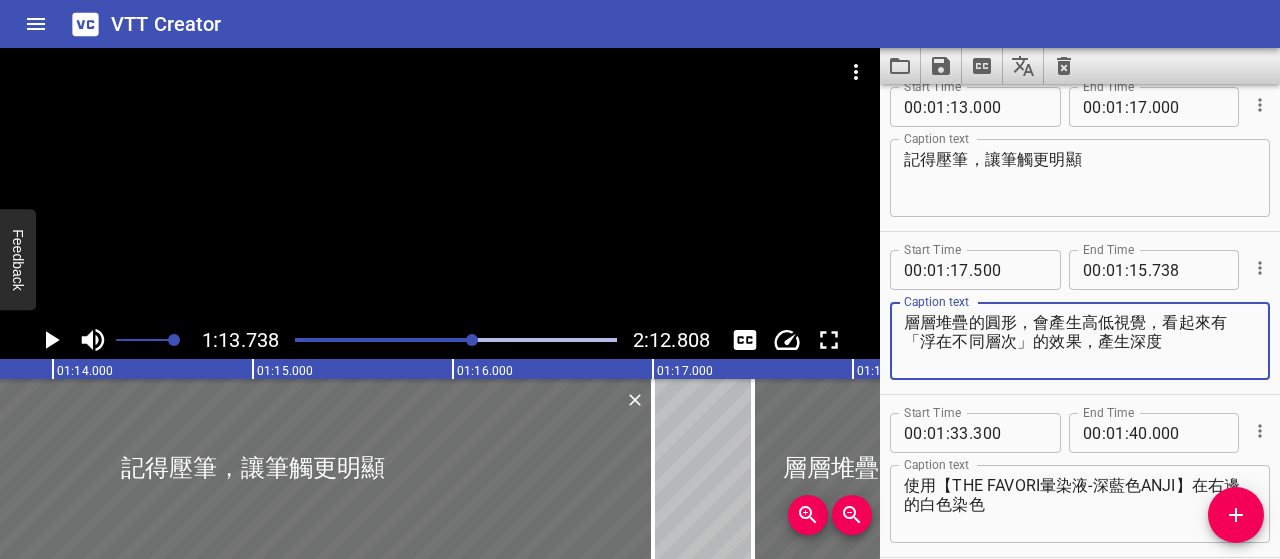type on "層層堆疊的圓形，會產生高低視覺，看起來有「浮在不同層次」的效果，產生深度" 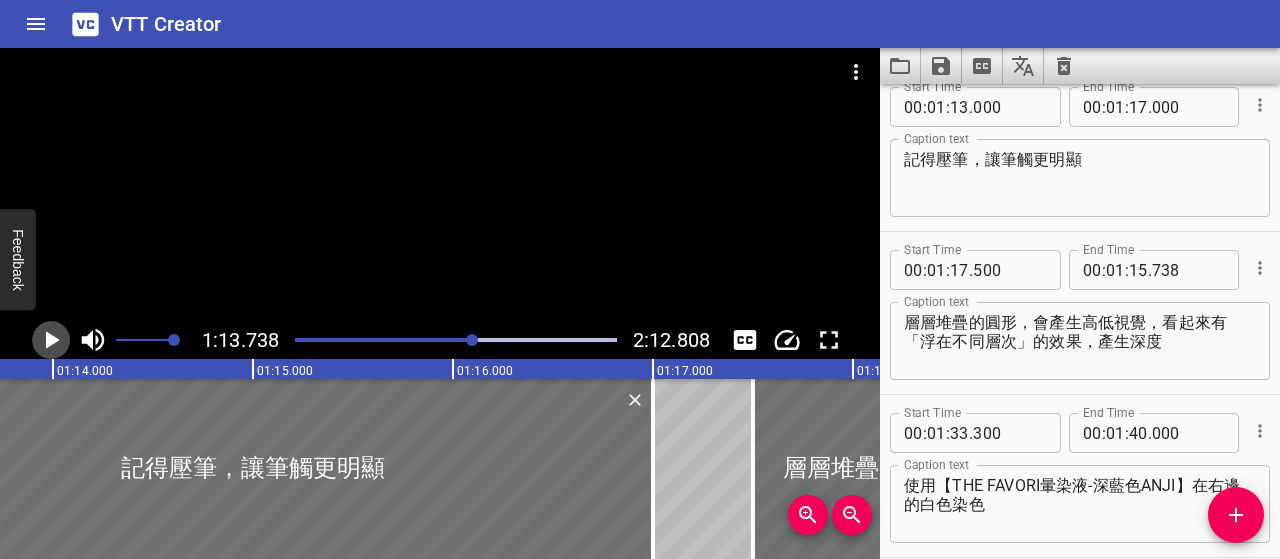 click 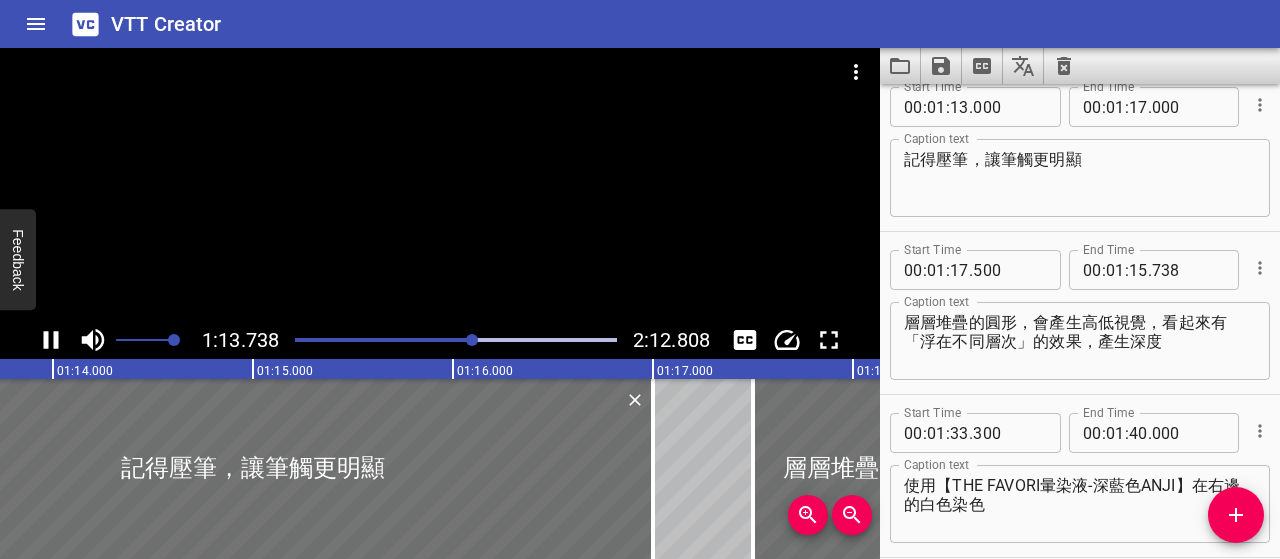 scroll, scrollTop: 1304, scrollLeft: 0, axis: vertical 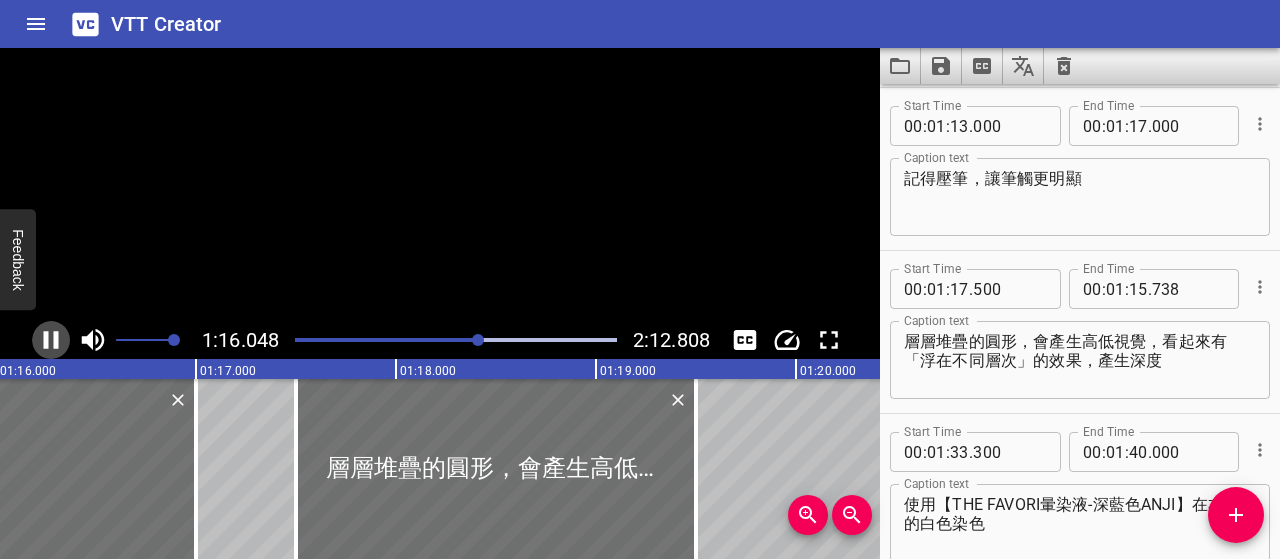 click 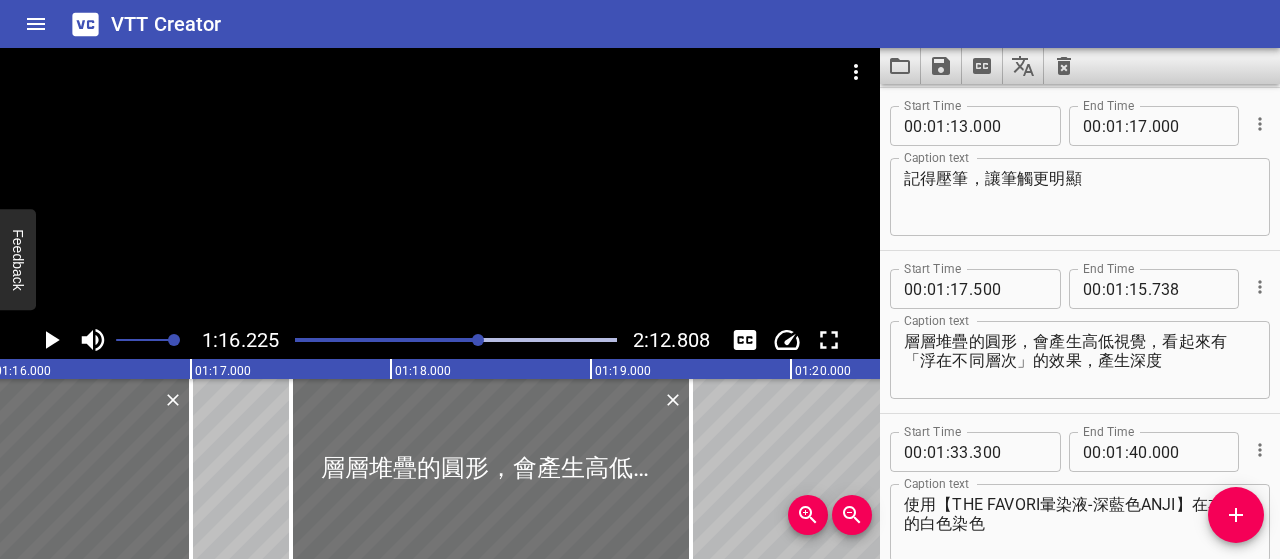 scroll, scrollTop: 0, scrollLeft: 15244, axis: horizontal 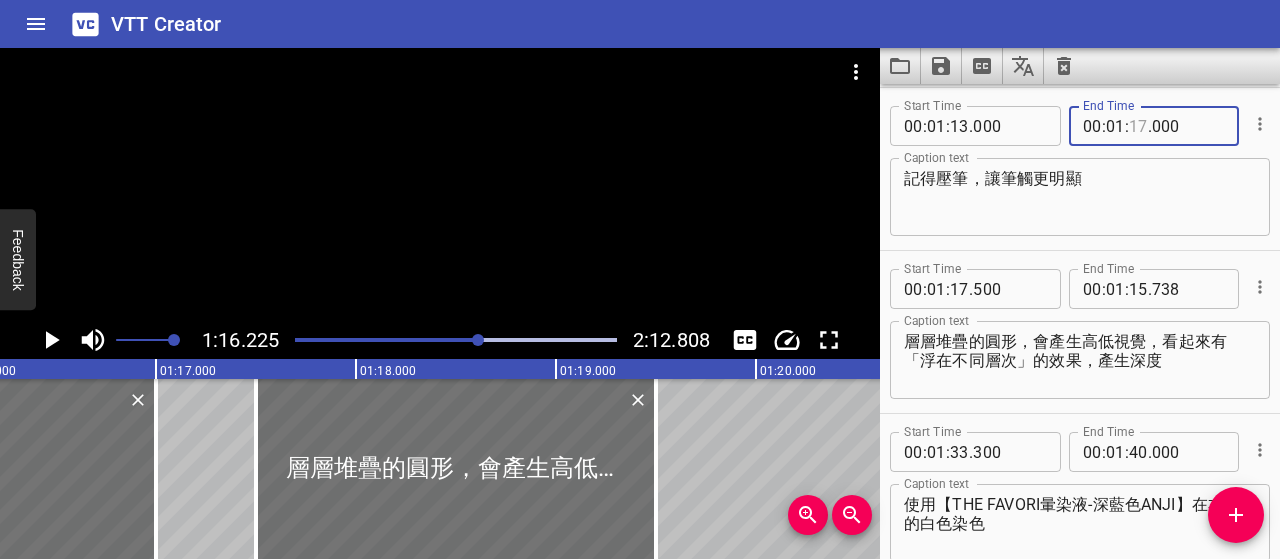 click at bounding box center (1138, 126) 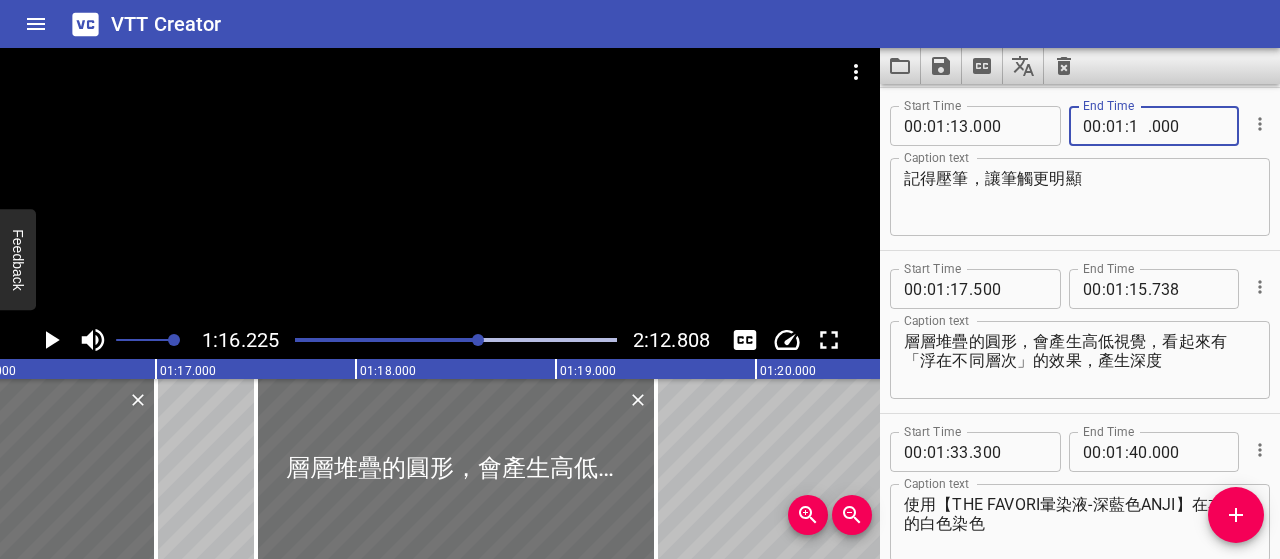 type on "16" 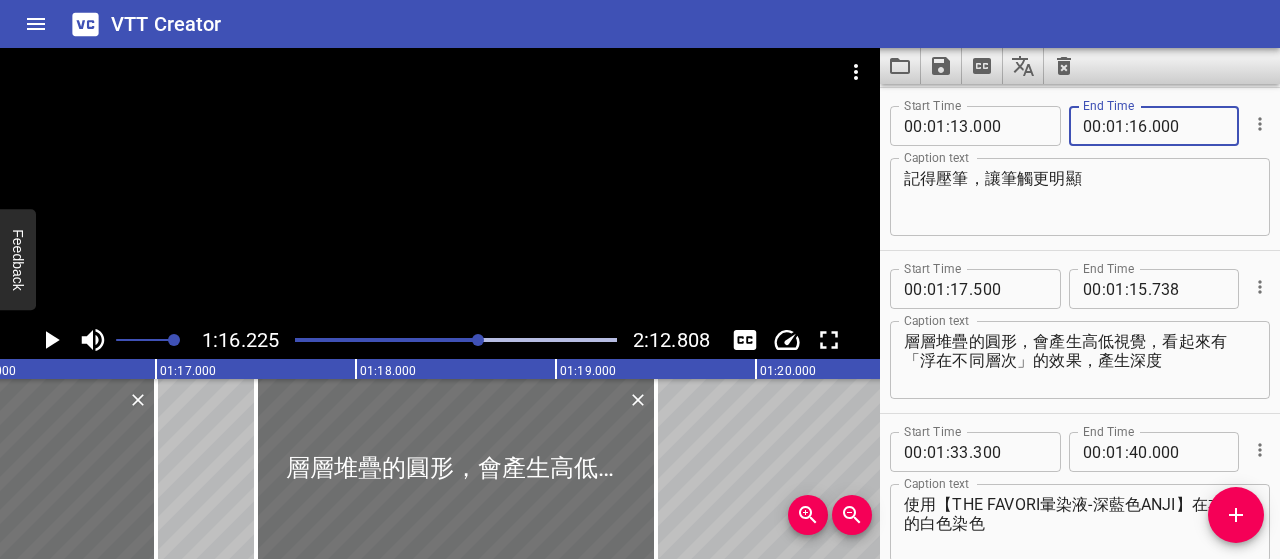 type on "000" 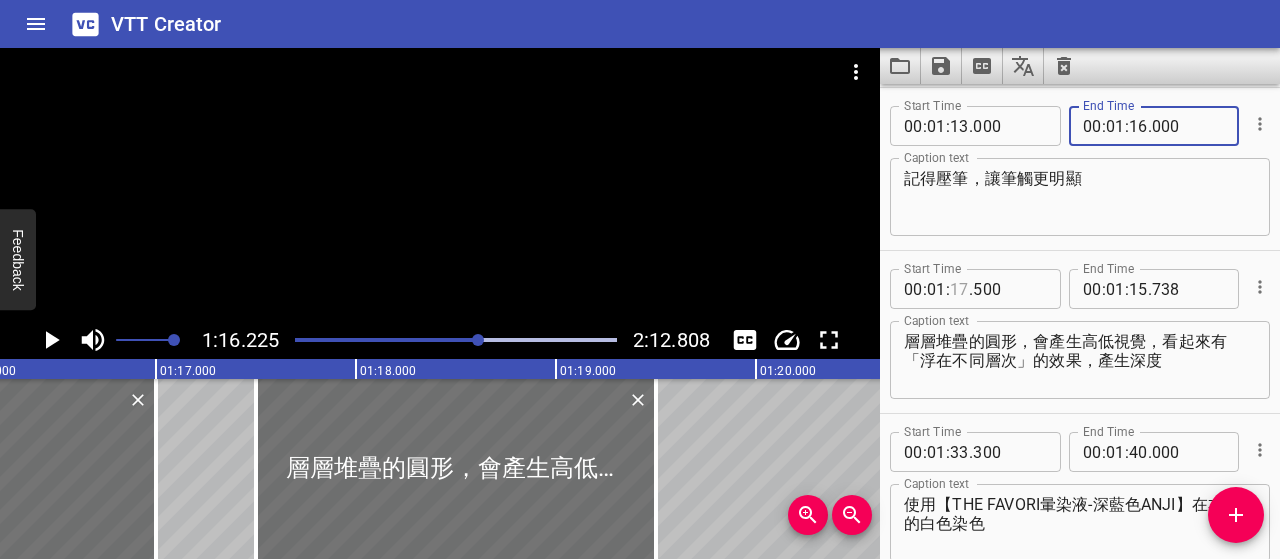 click at bounding box center [959, 289] 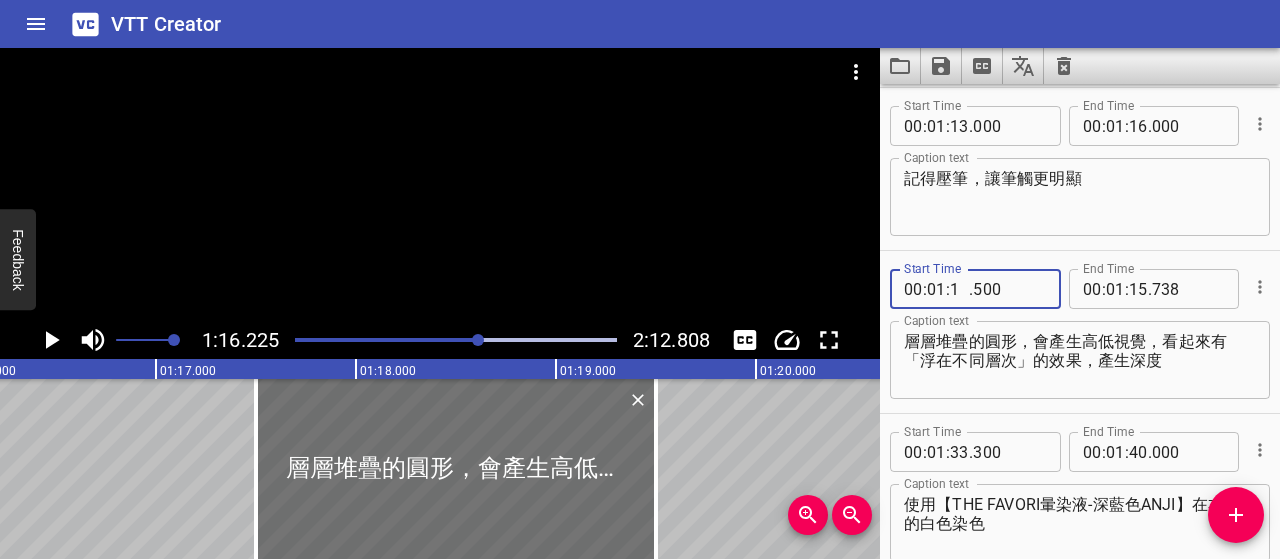 type on "16" 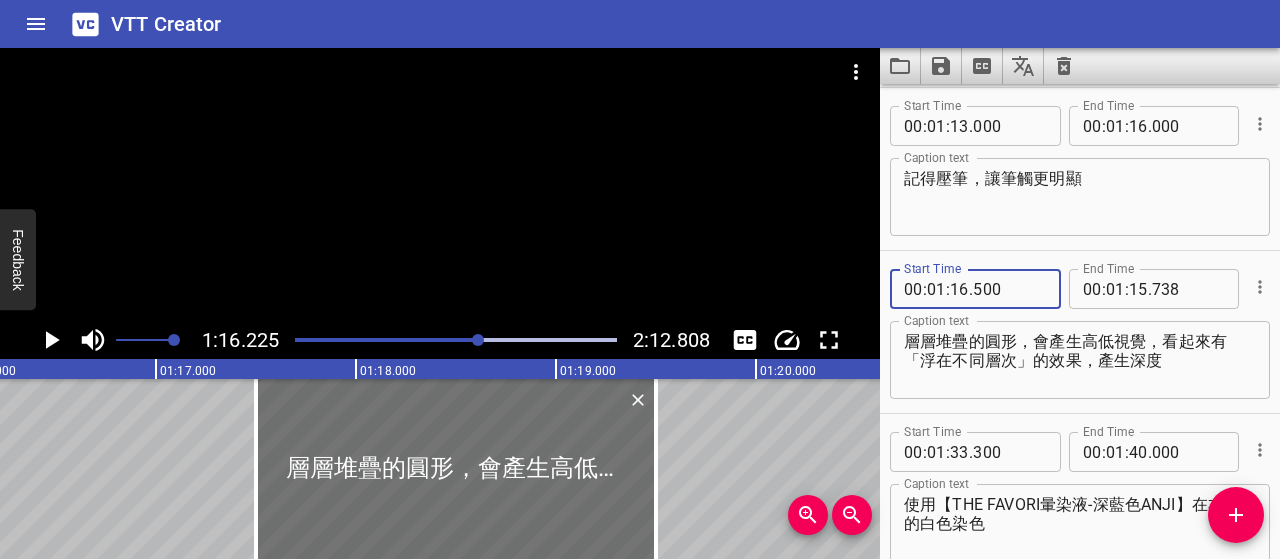 type on "500" 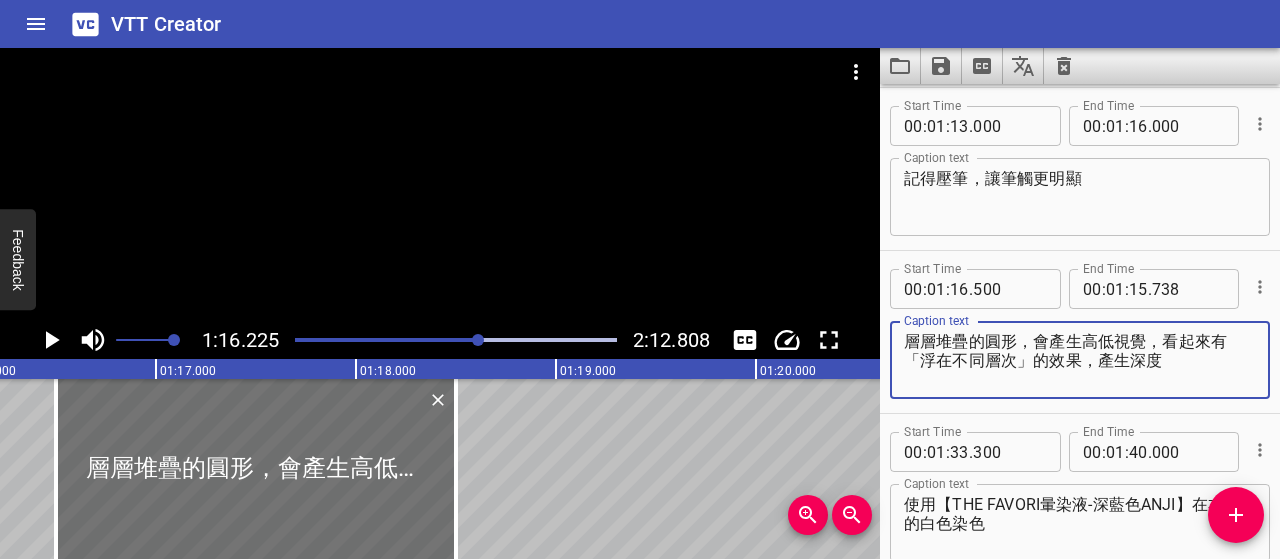 click 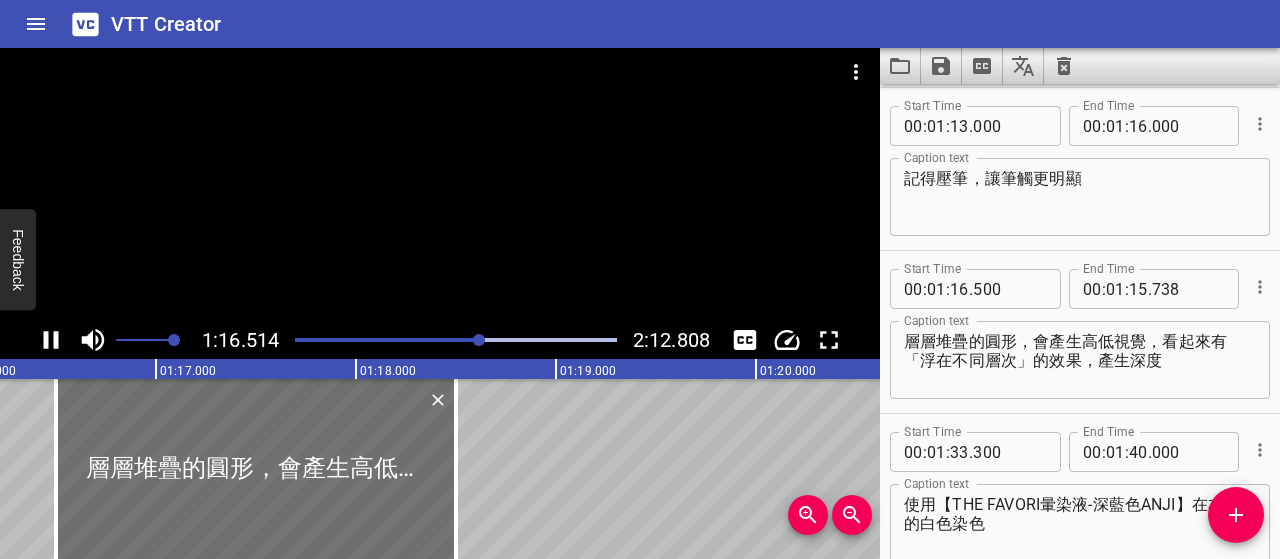 scroll, scrollTop: 0, scrollLeft: 15295, axis: horizontal 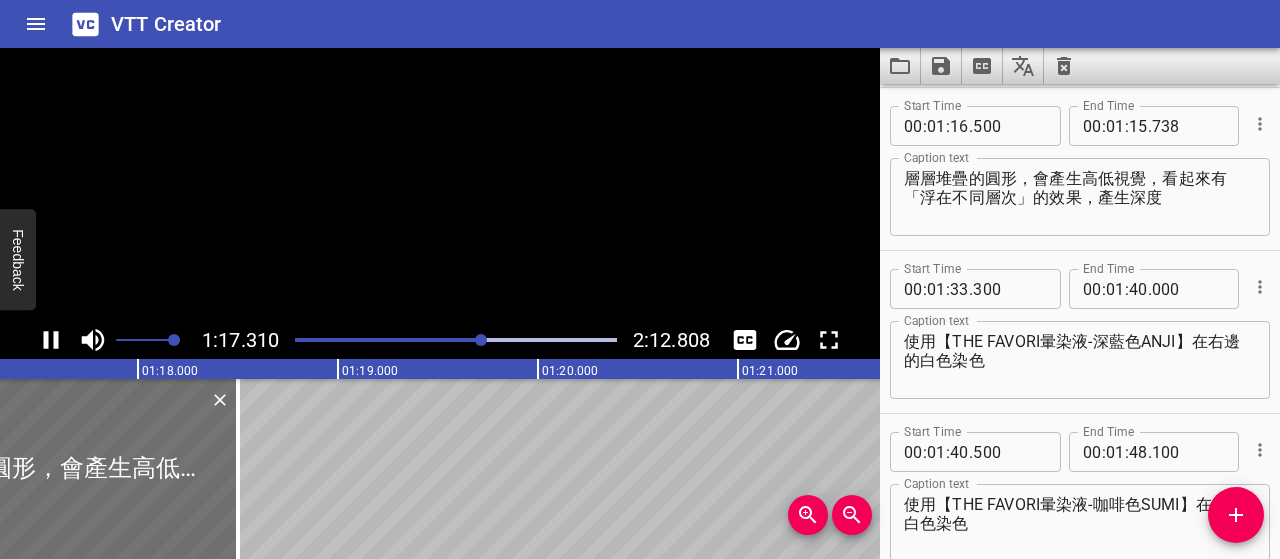 click 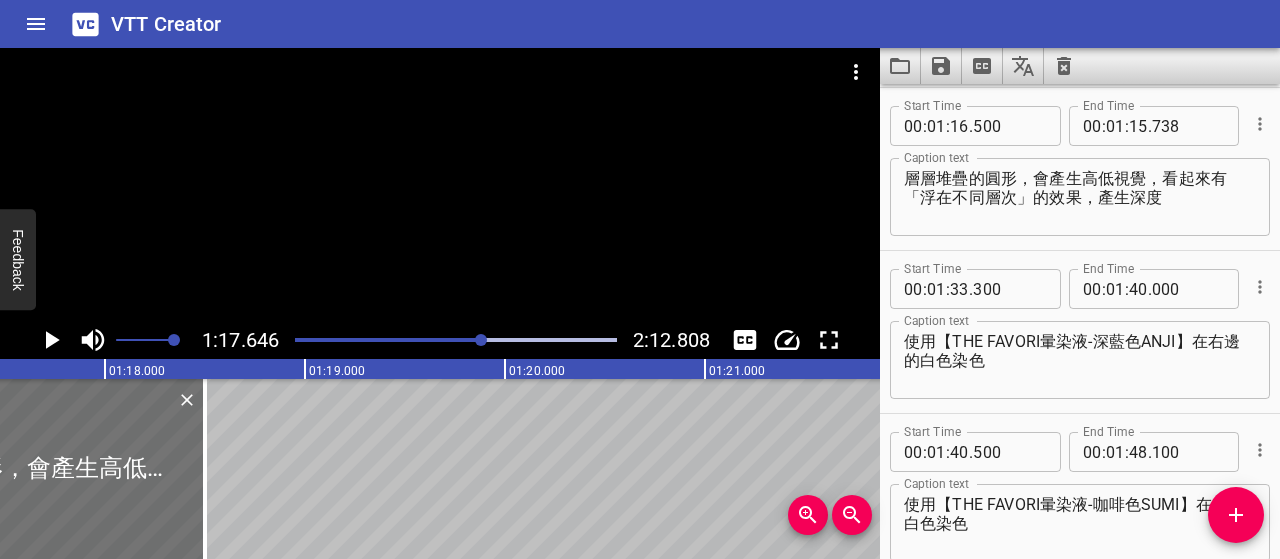 scroll, scrollTop: 0, scrollLeft: 15529, axis: horizontal 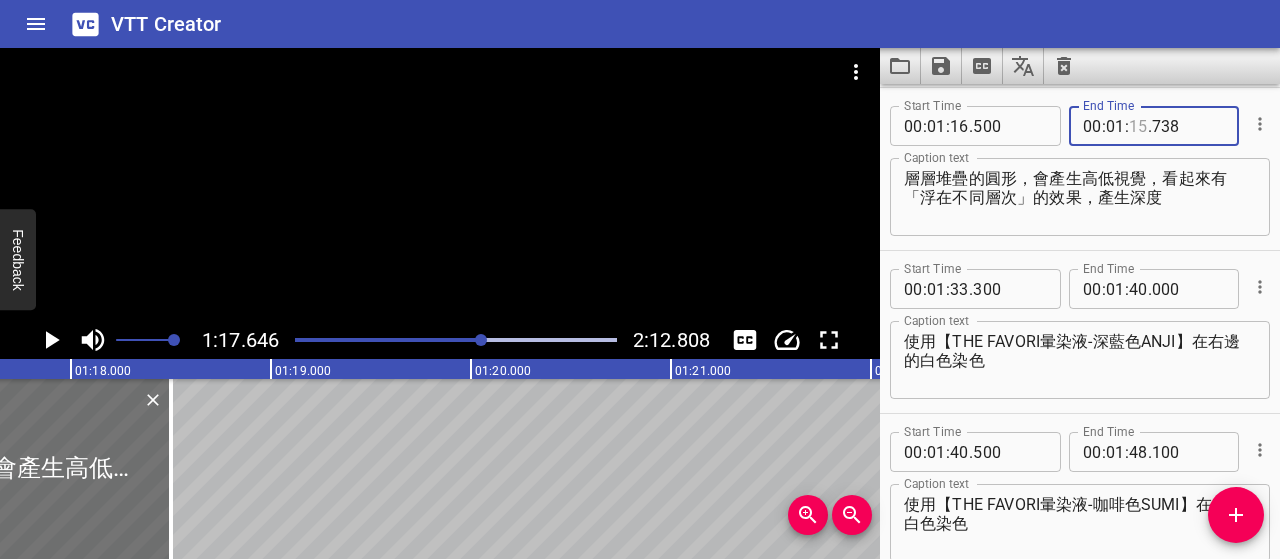 click at bounding box center (1138, 126) 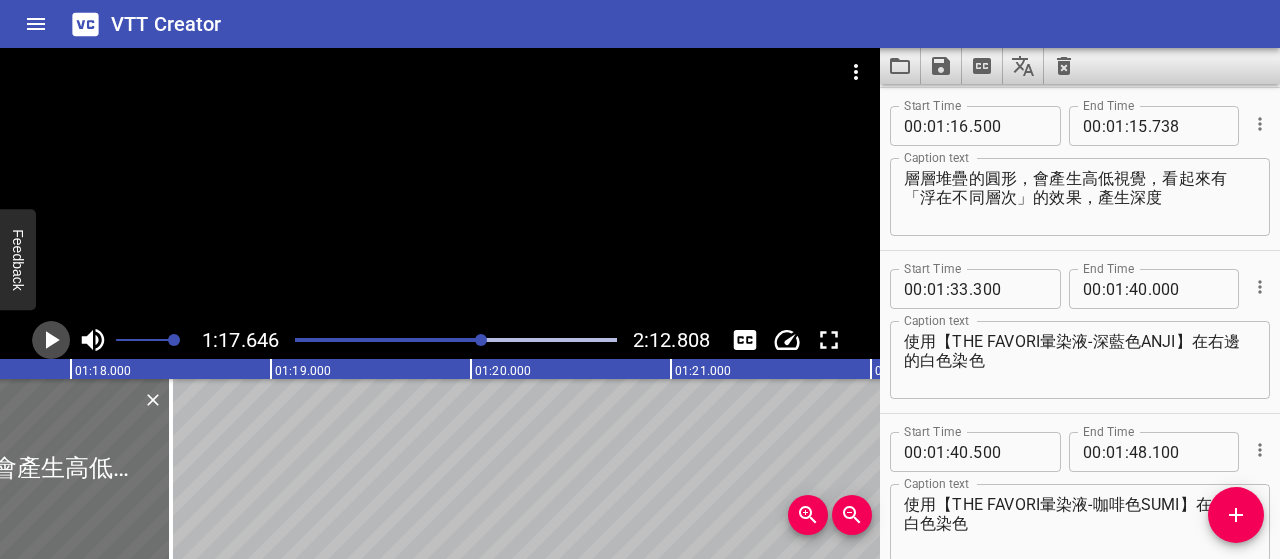 click 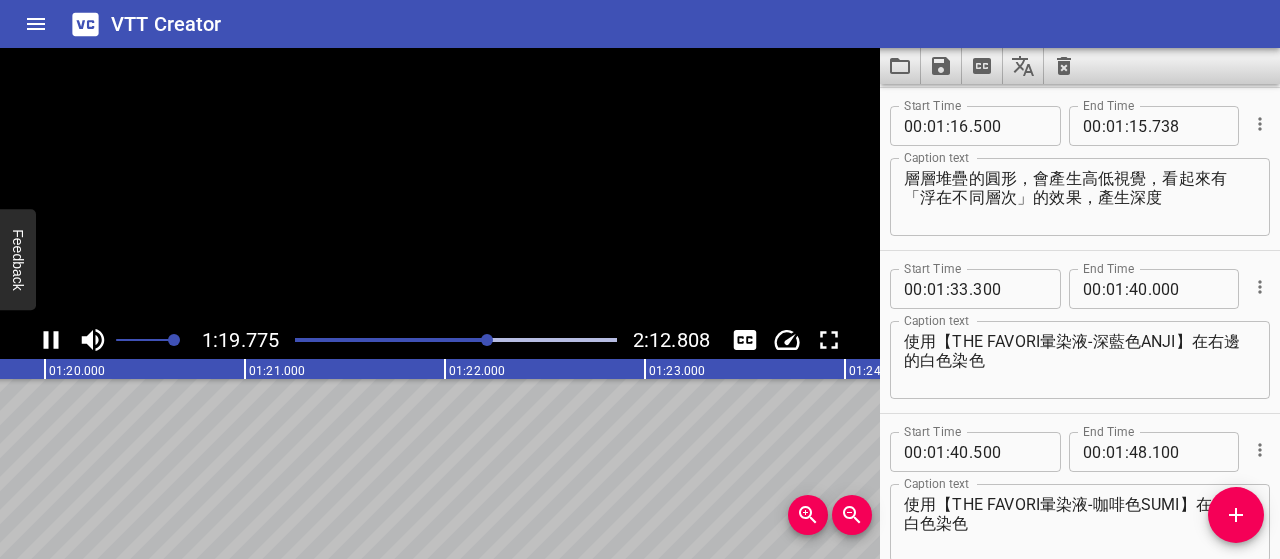 click 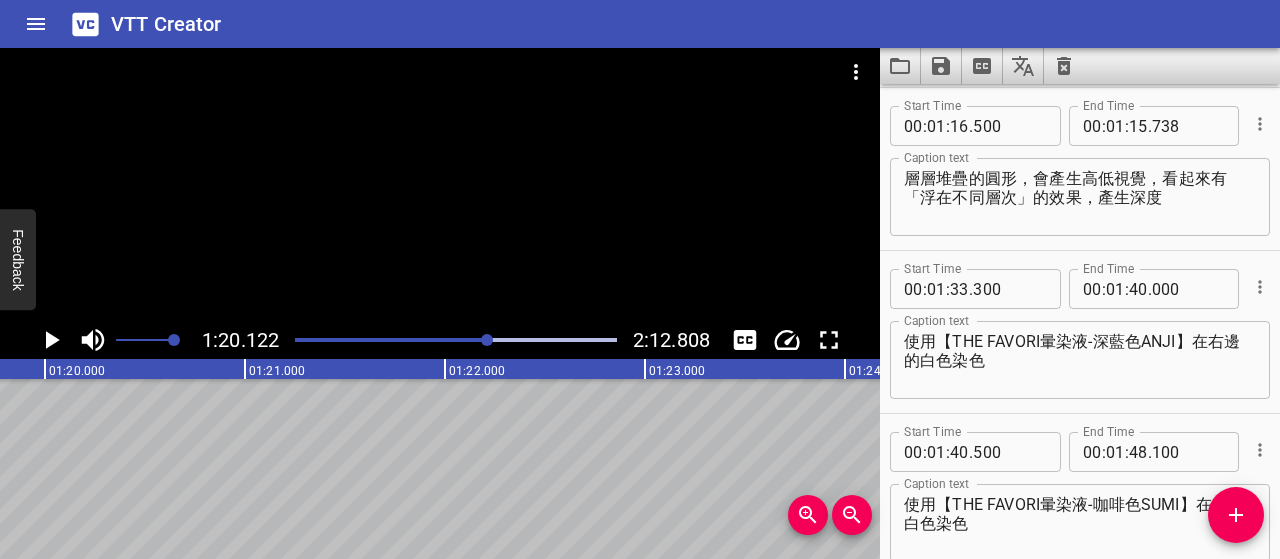 scroll, scrollTop: 0, scrollLeft: 16024, axis: horizontal 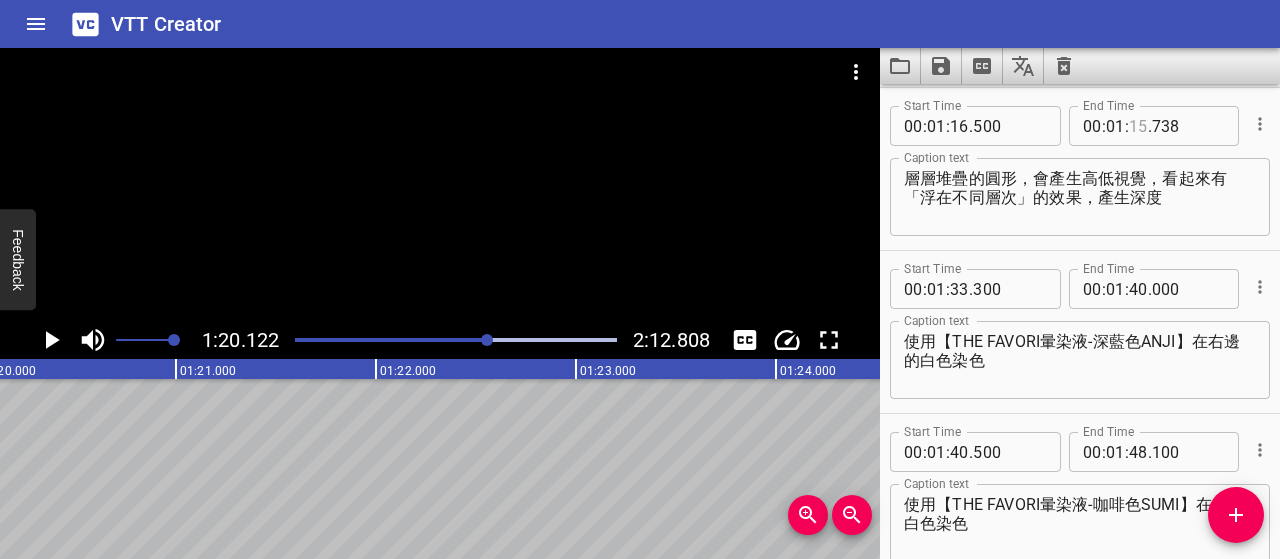 click at bounding box center [1138, 126] 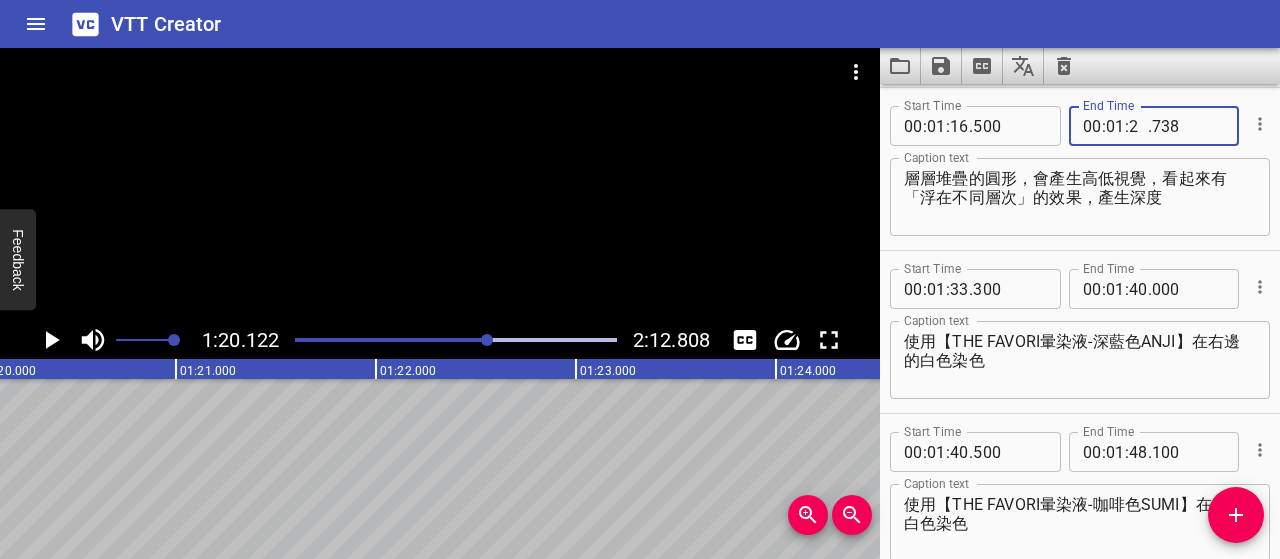 type on "20" 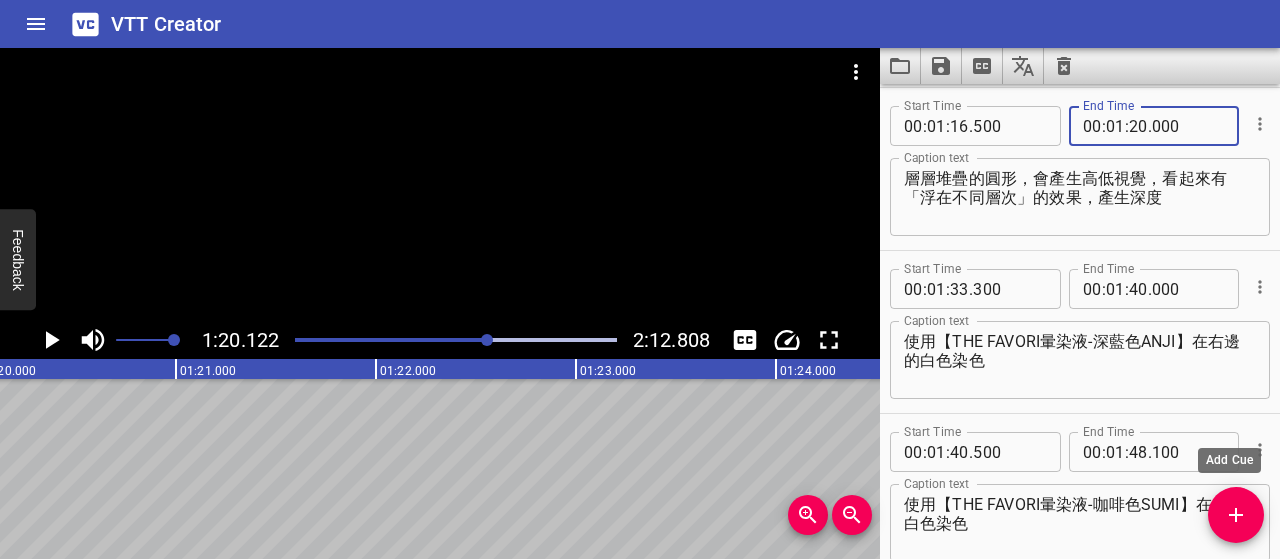 type on "000" 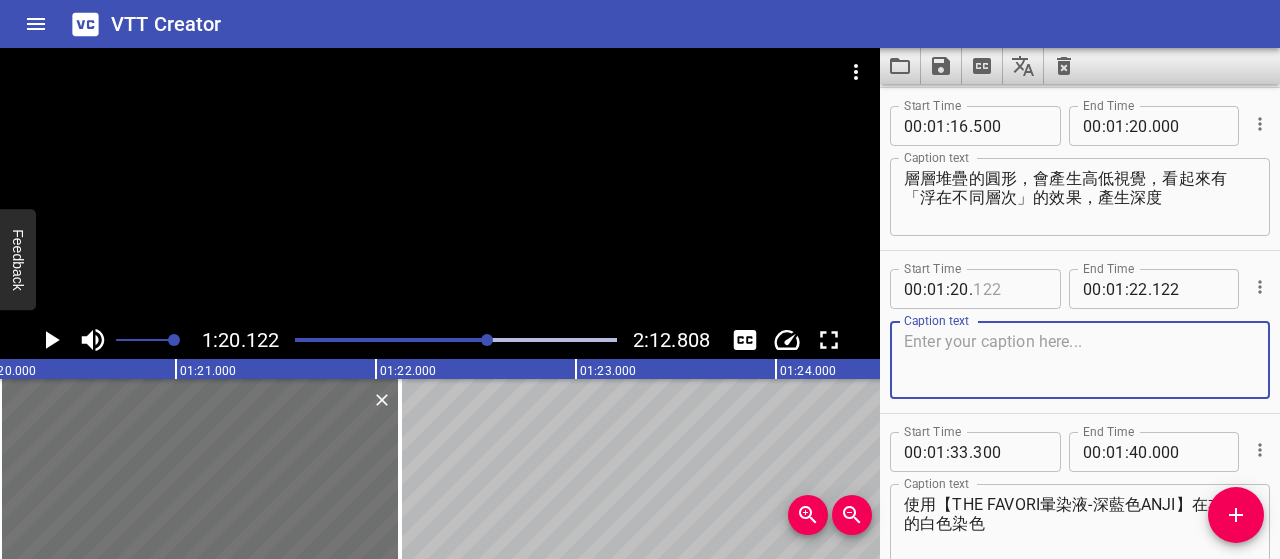 click at bounding box center [1009, 289] 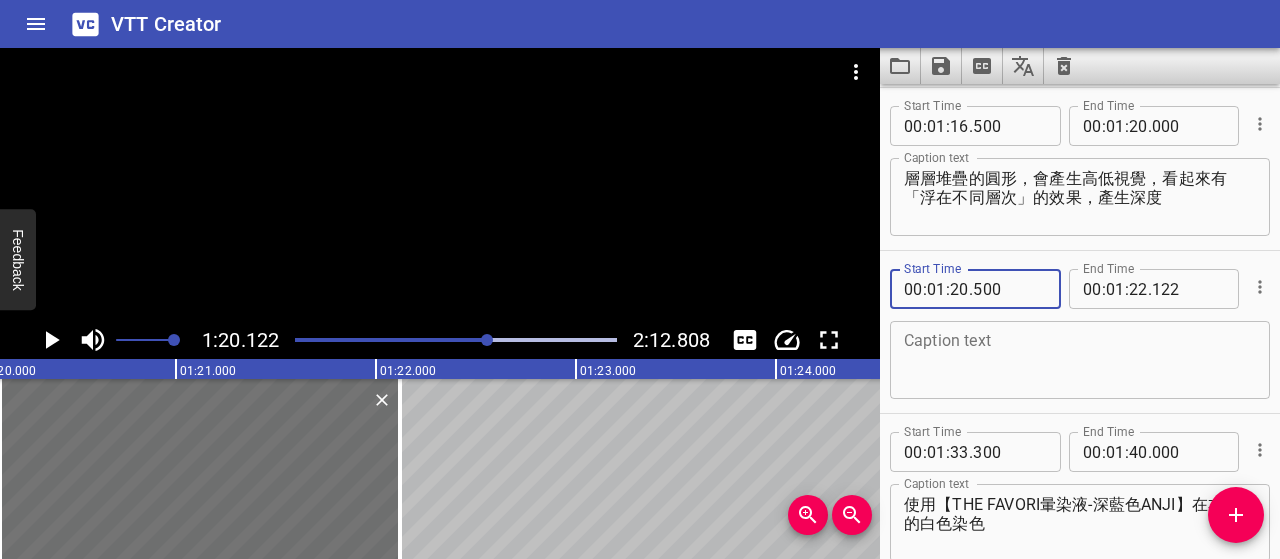 type on "500" 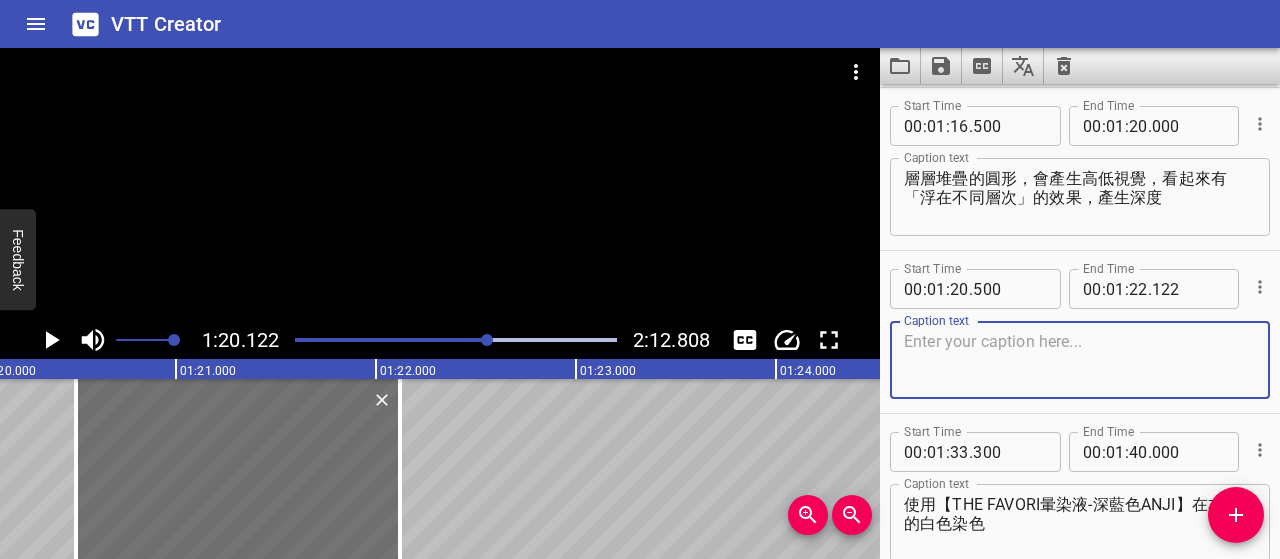 paste on "不間斷地畫圓，搭配略有變化的方向與重疊度，會讓整體畫面像是水波、煙霧、雲彩那樣，有流動感，視覺上很有藝術性。" 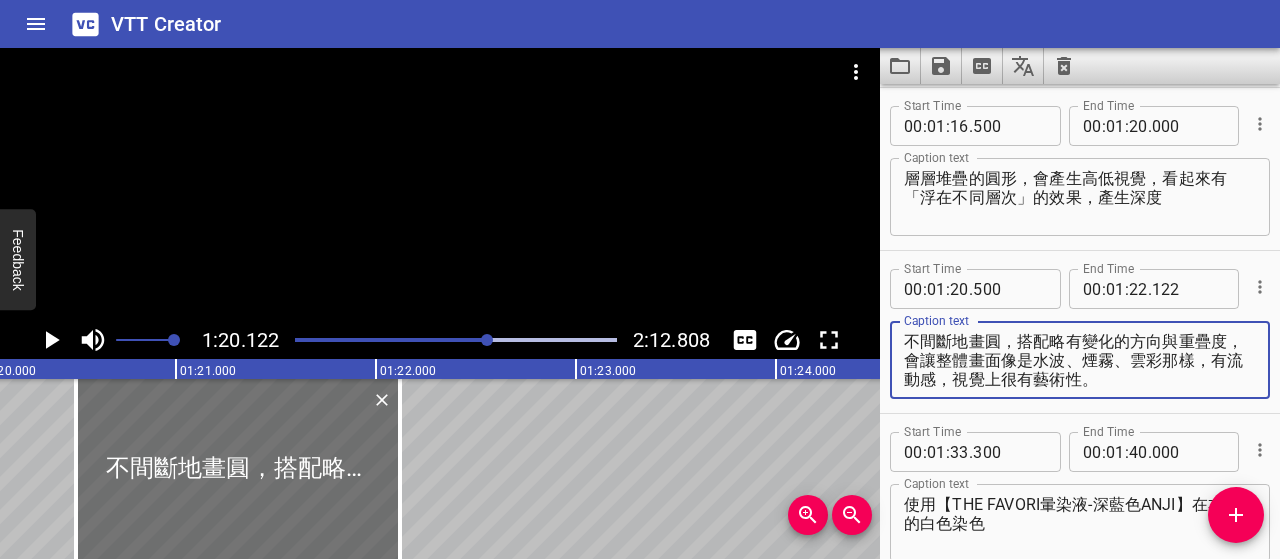 drag, startPoint x: 1050, startPoint y: 341, endPoint x: 865, endPoint y: 338, distance: 185.02432 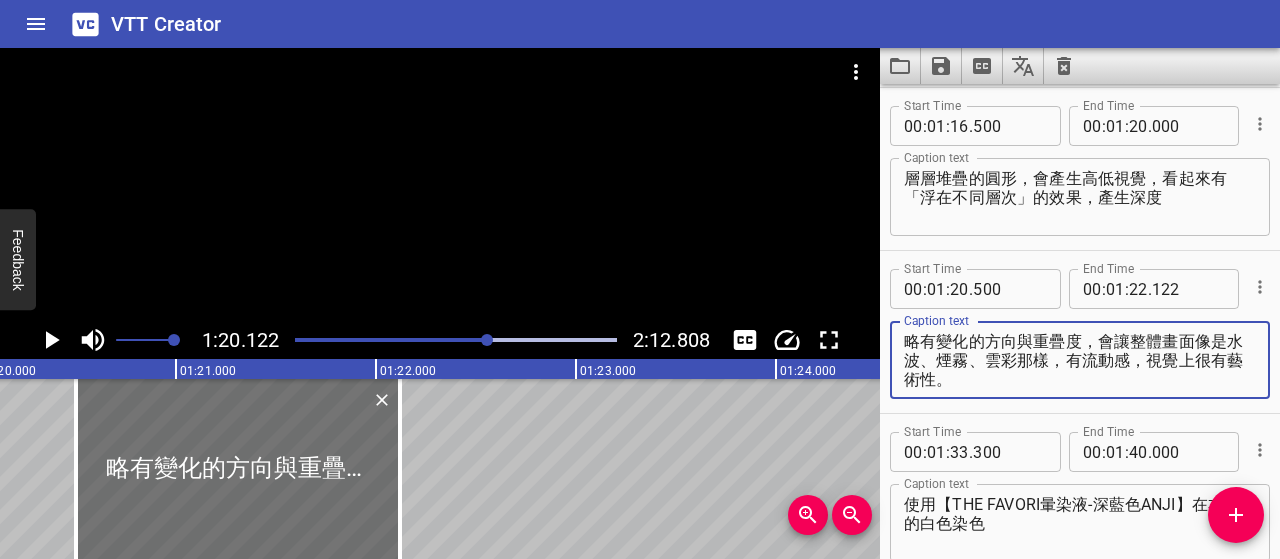 click on "略有變化的方向與重疊度，會讓整體畫面像是水波、煙霧、雲彩那樣，有流動感，視覺上很有藝術性。" at bounding box center [1080, 360] 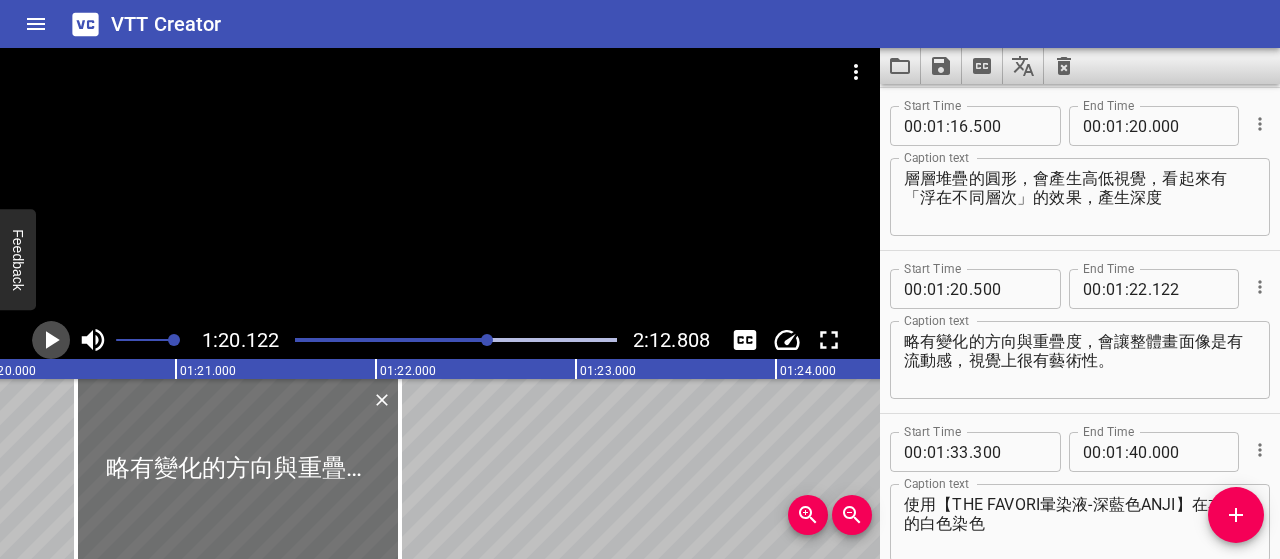 click 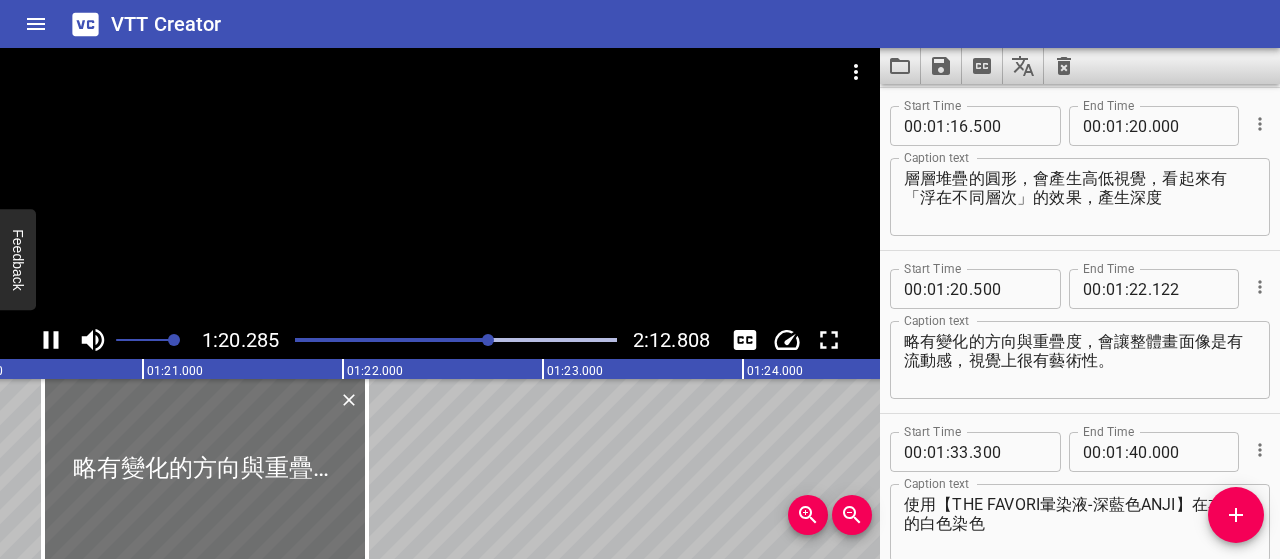scroll, scrollTop: 0, scrollLeft: 16105, axis: horizontal 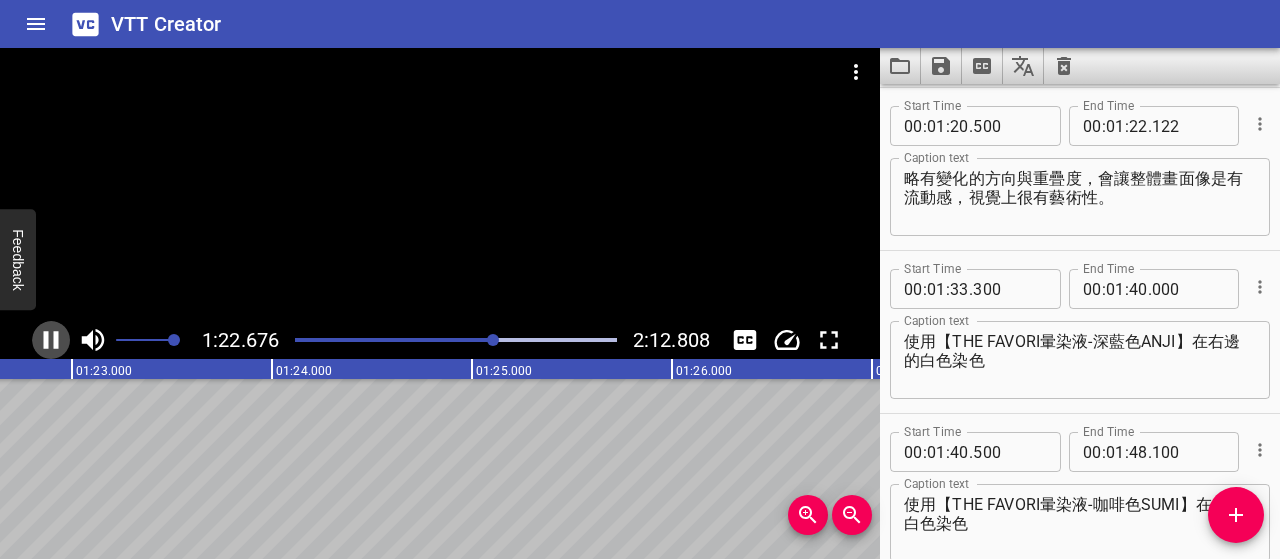 click 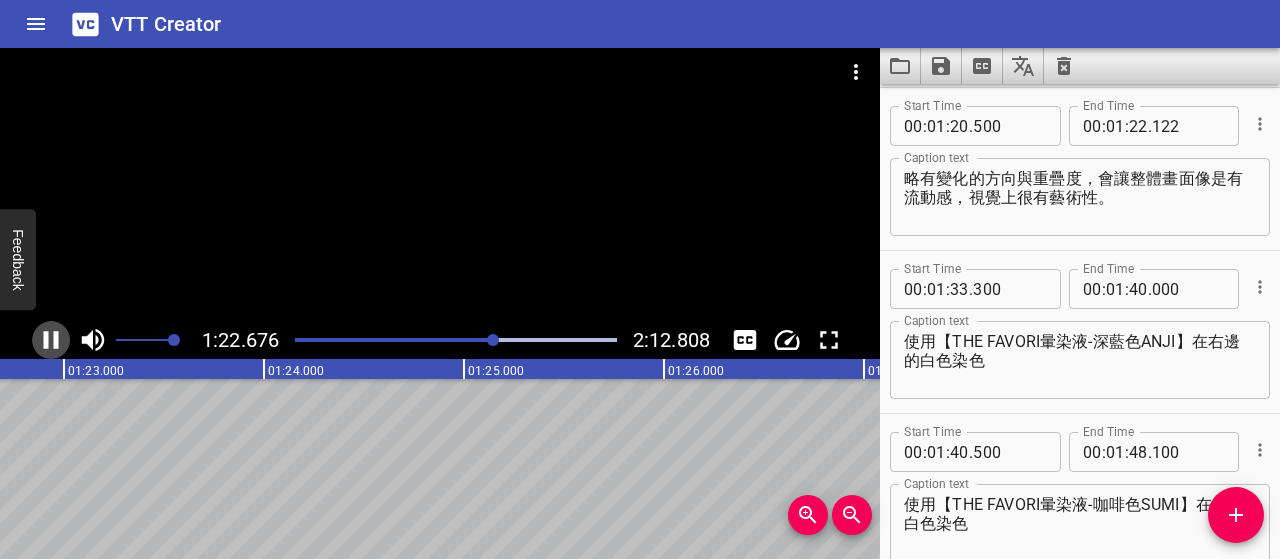 scroll, scrollTop: 0, scrollLeft: 16564, axis: horizontal 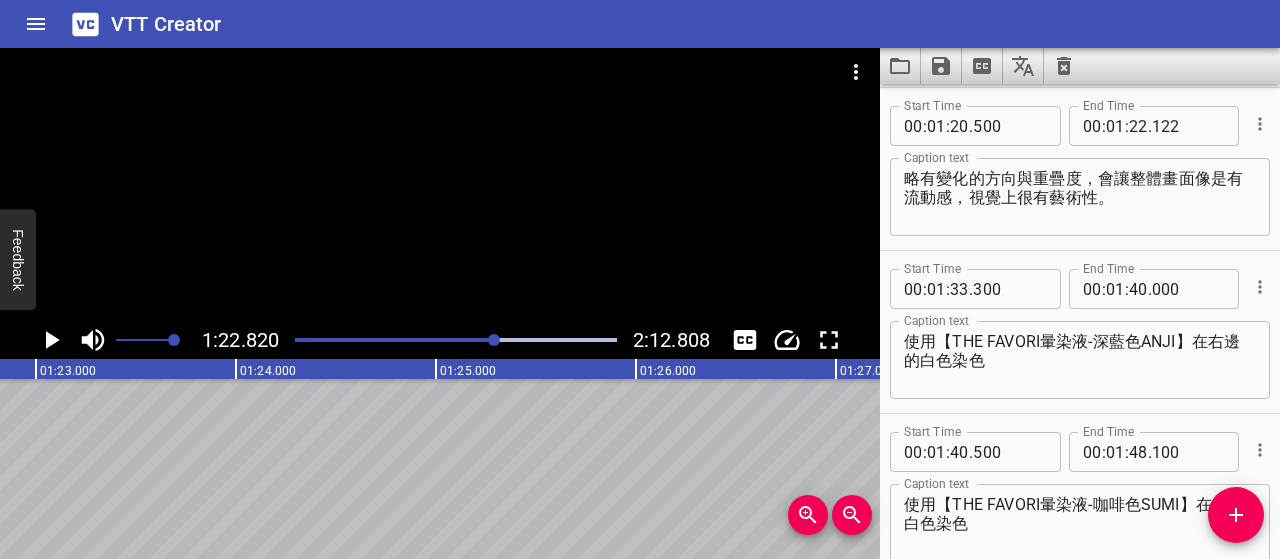 click on "略有變化的方向與重疊度，會讓整體畫面像是有流動感，視覺上很有藝術性。" at bounding box center [1080, 197] 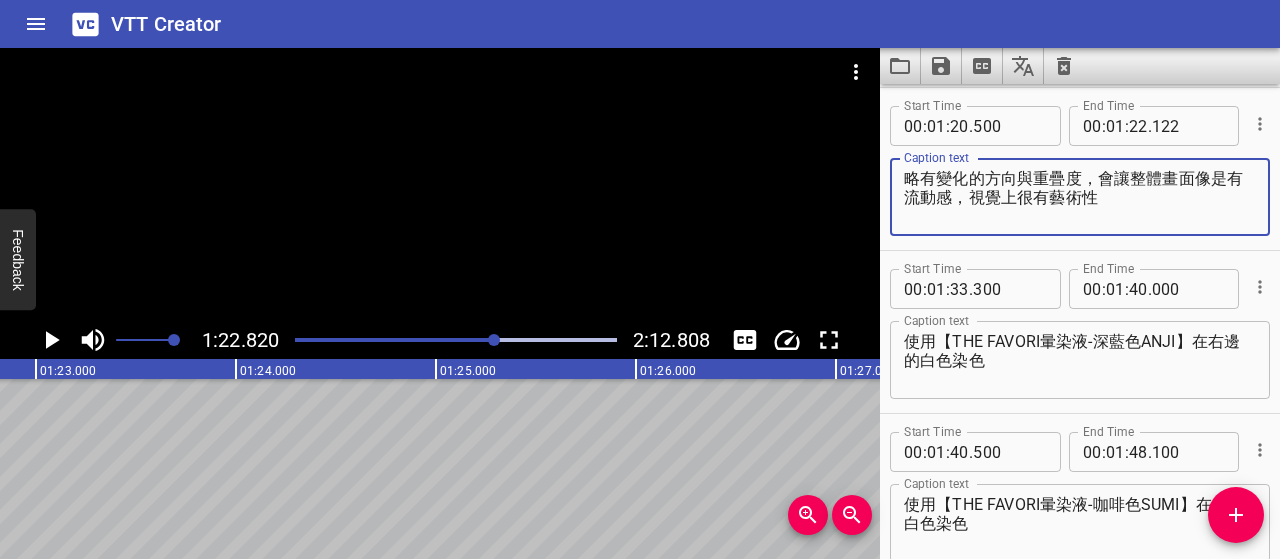 type on "略有變化的方向與重疊度，會讓整體畫面像是有流動感，視覺上很有藝術性" 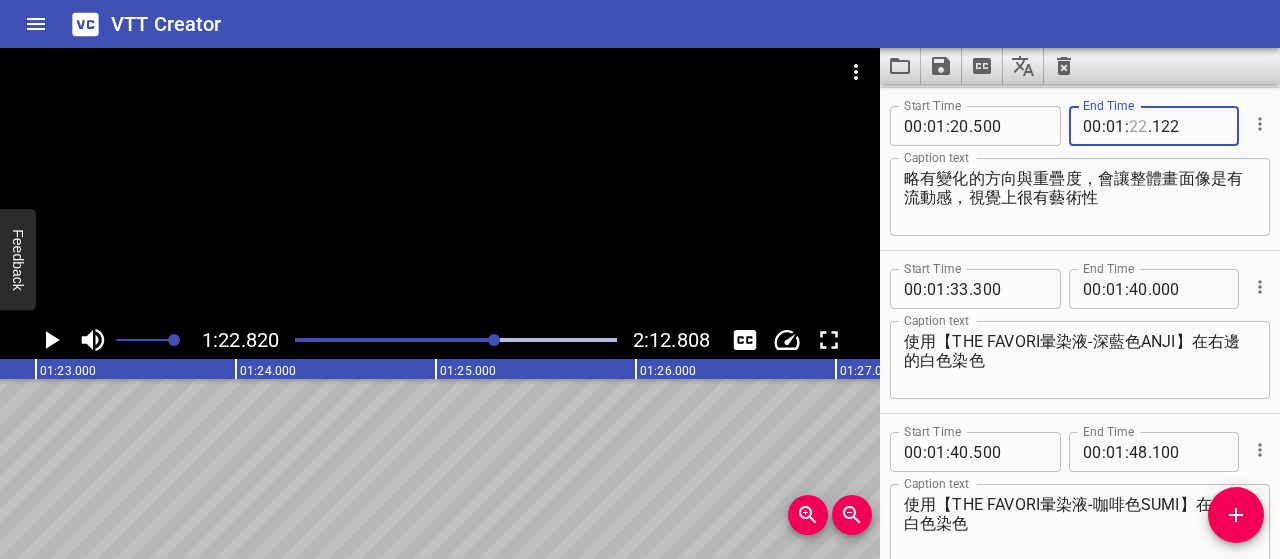 click at bounding box center [1138, 126] 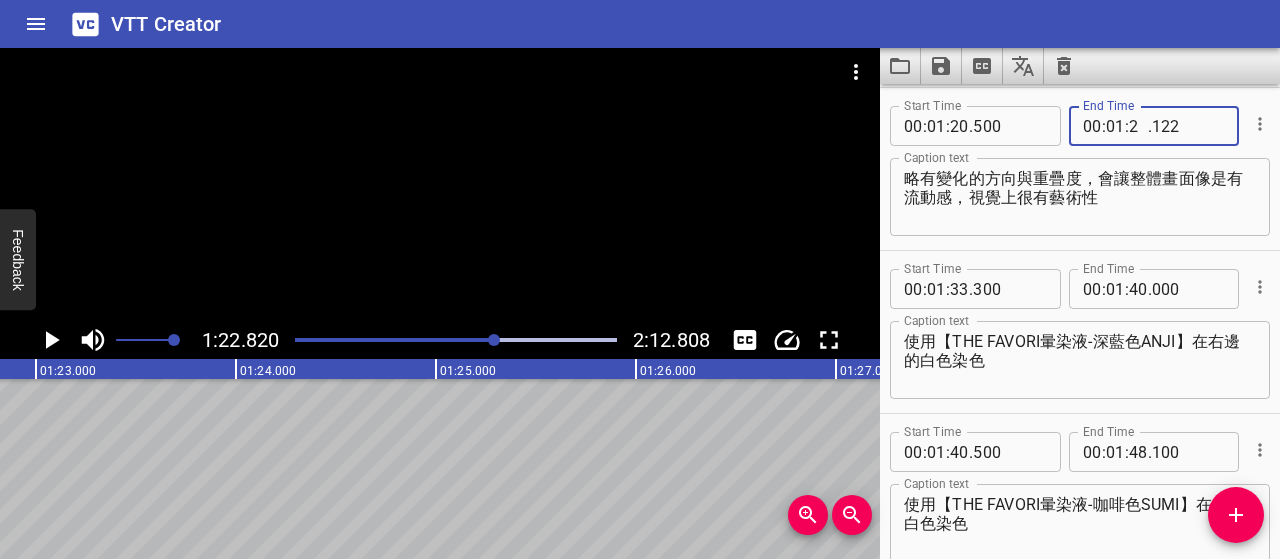 type on "25" 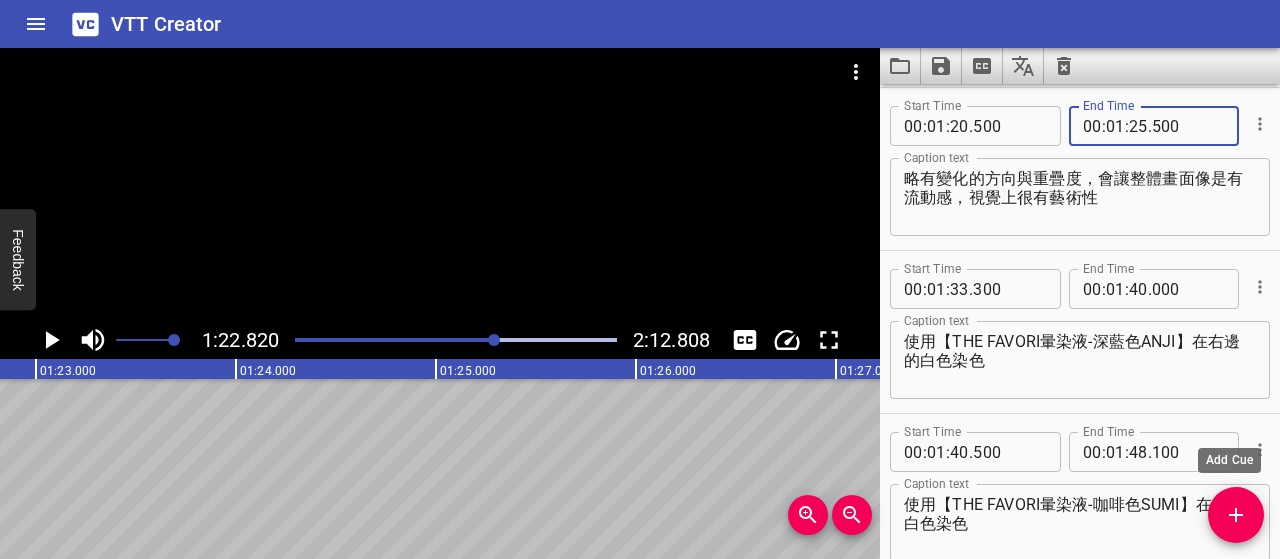 type on "500" 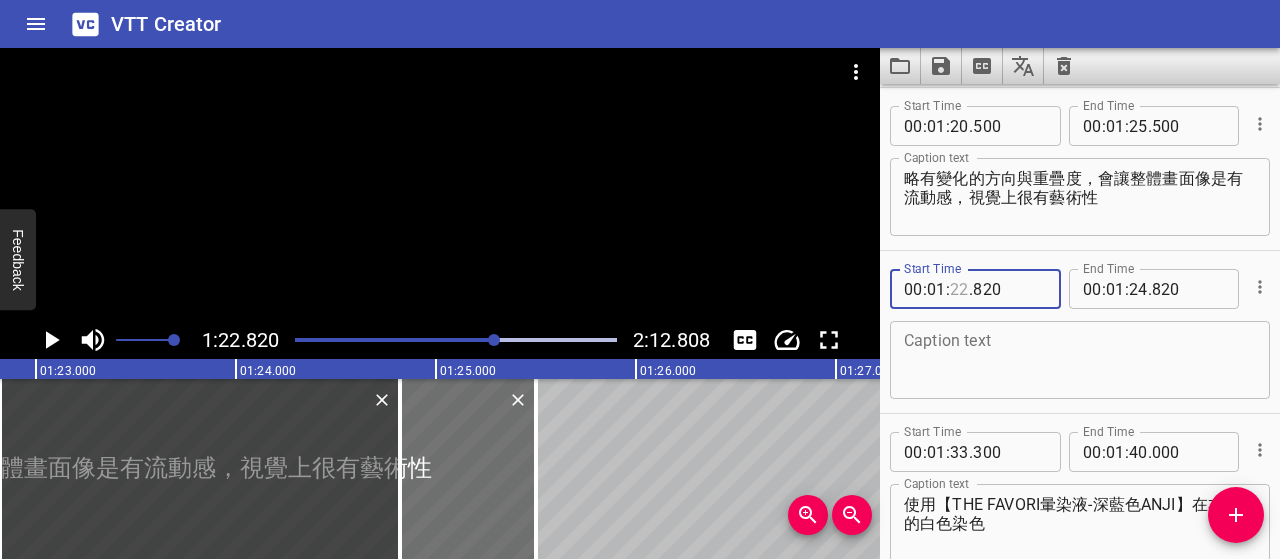 click at bounding box center (959, 289) 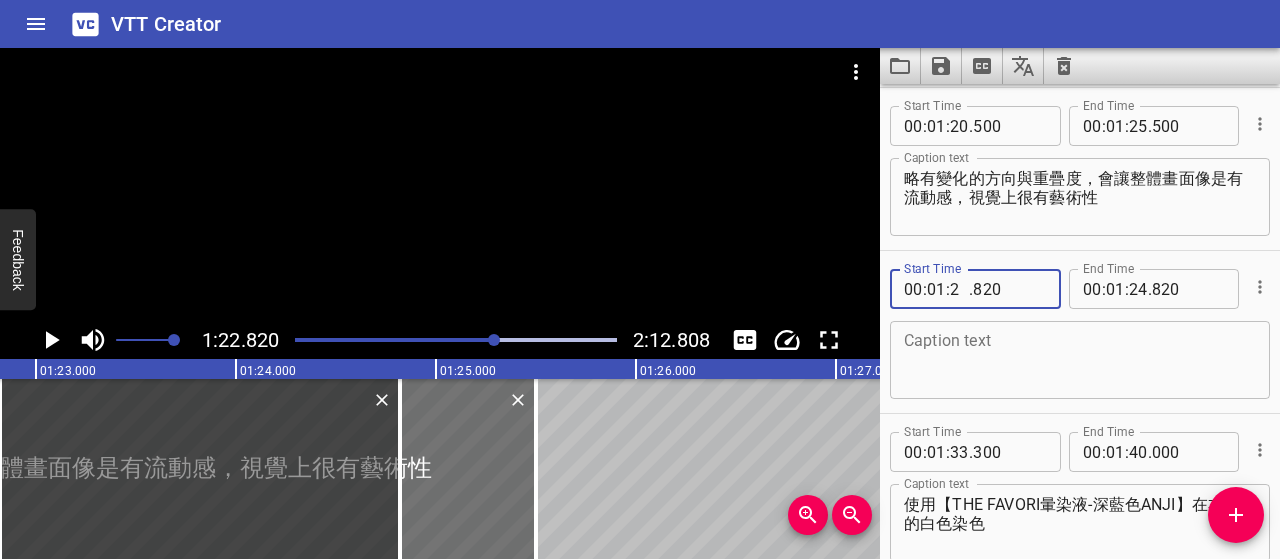 type on "26" 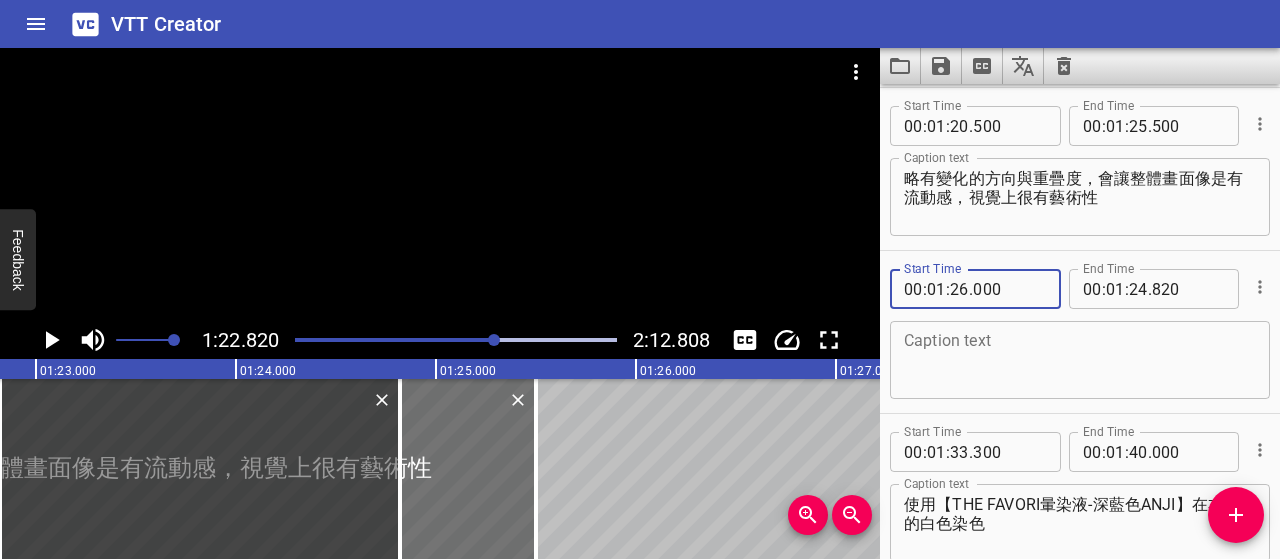 type on "000" 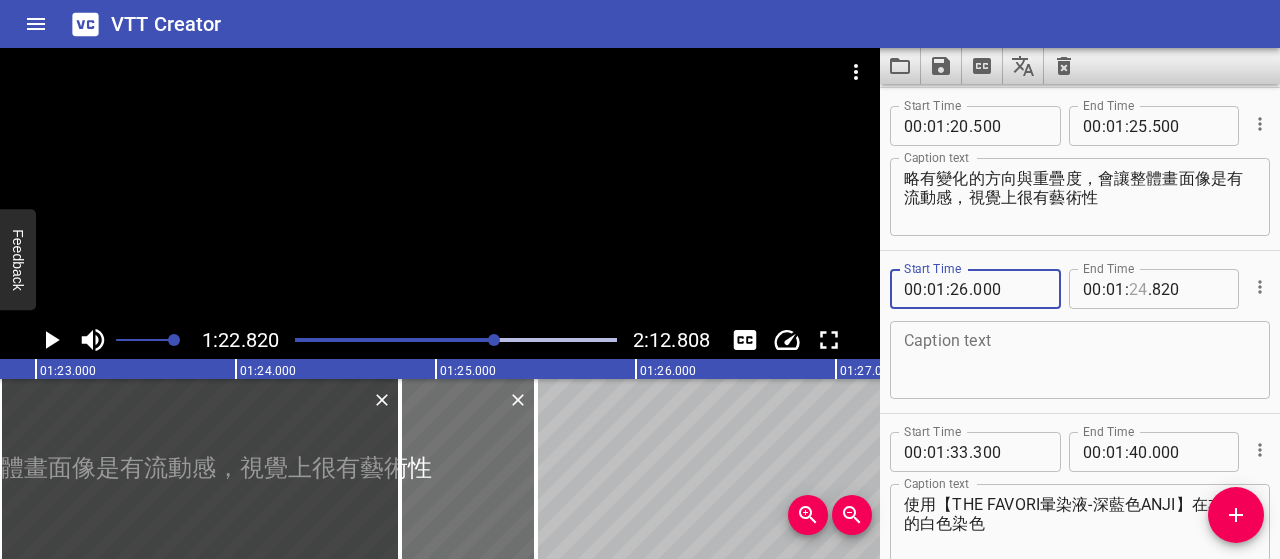 click at bounding box center [1138, 289] 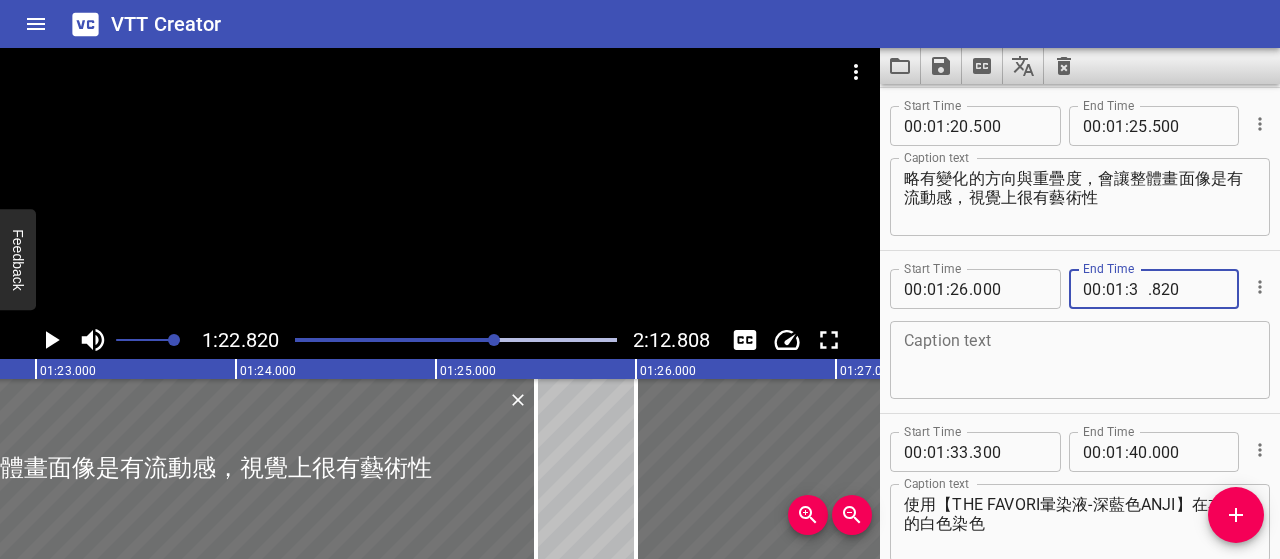 type on "30" 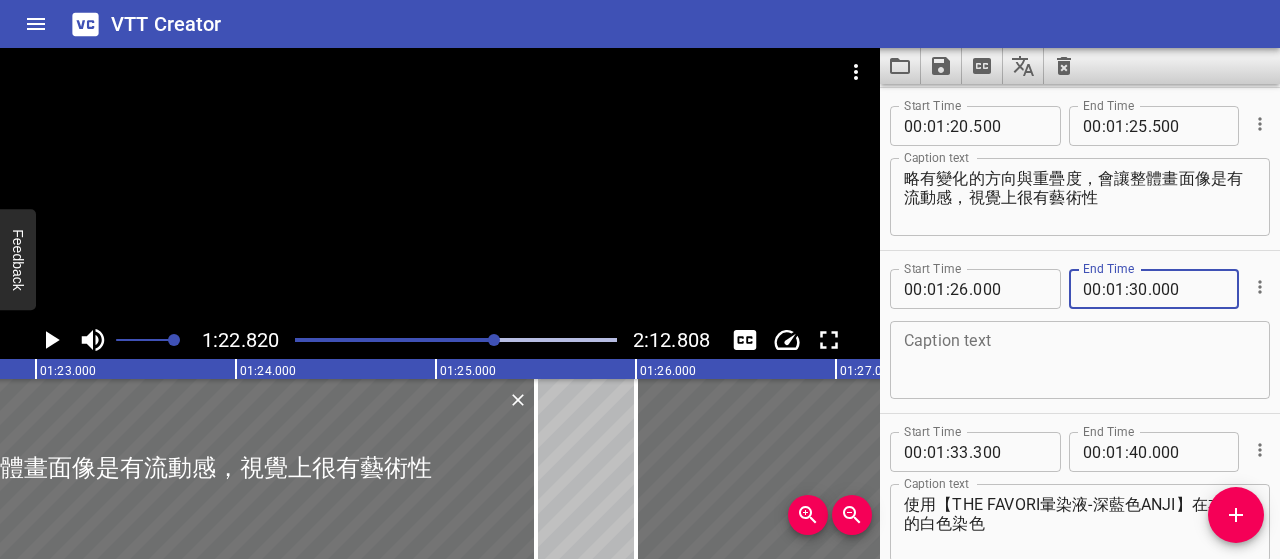 type on "000" 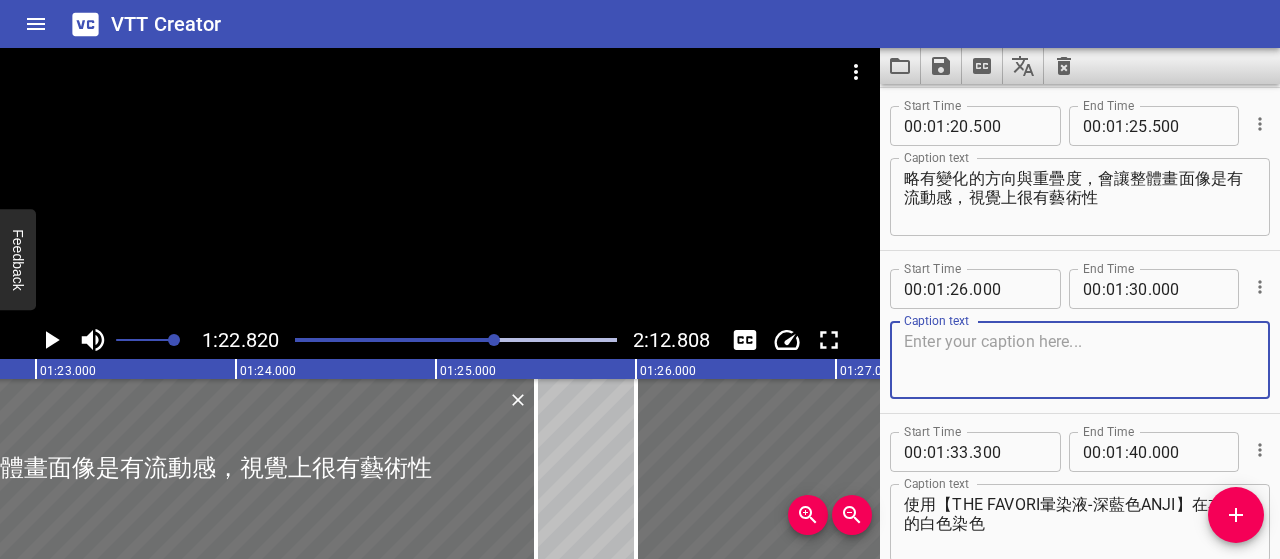 click at bounding box center [1080, 360] 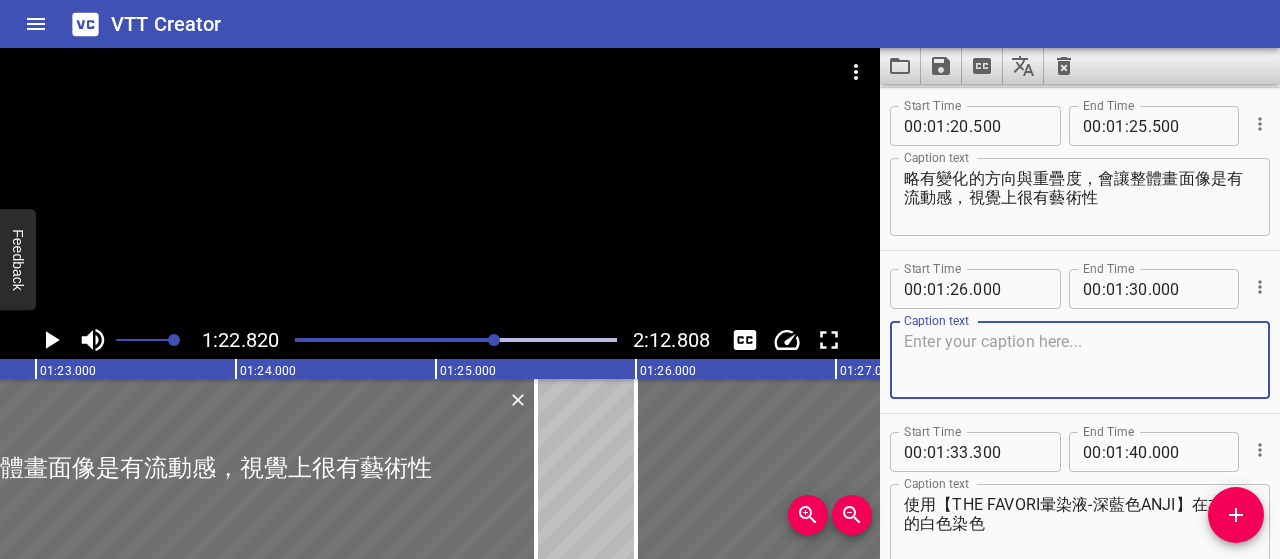 paste on "彷彿是" 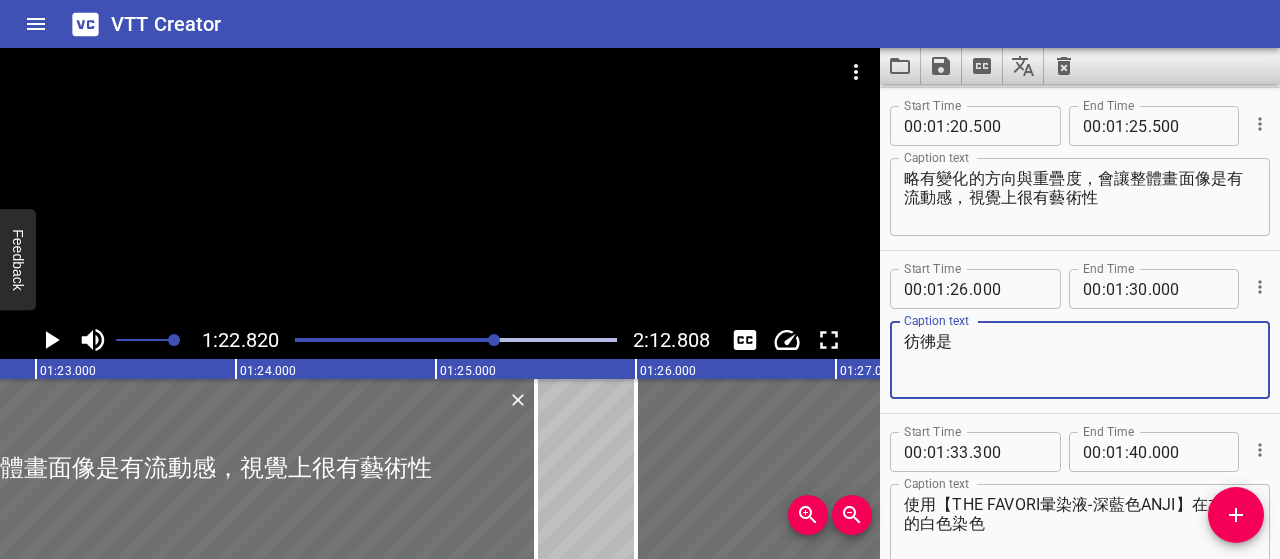 paste on "環環相扣的鏈條" 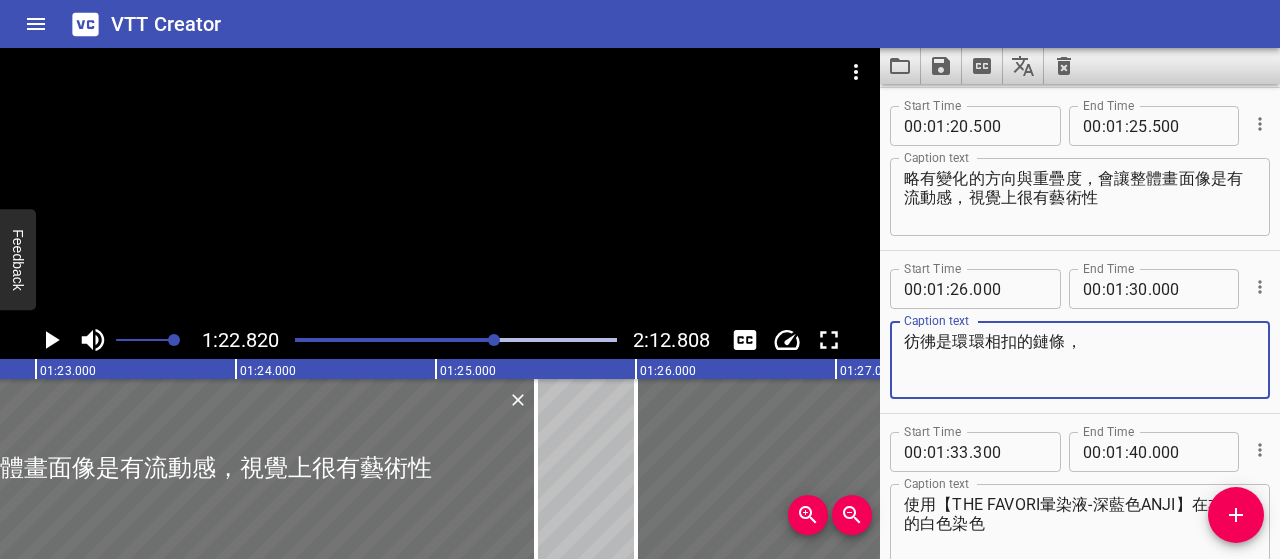 paste on "既有層次也有組織感" 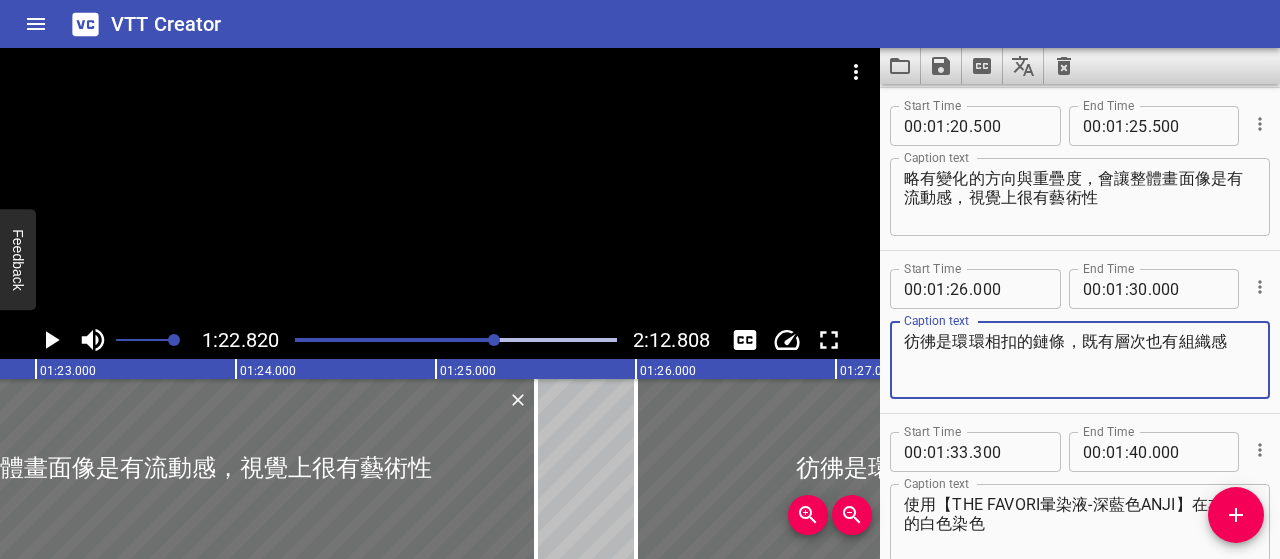 type on "彷彿是環環相扣的鏈條，既有層次也有組織感" 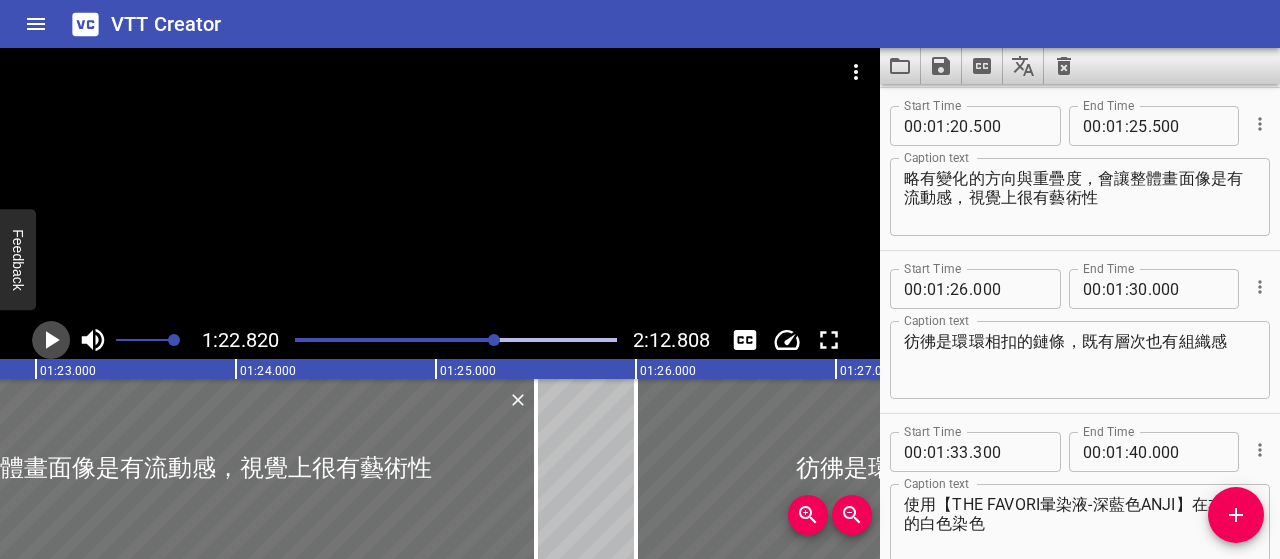 click at bounding box center (51, 340) 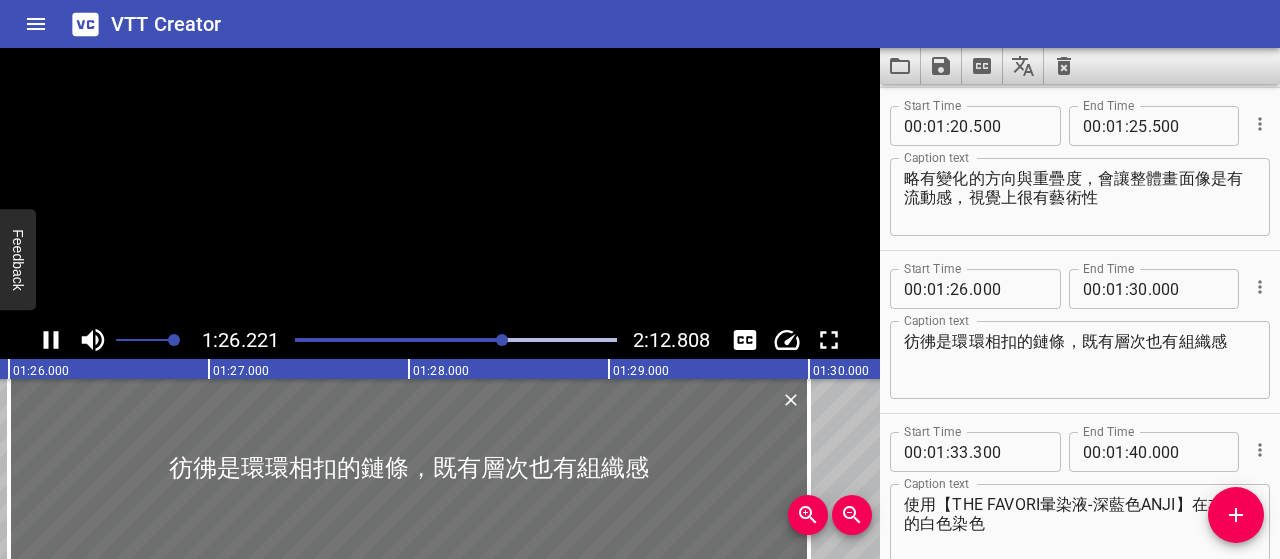 scroll, scrollTop: 0, scrollLeft: 17244, axis: horizontal 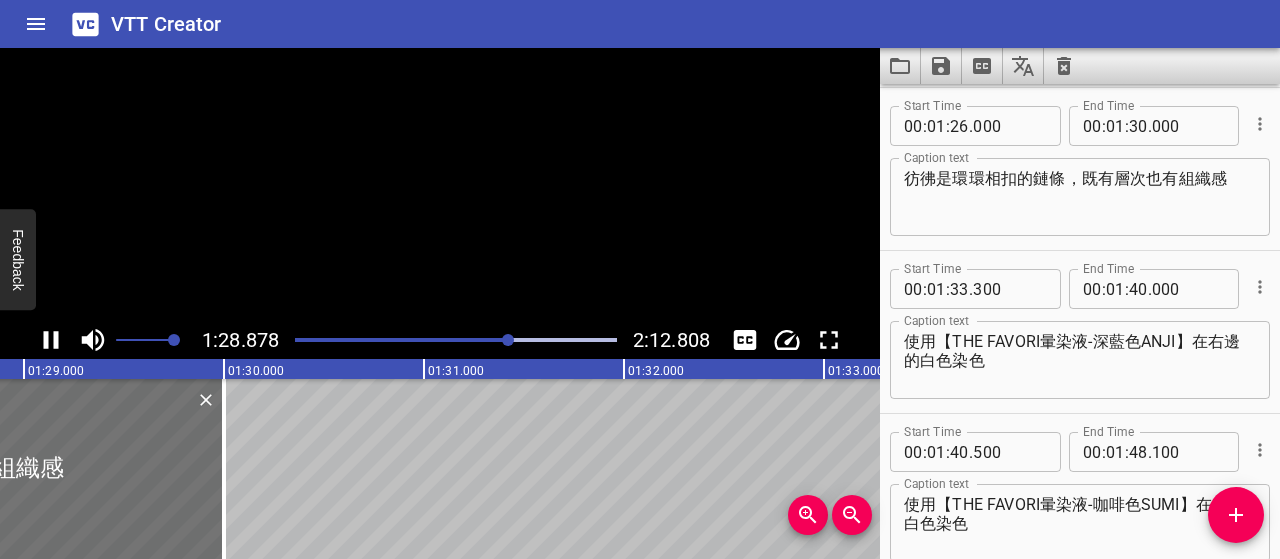 click 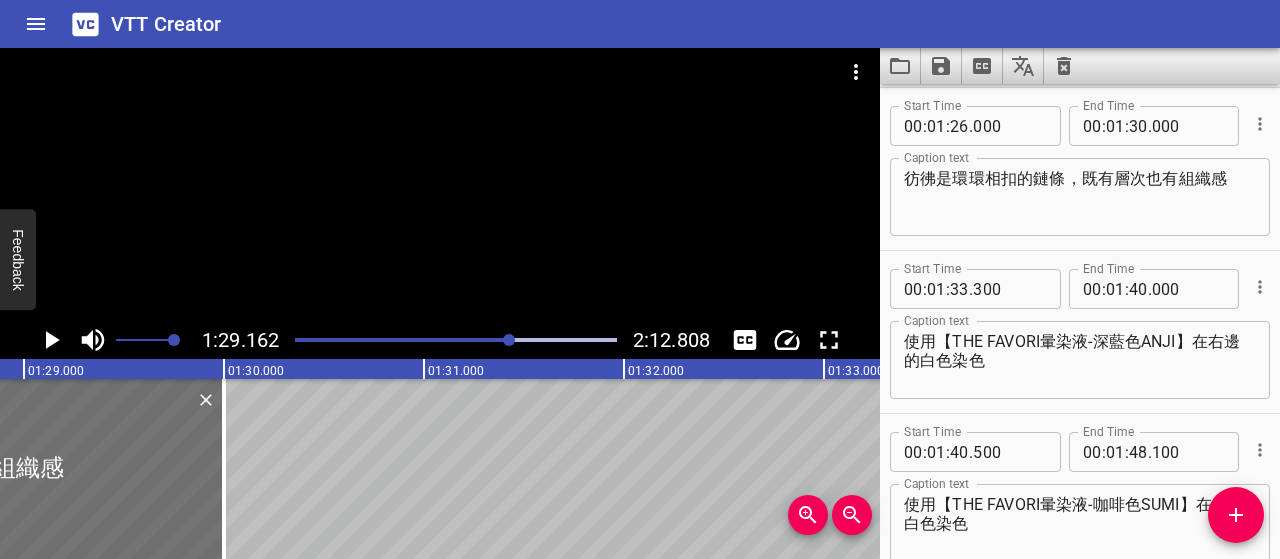 scroll, scrollTop: 0, scrollLeft: 17832, axis: horizontal 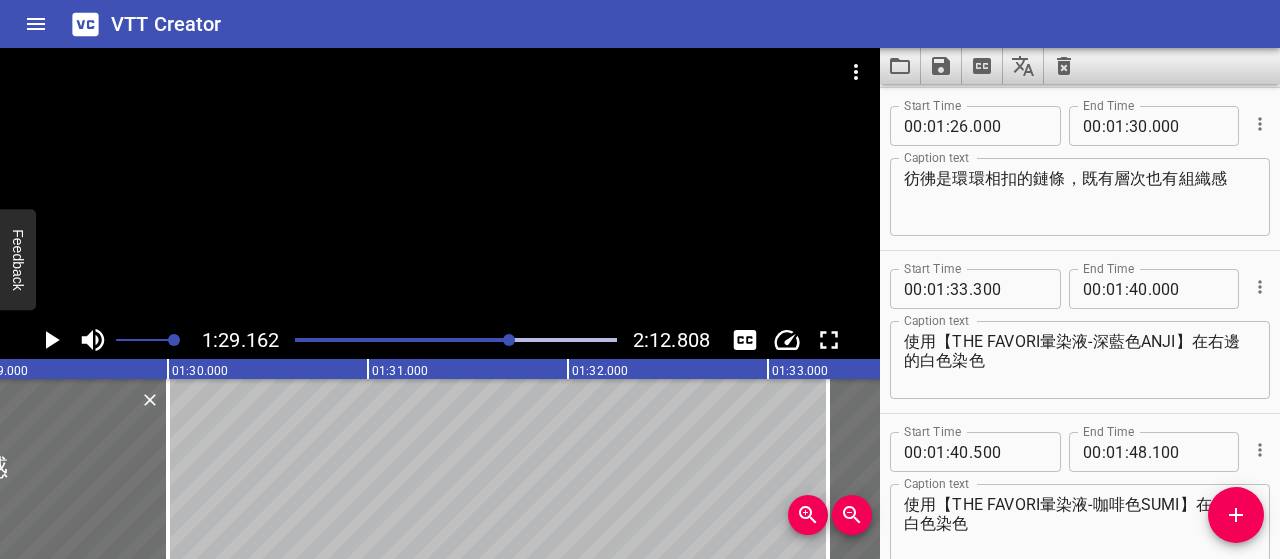 click 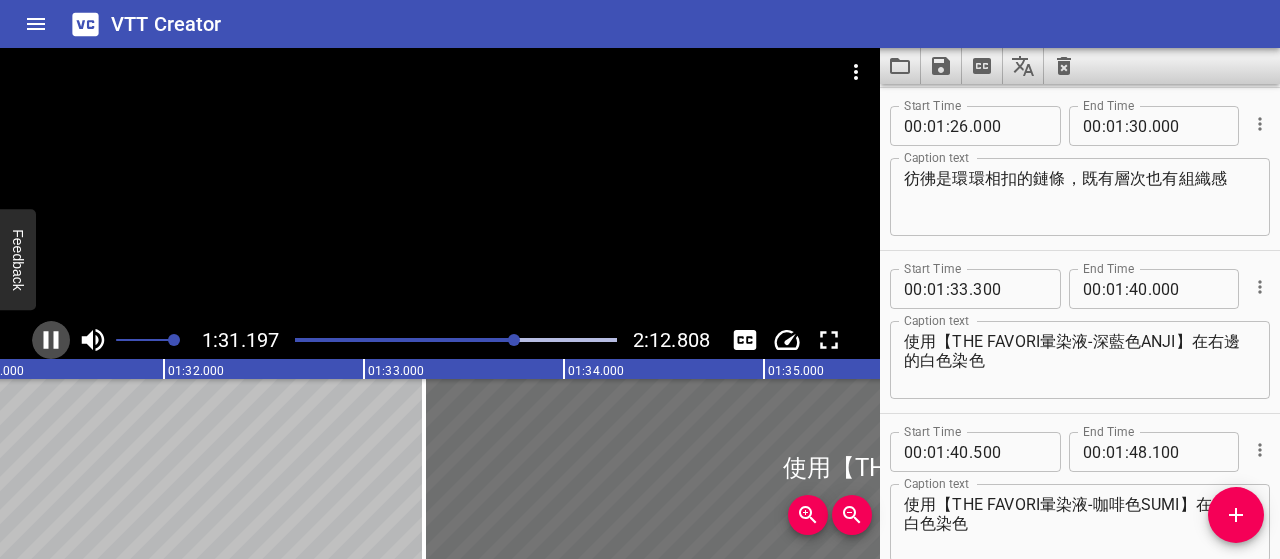click 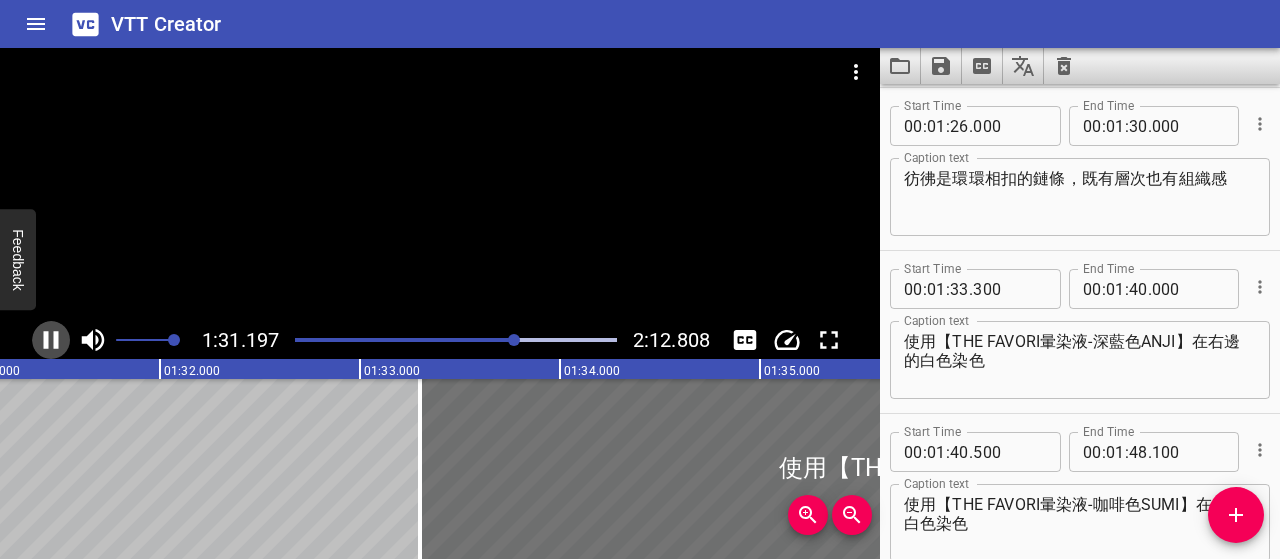 scroll, scrollTop: 0, scrollLeft: 18271, axis: horizontal 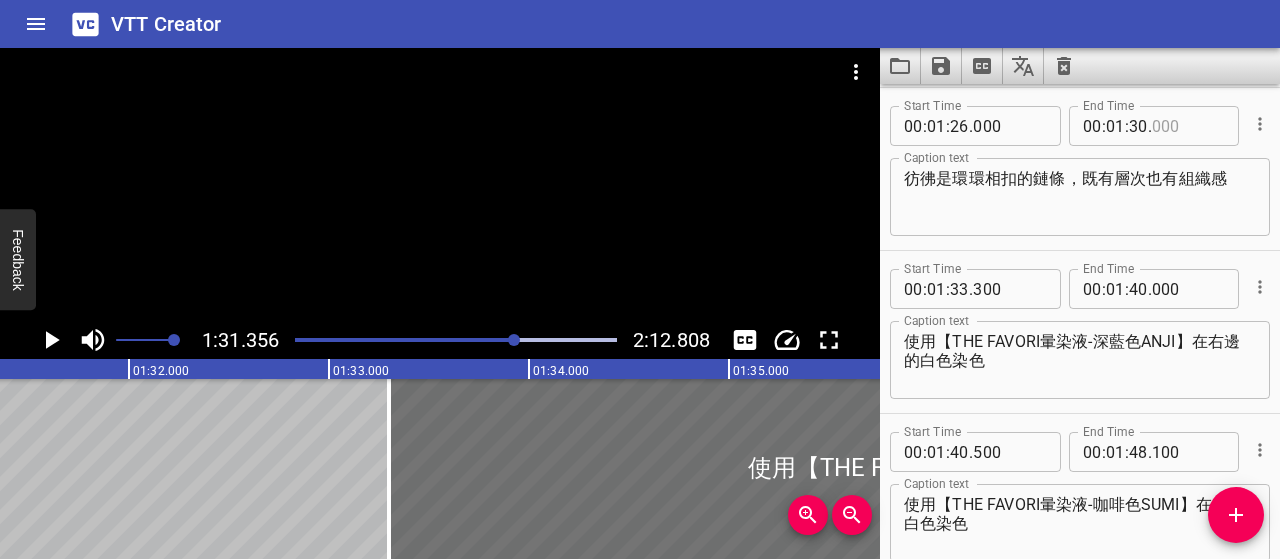 click at bounding box center (1188, 126) 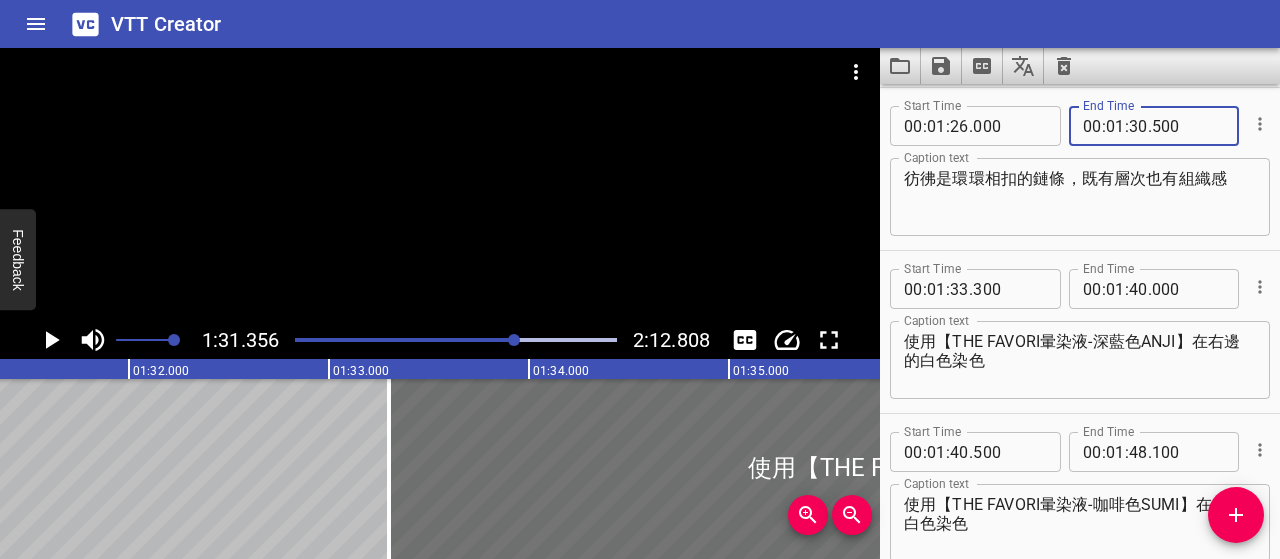 type on "500" 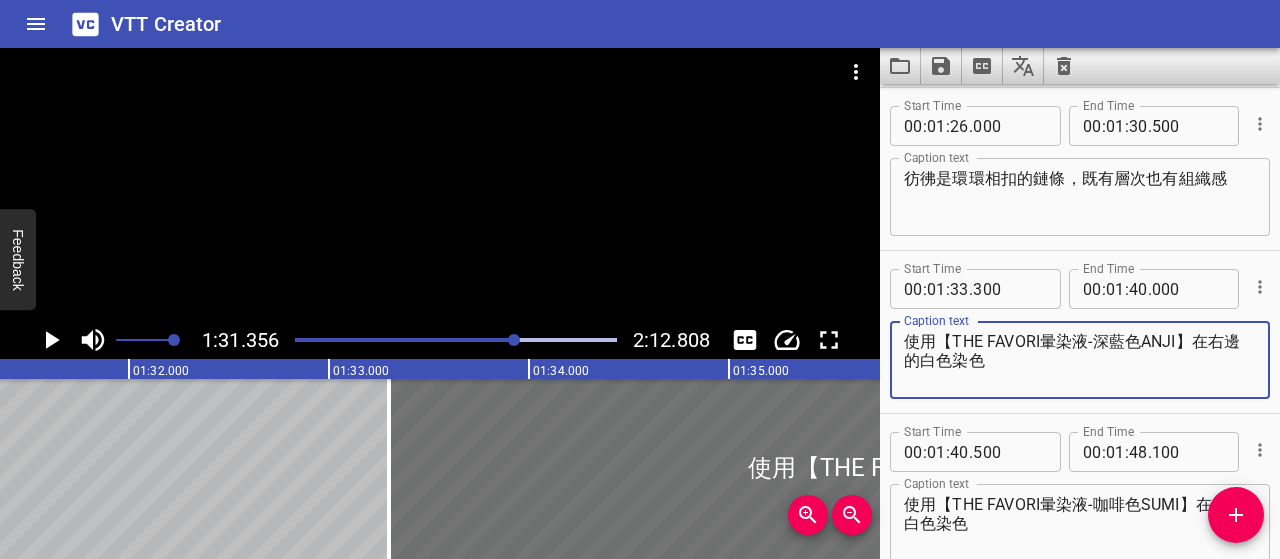 click 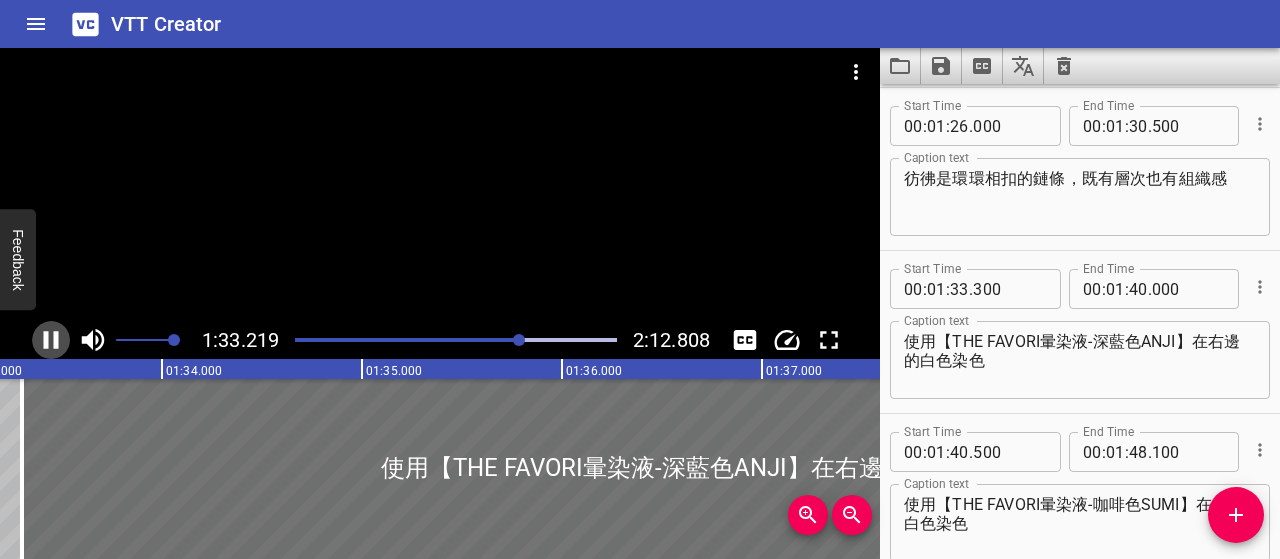 drag, startPoint x: 46, startPoint y: 337, endPoint x: 48, endPoint y: 353, distance: 16.124516 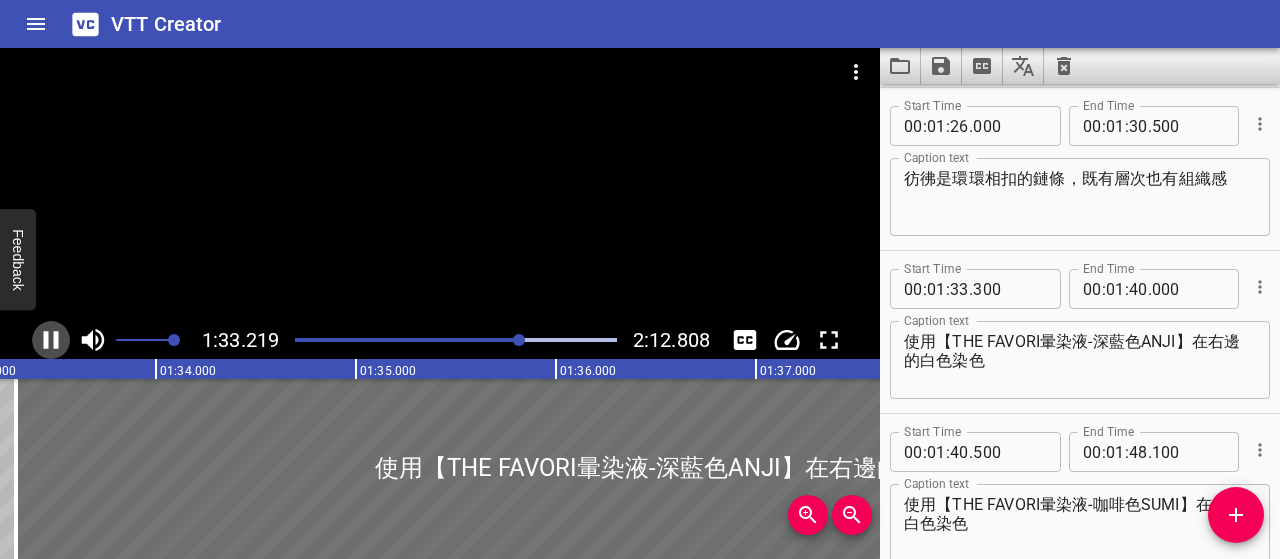 scroll, scrollTop: 0, scrollLeft: 18688, axis: horizontal 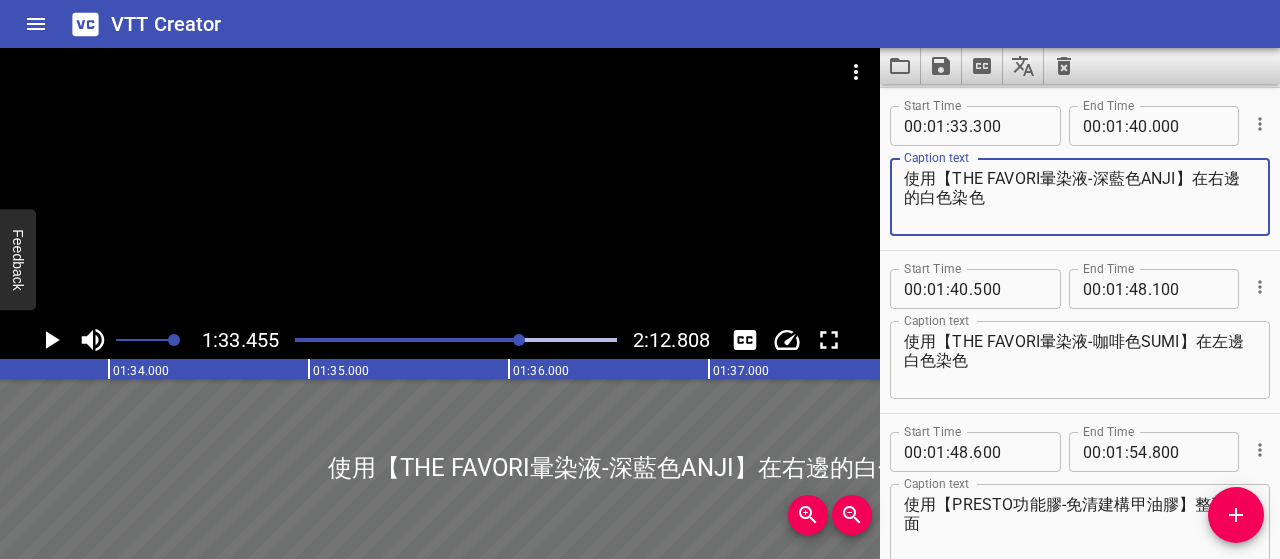 drag, startPoint x: 906, startPoint y: 179, endPoint x: 1033, endPoint y: 191, distance: 127.56567 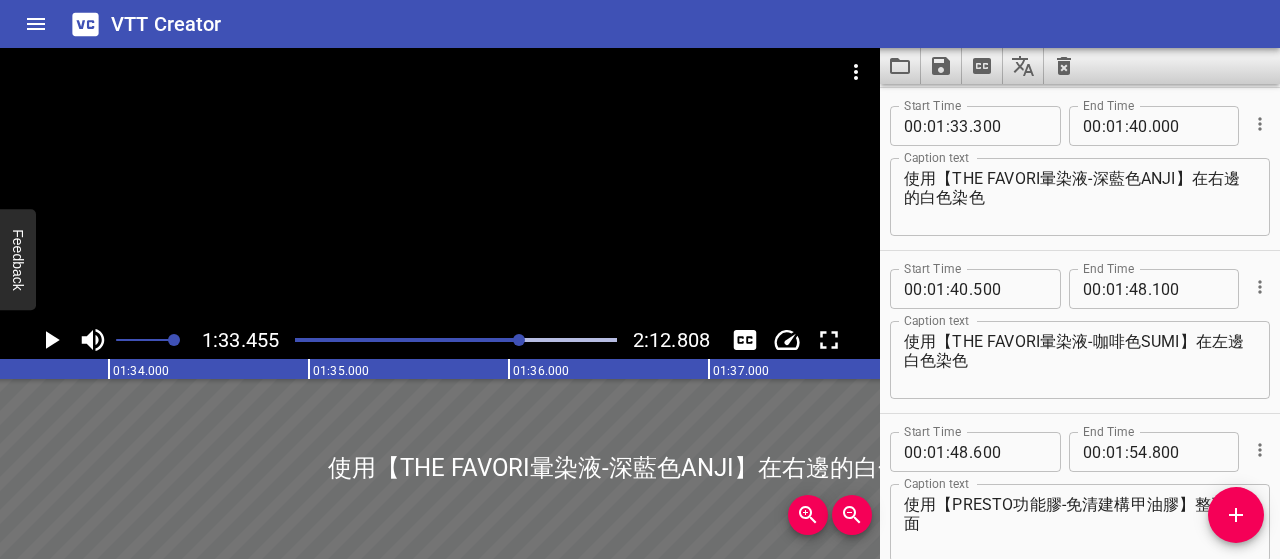 drag, startPoint x: 901, startPoint y: 335, endPoint x: 980, endPoint y: 353, distance: 81.02469 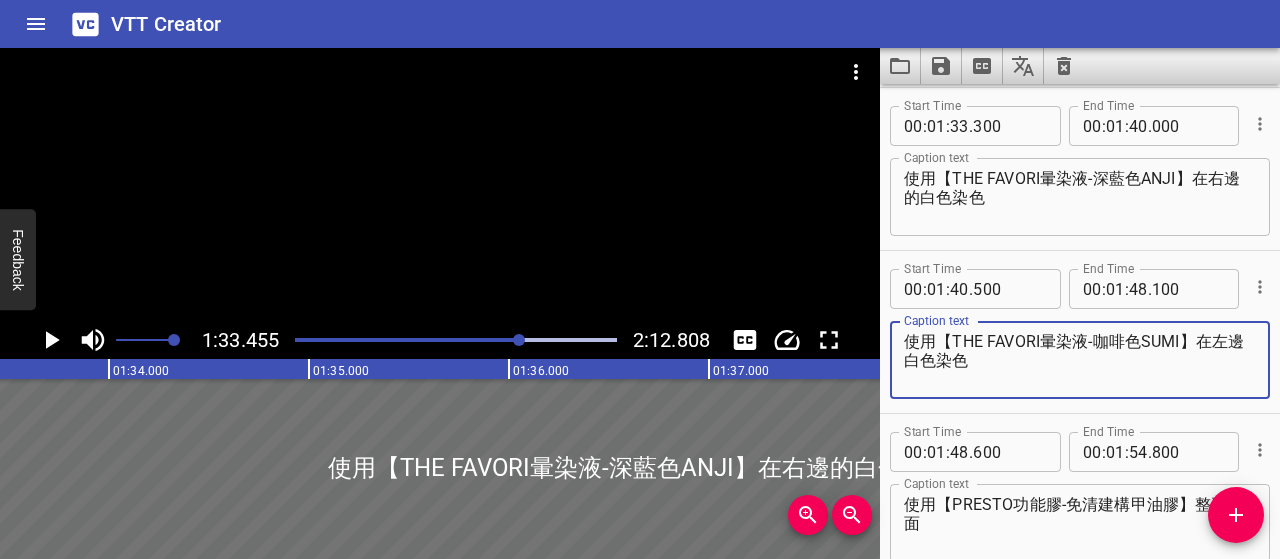drag, startPoint x: 908, startPoint y: 339, endPoint x: 1001, endPoint y: 365, distance: 96.56604 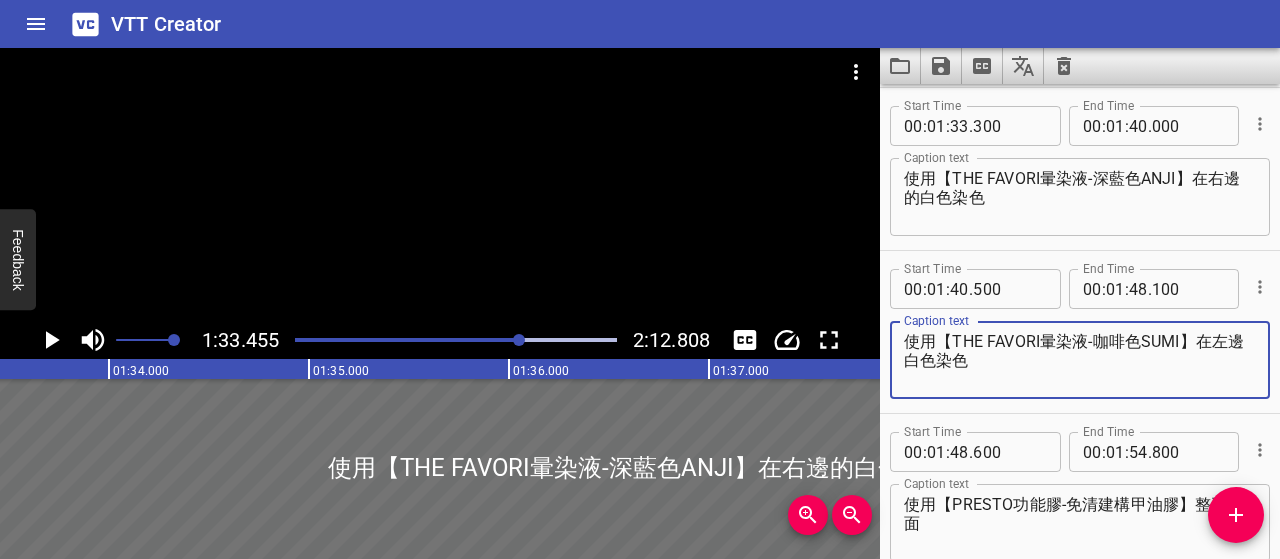 click on "使用【THE FAVORI暈染液-咖啡色SUMI】在左邊白色染色" at bounding box center [1080, 360] 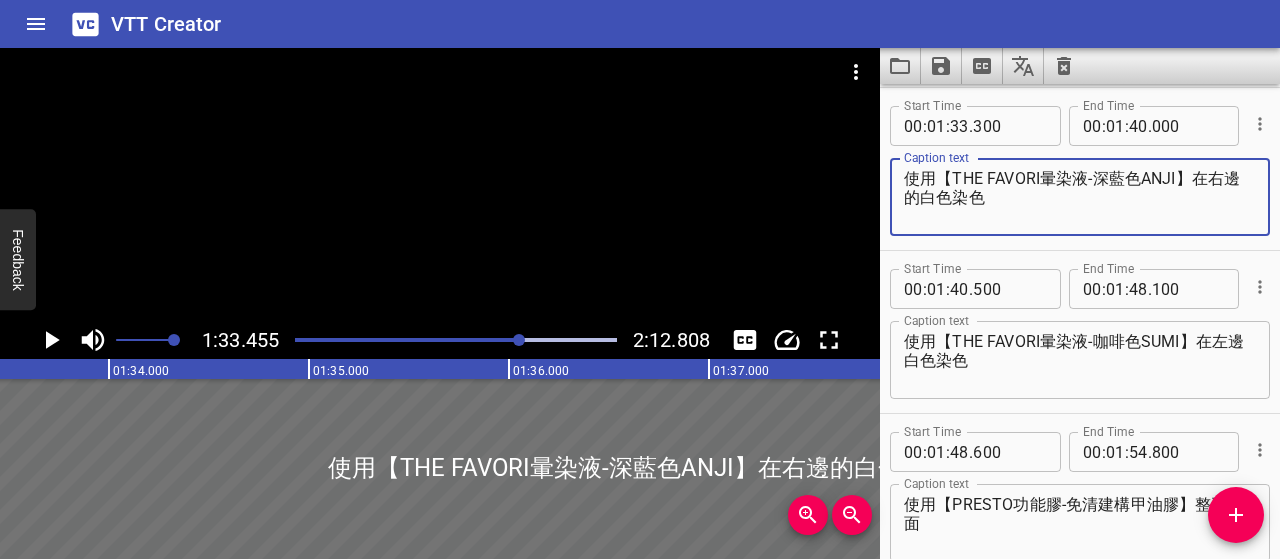 drag, startPoint x: 1006, startPoint y: 199, endPoint x: 881, endPoint y: 174, distance: 127.47549 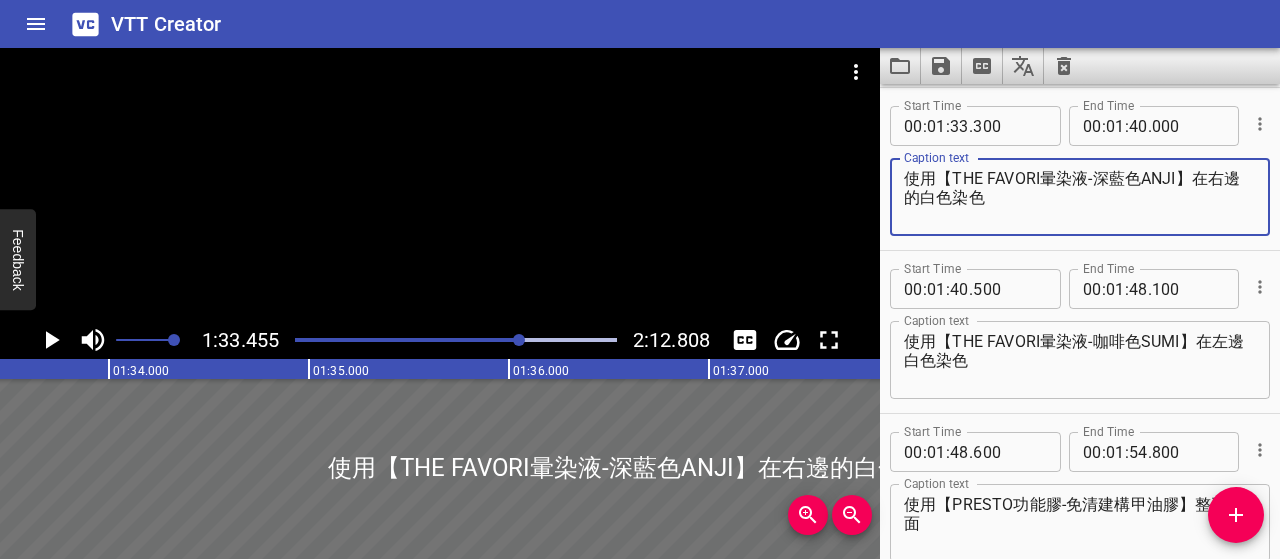 click on "Start Time 00 : 01 : 33 . 300 Start Time End Time 00 : 01 : 40 . 000 End Time Caption text 使用【THE FAVORI暈染液-深藍色ANJI】在右邊的白色染色 Caption text" at bounding box center [1080, 169] 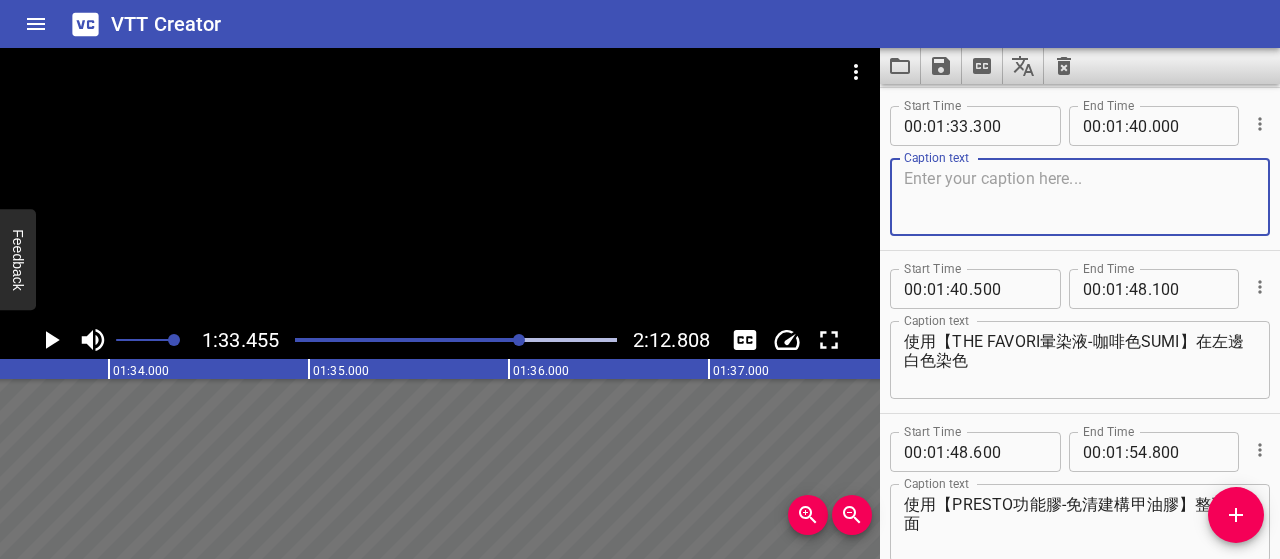paste on "右邊的白色部分，用 THE FAVORI 暈染液 深藍色 ANJI 輕刷暈染" 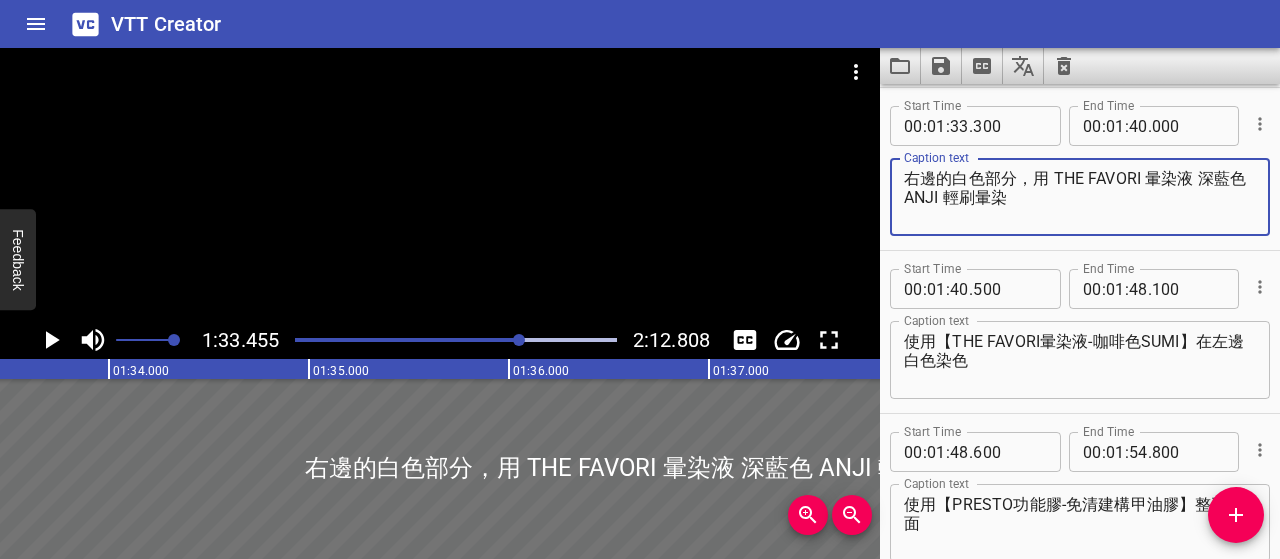 click on "右邊的白色部分，用 THE FAVORI 暈染液 深藍色 ANJI 輕刷暈染" at bounding box center (1080, 197) 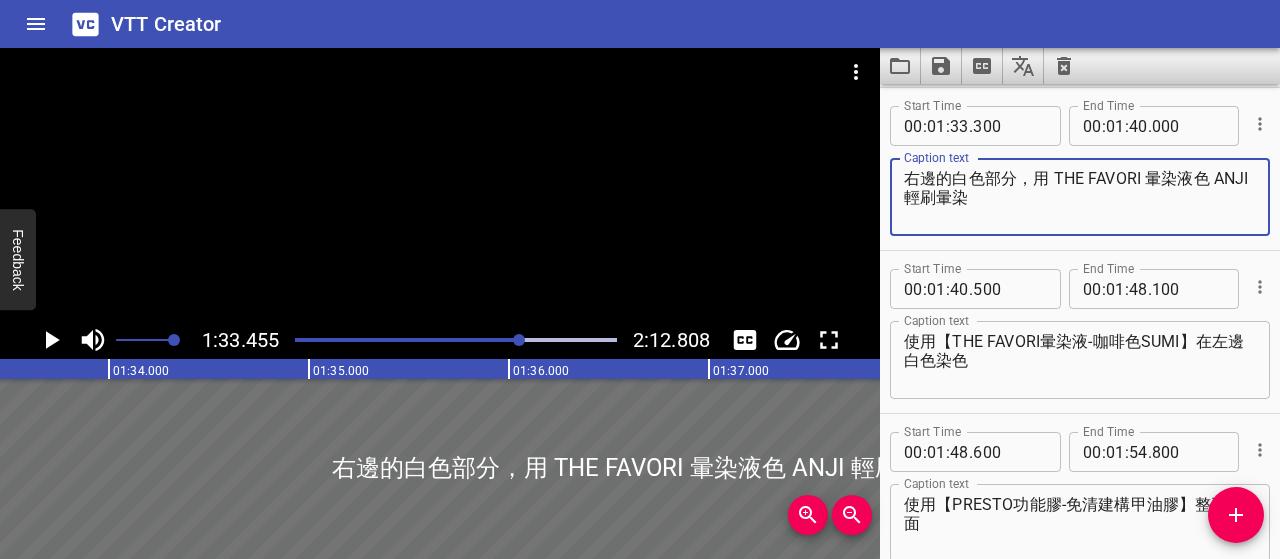 click on "右邊的白色部分，用 THE FAVORI 暈染液色 ANJI 輕刷暈染" at bounding box center (1080, 197) 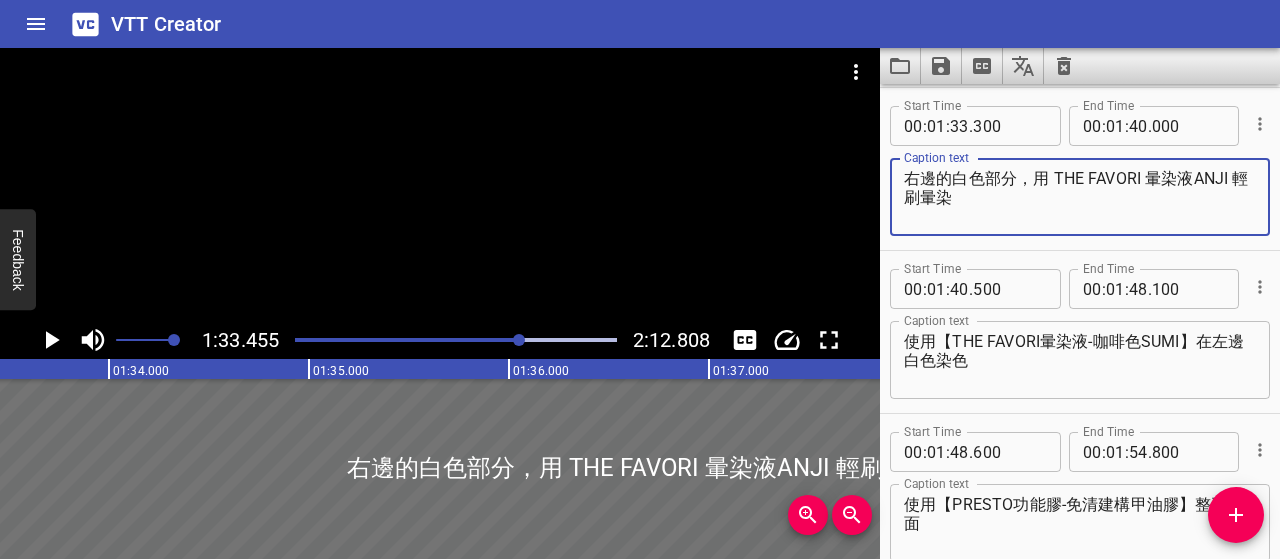 click on "右邊的白色部分，用 THE FAVORI 暈染液ANJI 輕刷暈染" at bounding box center (1080, 197) 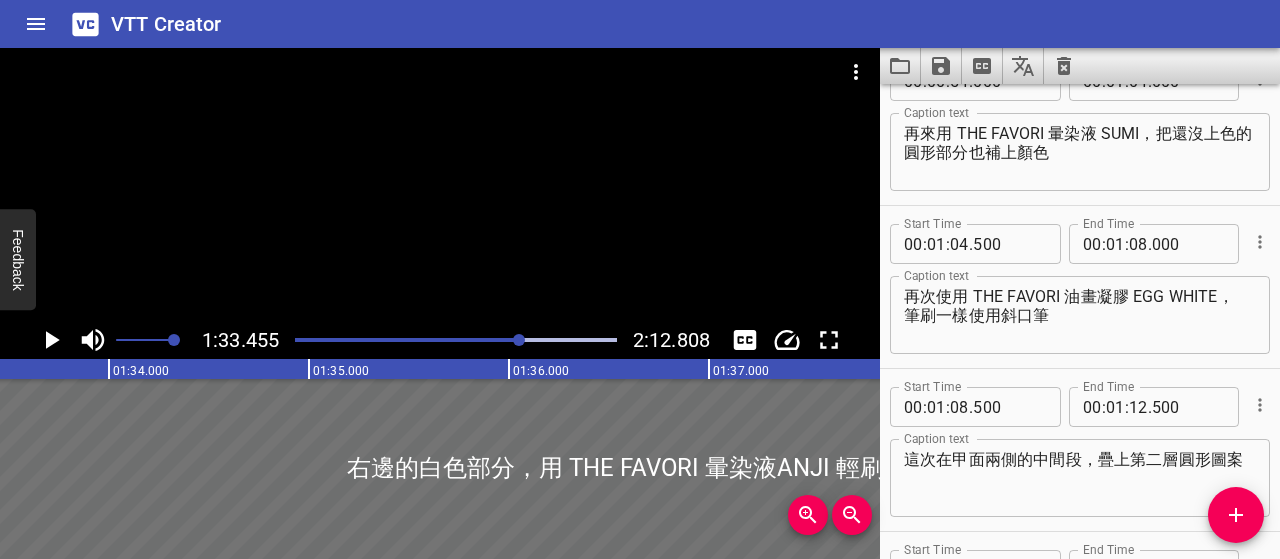 scroll, scrollTop: 856, scrollLeft: 0, axis: vertical 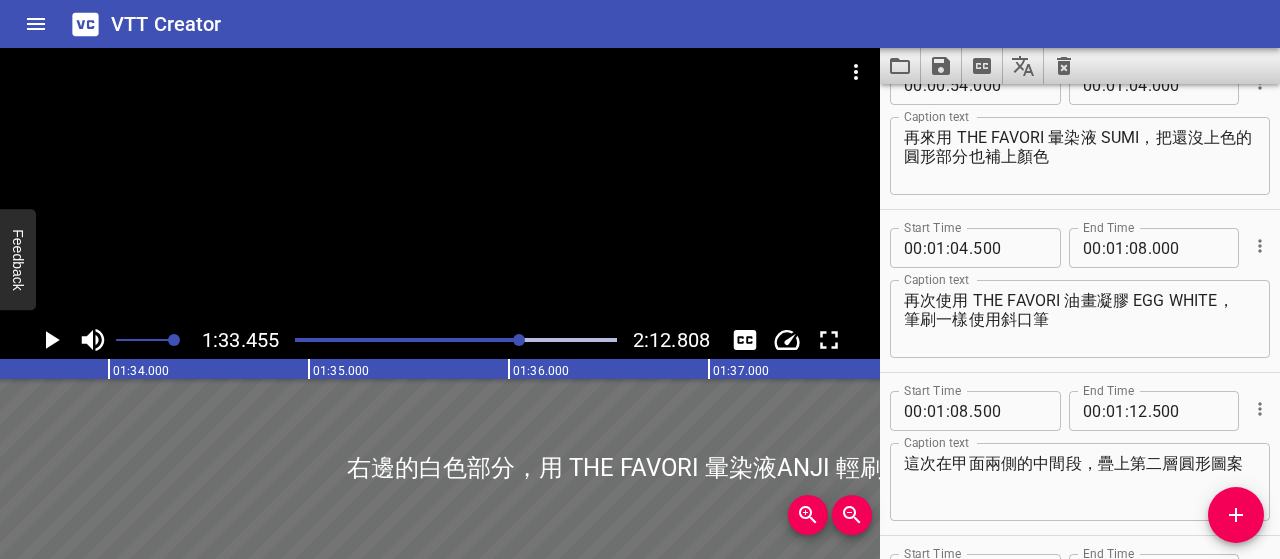 type on "右邊的白色部分，用 THE FAVORI 暈染液ANJI 輕刷暈染" 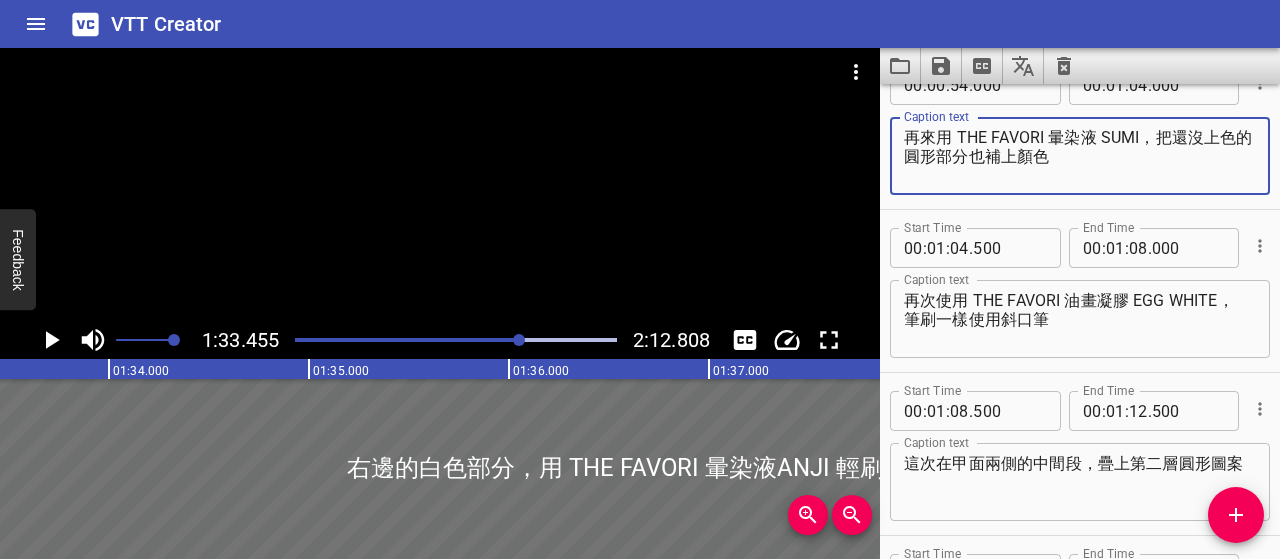 click on "再來用 THE FAVORI 暈染液 SUMI，把還沒上色的圓形部分也補上顏色" at bounding box center (1080, 156) 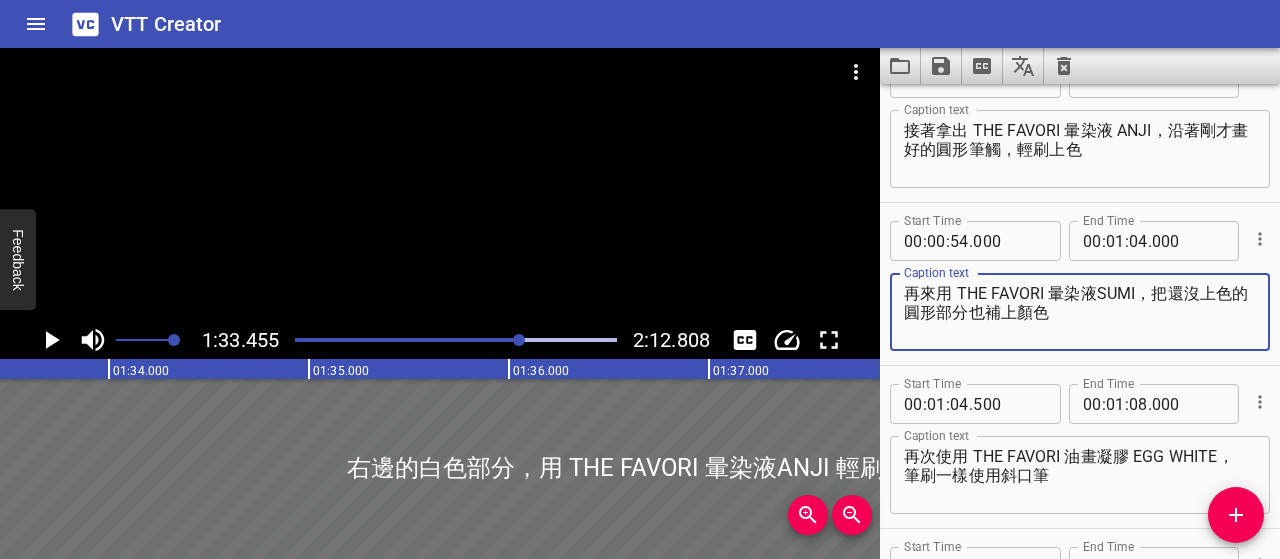 scroll, scrollTop: 656, scrollLeft: 0, axis: vertical 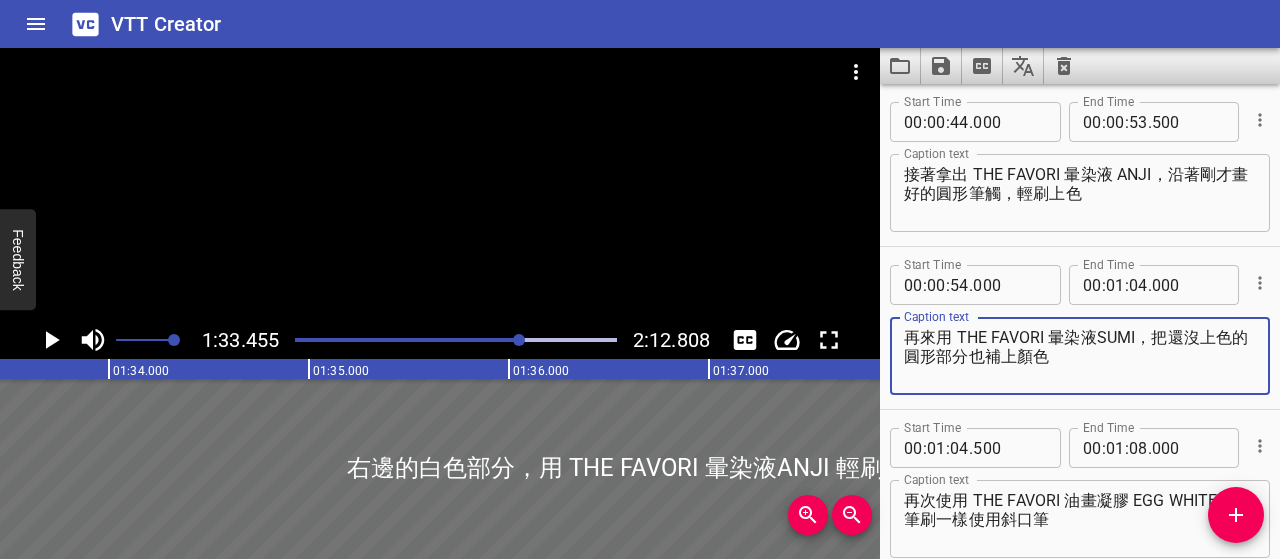 type on "再來用 THE FAVORI 暈染液SUMI，把還沒上色的圓形部分也補上顏色" 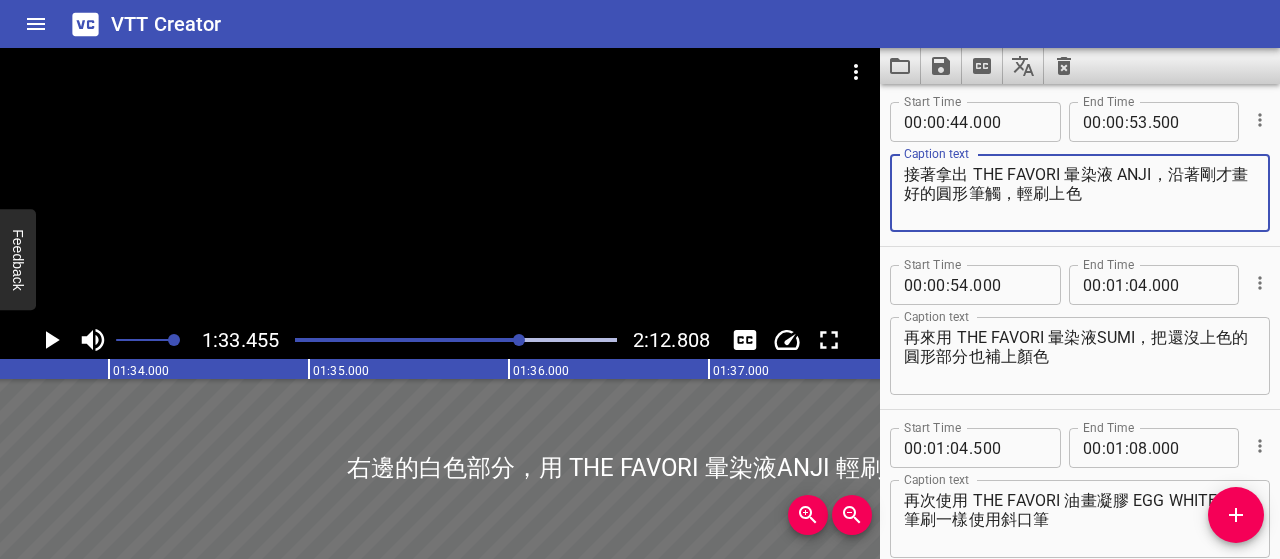 click on "接著拿出 THE FAVORI 暈染液 ANJI，沿著剛才畫好的圓形筆觸，輕刷上色" at bounding box center [1080, 193] 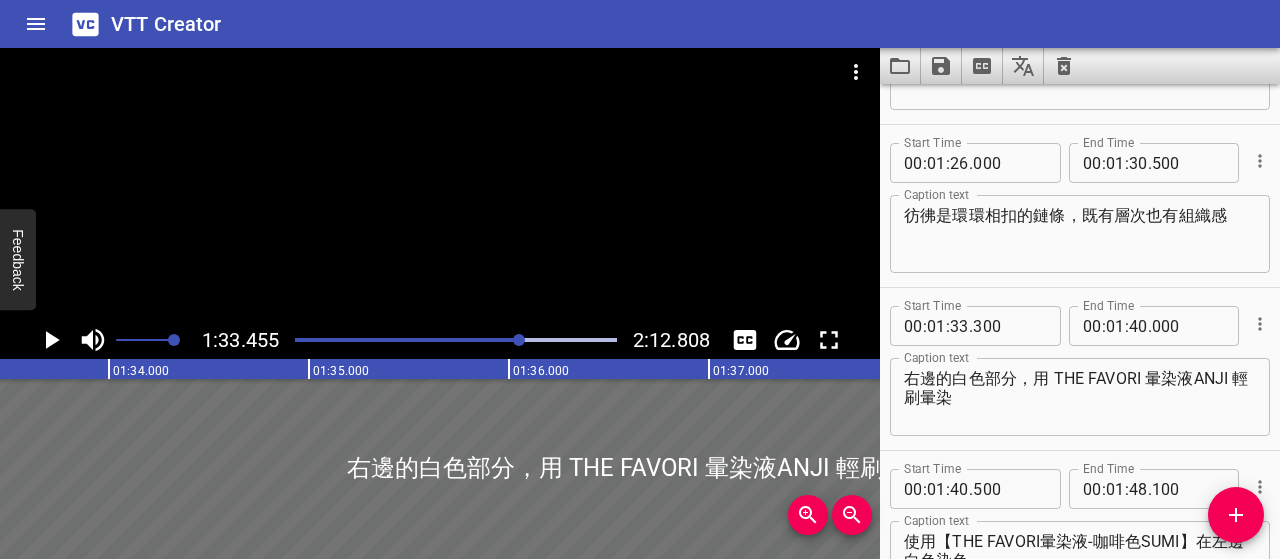 scroll, scrollTop: 1956, scrollLeft: 0, axis: vertical 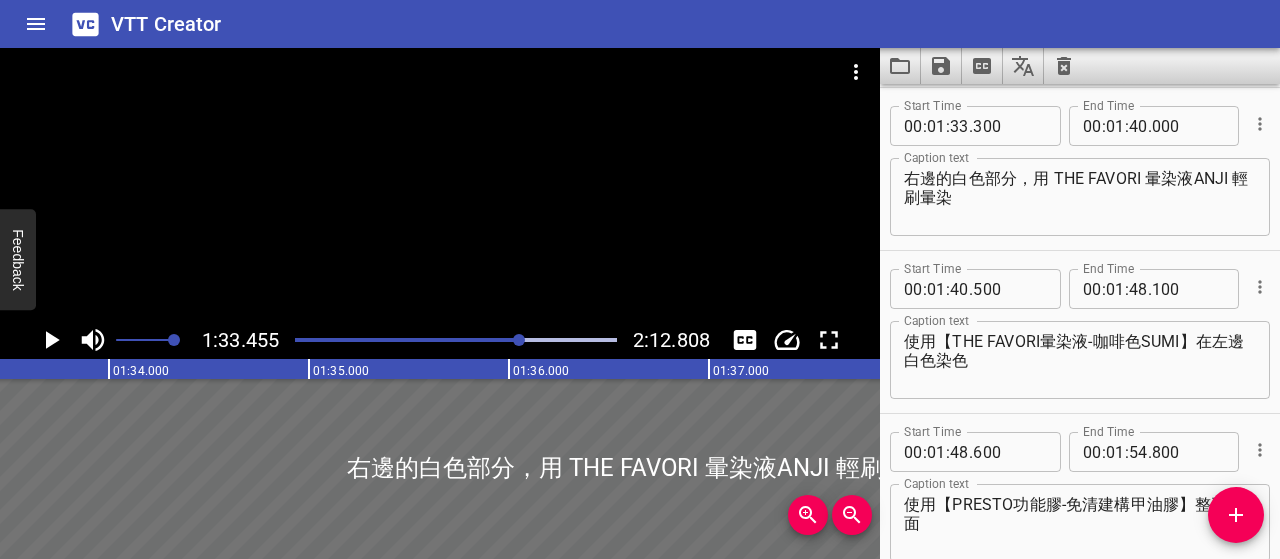 type on "接著拿出 THE FAVORI 暈染液ANJI，沿著剛才畫好的圓形筆觸，輕刷上色" 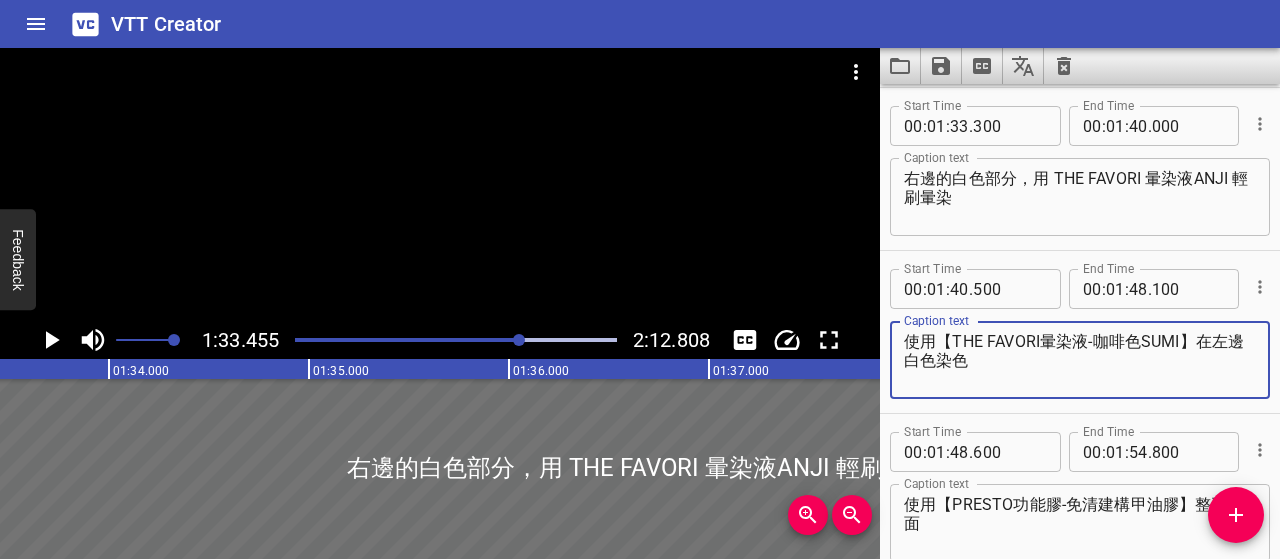 drag, startPoint x: 910, startPoint y: 339, endPoint x: 1005, endPoint y: 379, distance: 103.077644 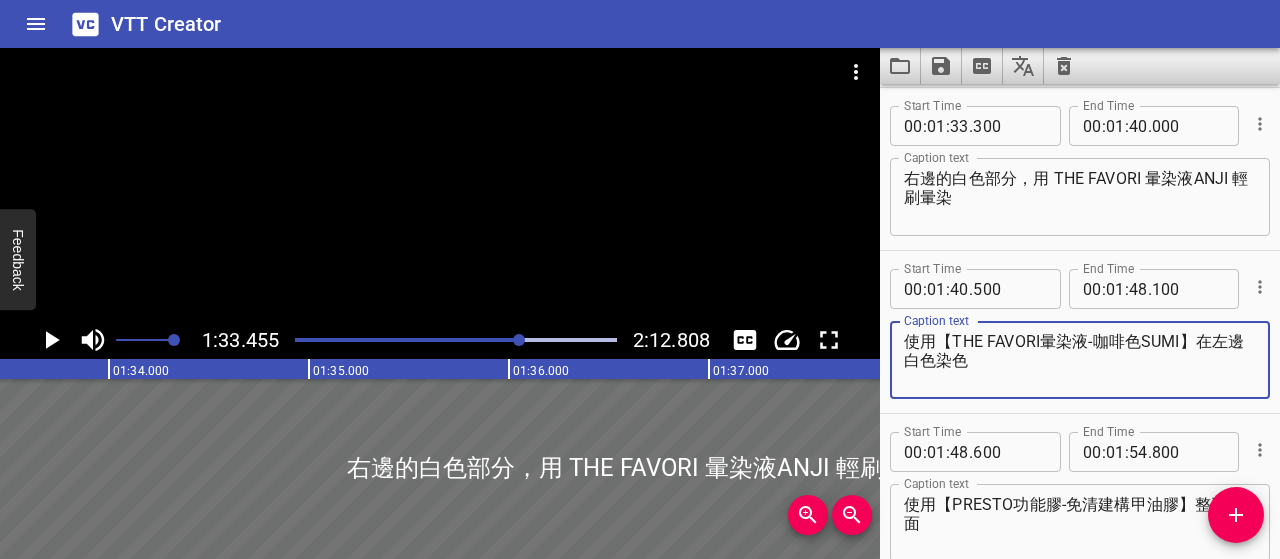 click on "使用【THE FAVORI暈染液-咖啡色SUMI】在左邊白色染色" at bounding box center [1080, 360] 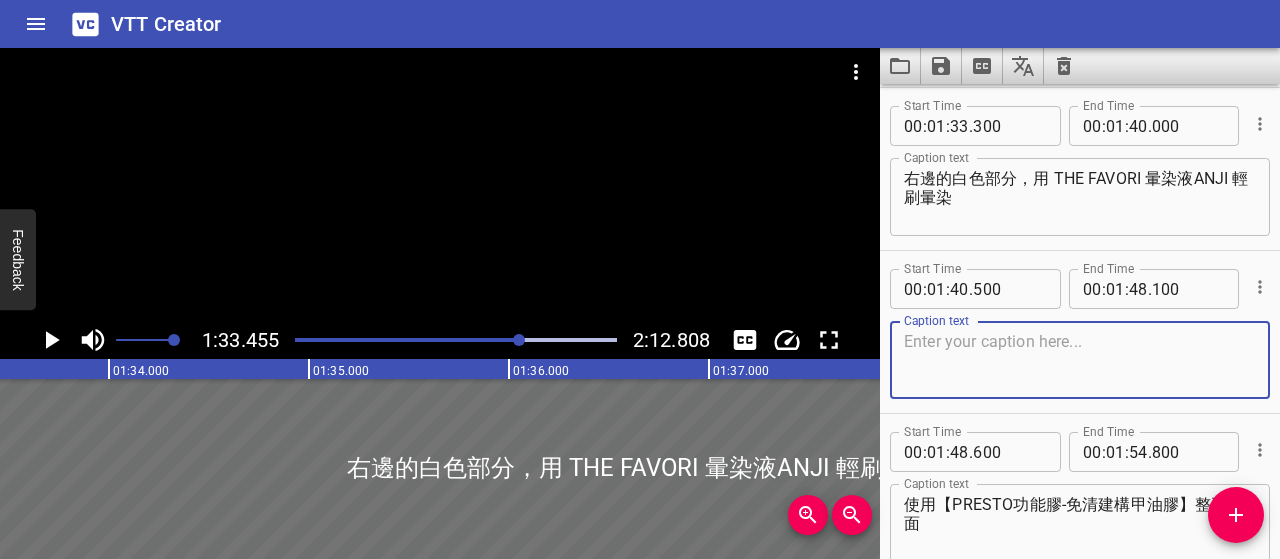 paste on "左邊白色區域，則用 THE FAVORI 暈染液 咖啡色 SUMI 染色" 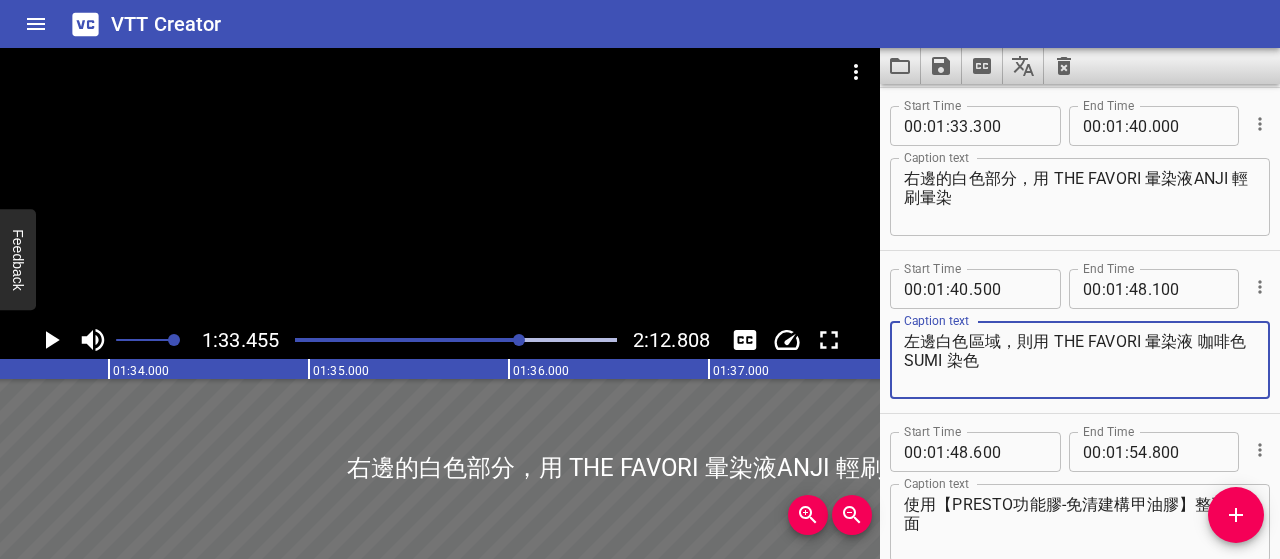 click on "左邊白色區域，則用 THE FAVORI 暈染液 咖啡色 SUMI 染色" at bounding box center (1080, 360) 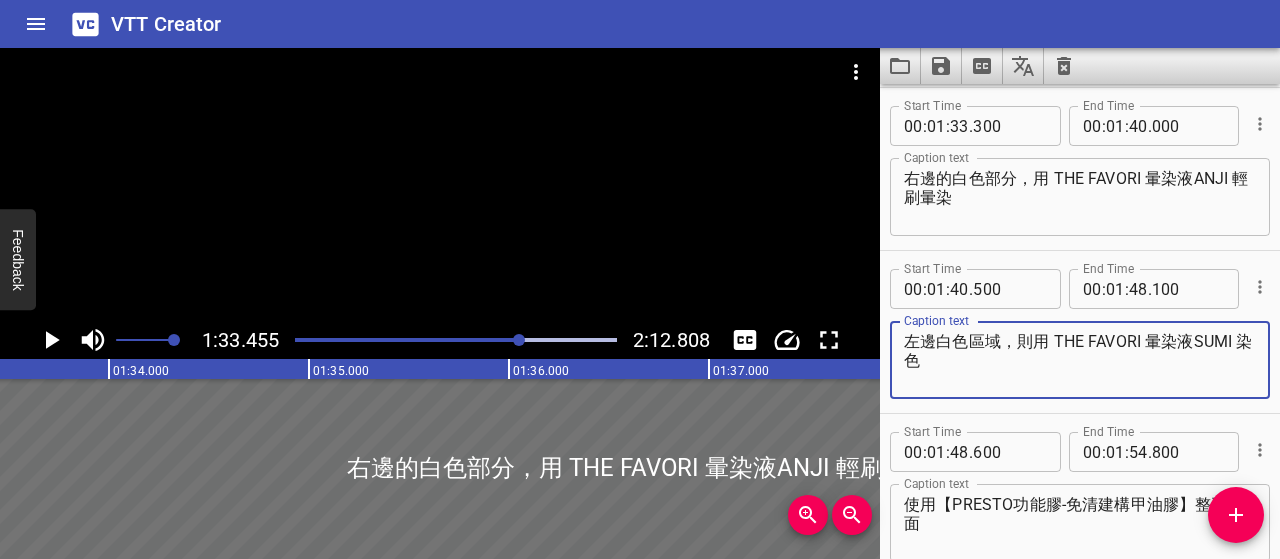 type on "左邊白色區域，則用 THE FAVORI 暈染液SUMI 染色" 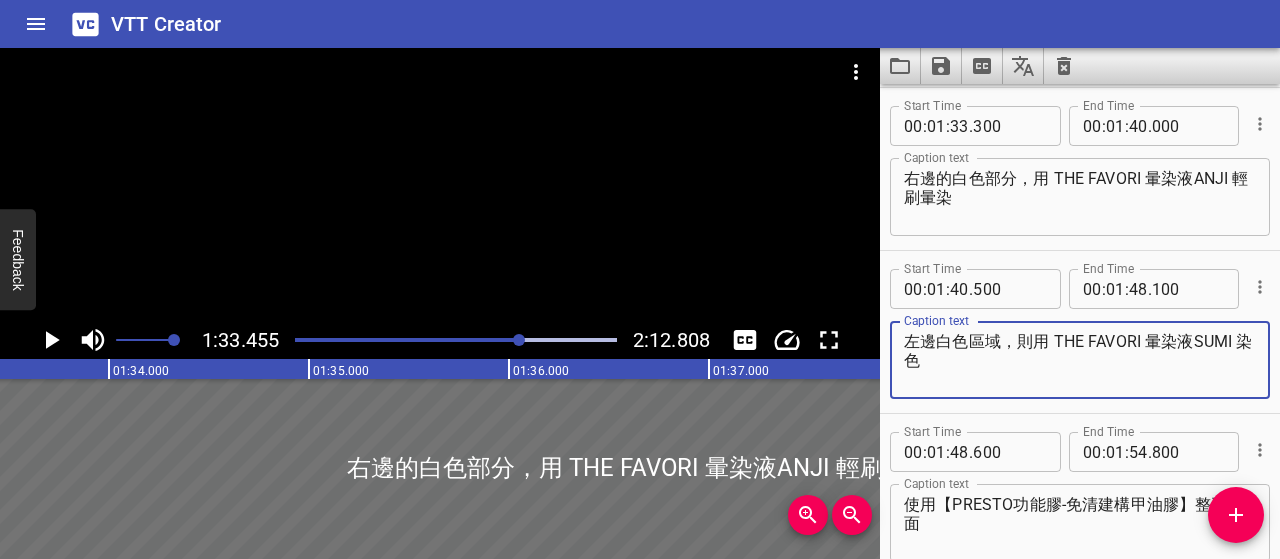 click 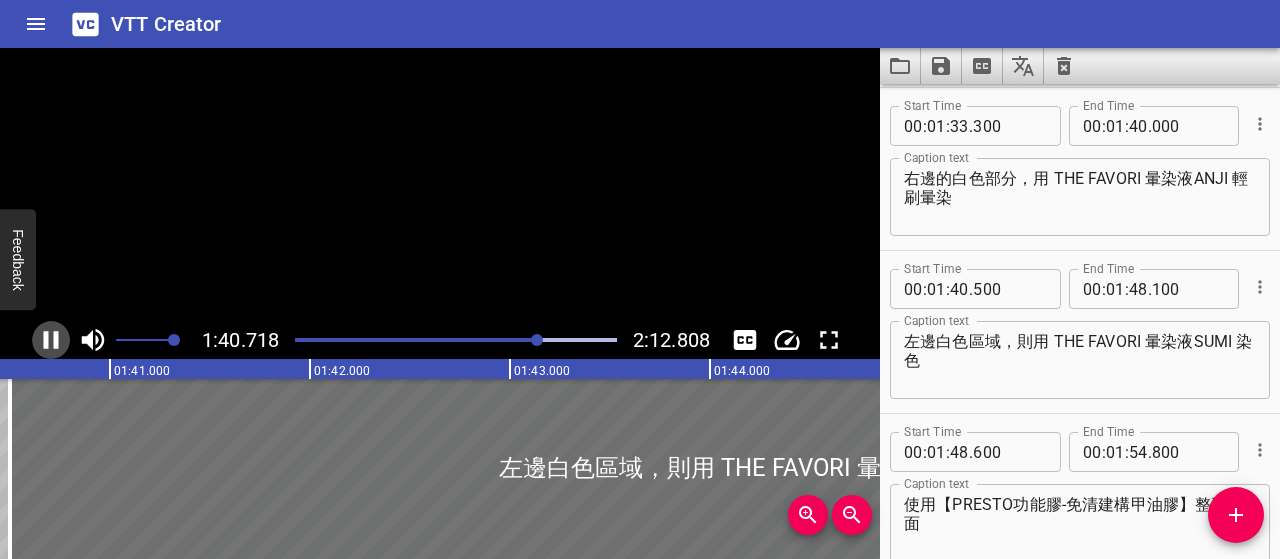 scroll, scrollTop: 0, scrollLeft: 20144, axis: horizontal 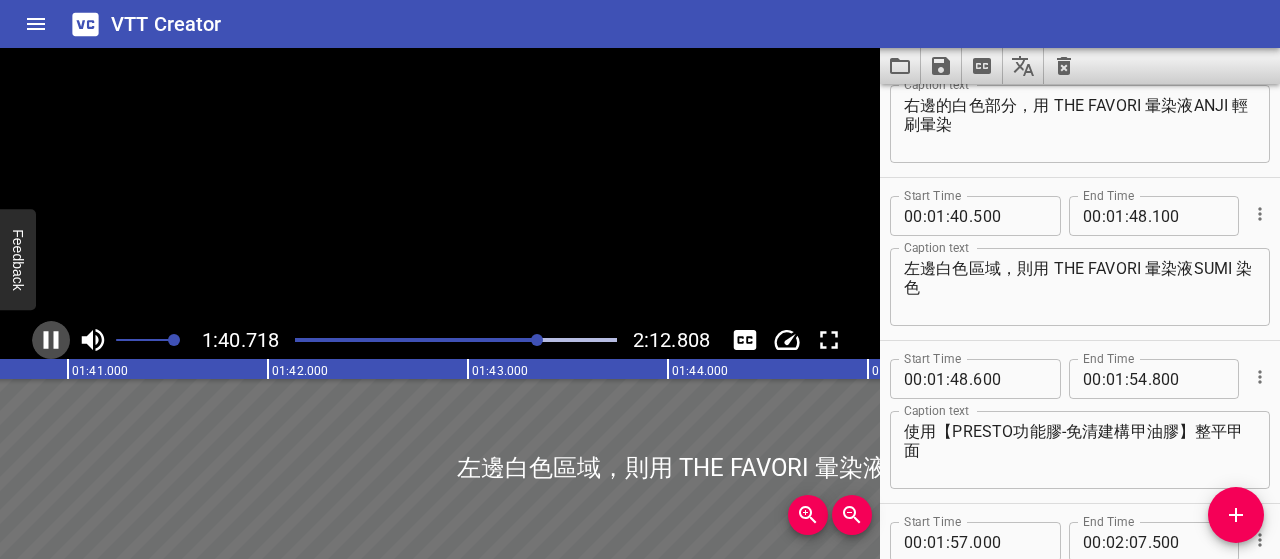 click 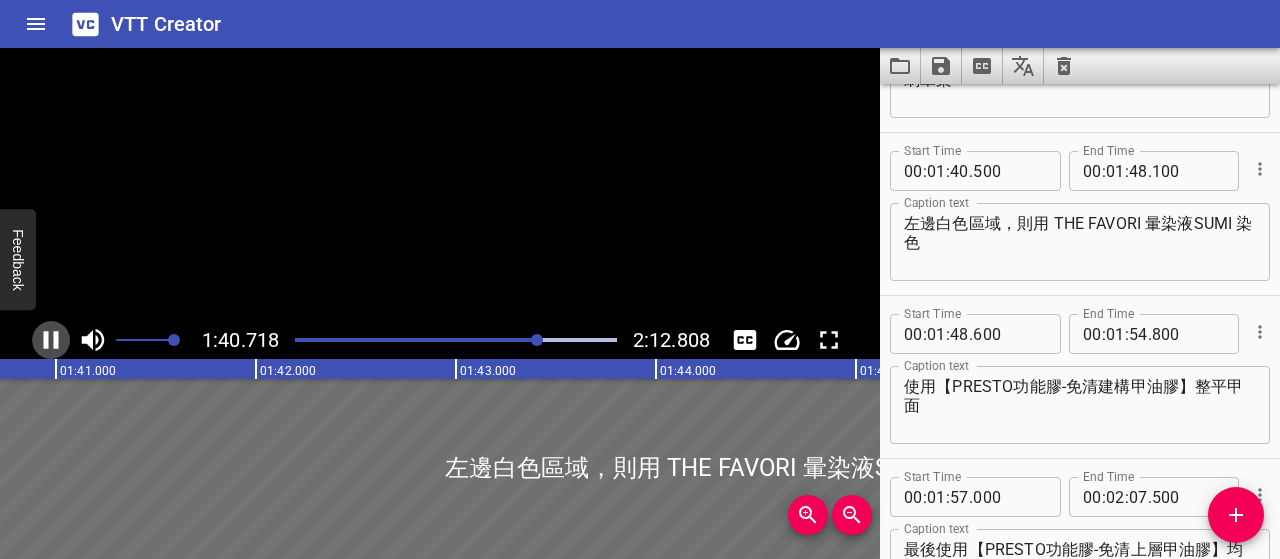 scroll, scrollTop: 0, scrollLeft: 20170, axis: horizontal 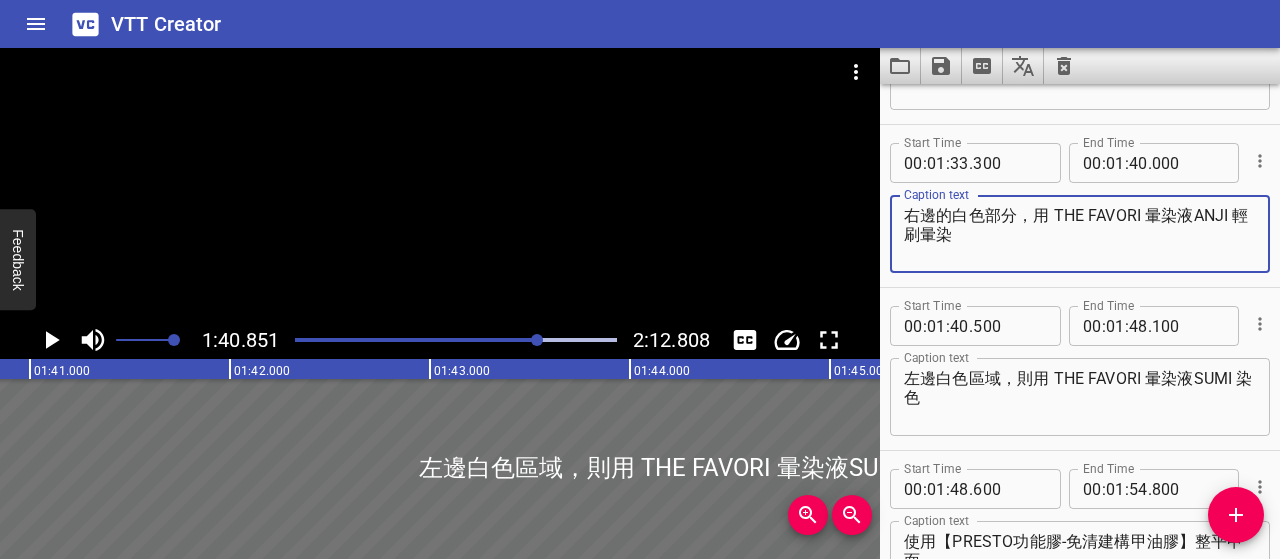 click on "右邊的白色部分，用 THE FAVORI 暈染液ANJI 輕刷暈染" at bounding box center [1080, 234] 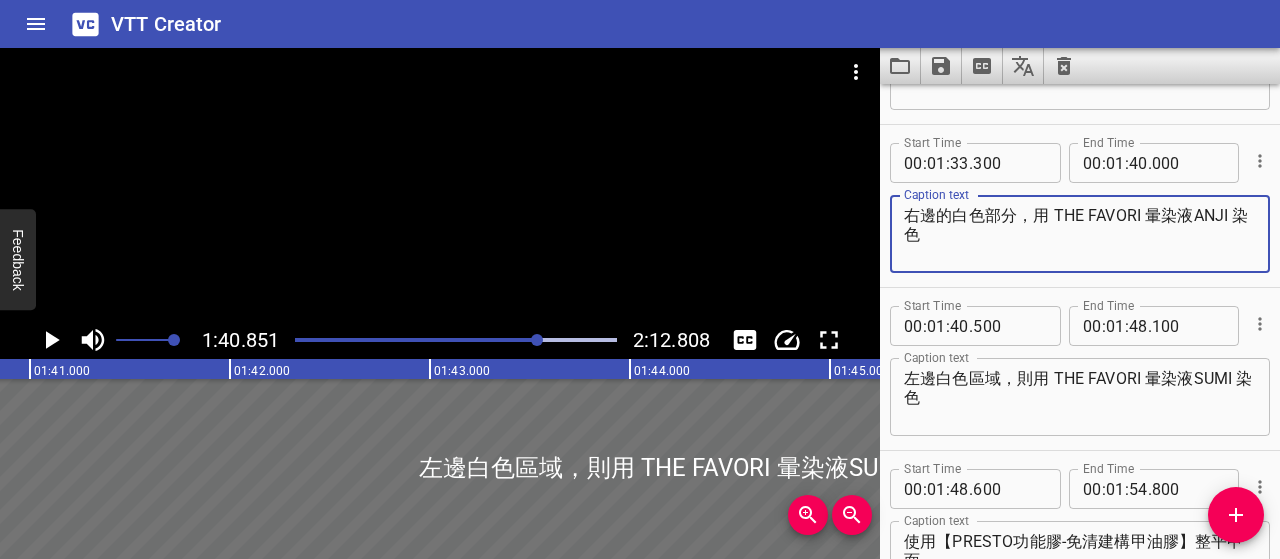 type on "右邊的白色部分，用 THE FAVORI 暈染液ANJI 染色" 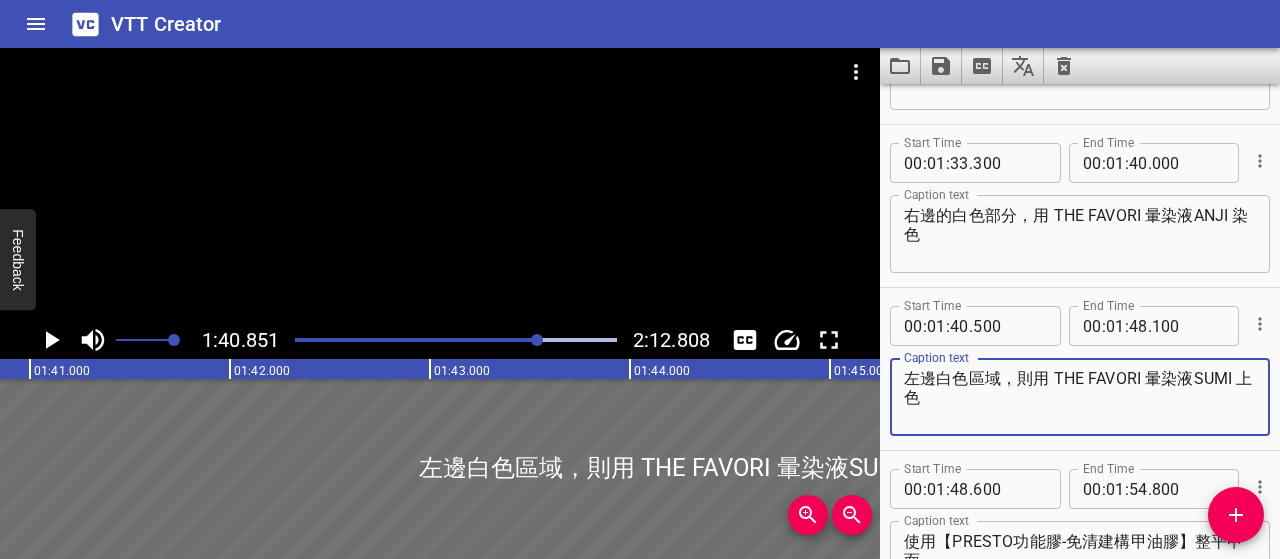 type on "左邊白色區域，則用 THE FAVORI 暈染液SUMI 上色" 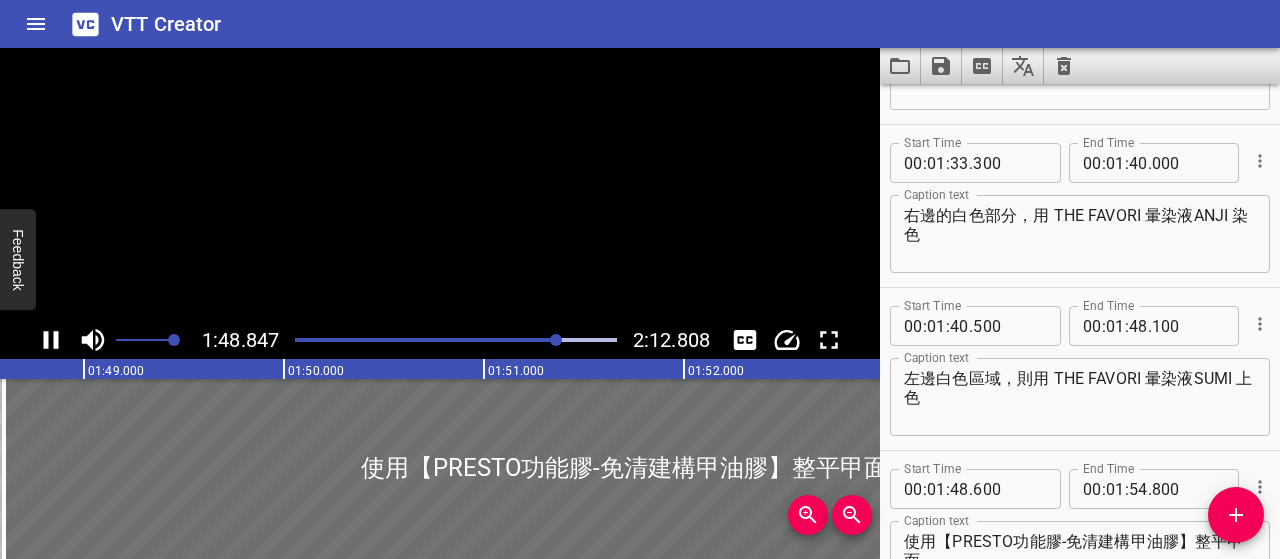 scroll, scrollTop: 0, scrollLeft: 21769, axis: horizontal 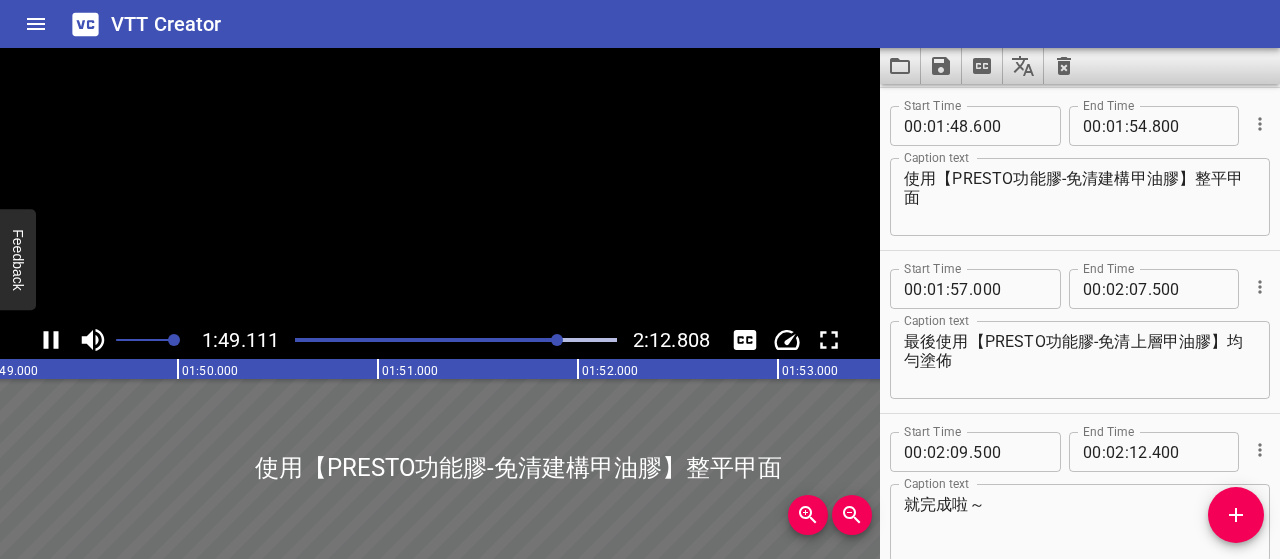click 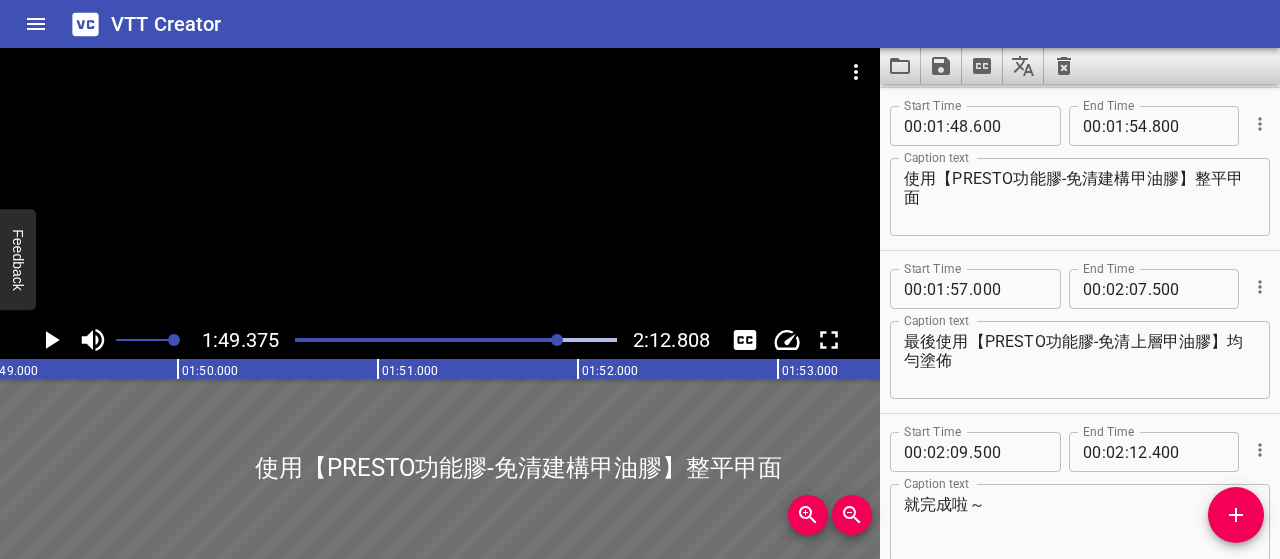 scroll, scrollTop: 0, scrollLeft: 21875, axis: horizontal 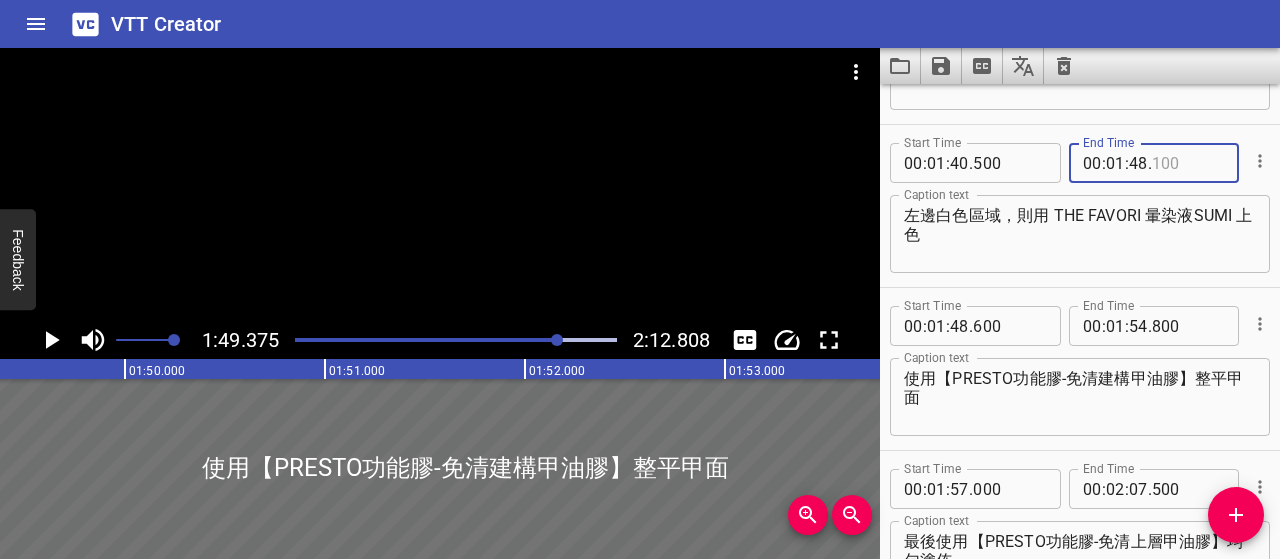 click at bounding box center (1188, 163) 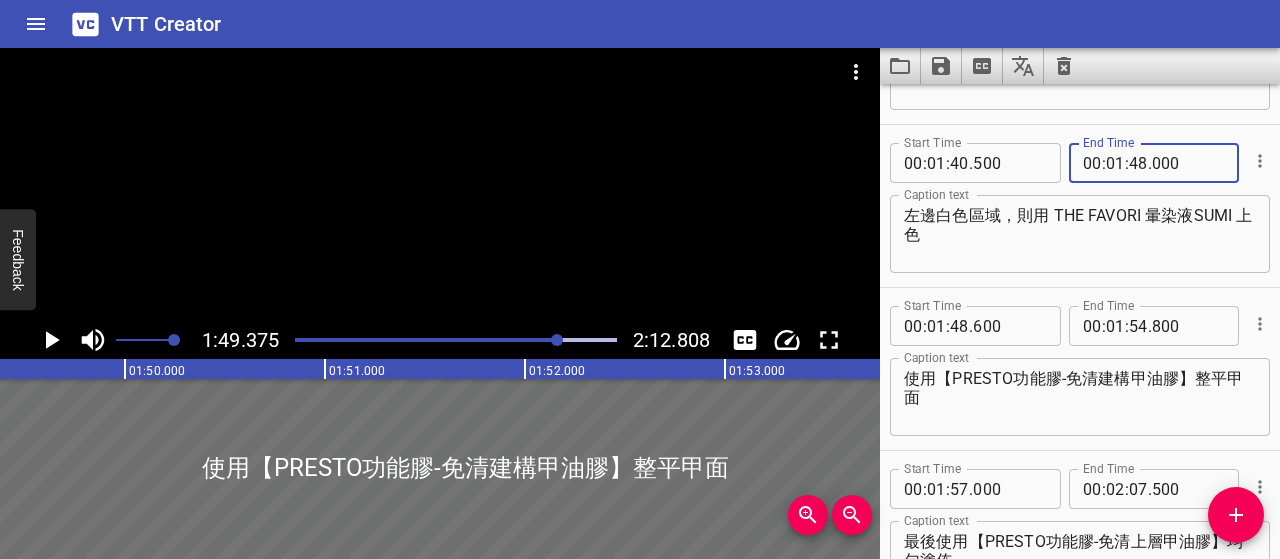type on "000" 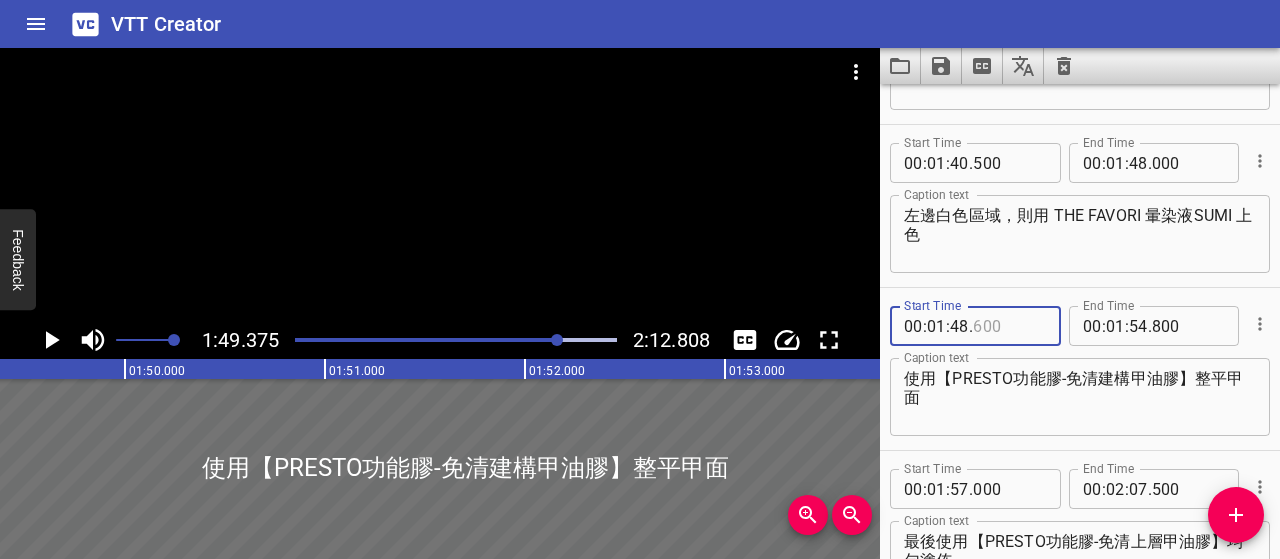 click at bounding box center [1009, 326] 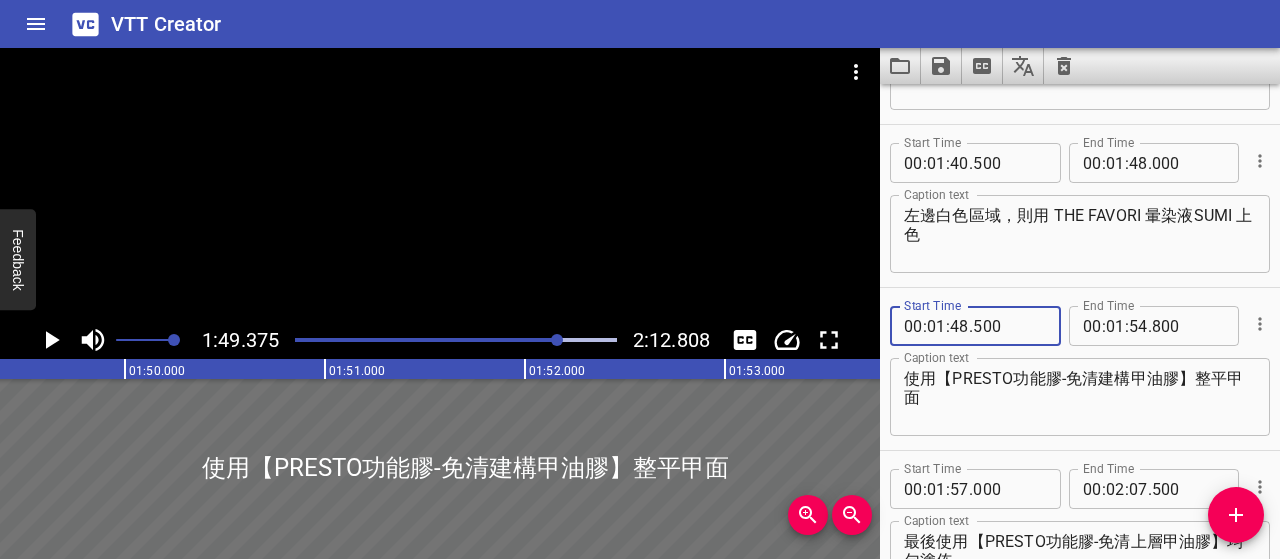 type on "500" 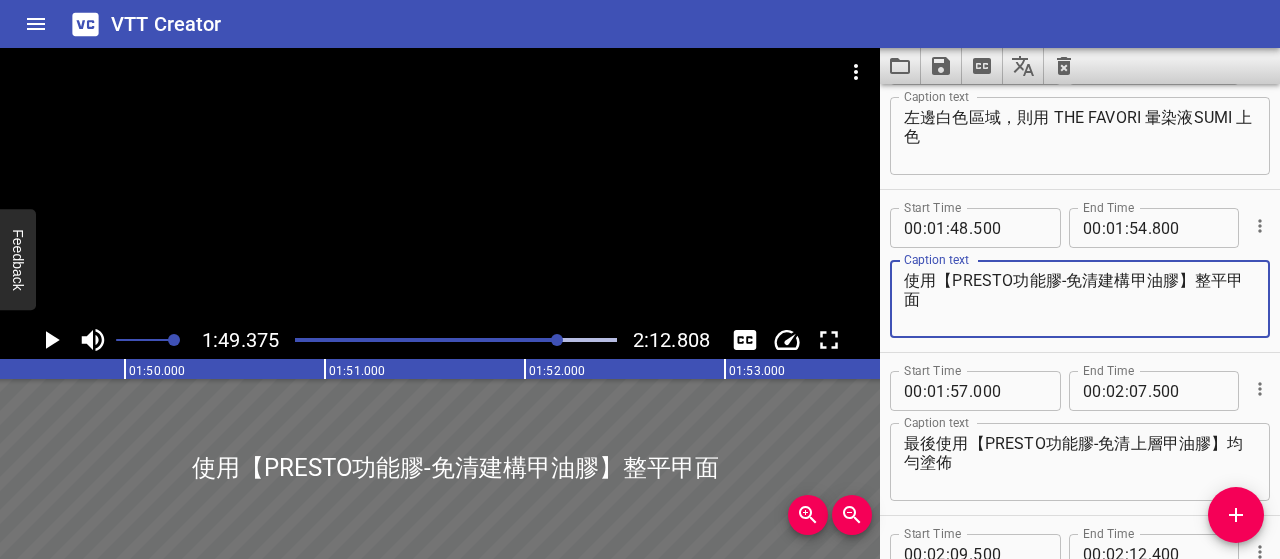 scroll, scrollTop: 2182, scrollLeft: 0, axis: vertical 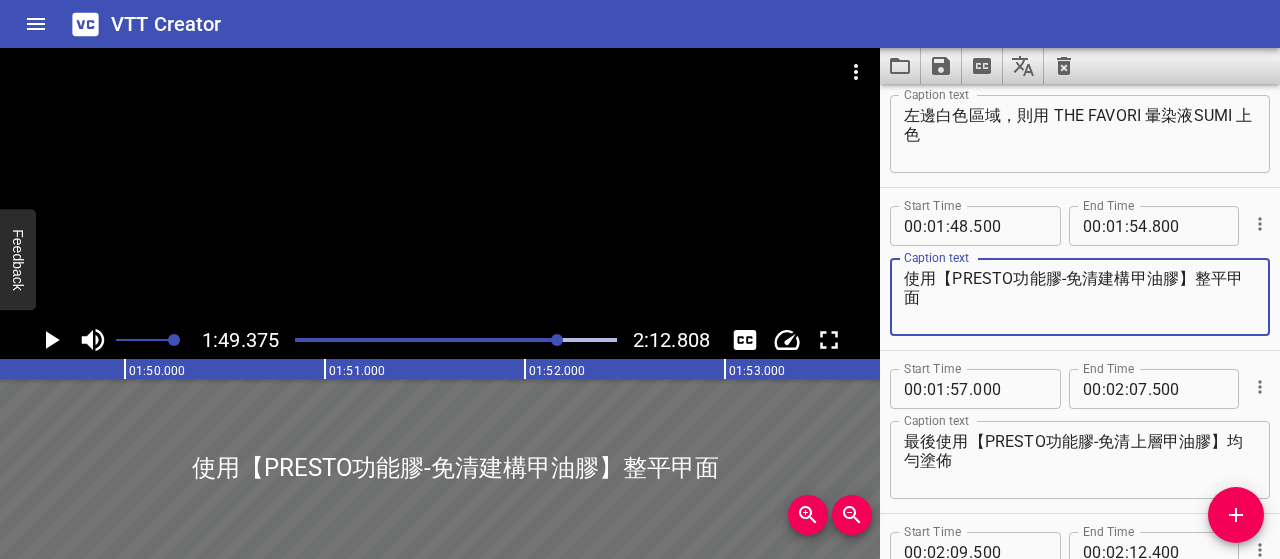drag, startPoint x: 949, startPoint y: 296, endPoint x: 904, endPoint y: 264, distance: 55.21775 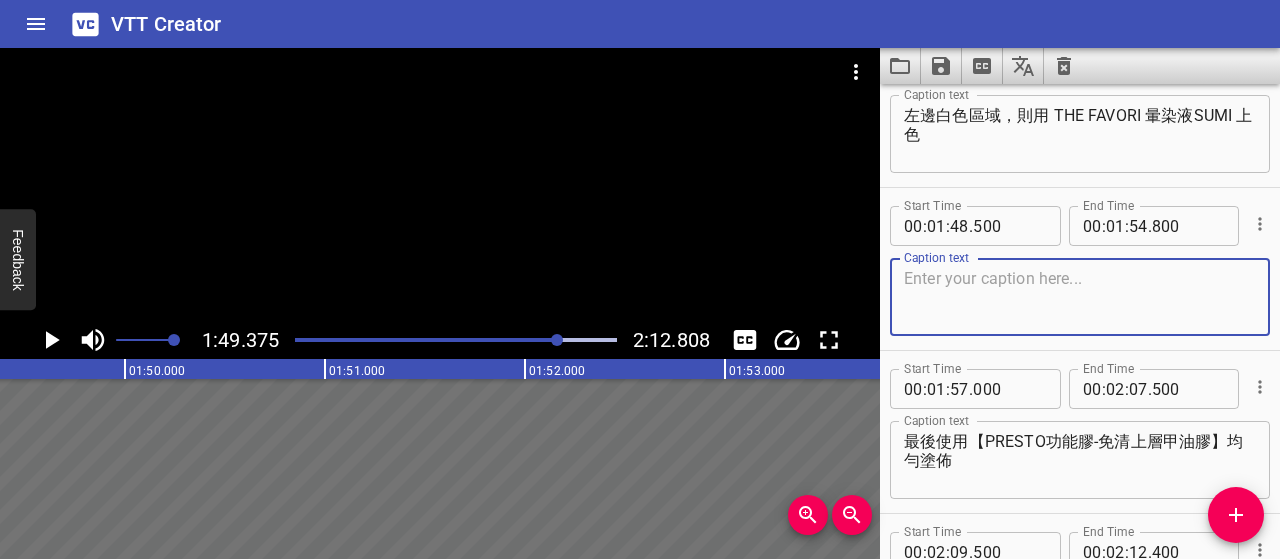 paste on "接著用 PRESTO 的免清建構膠，
把甲面整平，讓表面更光滑自然" 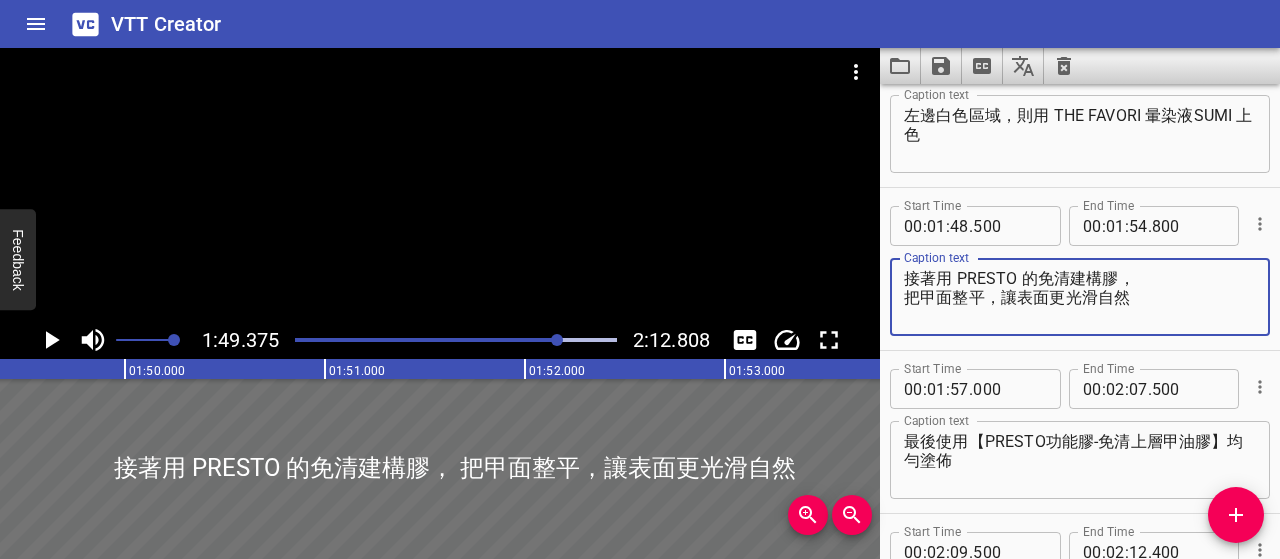 click on "接著用 PRESTO 的免清建構膠，
把甲面整平，讓表面更光滑自然" at bounding box center (1080, 297) 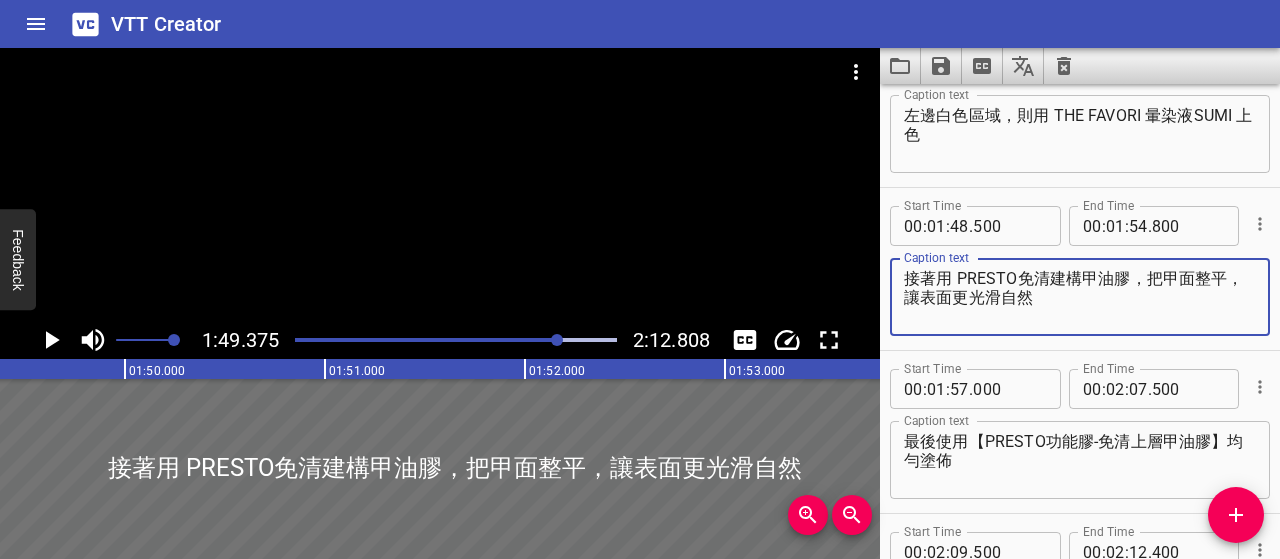 click 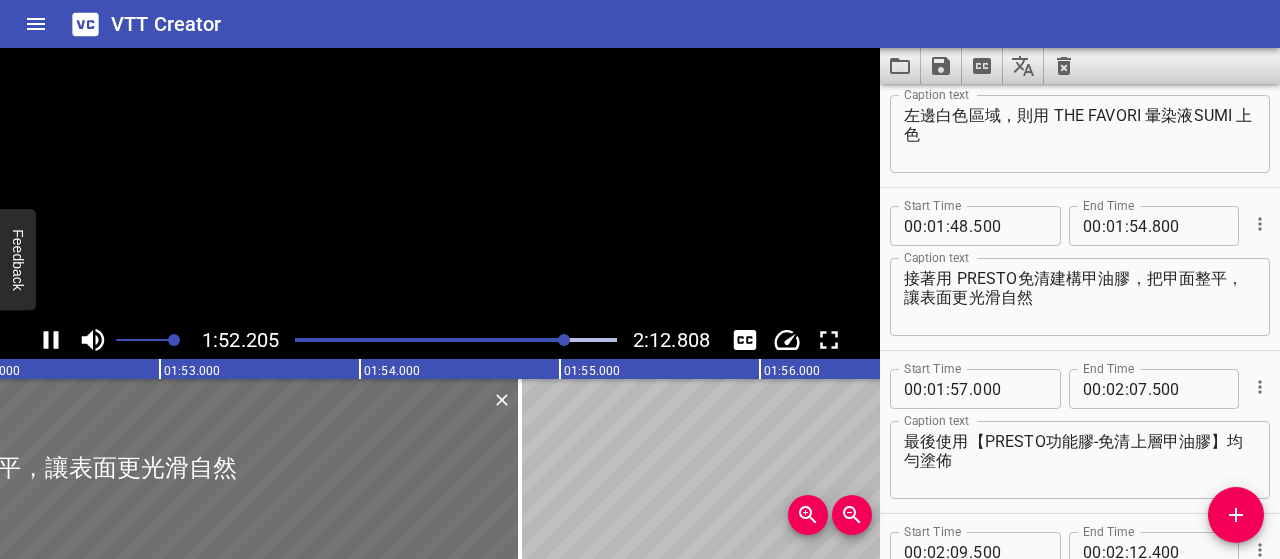 click 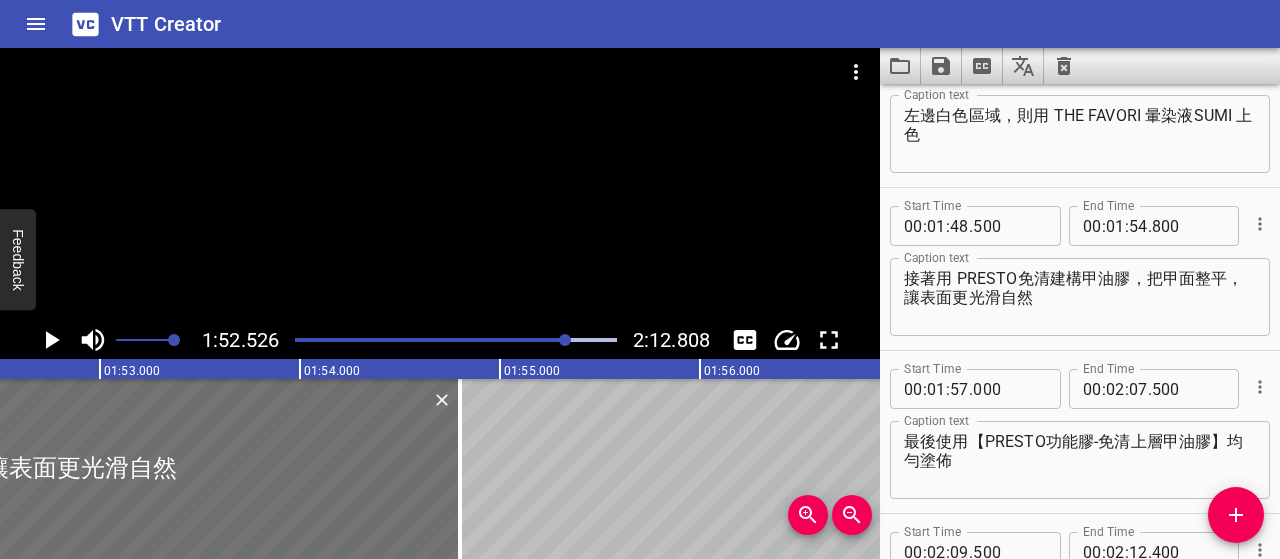 scroll, scrollTop: 0, scrollLeft: 22505, axis: horizontal 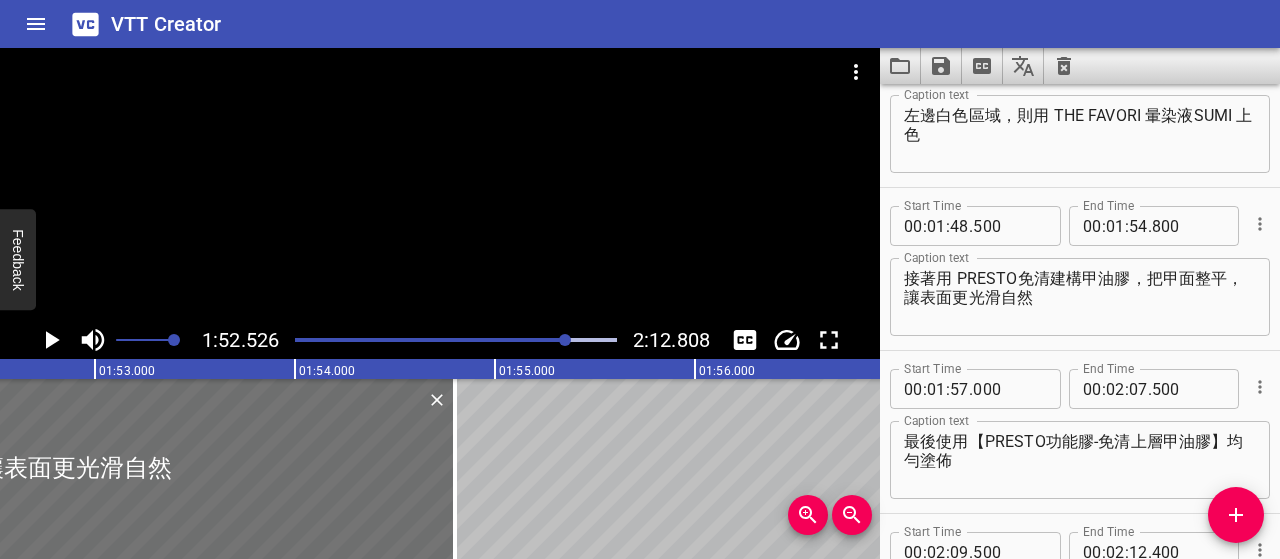 click on "接著用 PRESTO免清建構甲油膠，把甲面整平，讓表面更光滑自然" at bounding box center (1080, 297) 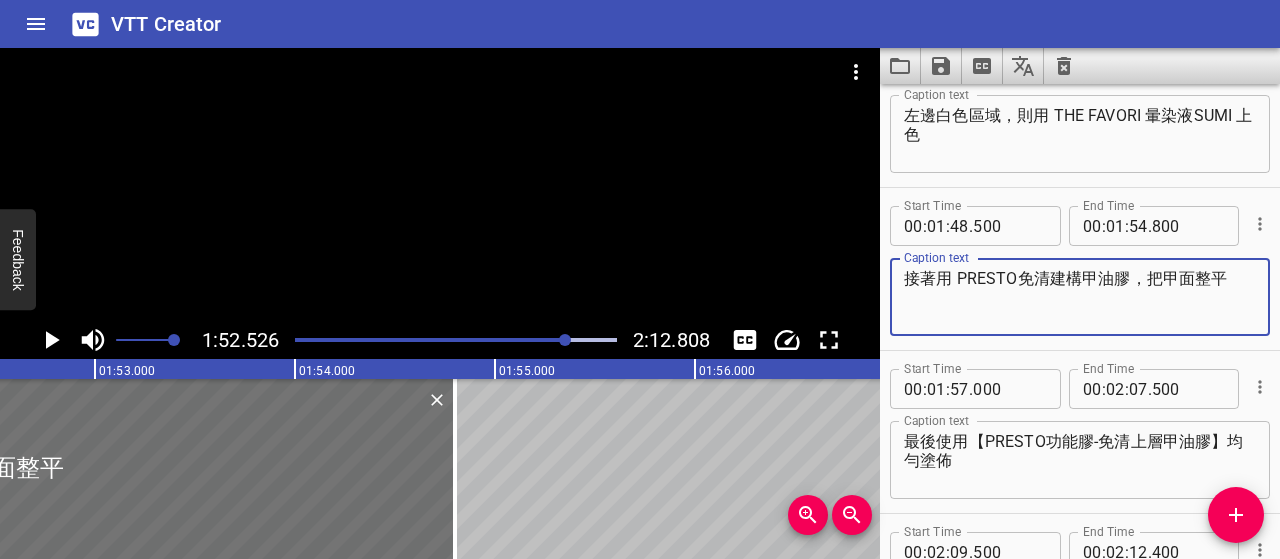 drag, startPoint x: 1050, startPoint y: 299, endPoint x: 1162, endPoint y: 315, distance: 113.137085 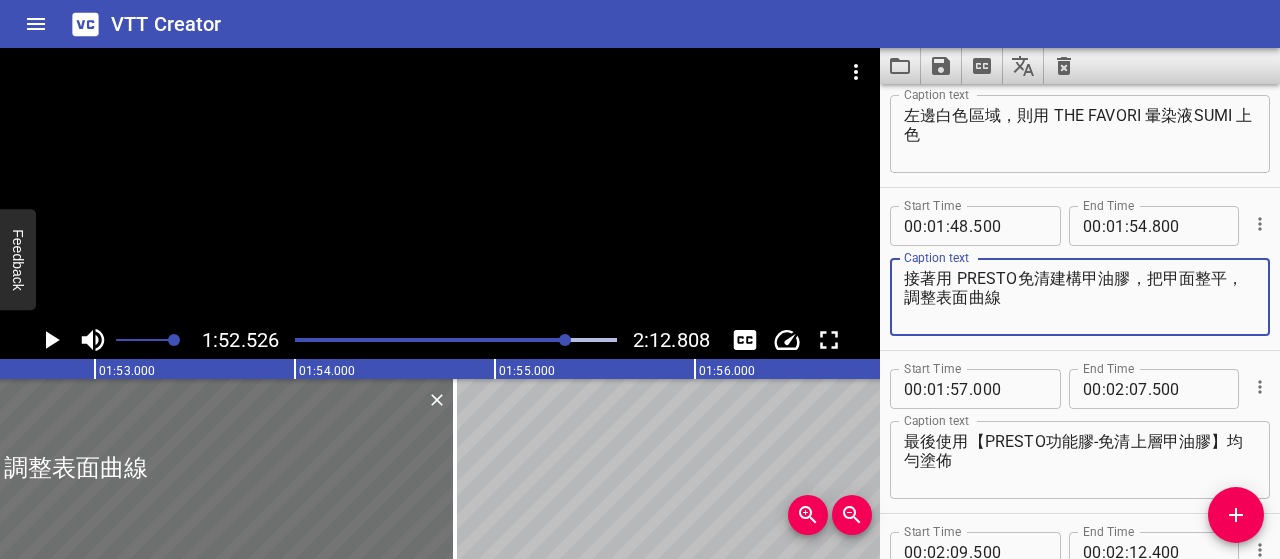 type on "接著用 PRESTO免清建構甲油膠，把甲面整平，調整表面曲線" 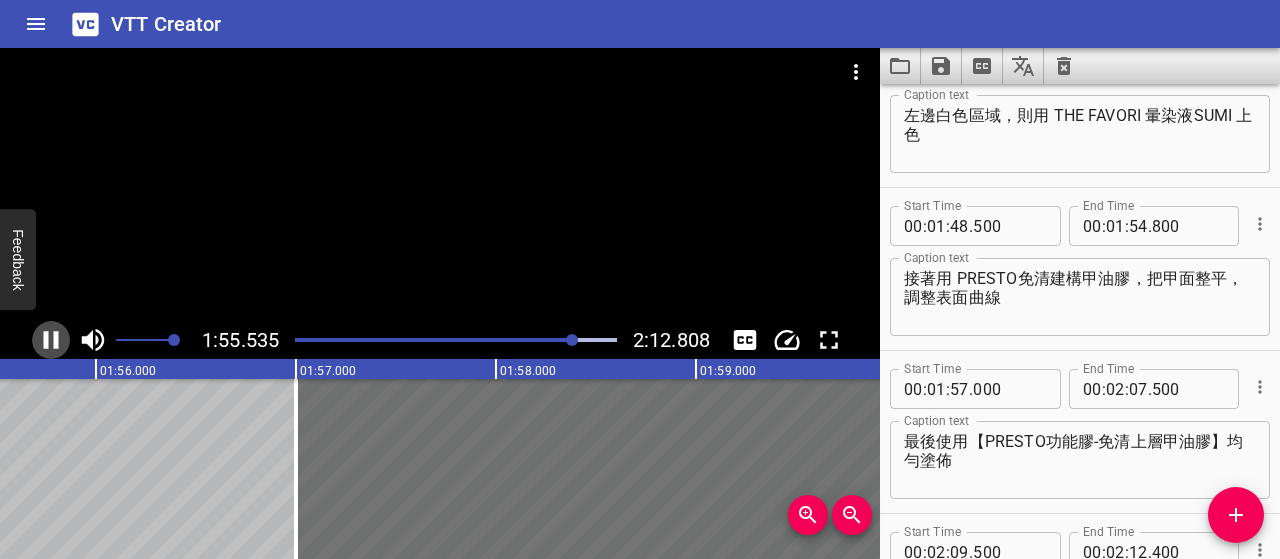 click 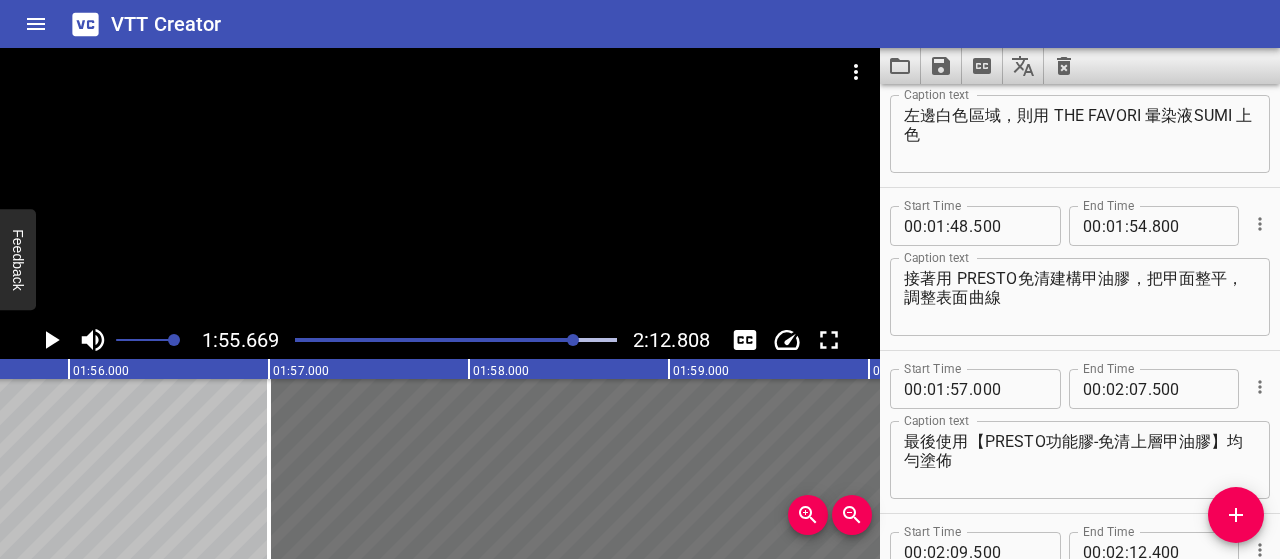 scroll, scrollTop: 0, scrollLeft: 23134, axis: horizontal 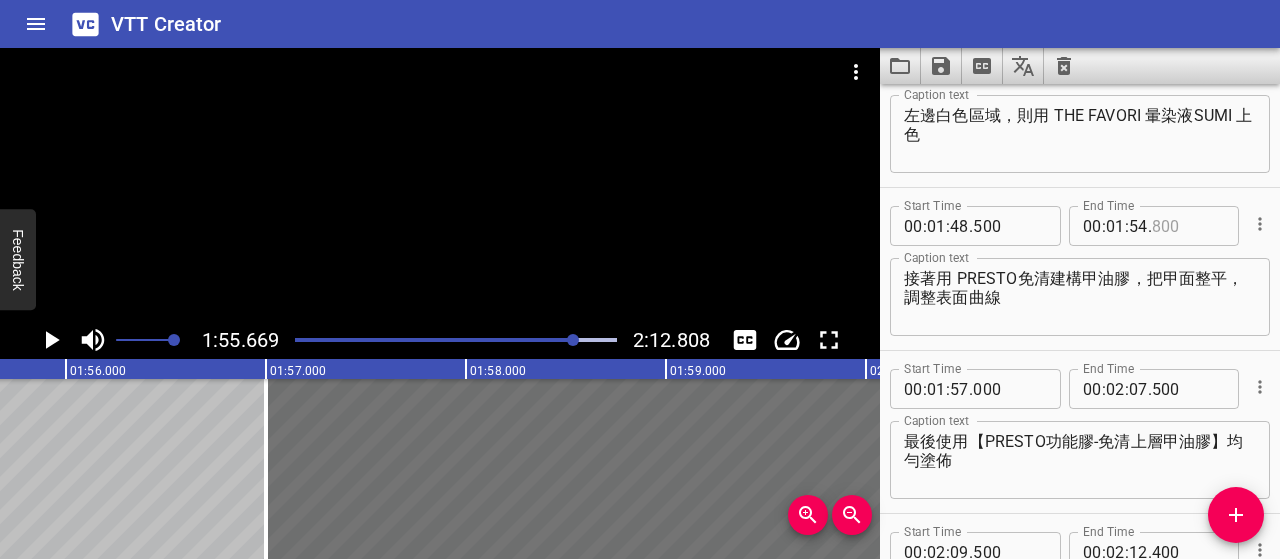 click at bounding box center [1188, 226] 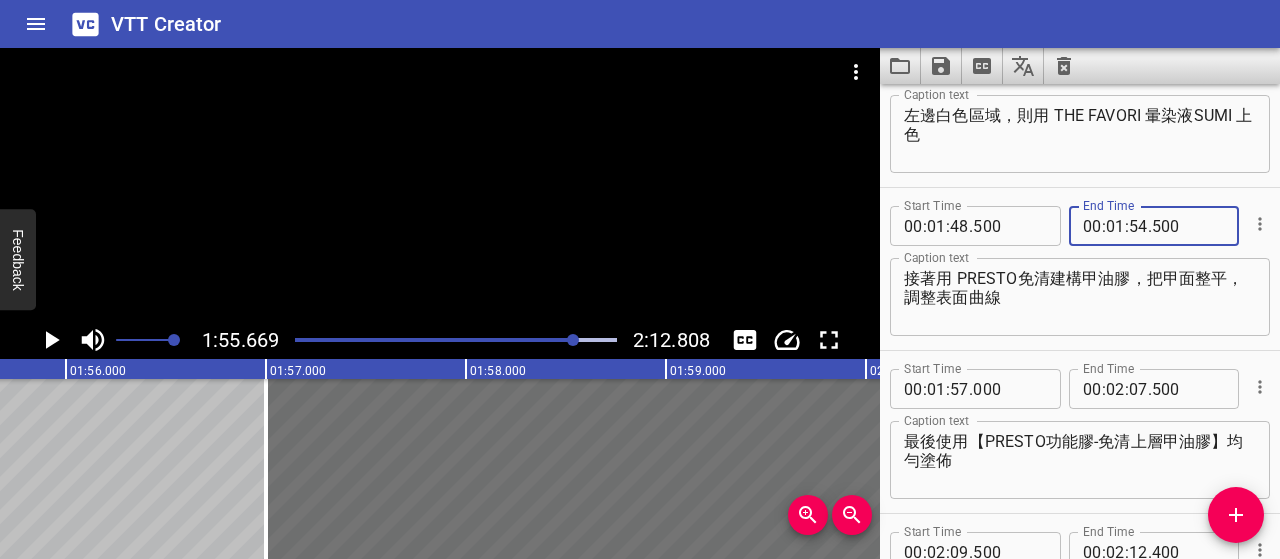type on "500" 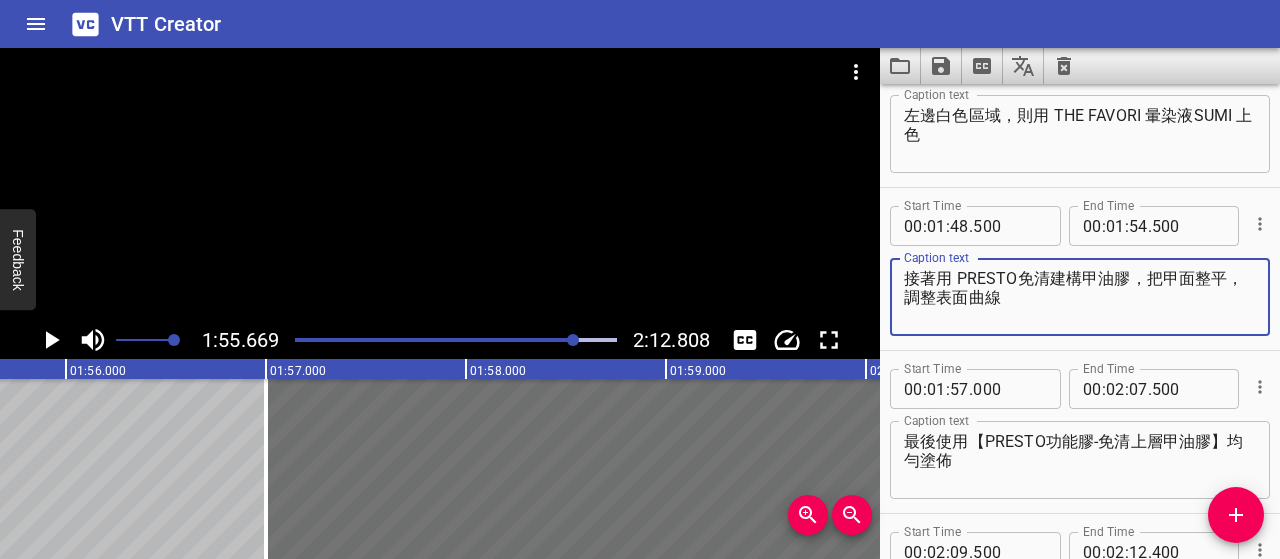 click 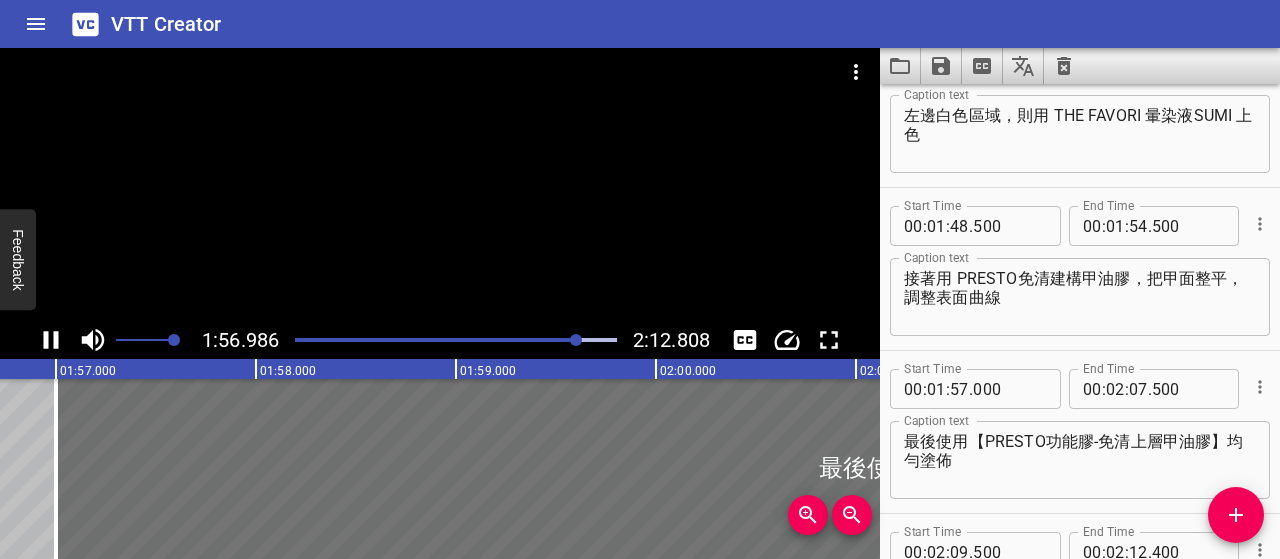 scroll, scrollTop: 0, scrollLeft: 23398, axis: horizontal 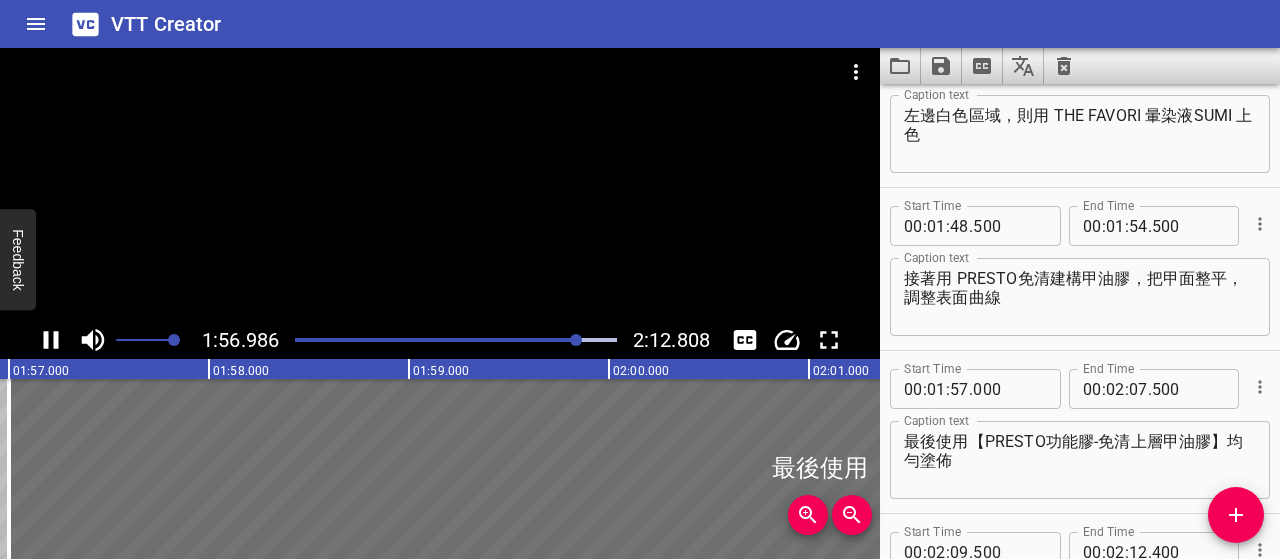 click 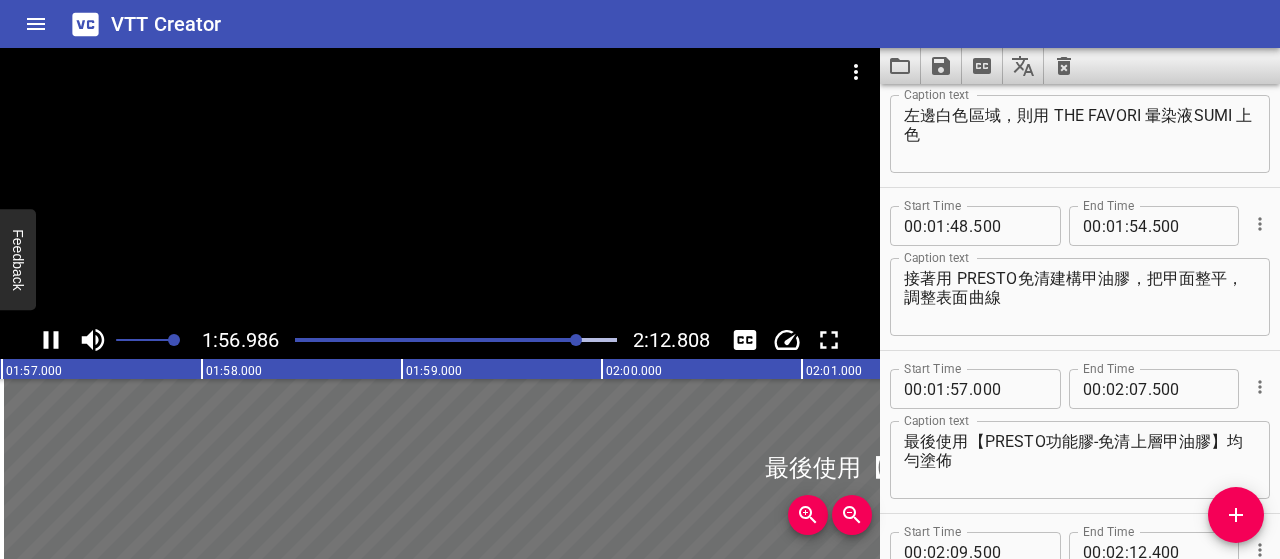 scroll, scrollTop: 2249, scrollLeft: 0, axis: vertical 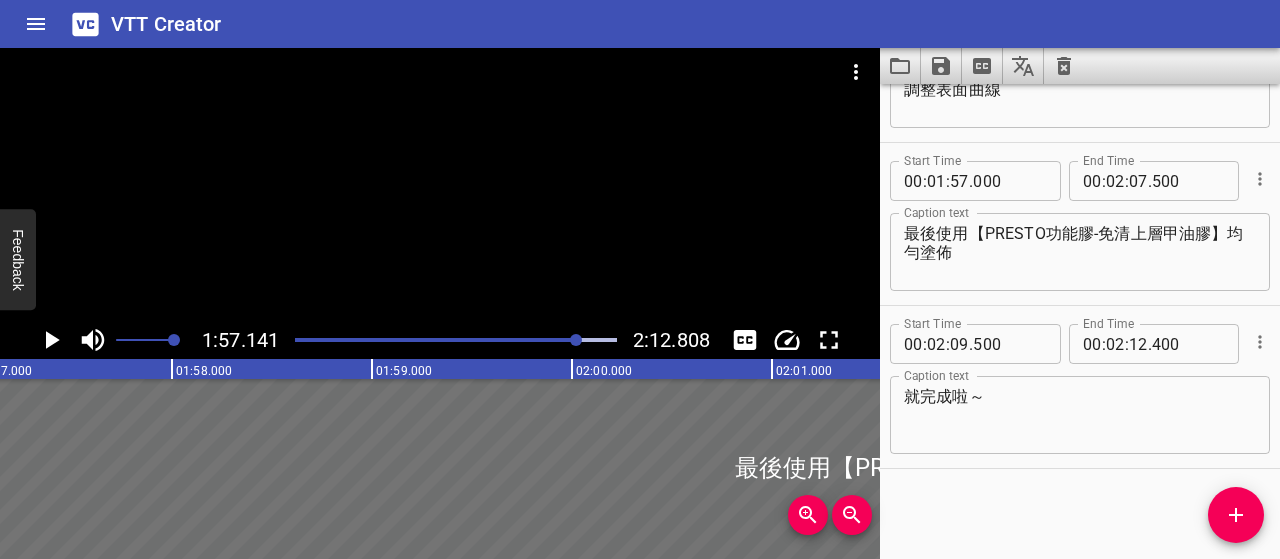 click on "最後使用【PRESTO功能膠-免清上層甲油膠】均勻塗佈" at bounding box center (1080, 252) 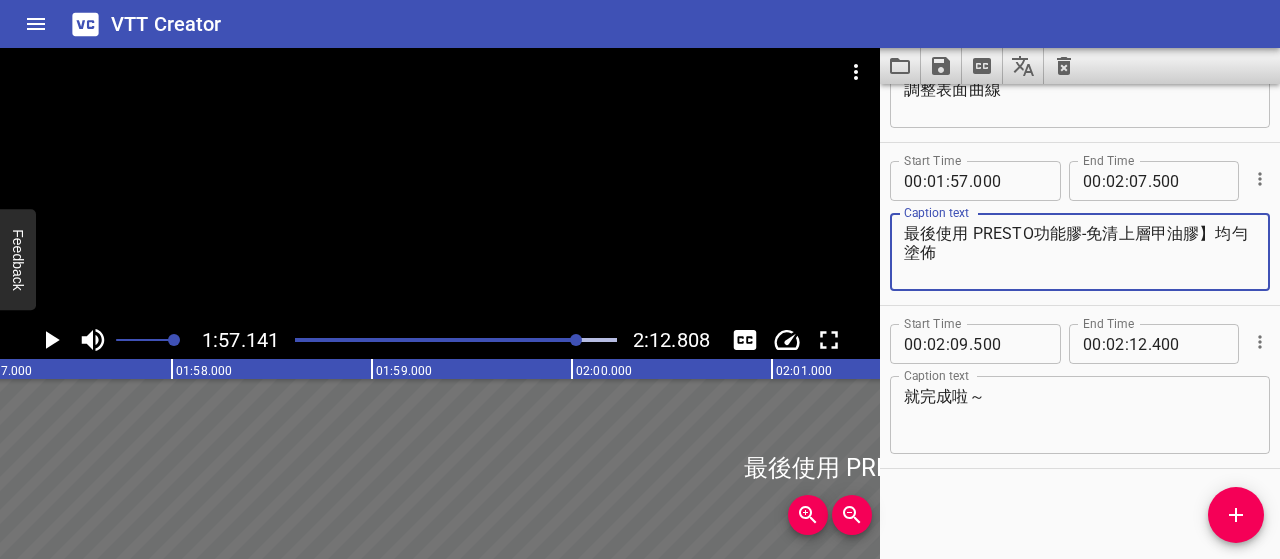 click on "最後使用 PRESTO功能膠-免清上層甲油膠】均勻塗佈" at bounding box center (1080, 252) 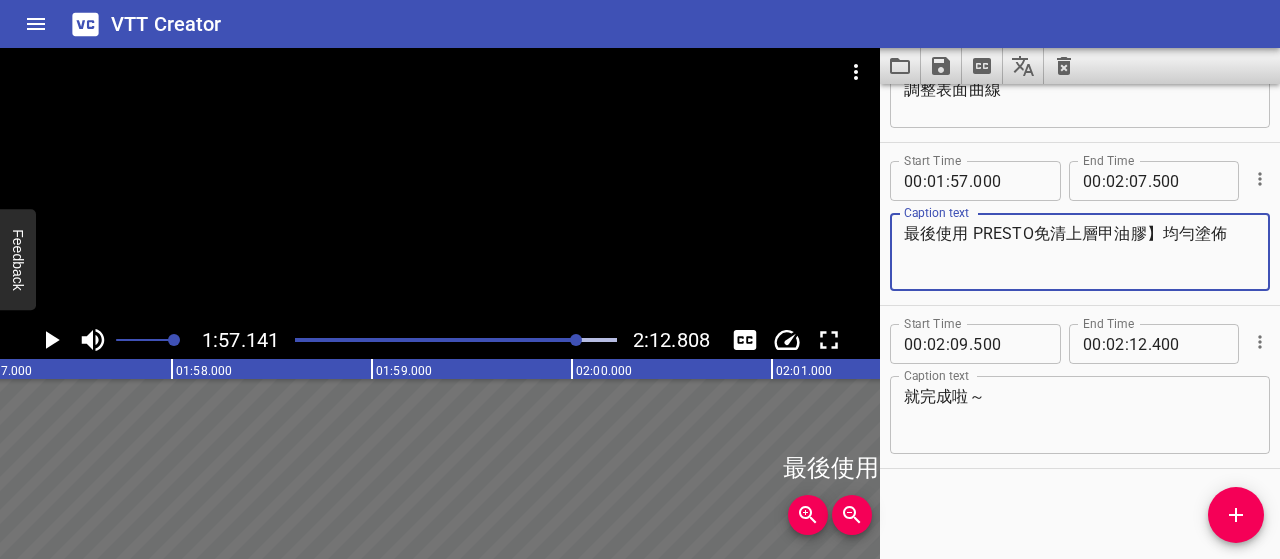 click on "最後使用 PRESTO免清上層甲油膠】均勻塗佈" at bounding box center (1080, 252) 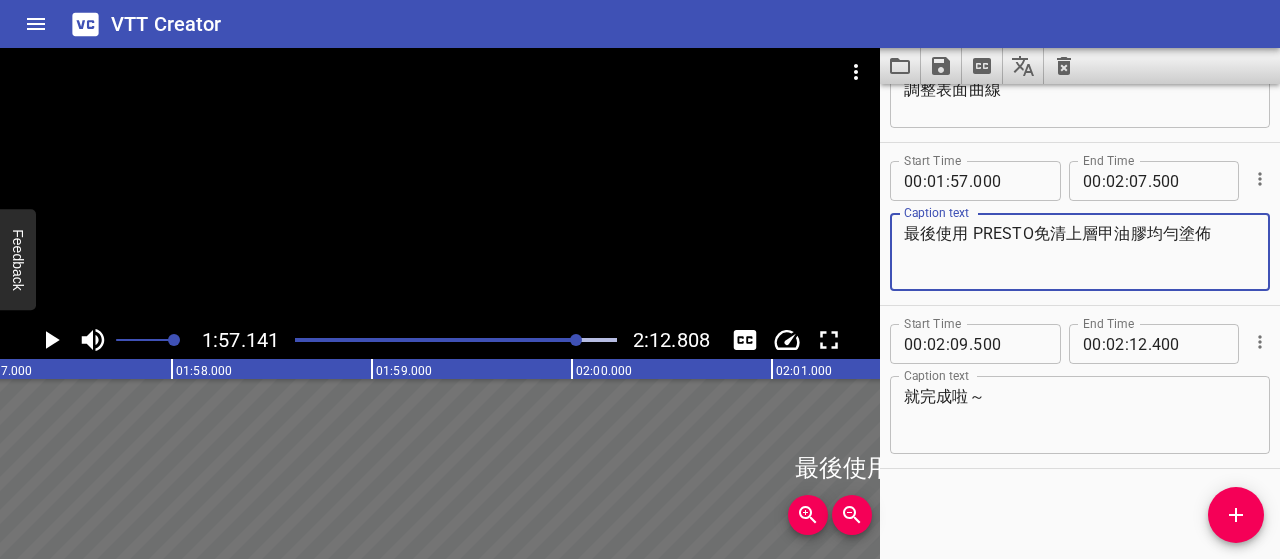 click on "最後使用 PRESTO免清上層甲油膠均勻塗佈" at bounding box center (1080, 252) 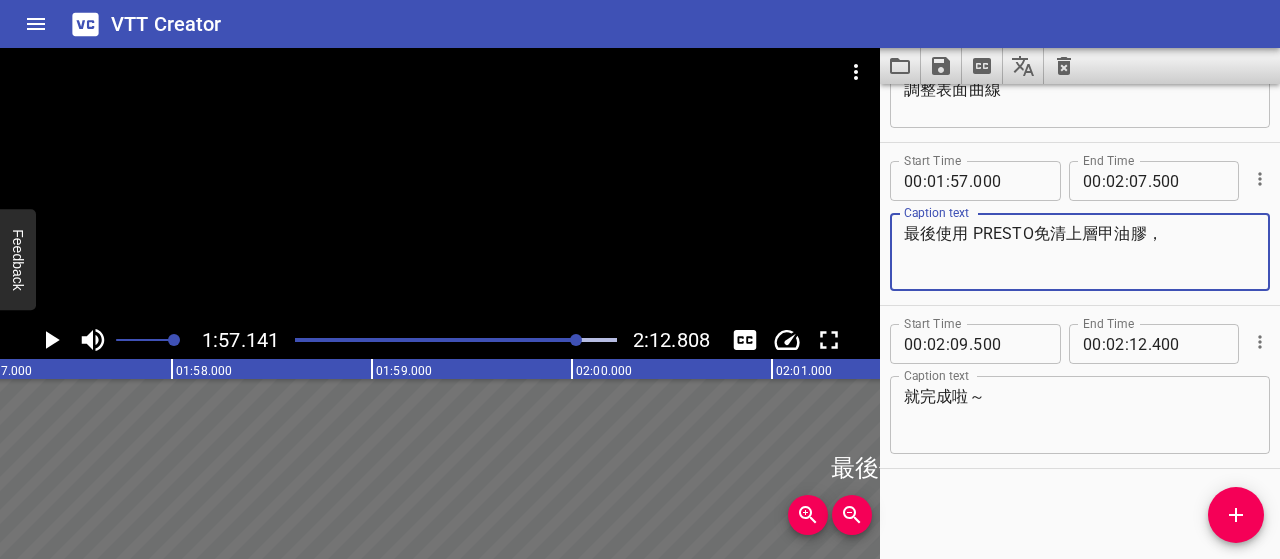 paste on "，提升表面光澤，" 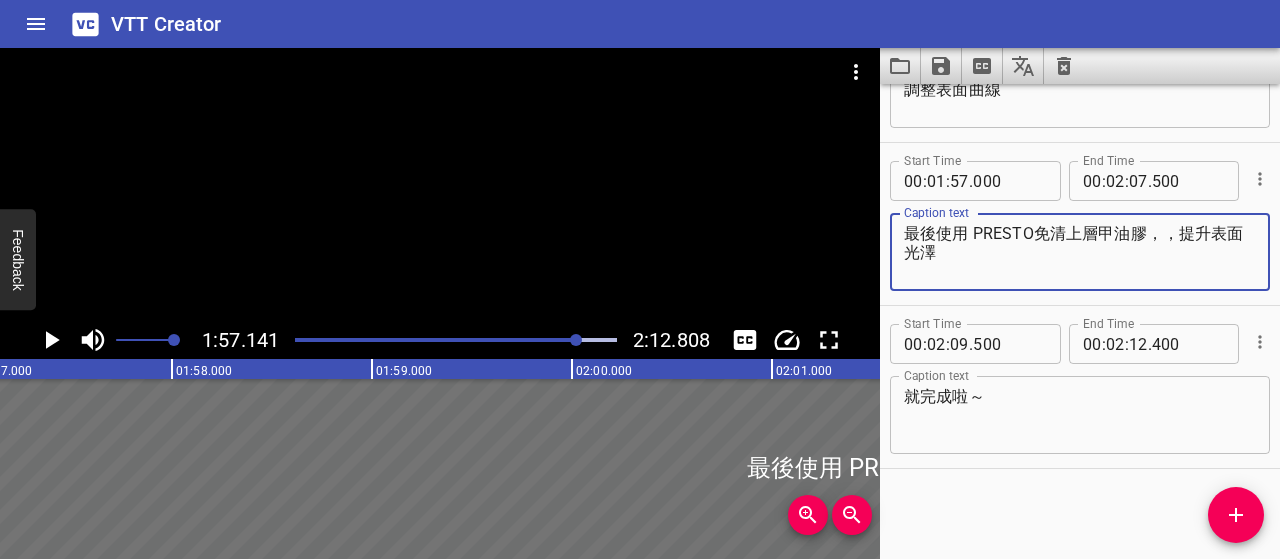 click on "最後使用 PRESTO免清上層甲油膠，，提升表面光澤" at bounding box center (1080, 252) 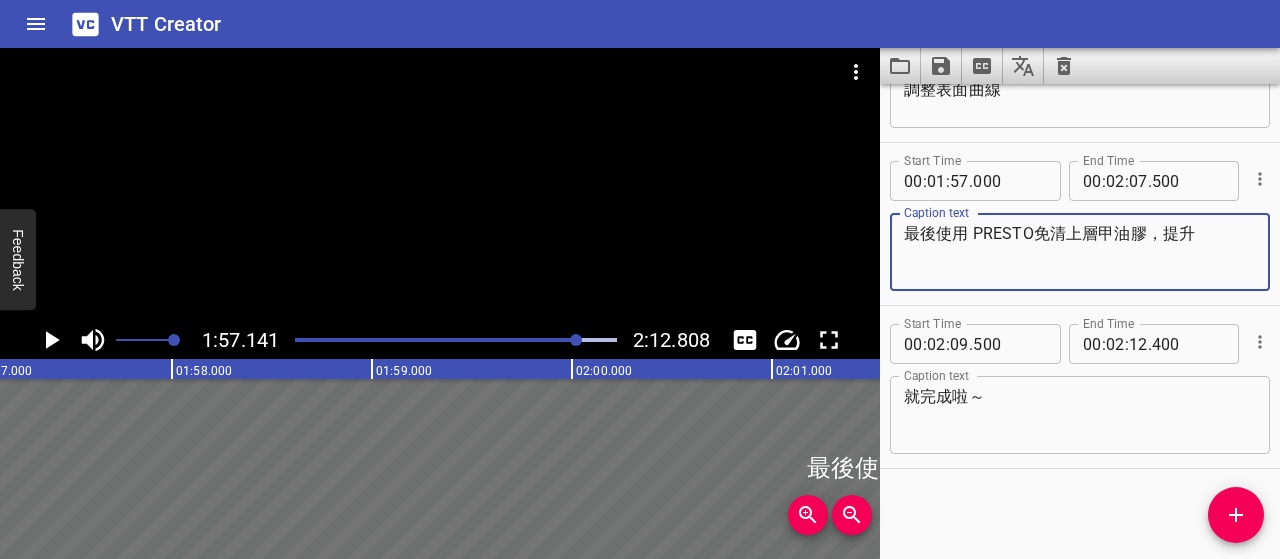 paste on "增添表面光滑度與持久性" 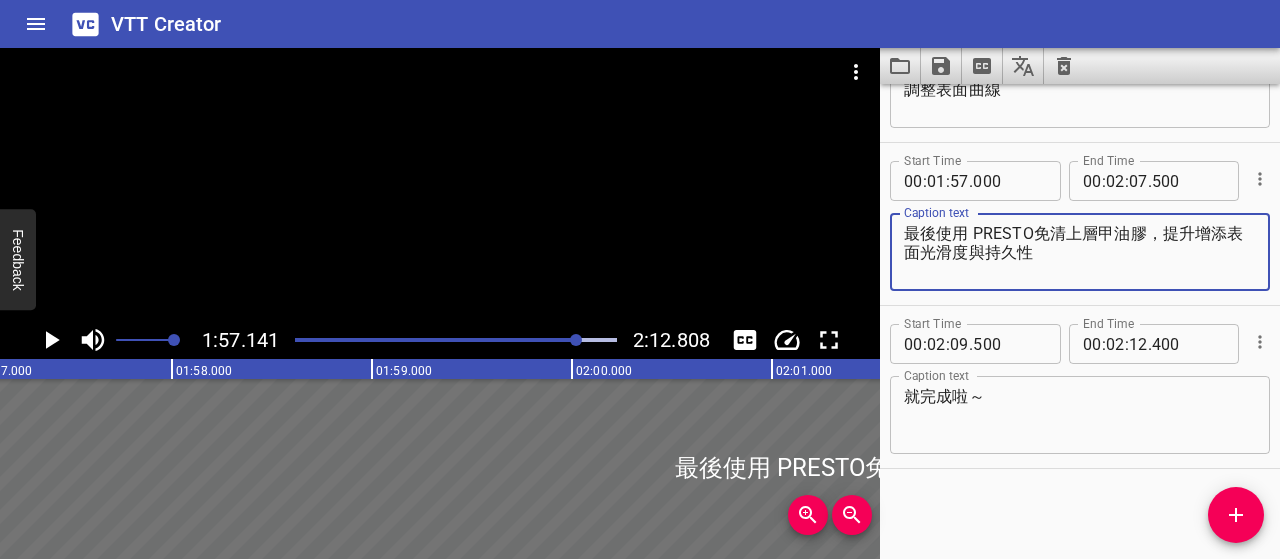 click on "最後使用 PRESTO免清上層甲油膠，提升增添表面光滑度與持久性" at bounding box center (1080, 252) 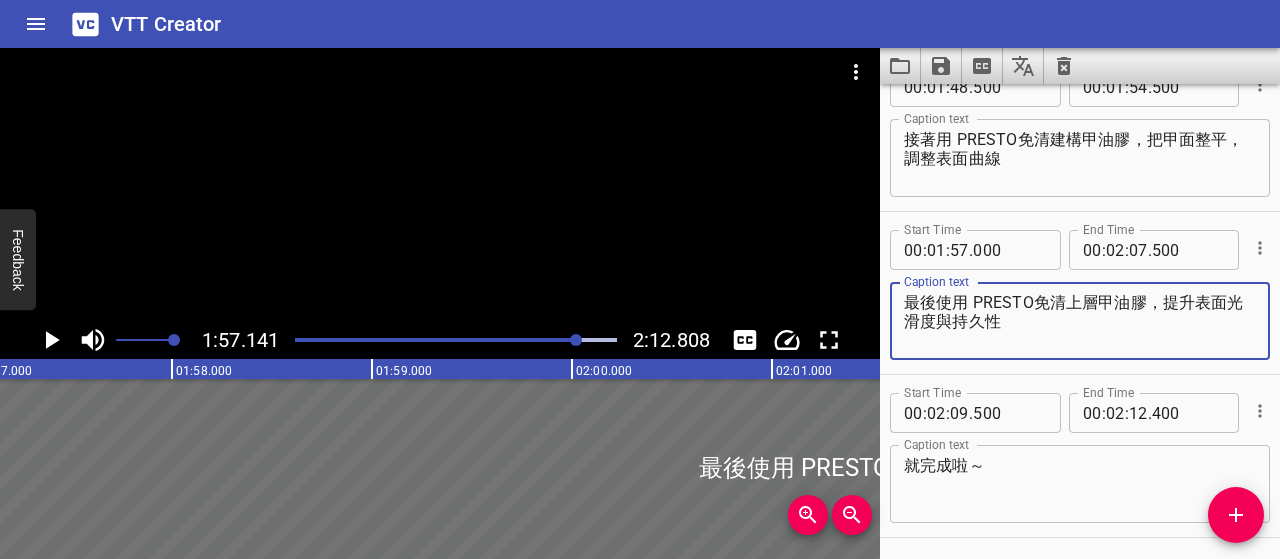 scroll, scrollTop: 2290, scrollLeft: 0, axis: vertical 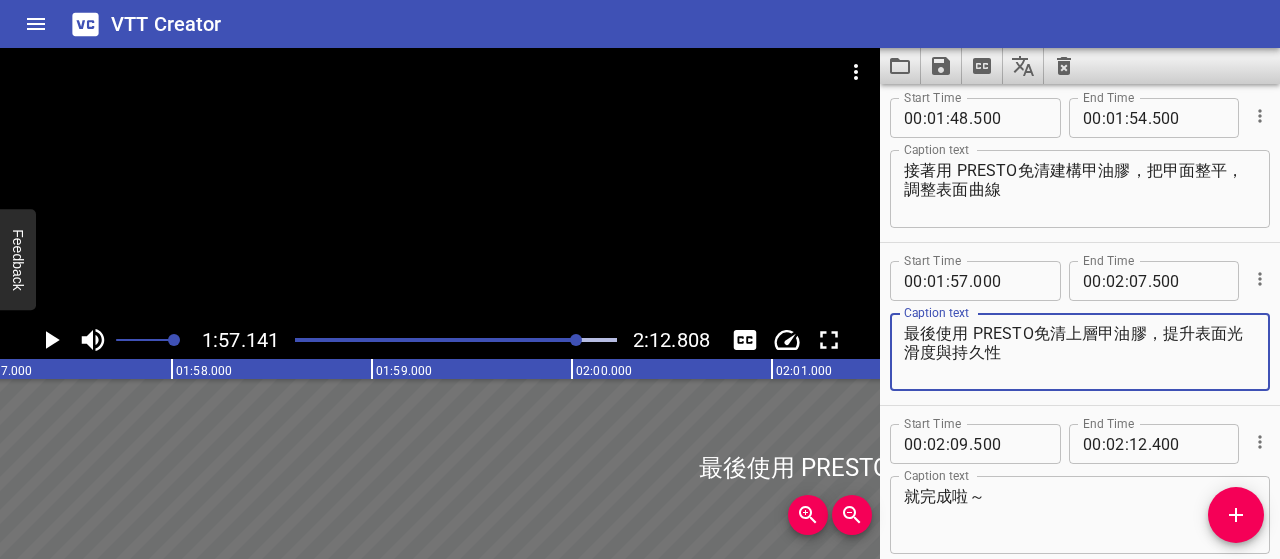 click on "最後使用 PRESTO免清上層甲油膠，提升表面光滑度與持久性" at bounding box center [1080, 352] 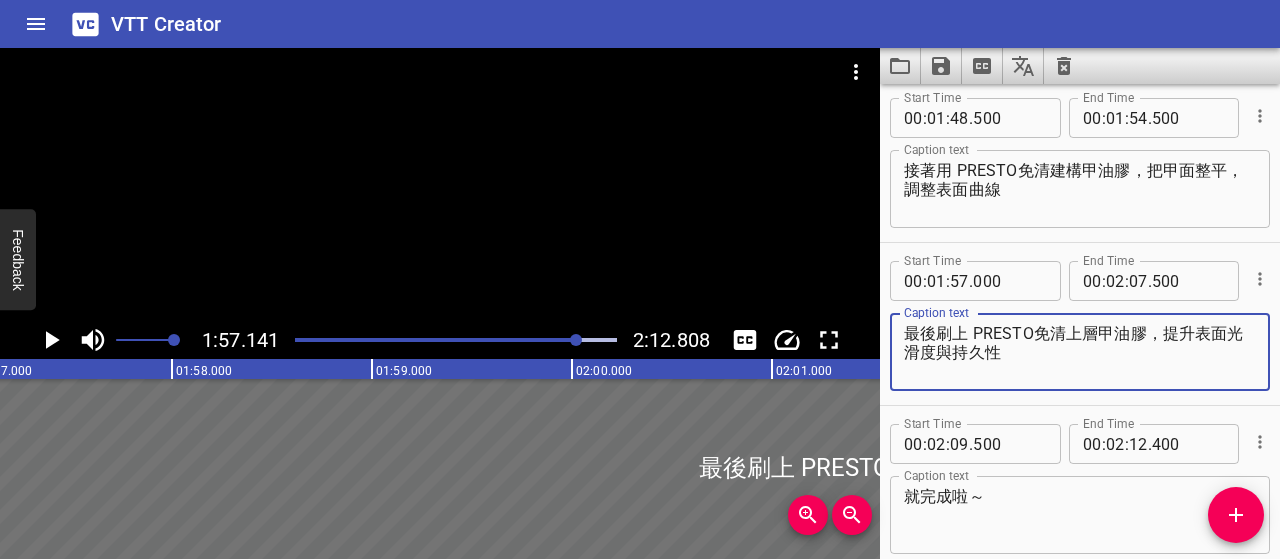 type on "最後刷上 PRESTO免清上層甲油膠，提升表面光滑度與持久性" 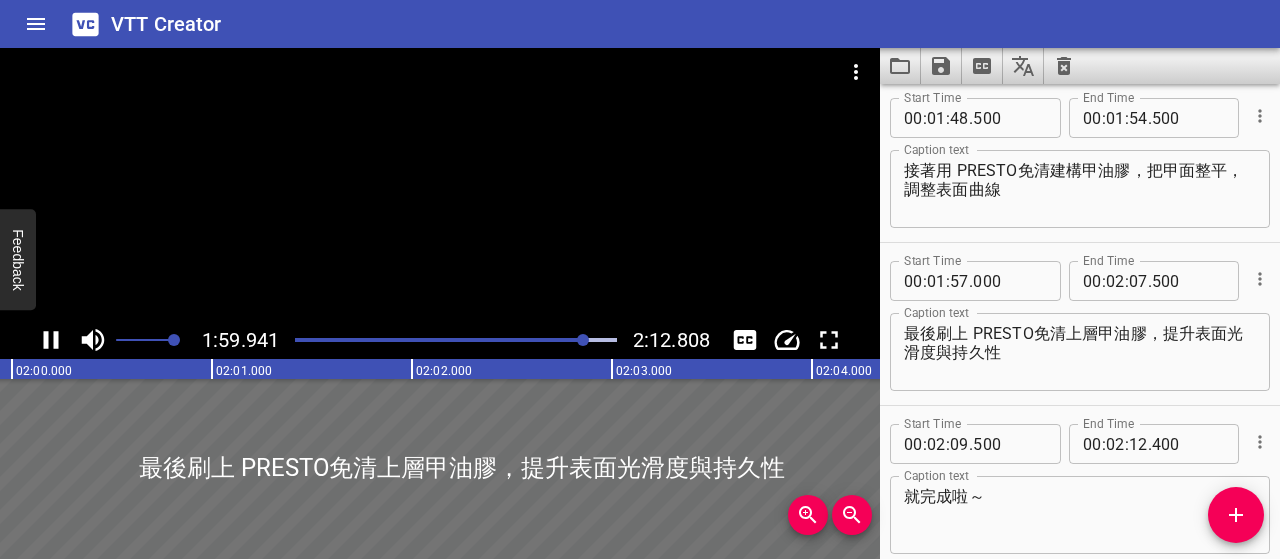 click on "就完成啦～" at bounding box center (1080, 515) 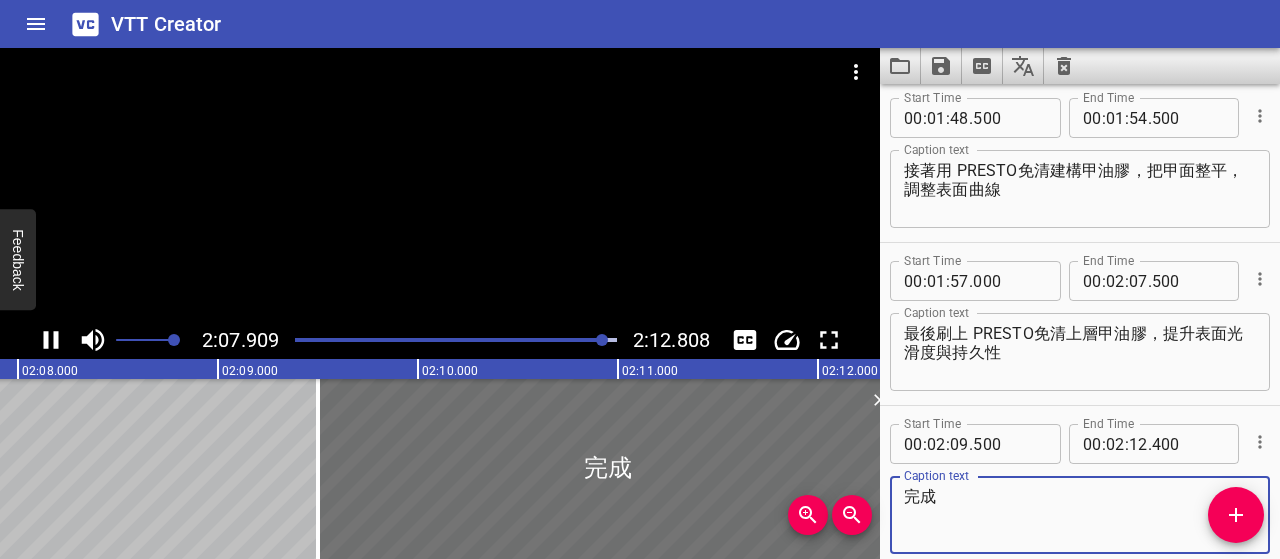 type on "完成" 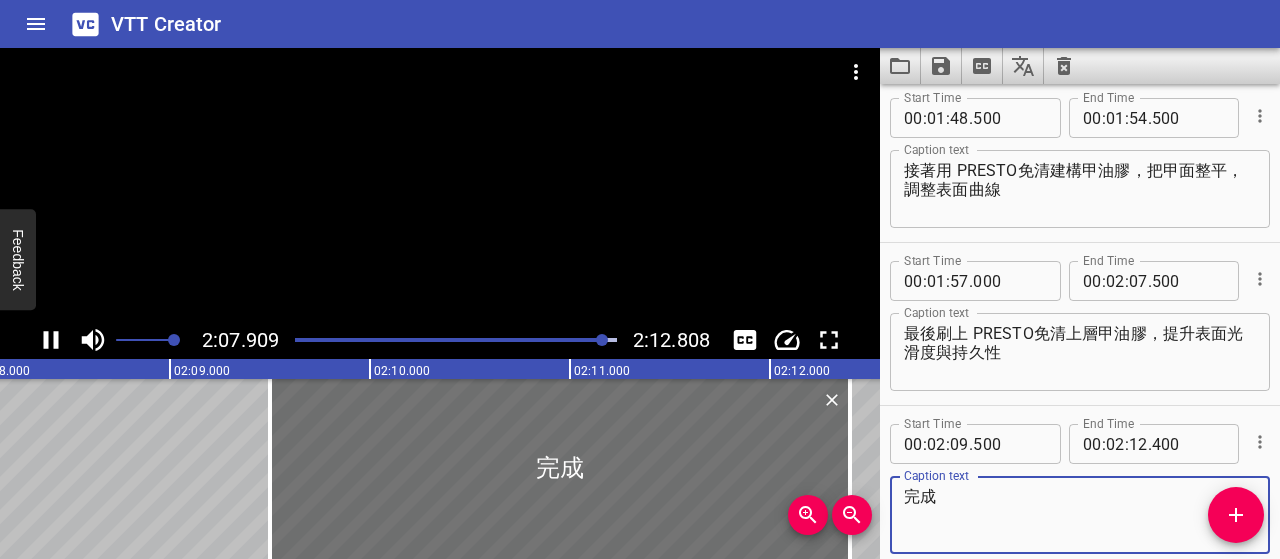 click 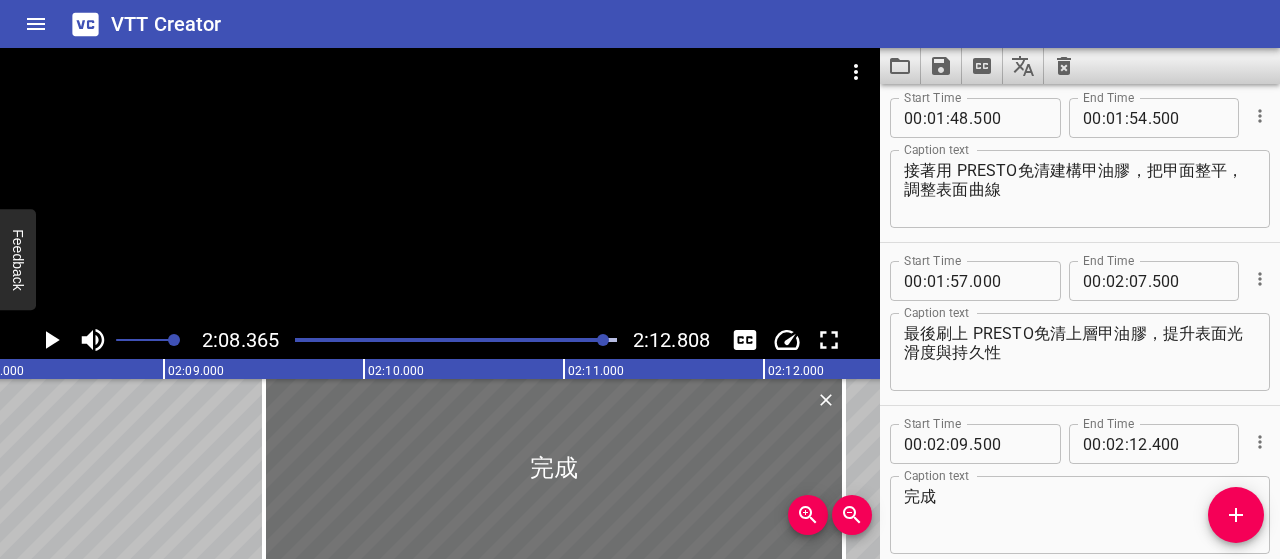scroll, scrollTop: 0, scrollLeft: 25673, axis: horizontal 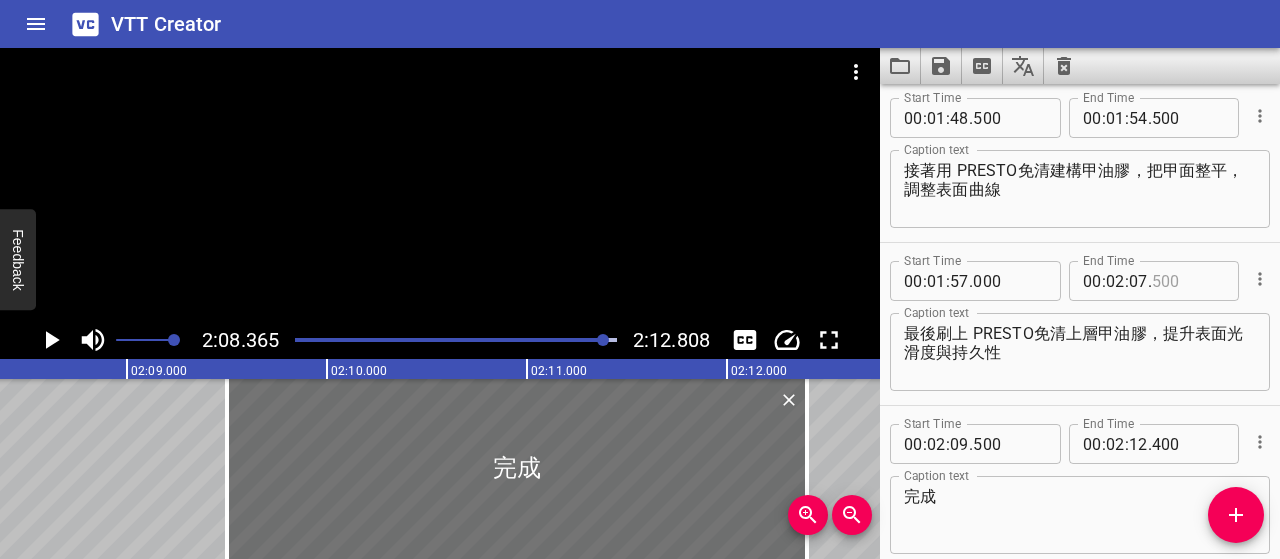 click at bounding box center [1188, 281] 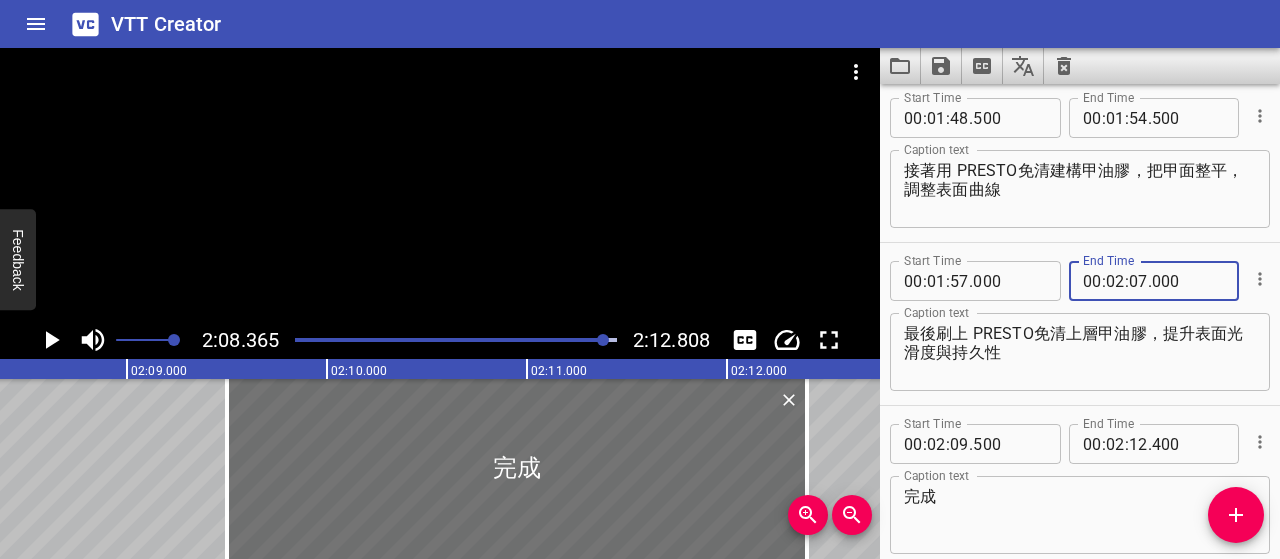 type on "000" 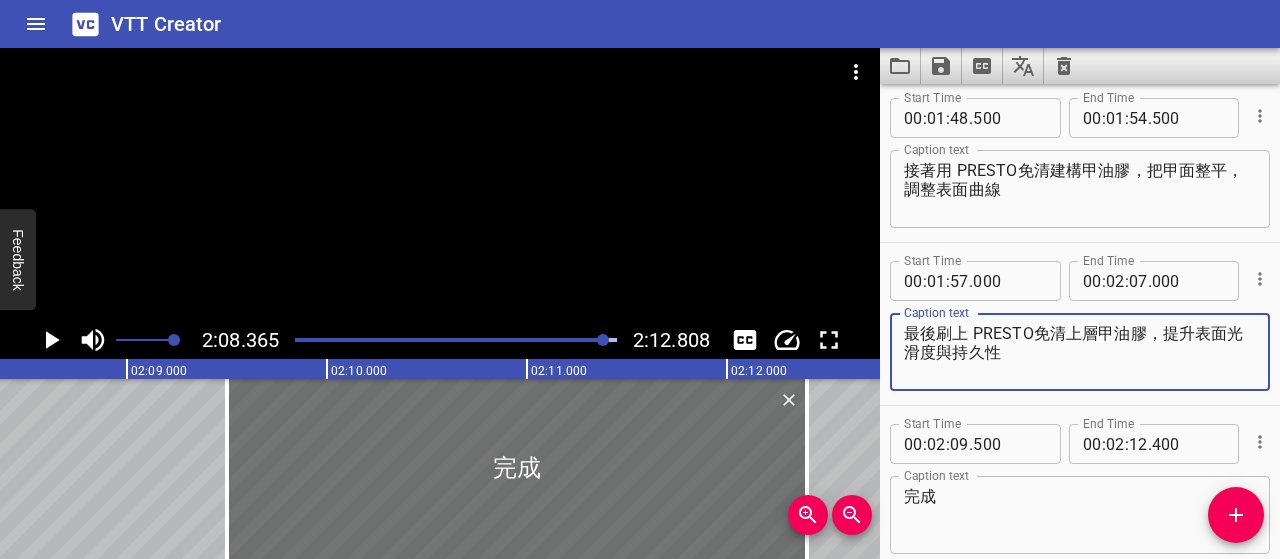click on "最後刷上 PRESTO免清上層甲油膠，提升表面光滑度與持久性" at bounding box center [1080, 352] 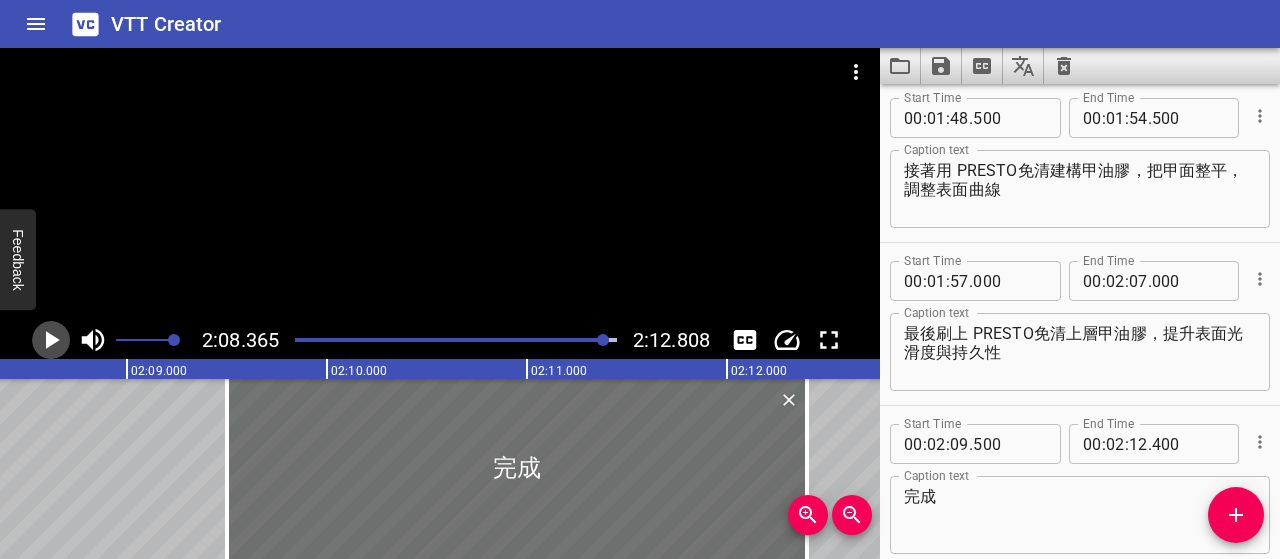 click 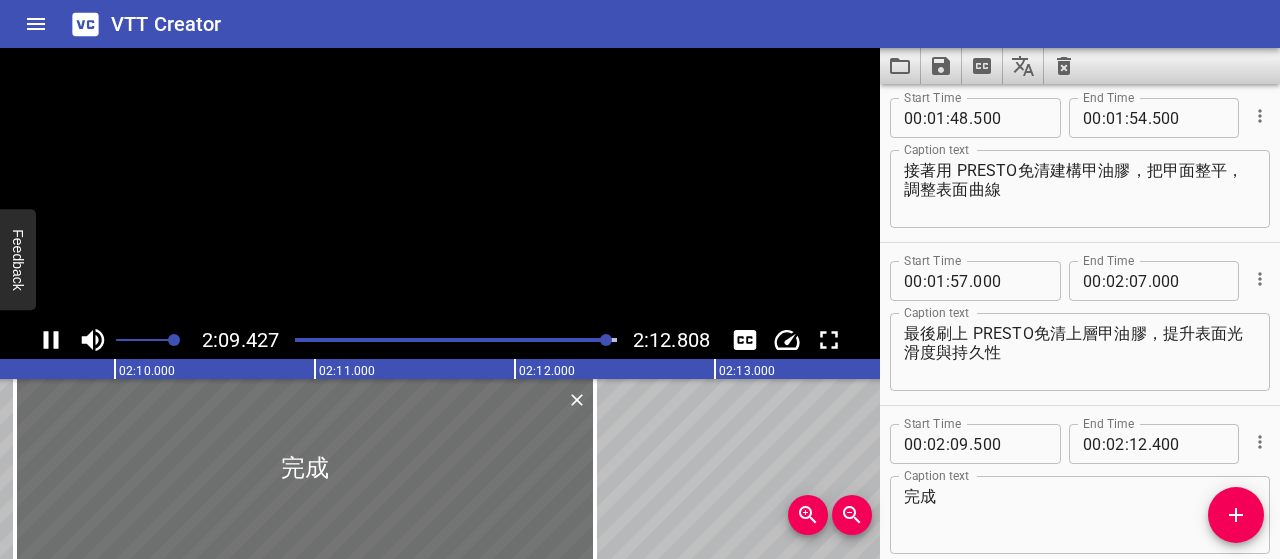 scroll, scrollTop: 0, scrollLeft: 25933, axis: horizontal 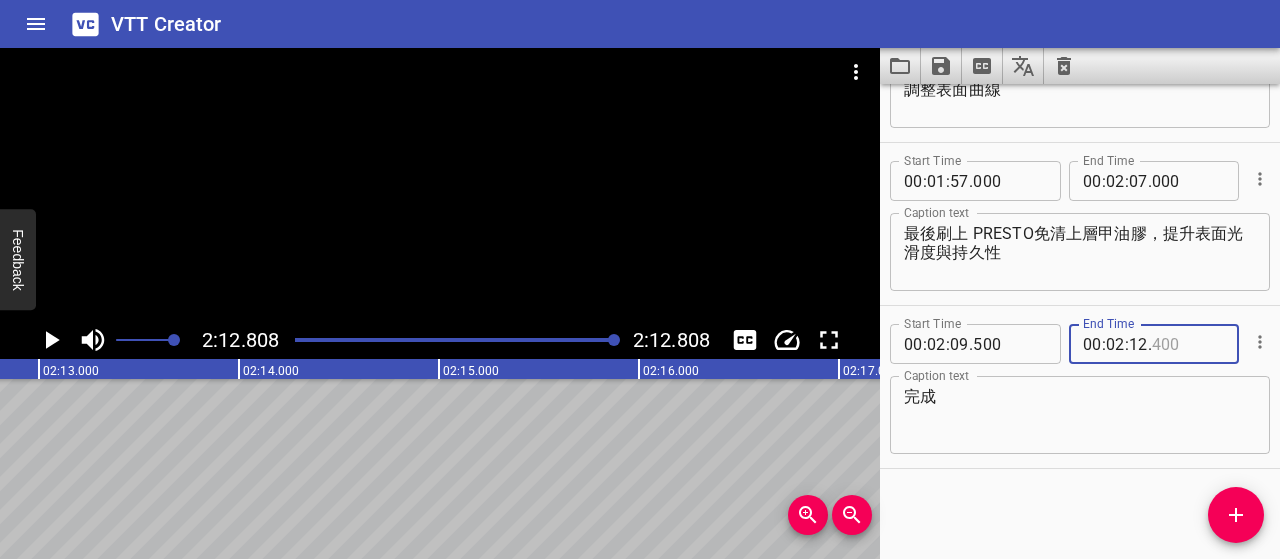 click at bounding box center [1188, 344] 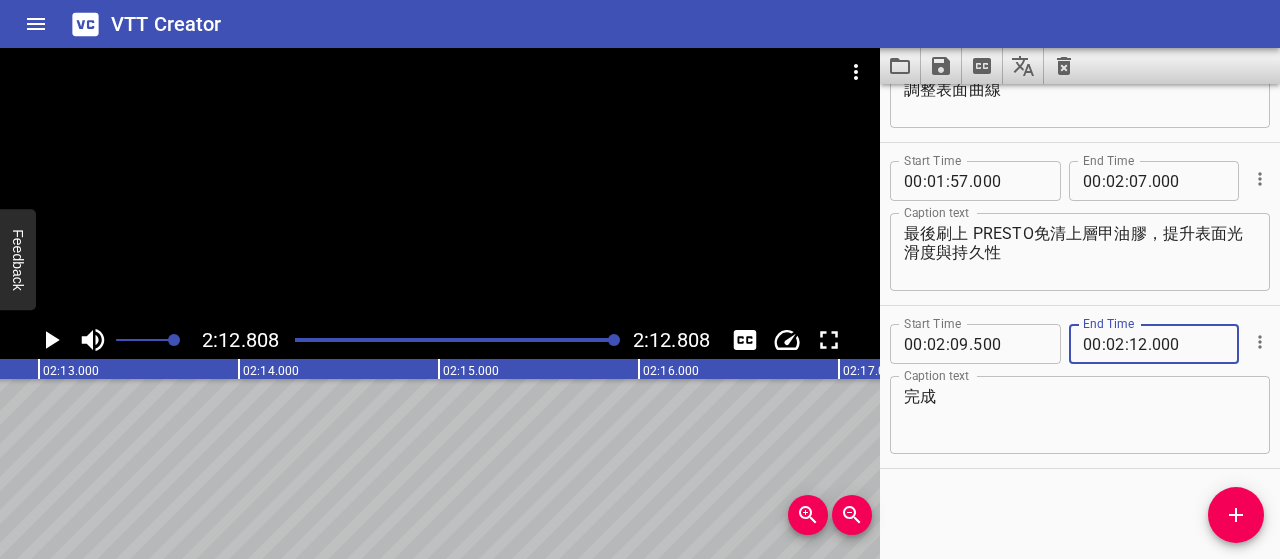 type on "000" 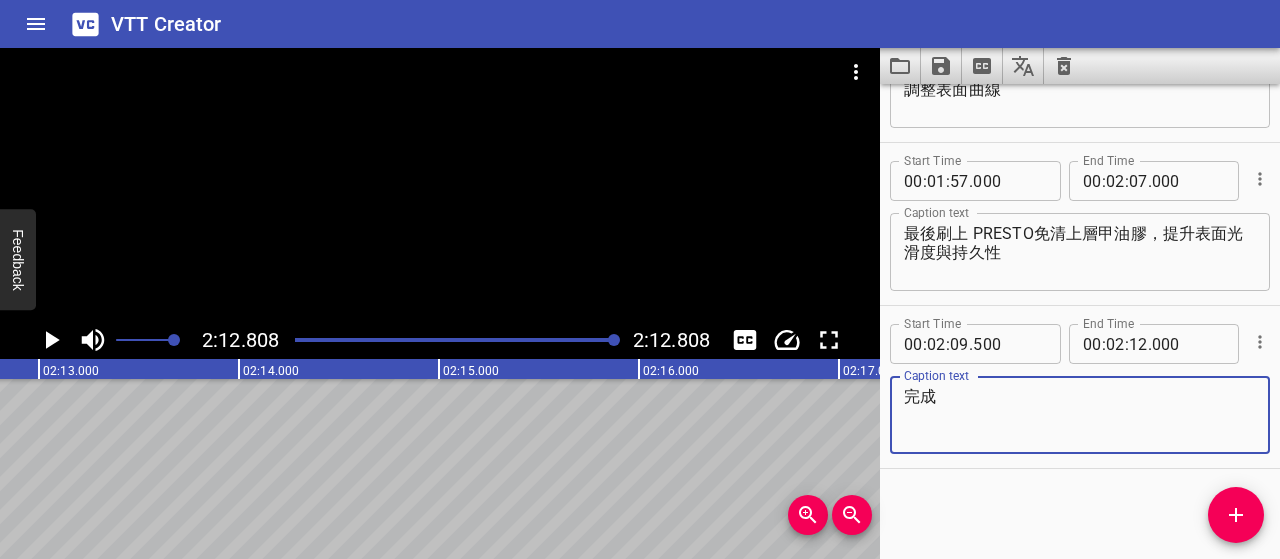 click 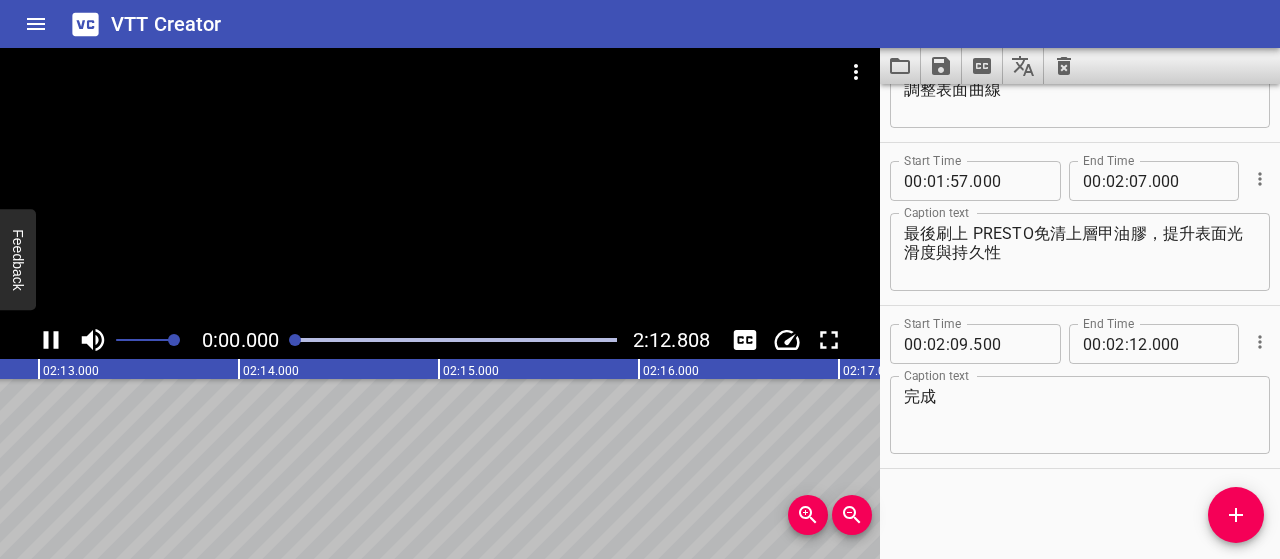 scroll, scrollTop: 0, scrollLeft: 20411, axis: horizontal 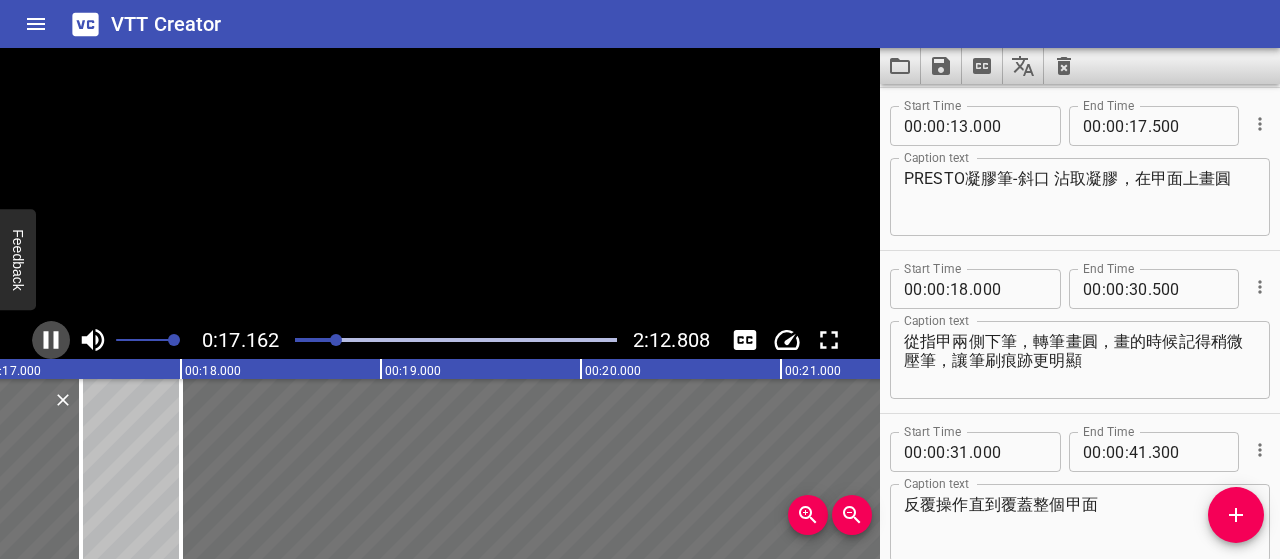 click 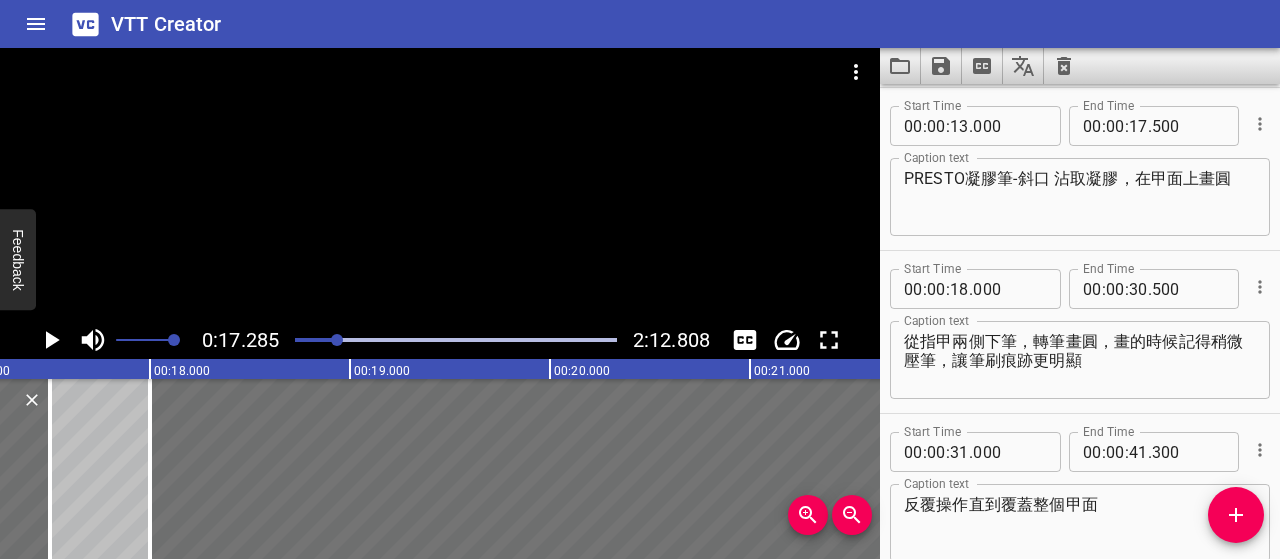 scroll, scrollTop: 0, scrollLeft: 3457, axis: horizontal 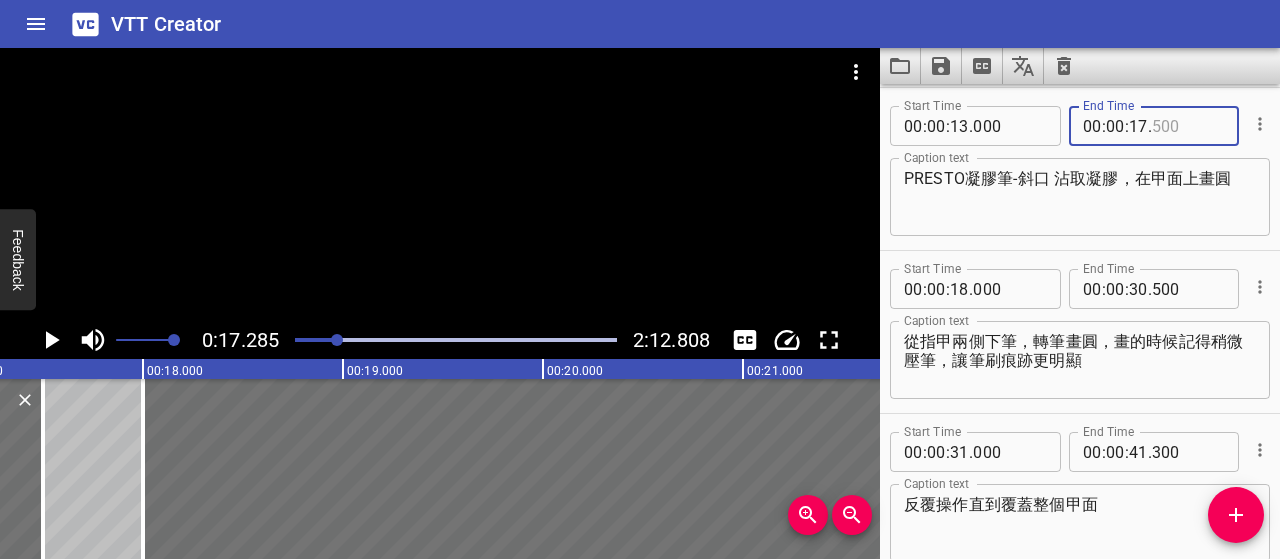 click at bounding box center (1188, 126) 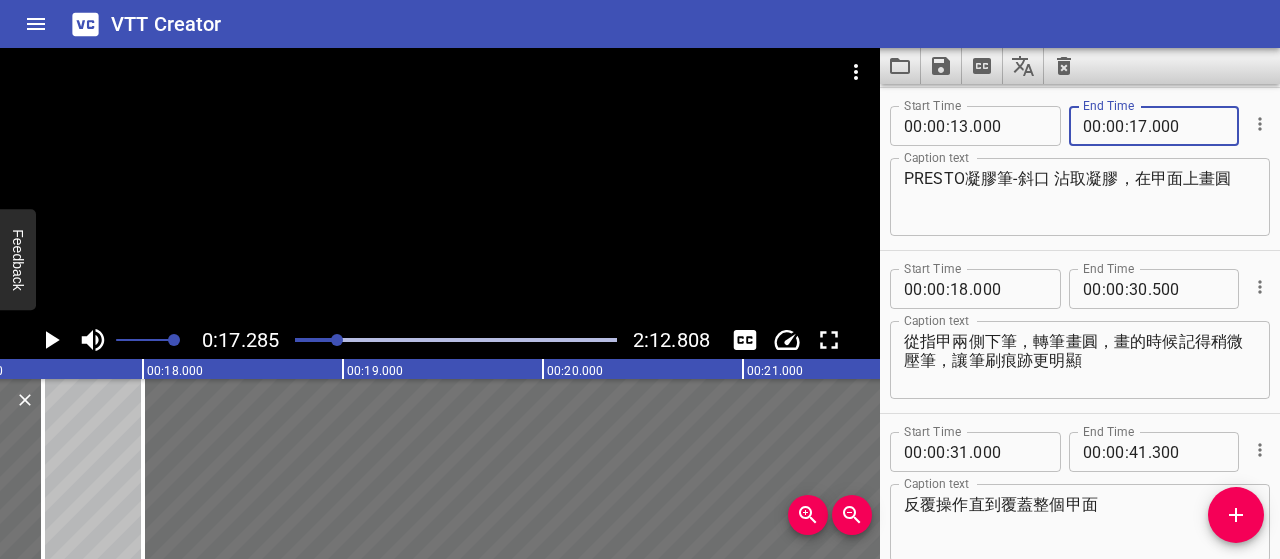 type on "000" 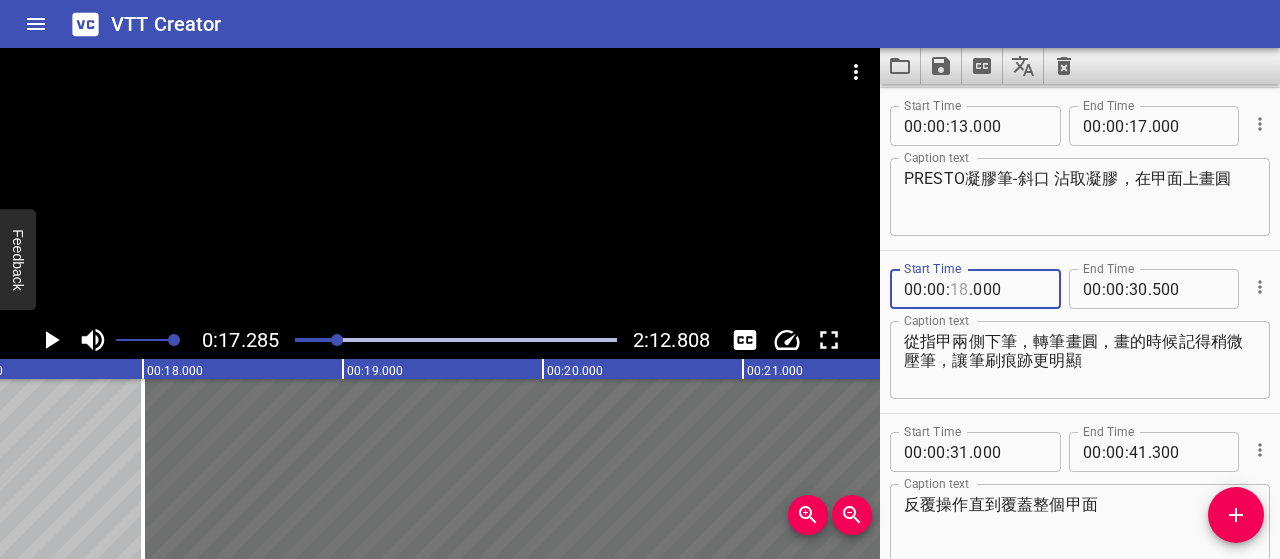 click at bounding box center (959, 289) 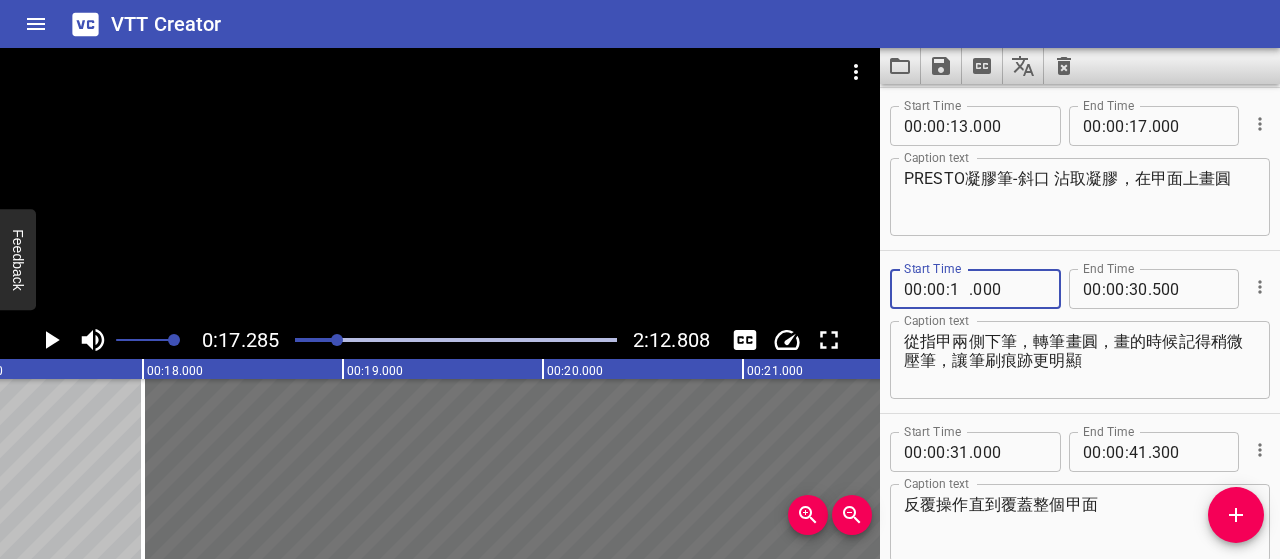 type on "17" 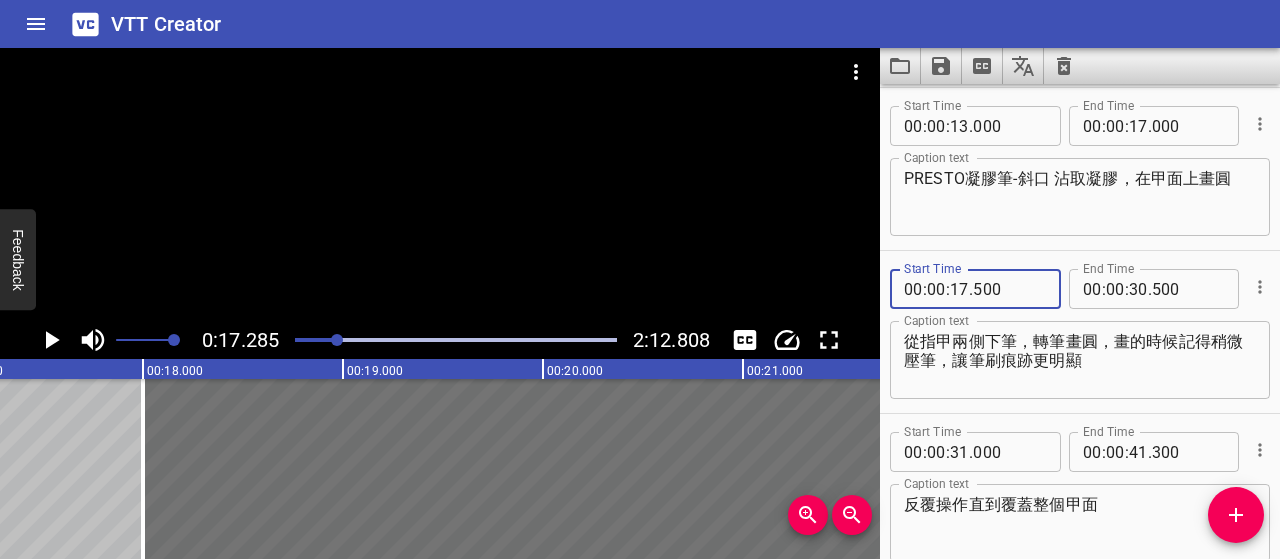 type on "500" 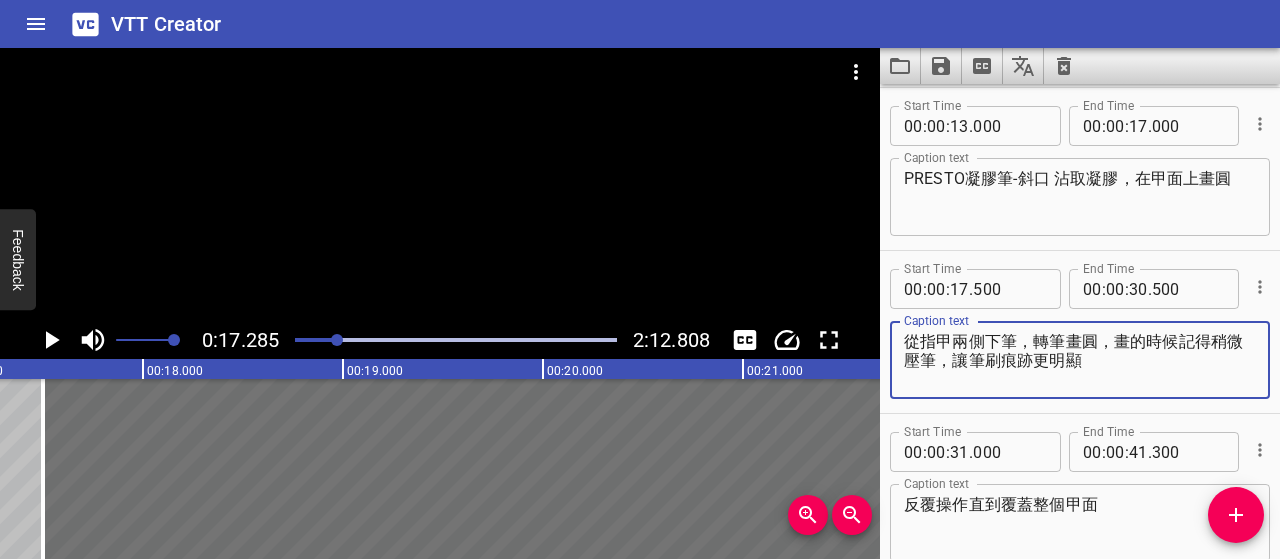 click on "從指甲兩側下筆，轉筆畫圓，畫的時候記得稍微壓筆，讓筆刷痕跡更明顯" at bounding box center (1080, 360) 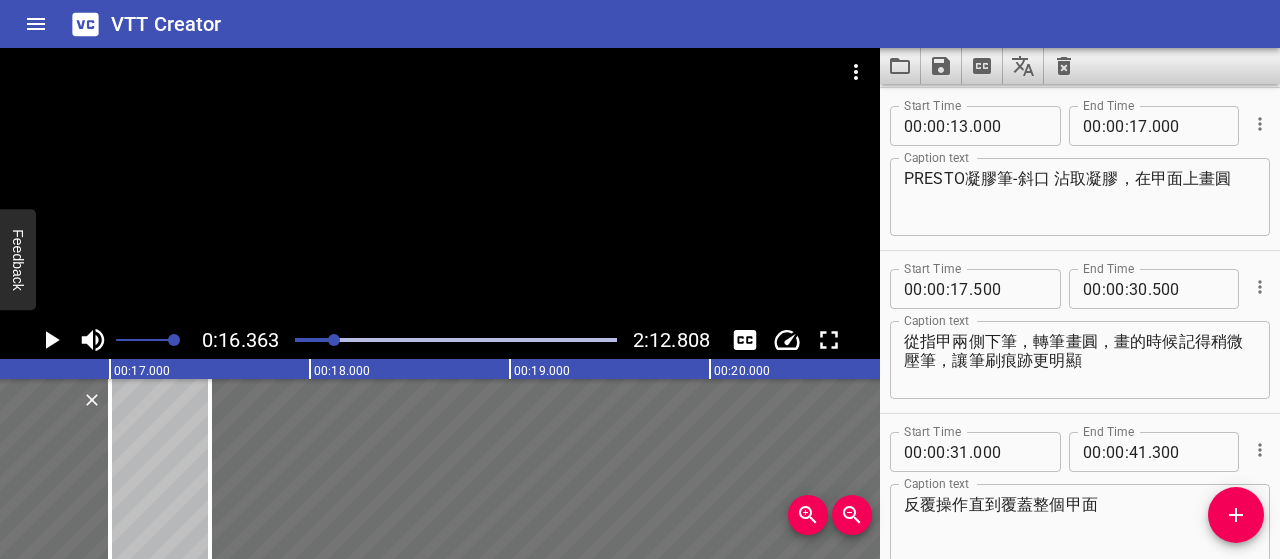 scroll, scrollTop: 0, scrollLeft: 3272, axis: horizontal 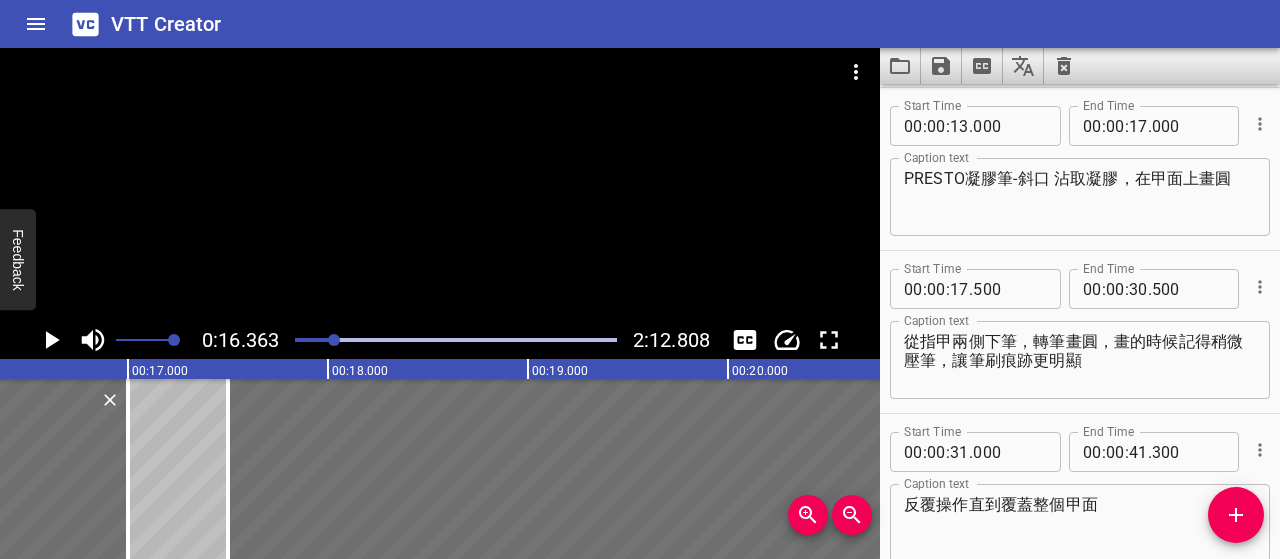 click 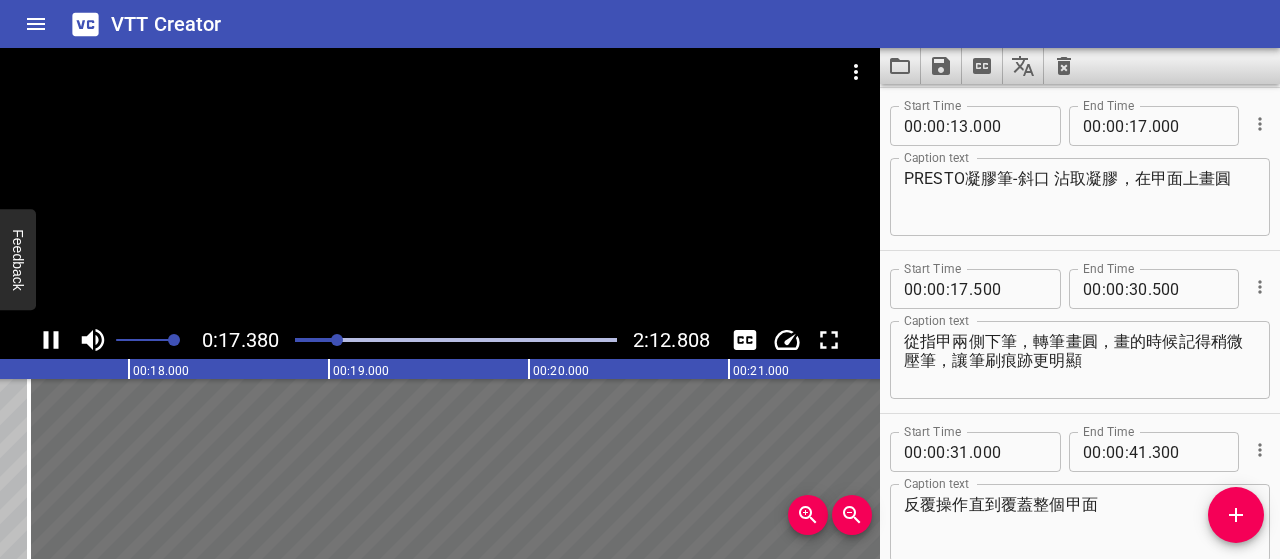 scroll, scrollTop: 0, scrollLeft: 3524, axis: horizontal 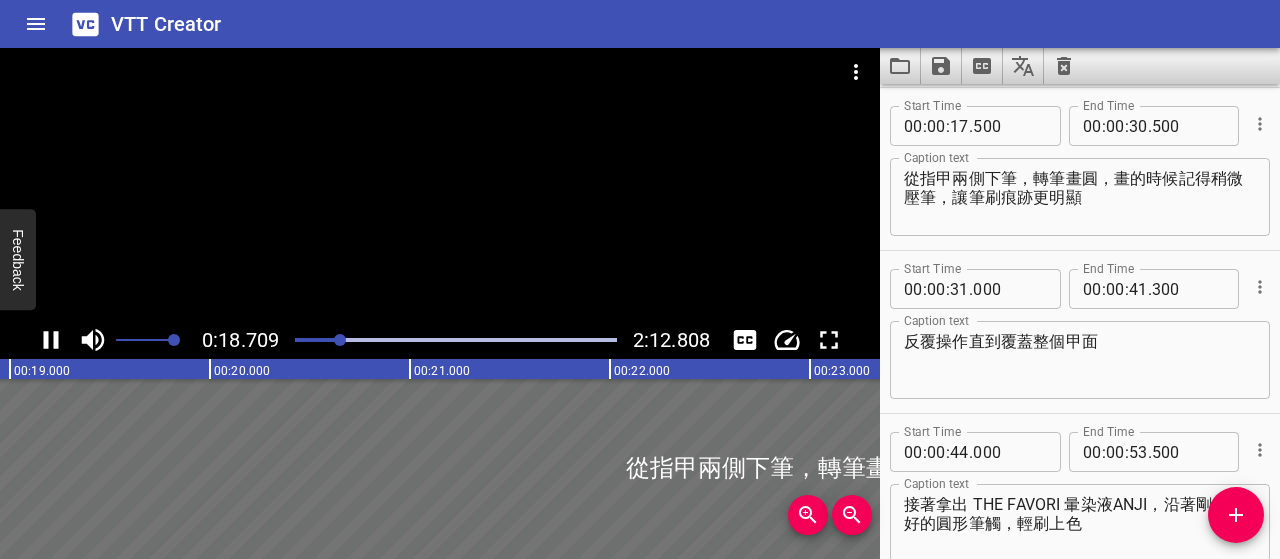 click 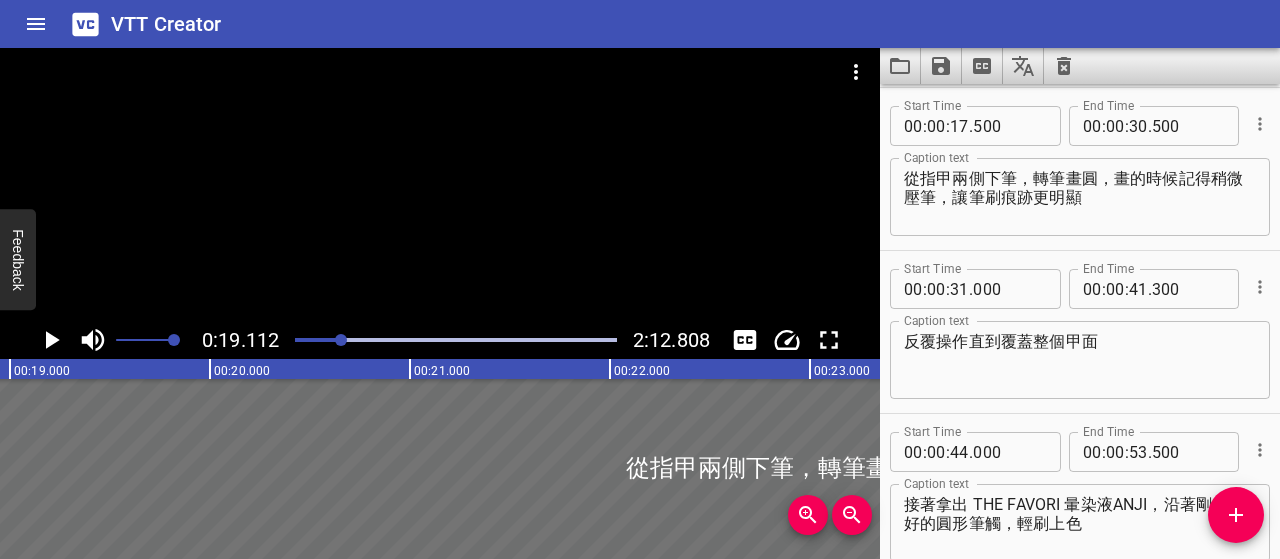 scroll, scrollTop: 0, scrollLeft: 3822, axis: horizontal 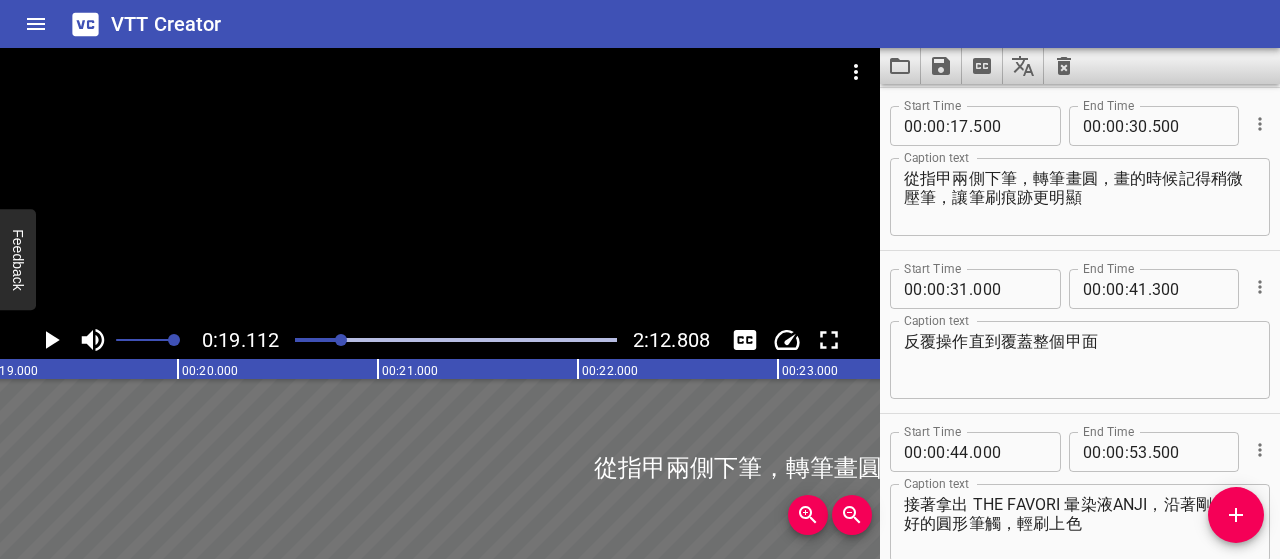click at bounding box center [456, 340] 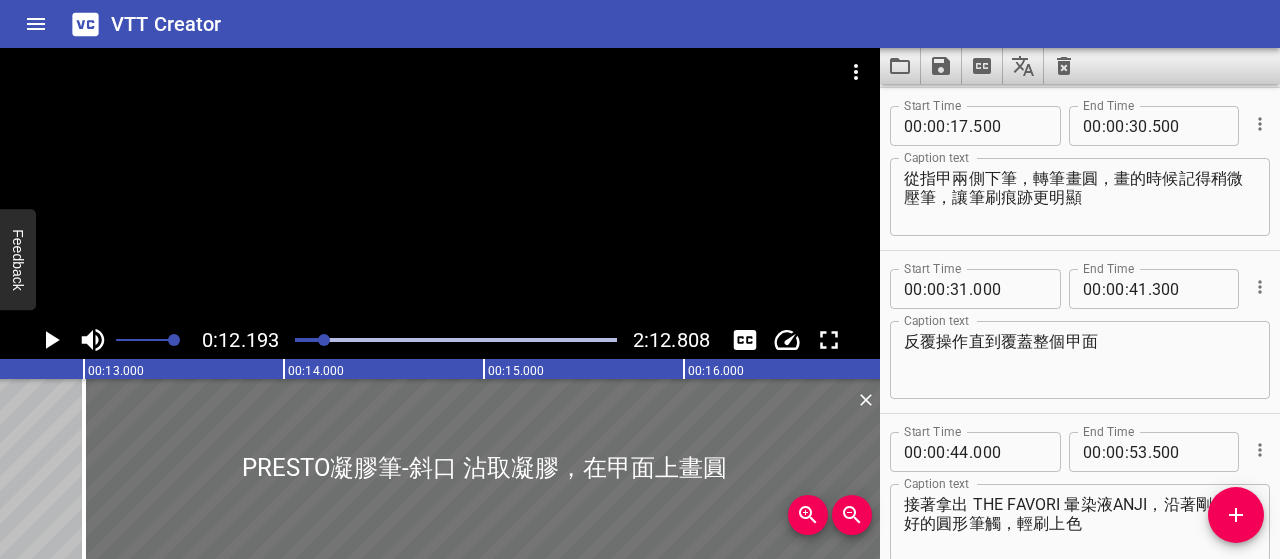 scroll, scrollTop: 0, scrollLeft: 2438, axis: horizontal 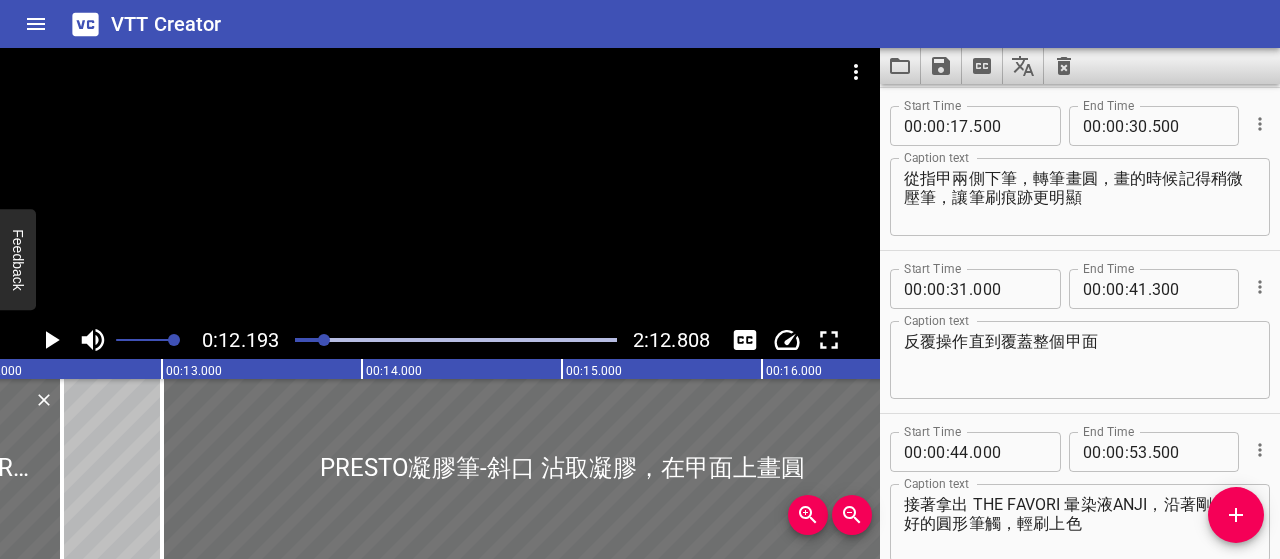 click 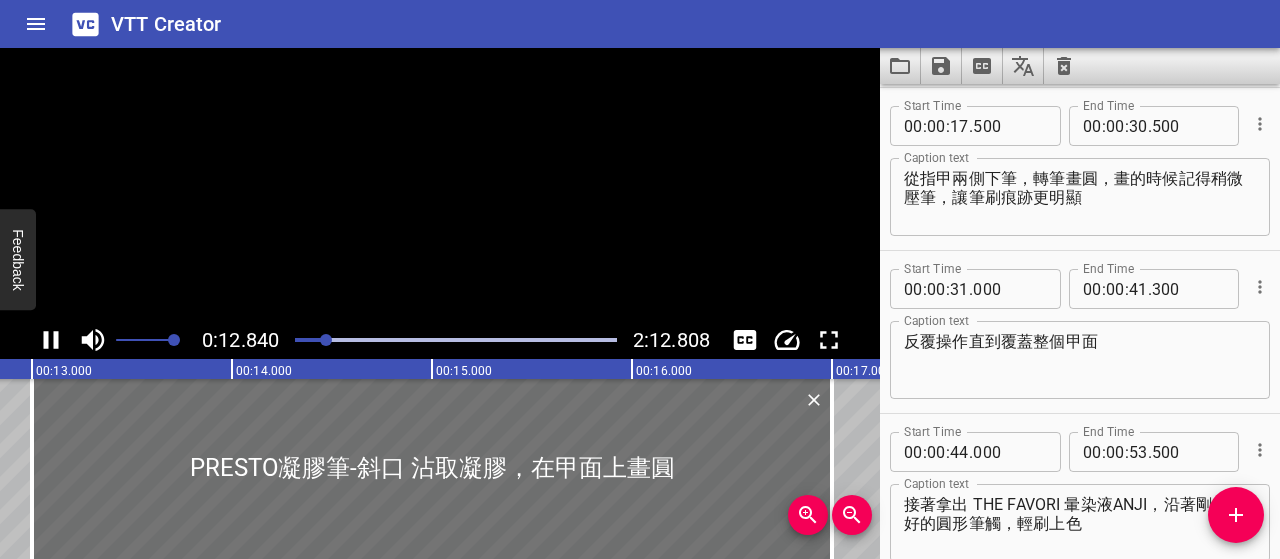 scroll, scrollTop: 0, scrollLeft: 2616, axis: horizontal 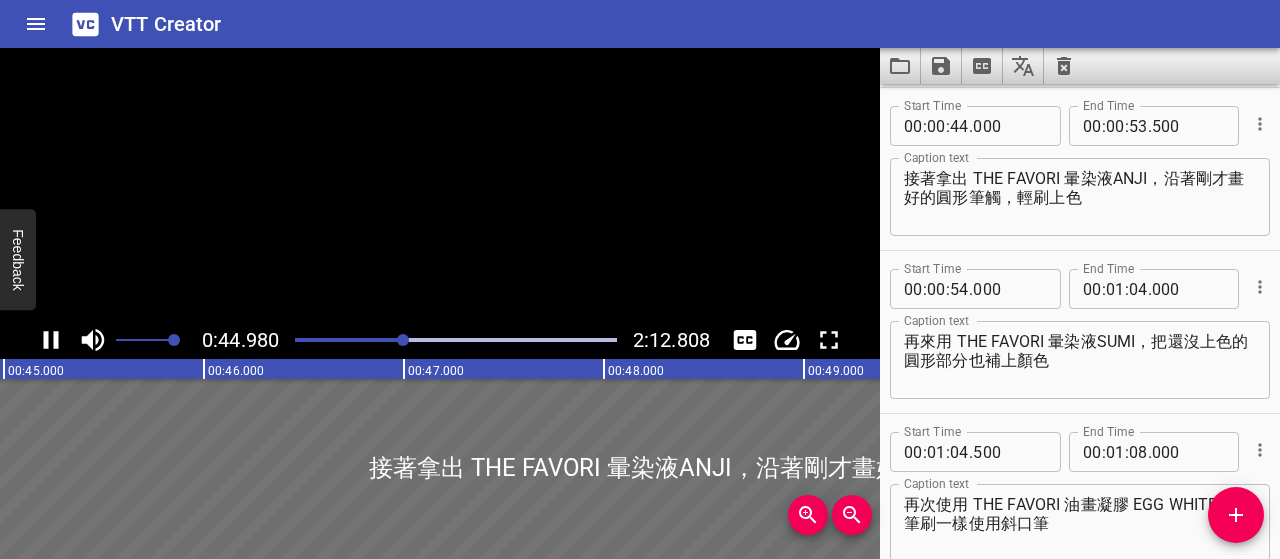 click 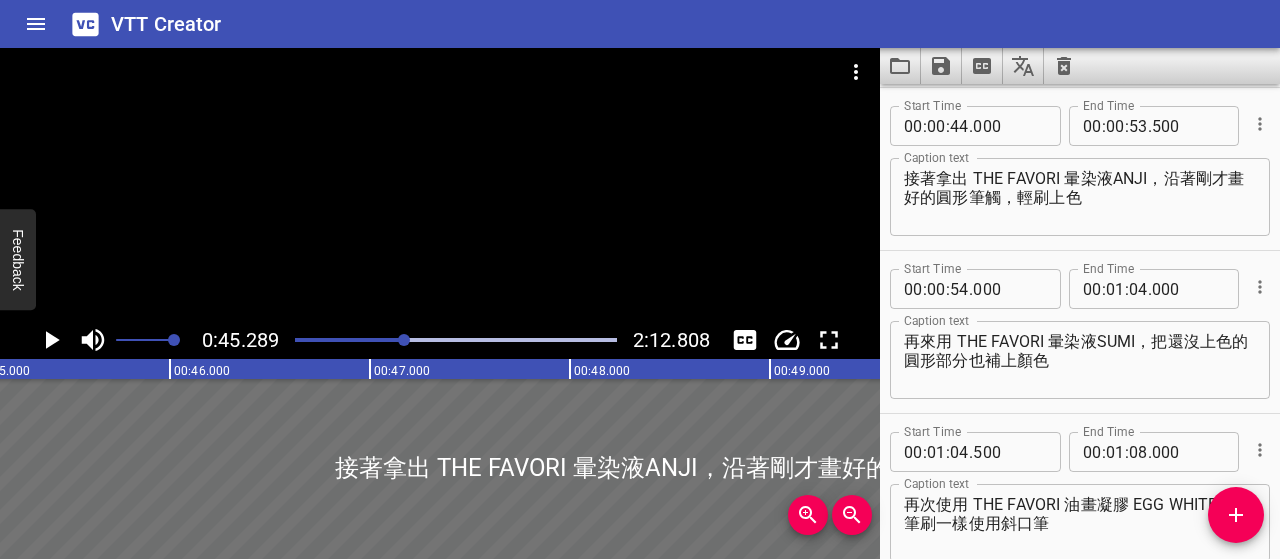 scroll, scrollTop: 0, scrollLeft: 9058, axis: horizontal 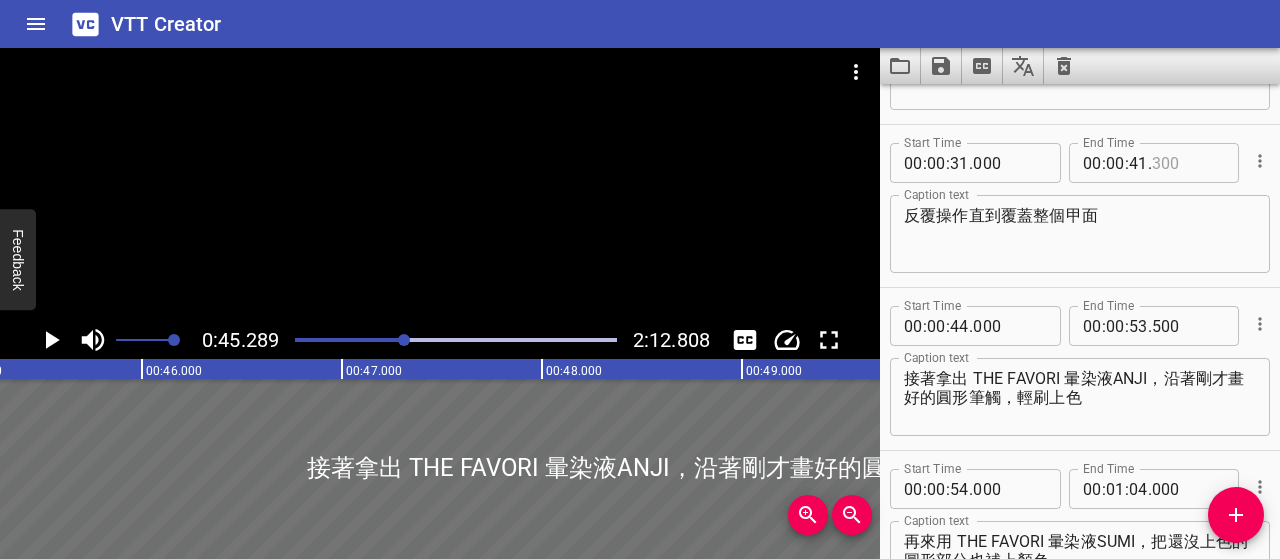 click at bounding box center (1188, 163) 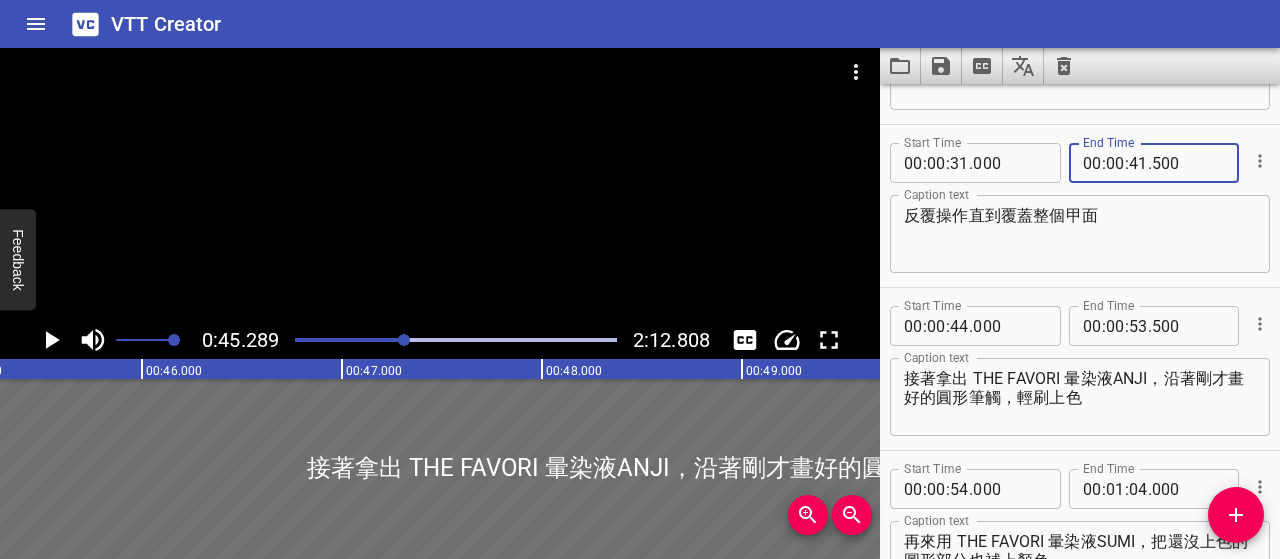 type on "500" 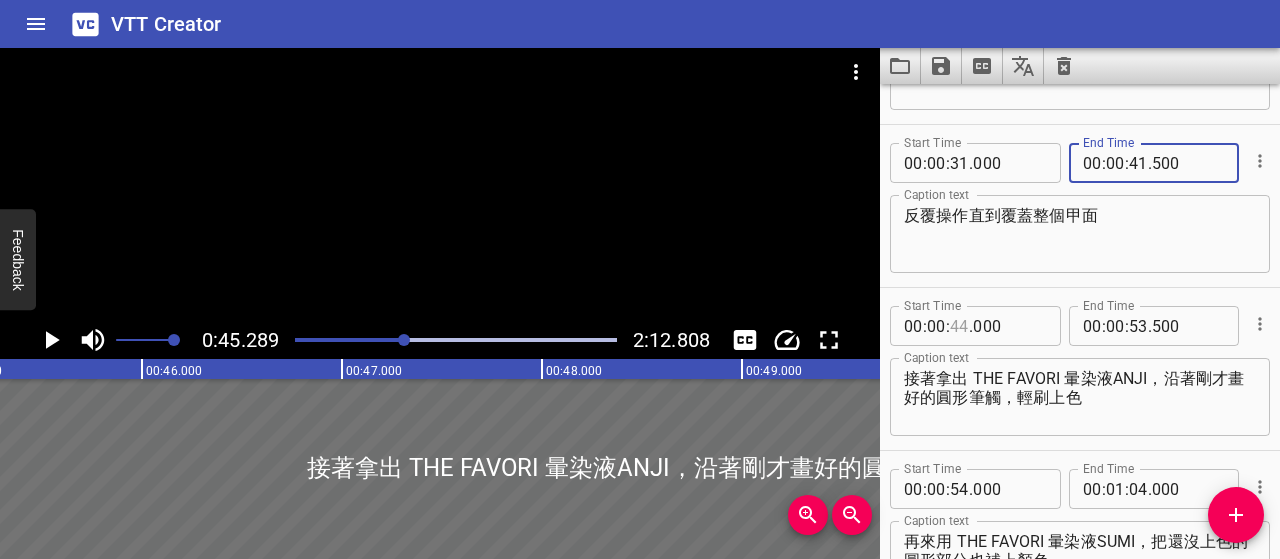 click at bounding box center (959, 326) 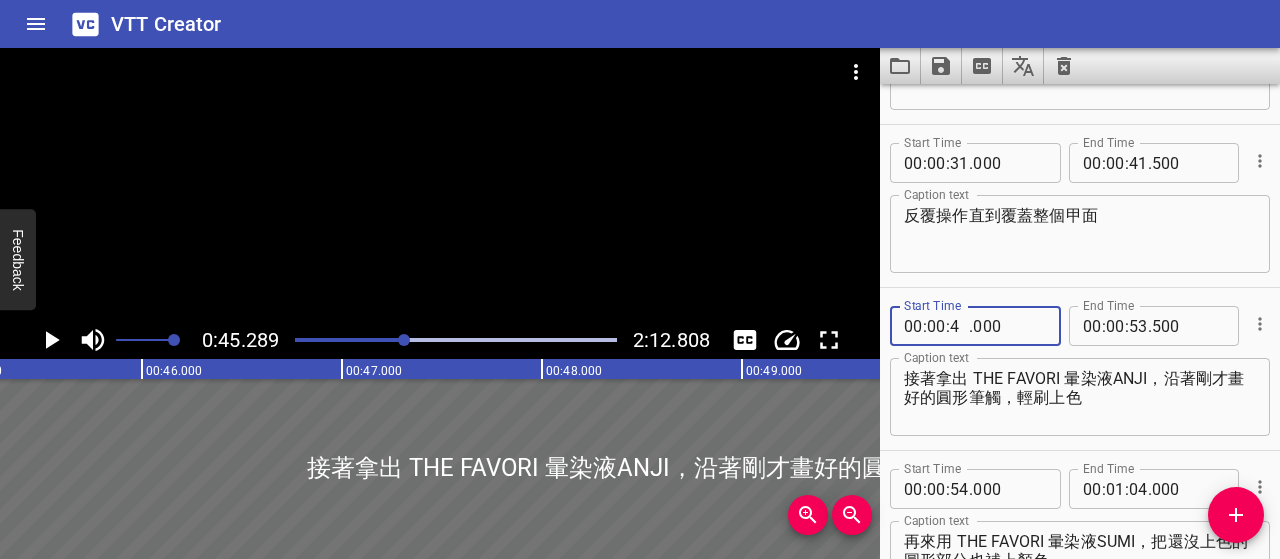 type on "43" 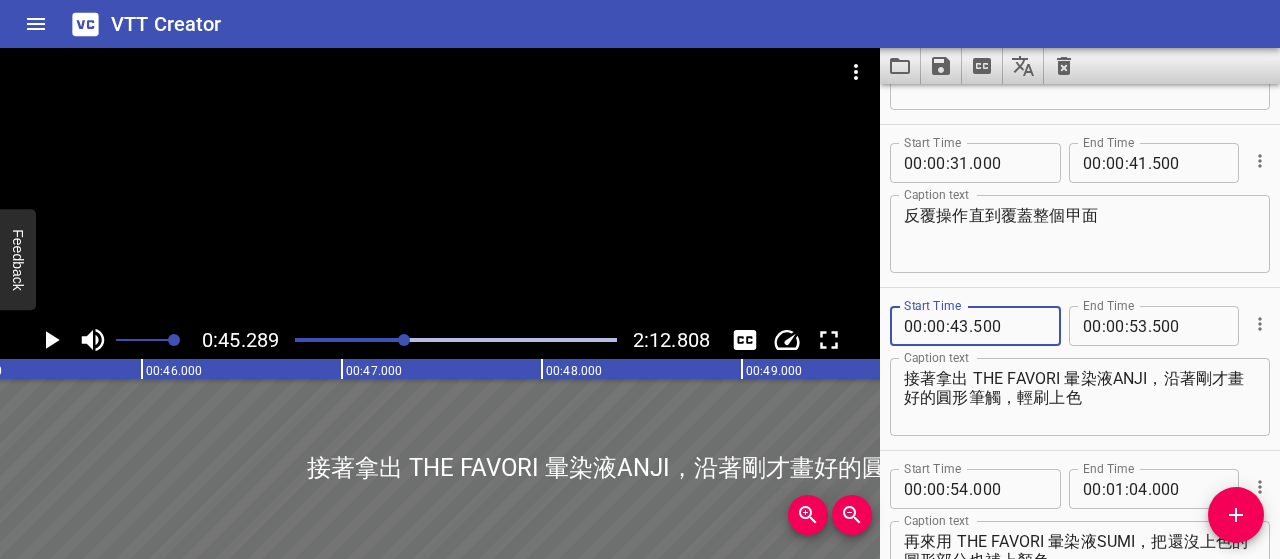 type on "500" 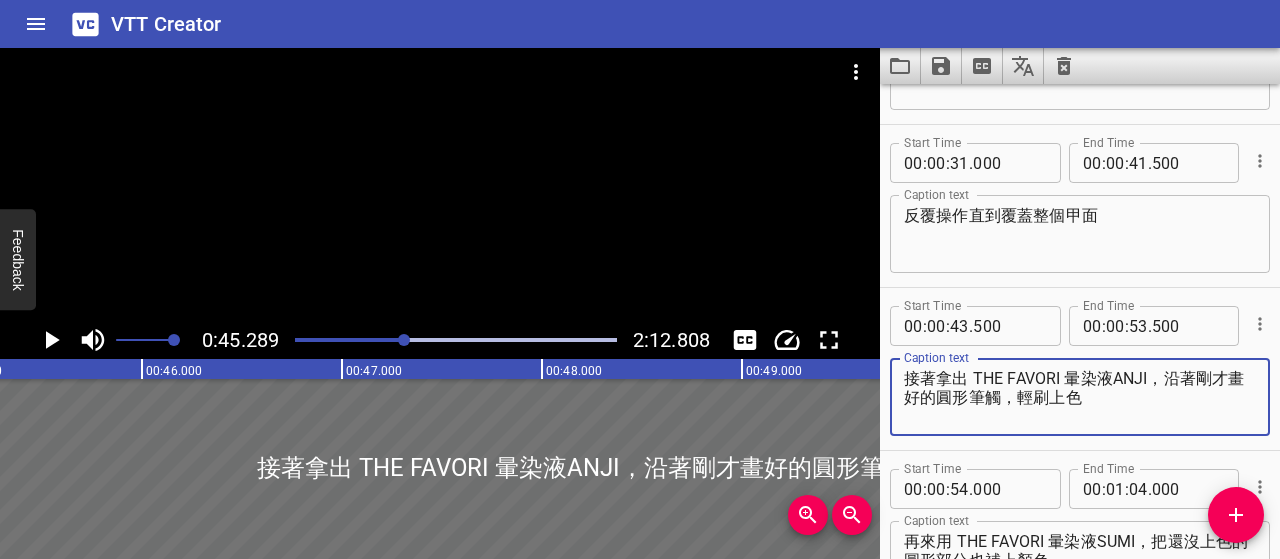 click on "接著拿出 THE FAVORI 暈染液ANJI，沿著剛才畫好的圓形筆觸，輕刷上色" at bounding box center [1080, 397] 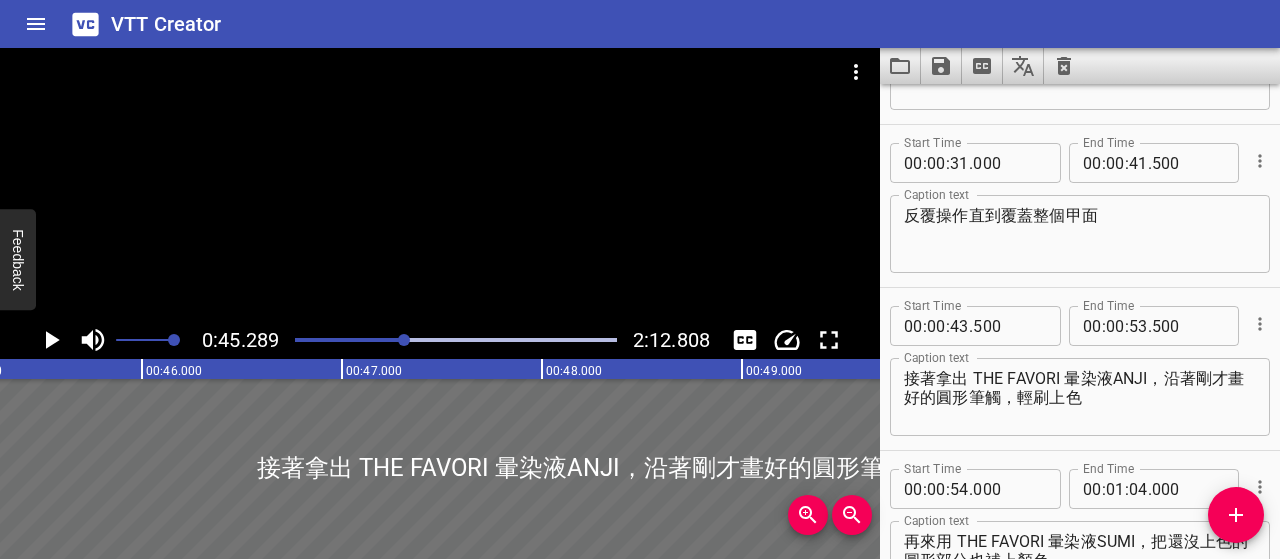 click at bounding box center (244, 340) 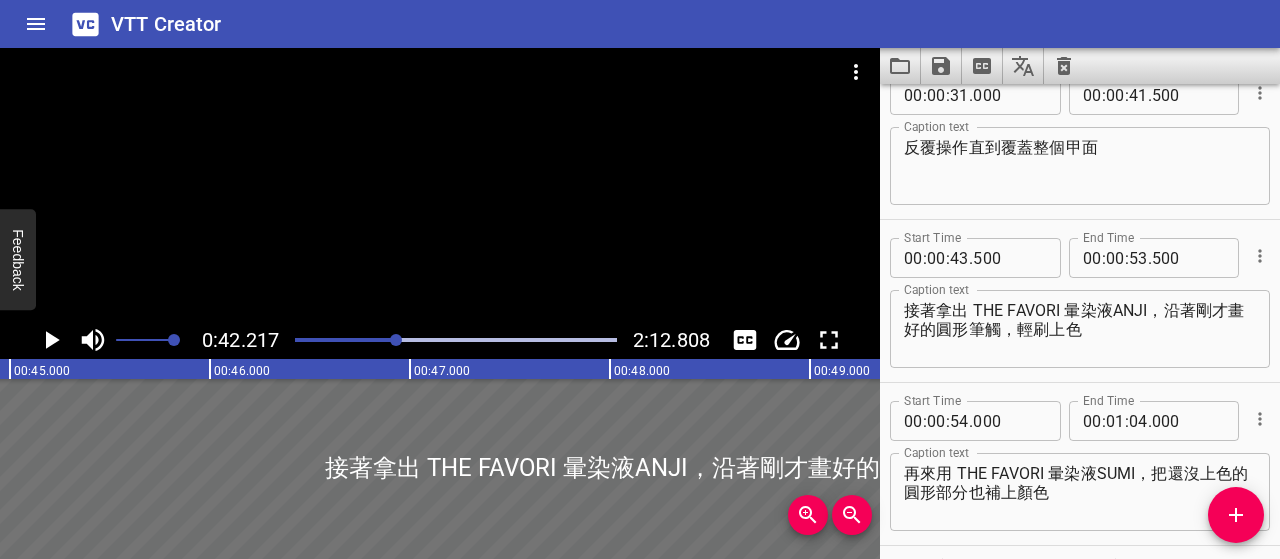 scroll, scrollTop: 0, scrollLeft: 8565, axis: horizontal 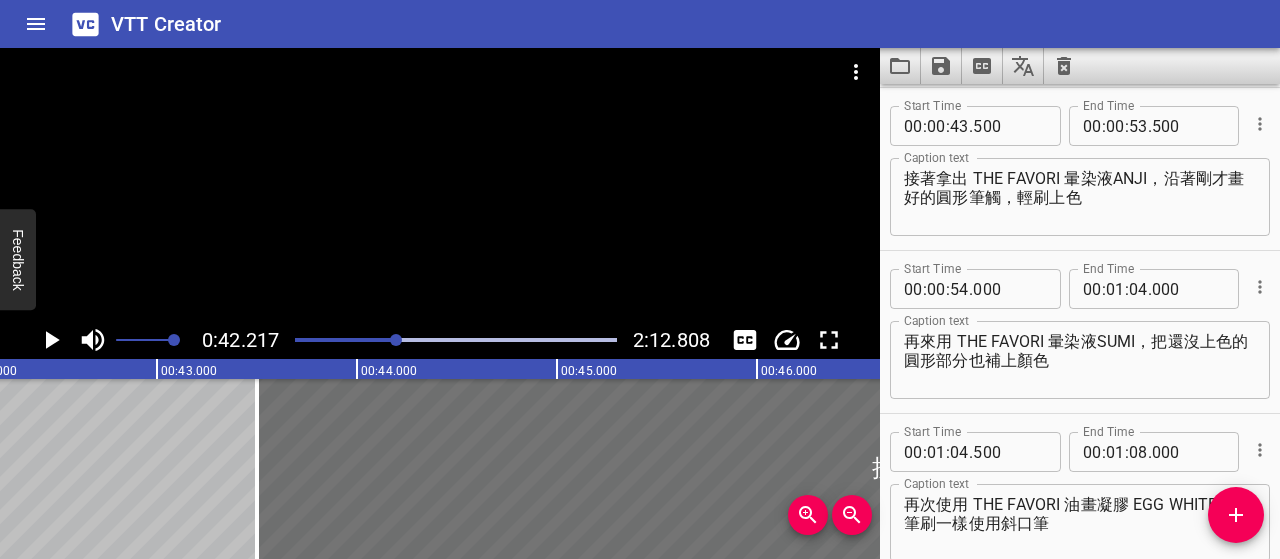 click at bounding box center [396, 340] 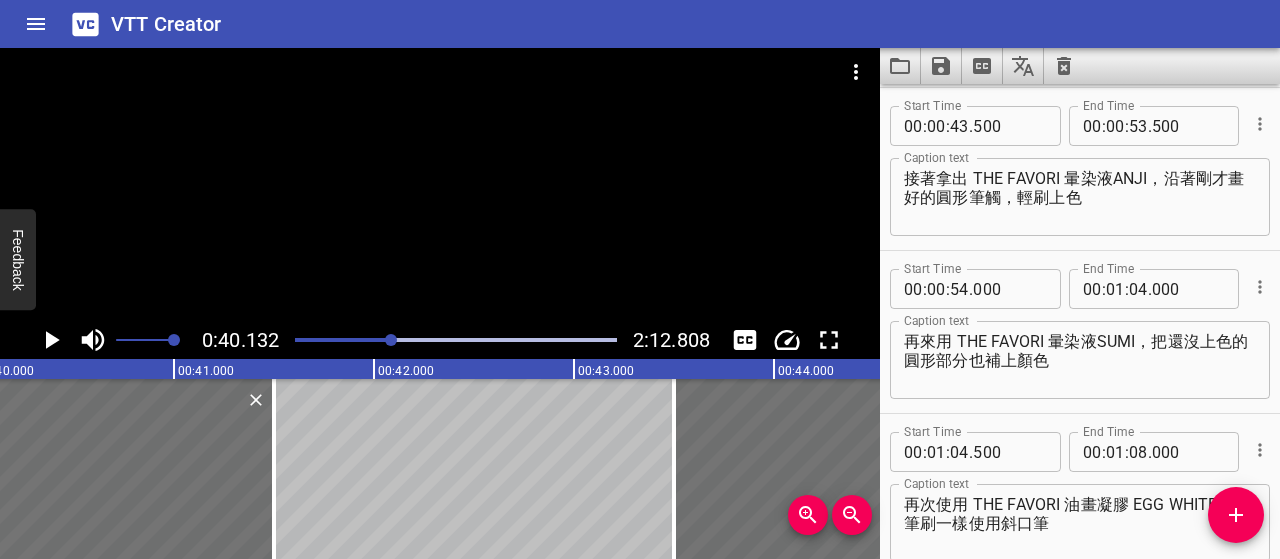 click at bounding box center [391, 340] 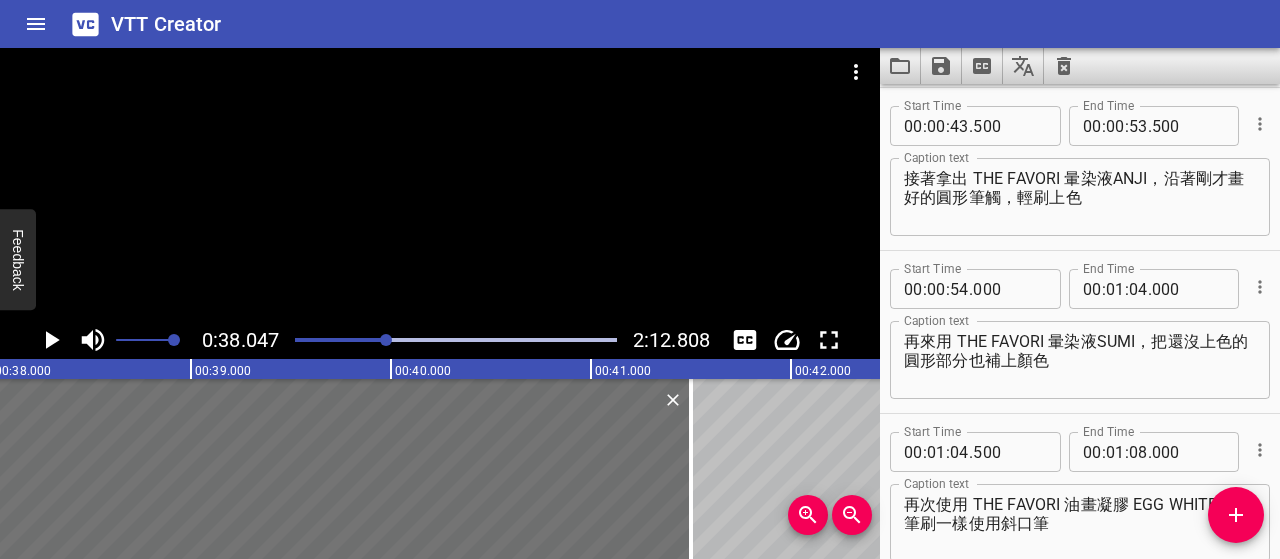 click 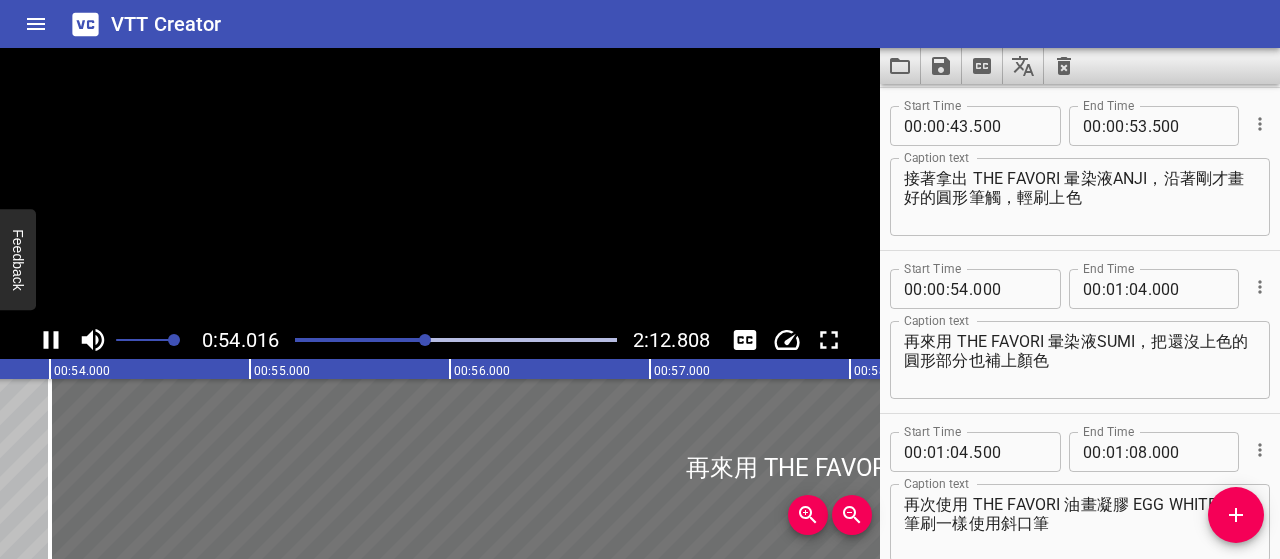 scroll, scrollTop: 0, scrollLeft: 10803, axis: horizontal 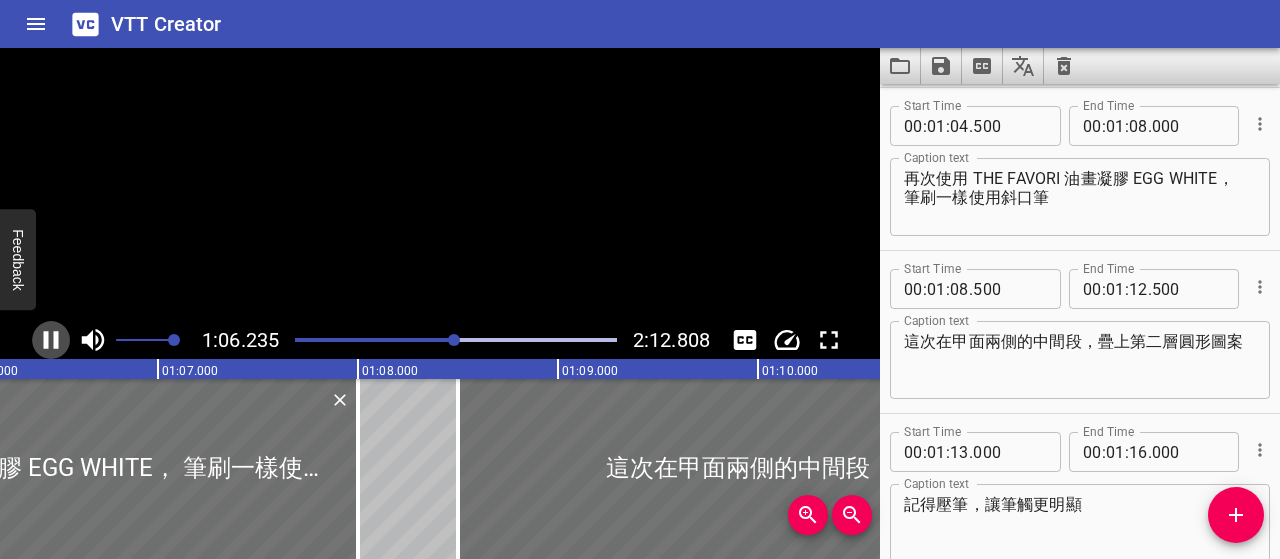 click 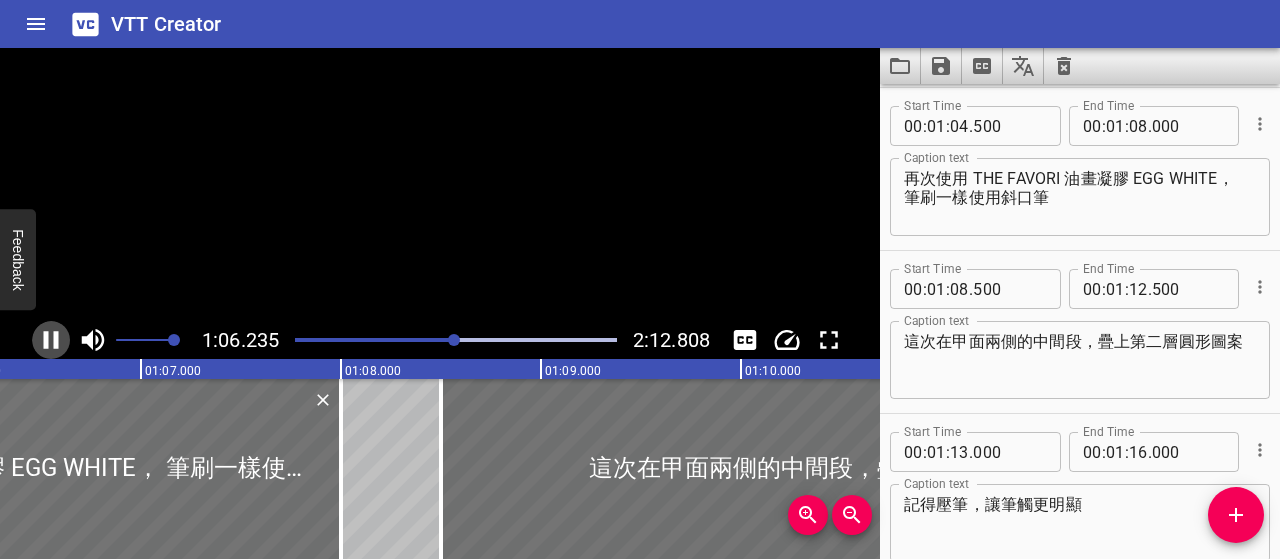 scroll, scrollTop: 0, scrollLeft: 13281, axis: horizontal 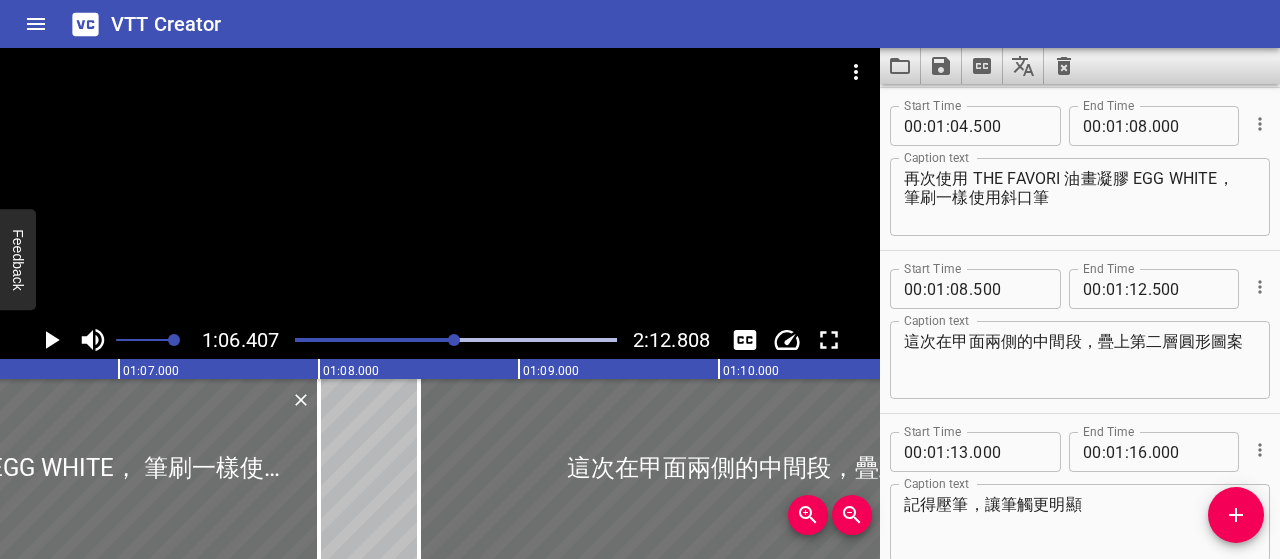 click on "再次使用 THE FAVORI 油畫凝膠 EGG WHITE，
筆刷一樣使用斜口筆" at bounding box center [1080, 197] 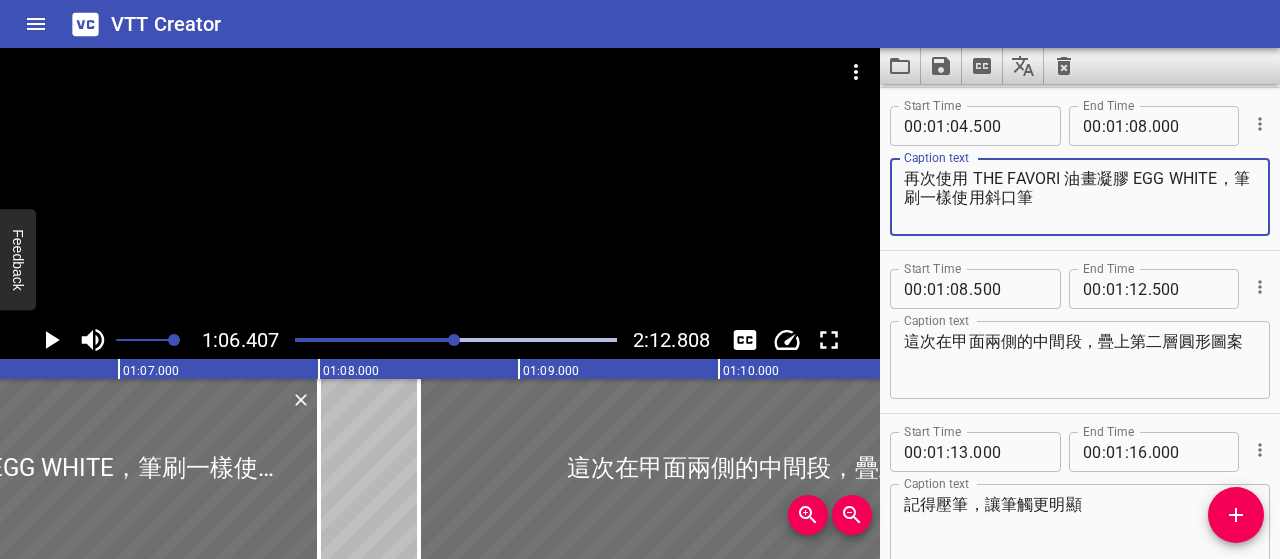 type on "再次使用 THE FAVORI 油畫凝膠 EGG WHITE，筆刷一樣使用斜口筆" 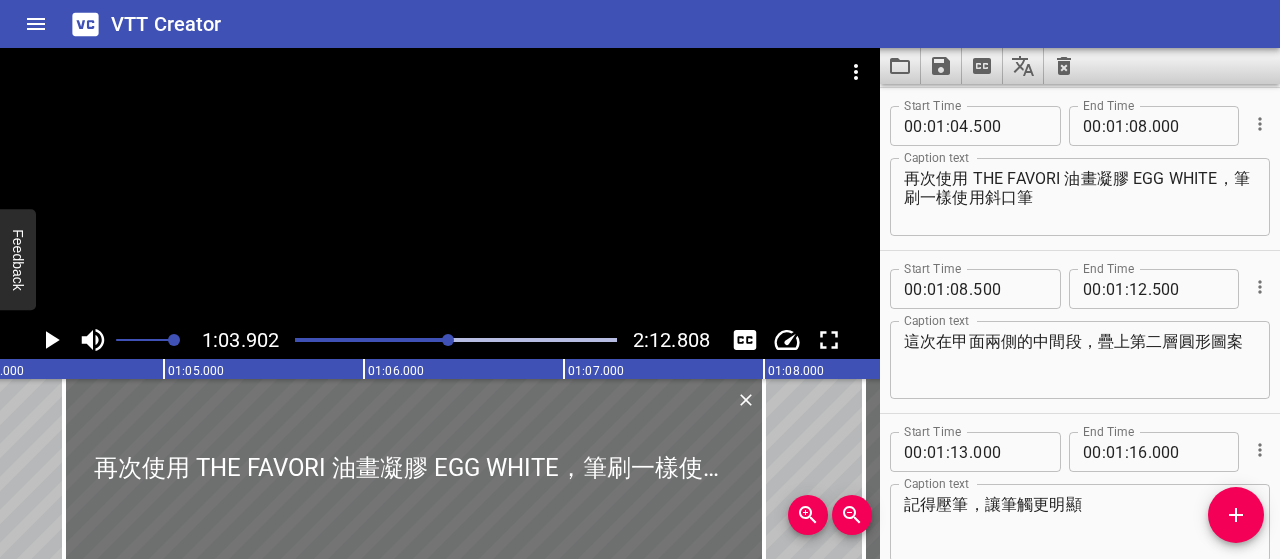 scroll, scrollTop: 0, scrollLeft: 12780, axis: horizontal 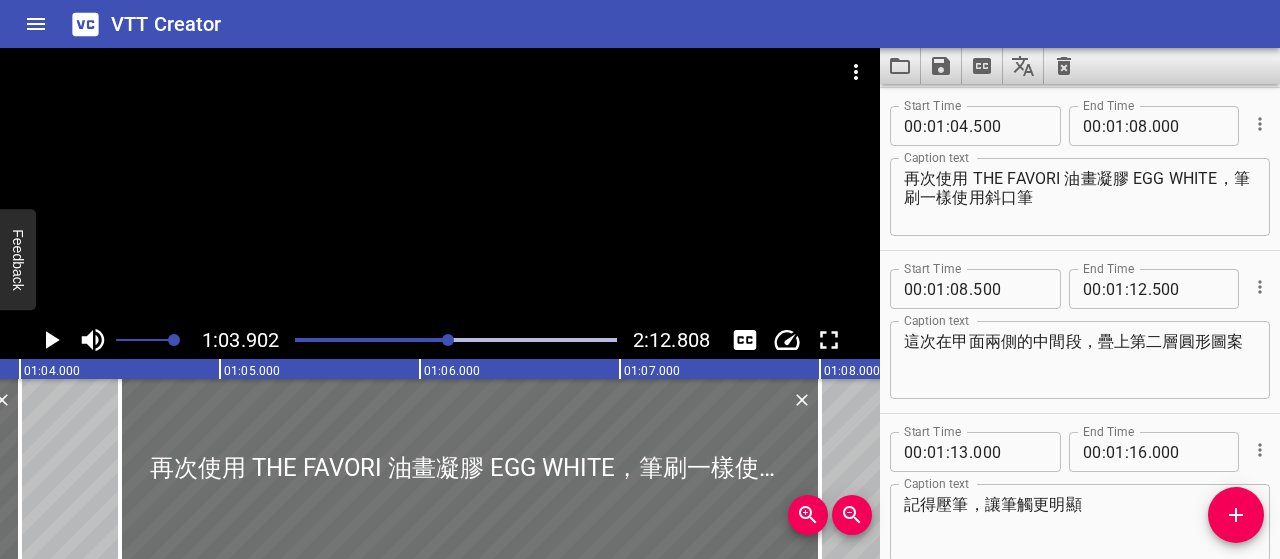click 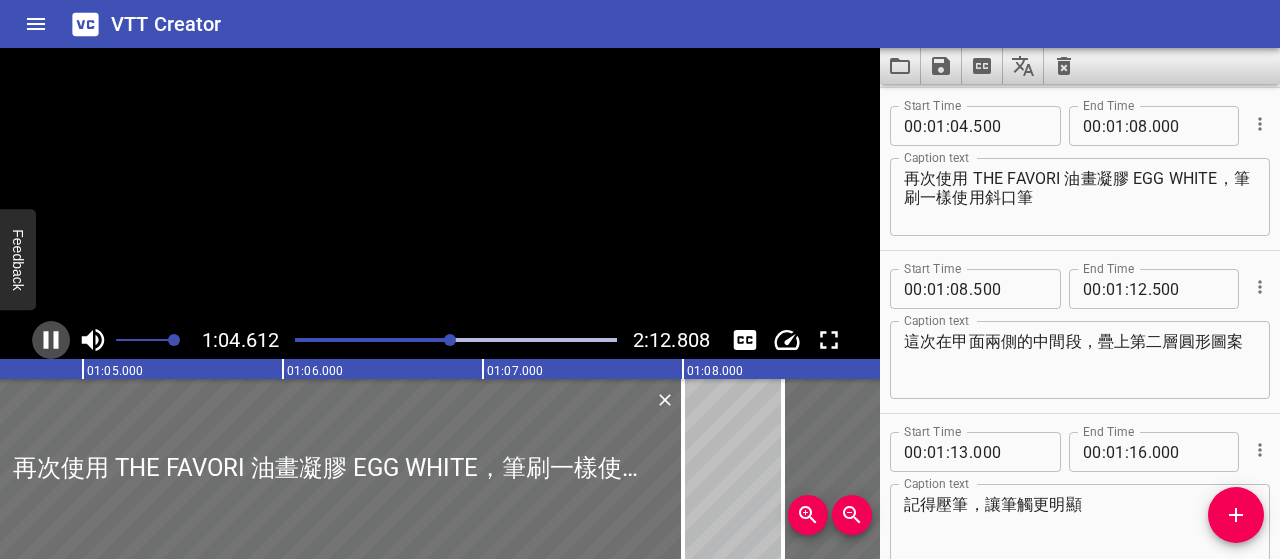click 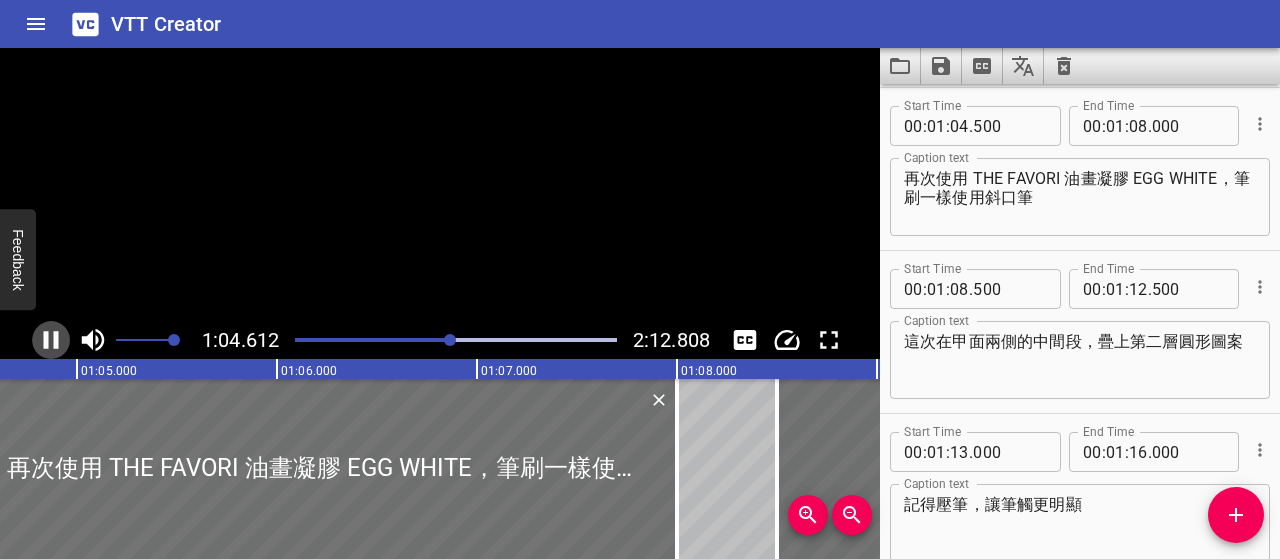 scroll, scrollTop: 0, scrollLeft: 12952, axis: horizontal 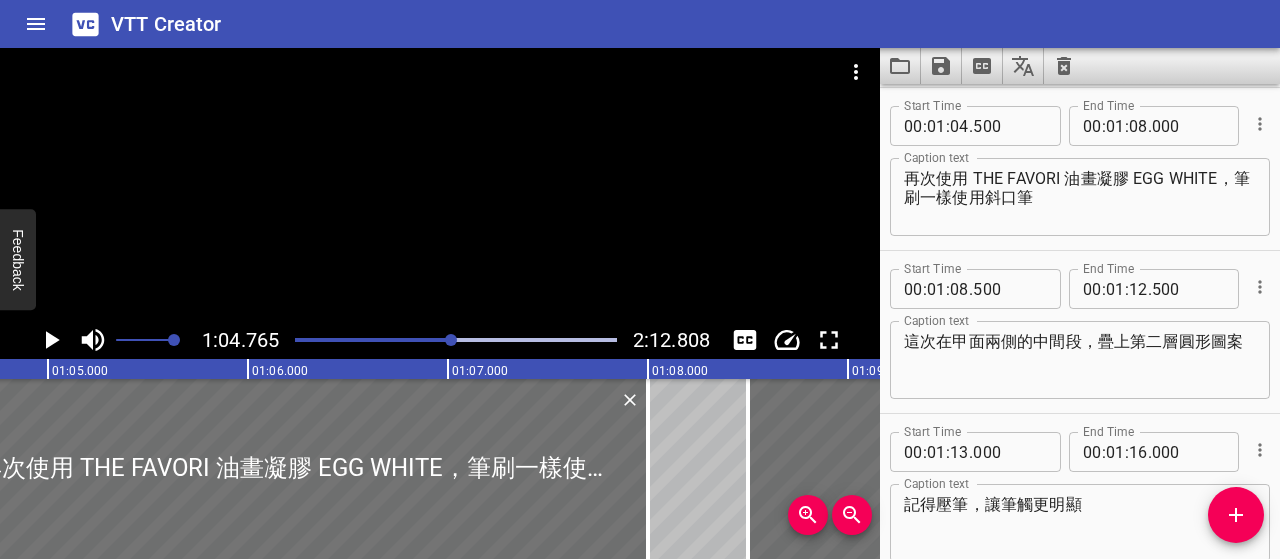 click 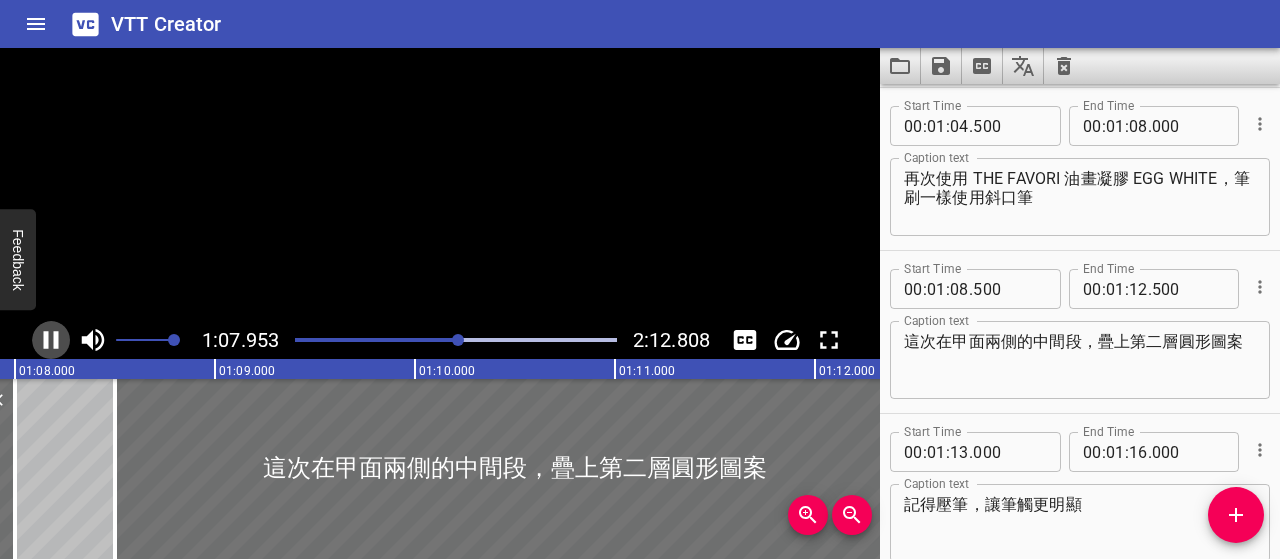 click 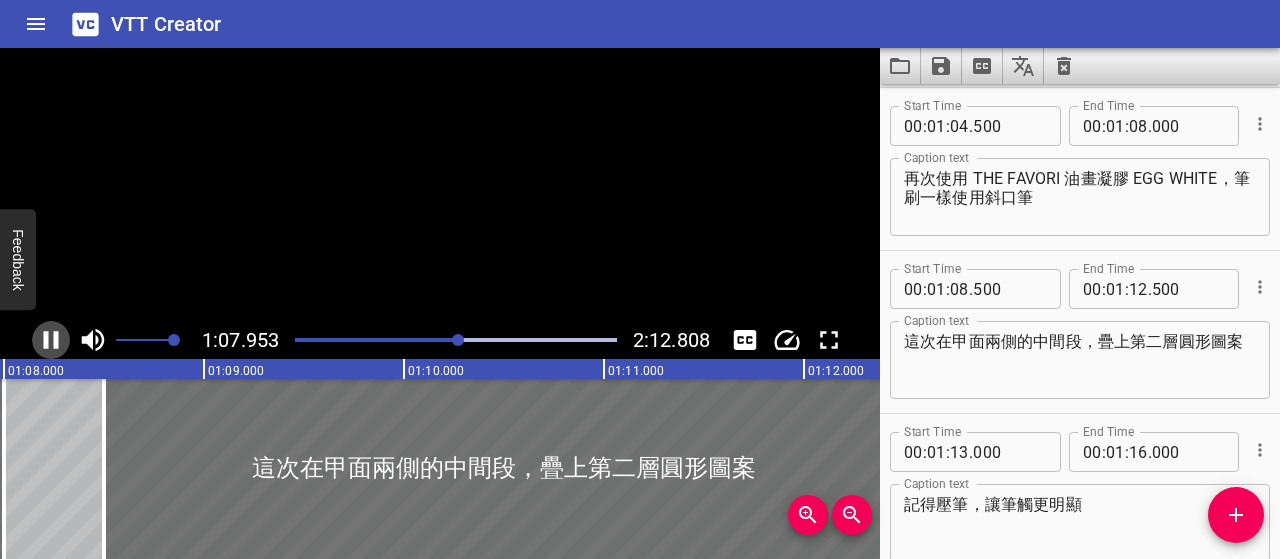 scroll, scrollTop: 0, scrollLeft: 13627, axis: horizontal 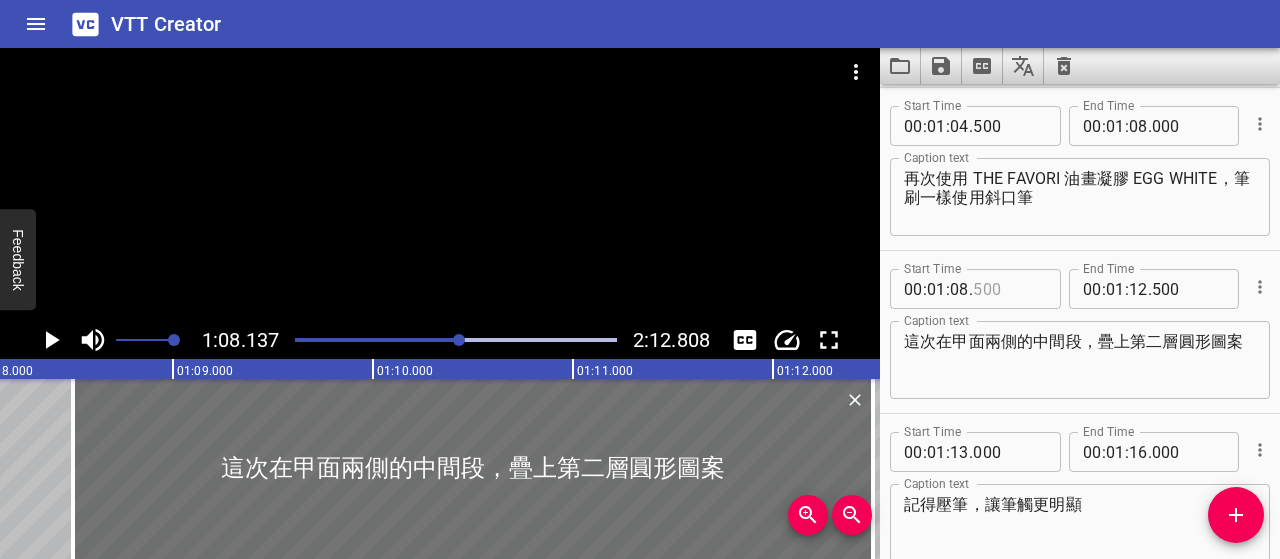 click at bounding box center (1009, 289) 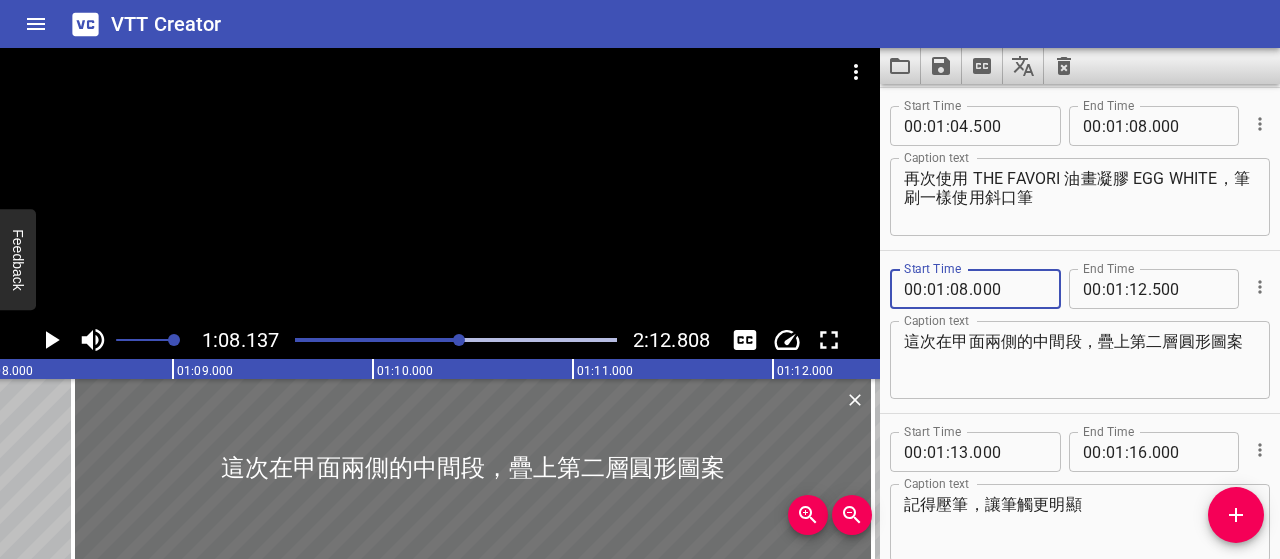 type on "000" 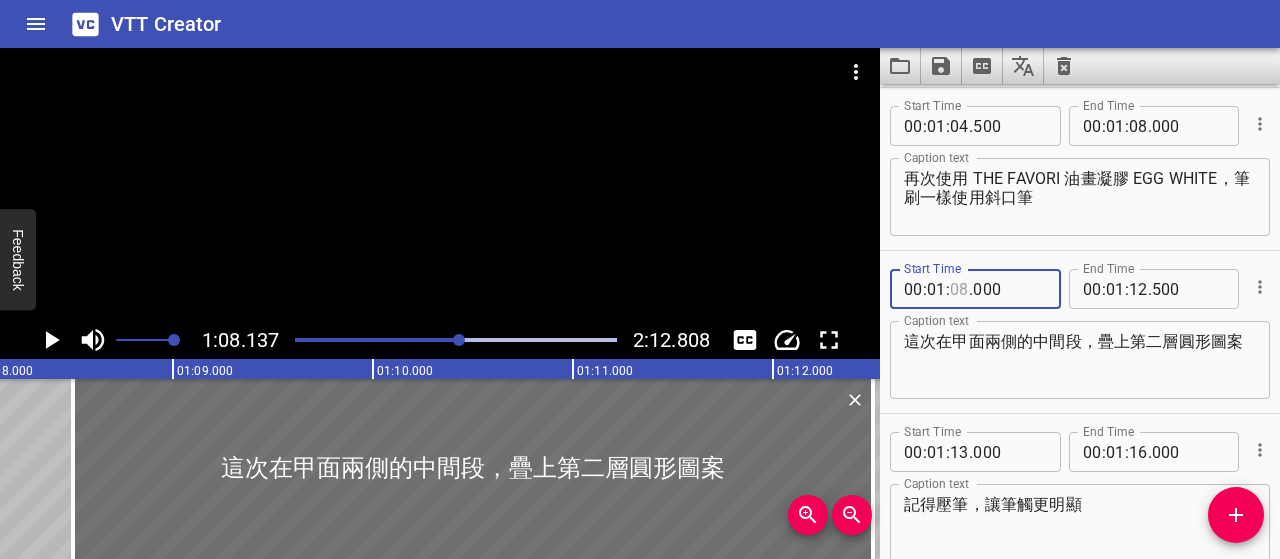 click at bounding box center (959, 289) 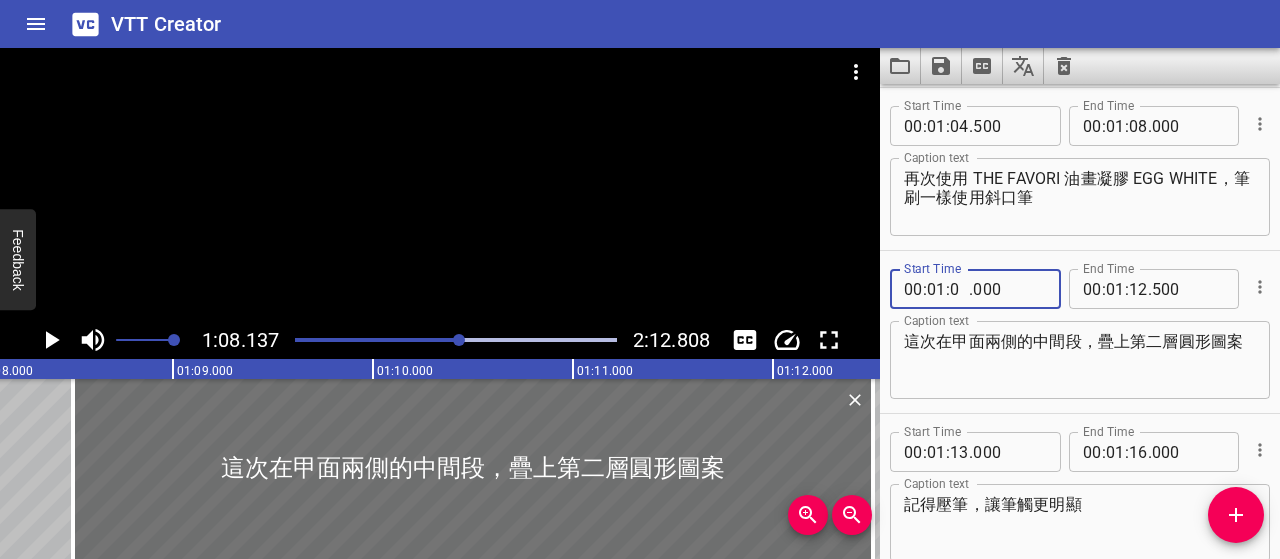 type on "07" 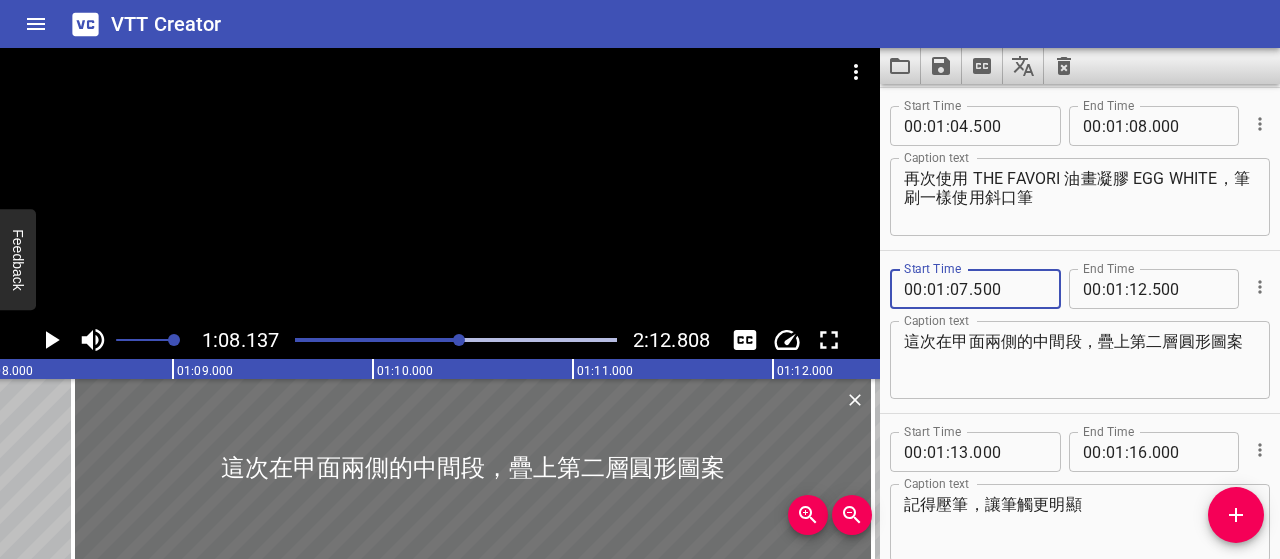 type on "500" 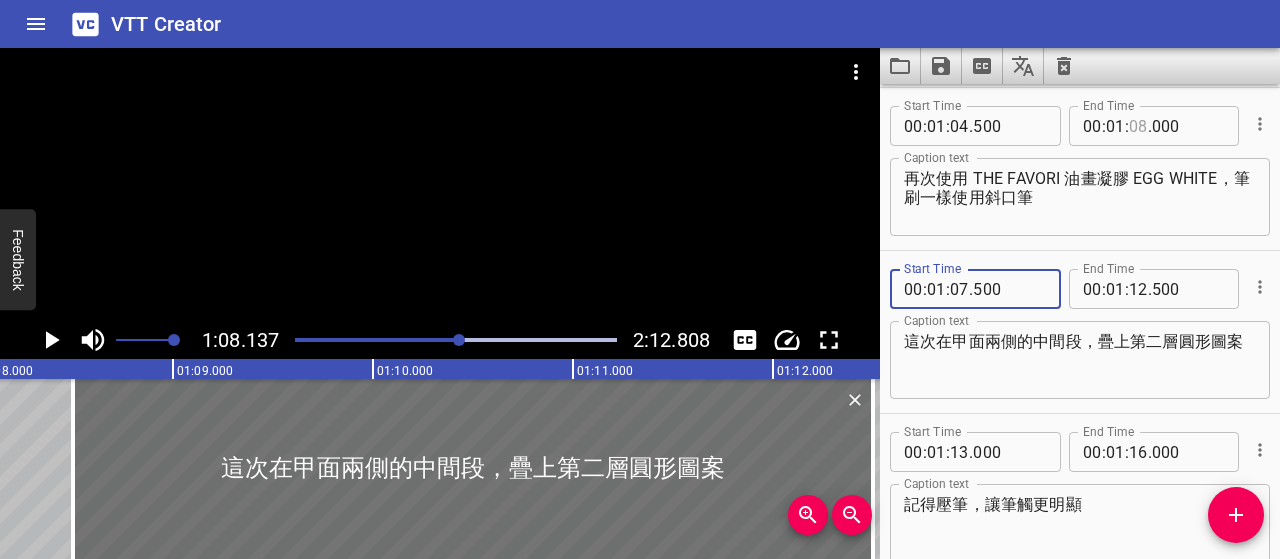 click at bounding box center (1138, 126) 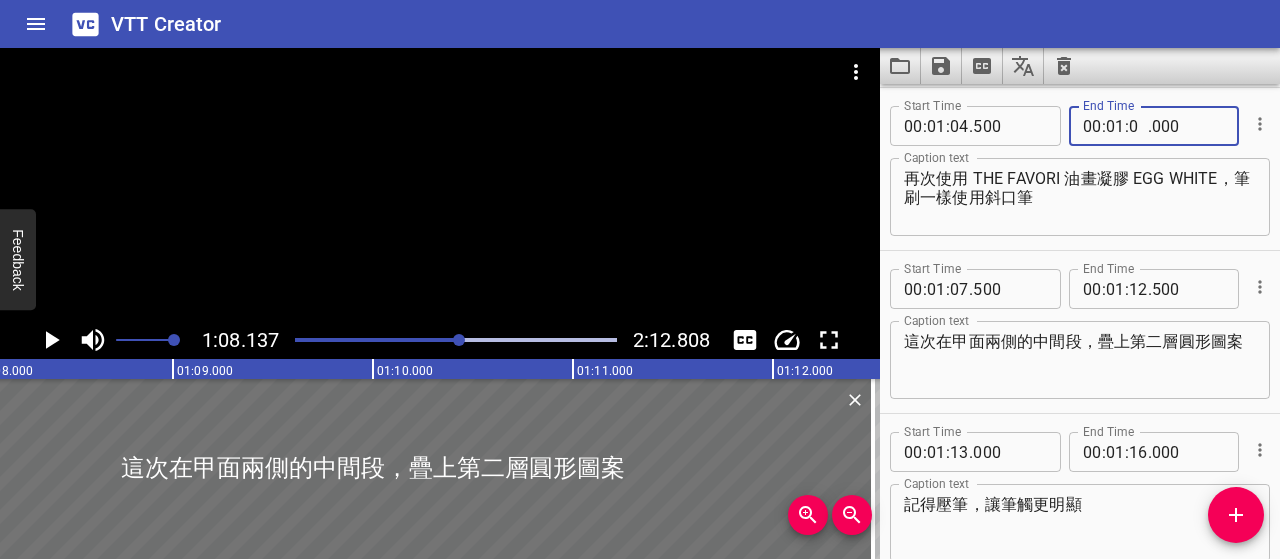 type on "07" 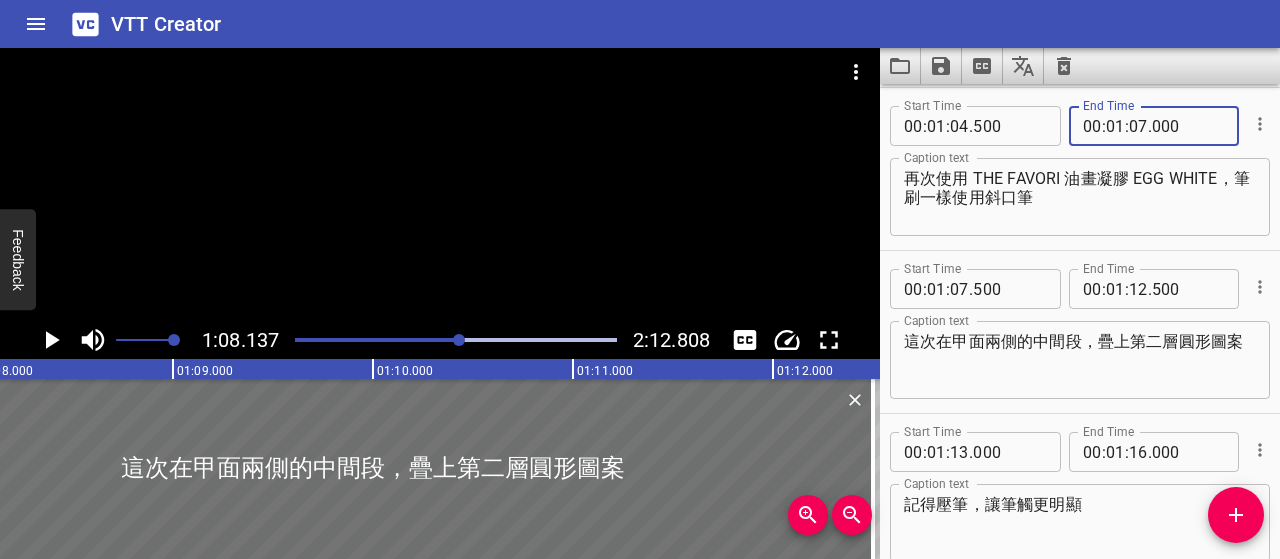 type on "000" 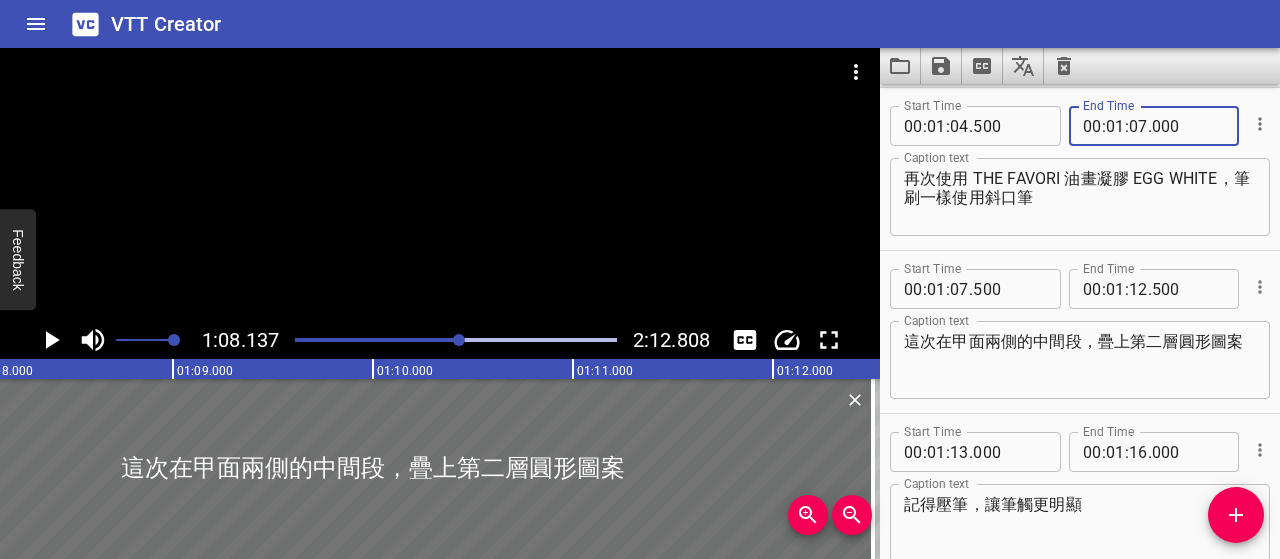 click on "再次使用 THE FAVORI 油畫凝膠 EGG WHITE，筆刷一樣使用斜口筆" at bounding box center [1080, 197] 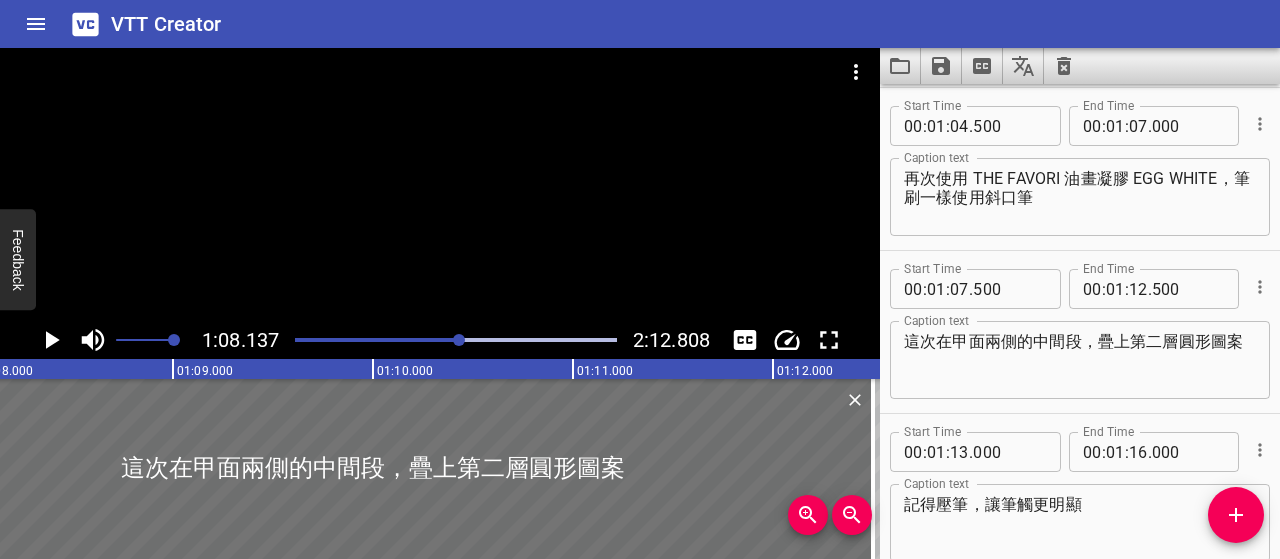 click at bounding box center (300, 340) 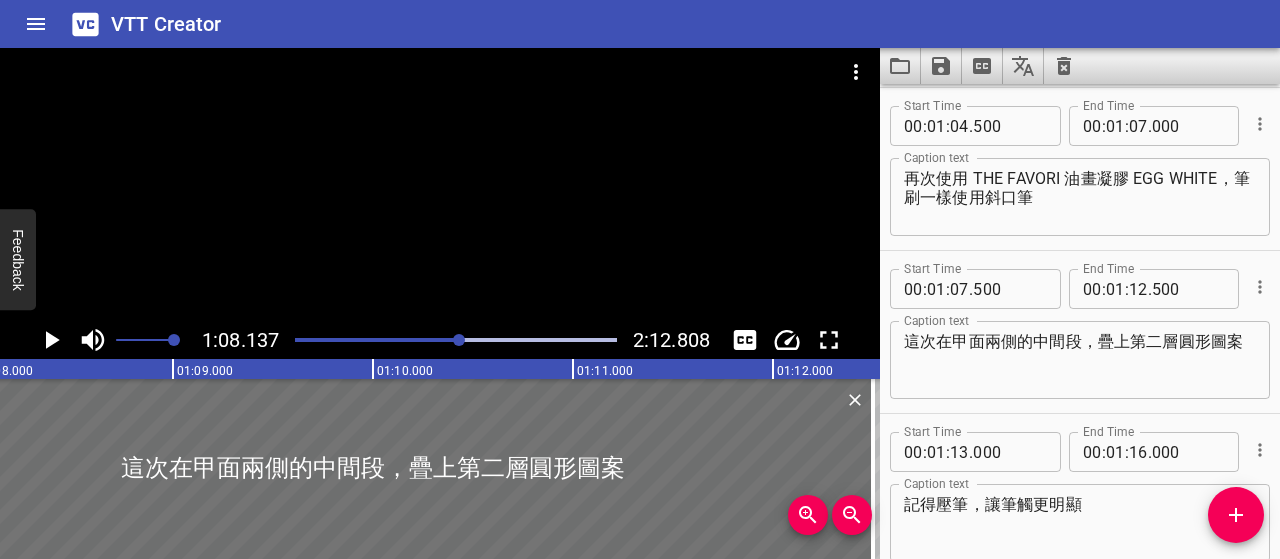 scroll, scrollTop: 0, scrollLeft: 13560, axis: horizontal 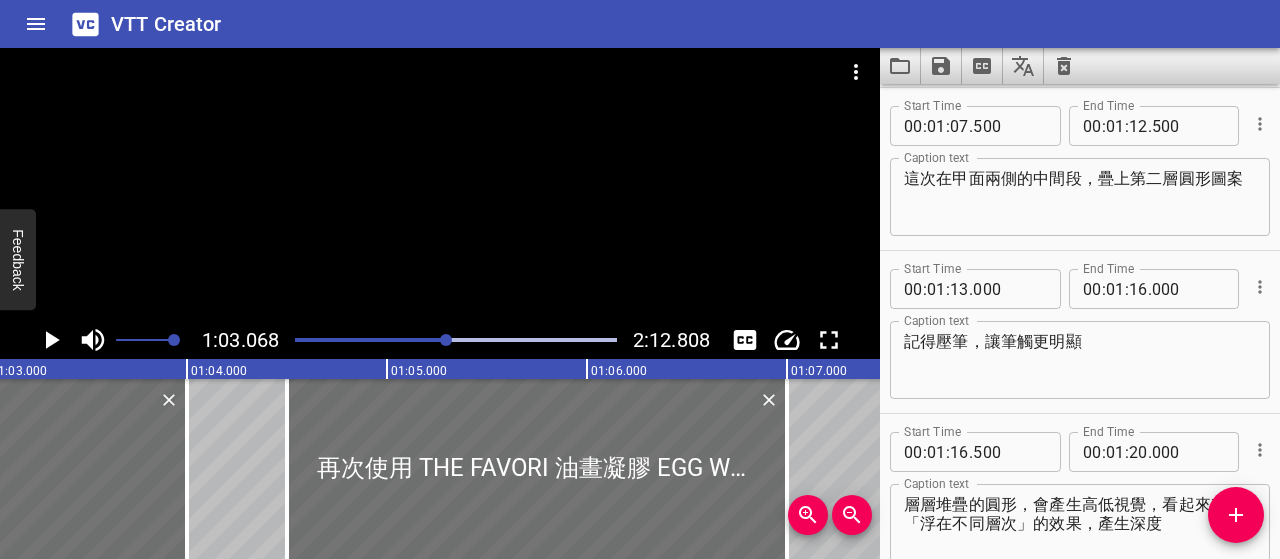 click 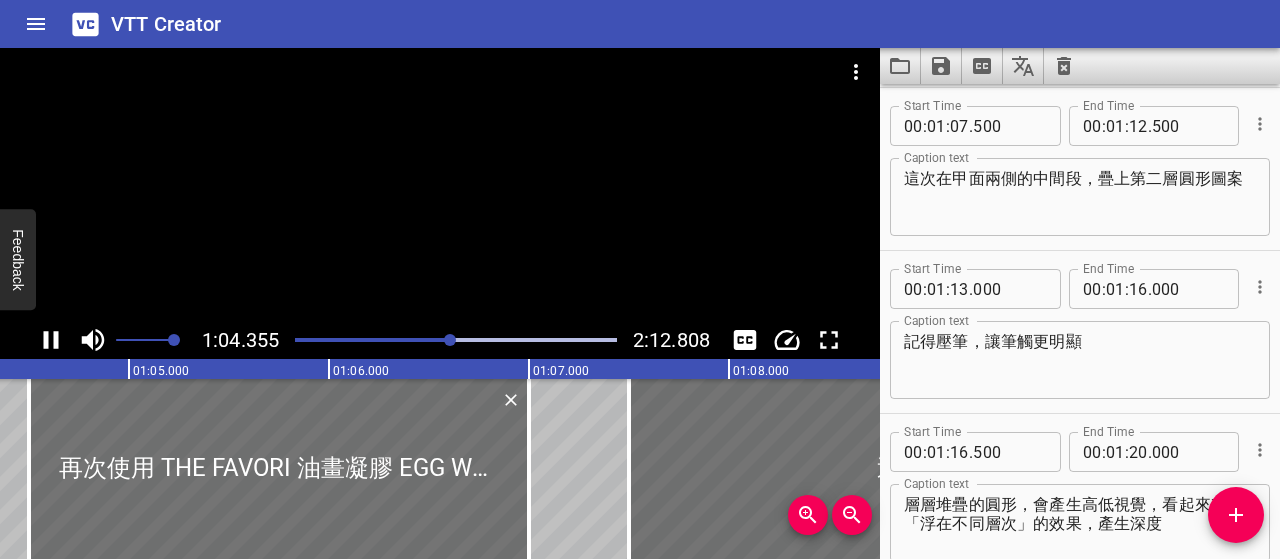scroll, scrollTop: 0, scrollLeft: 12918, axis: horizontal 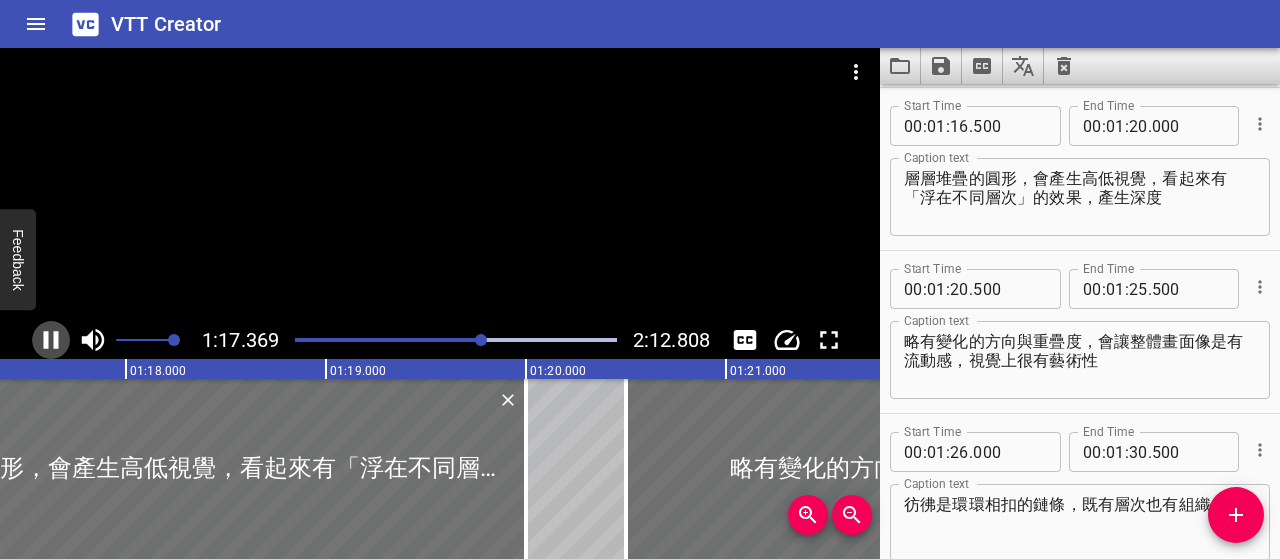 click on "1:17.369 2:12.808" at bounding box center (440, 340) 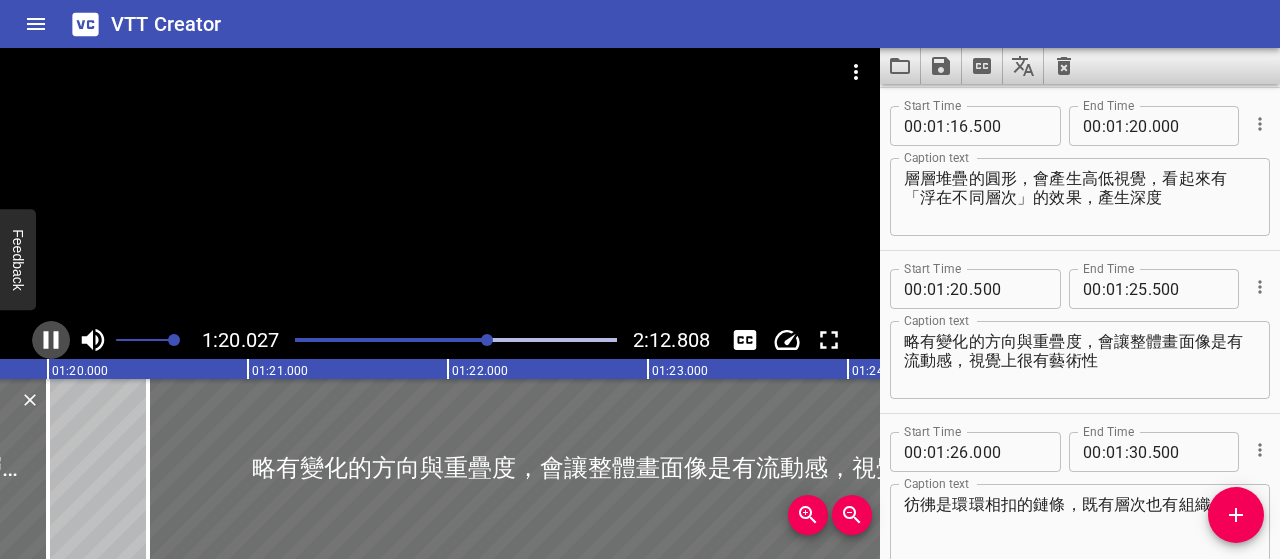 click 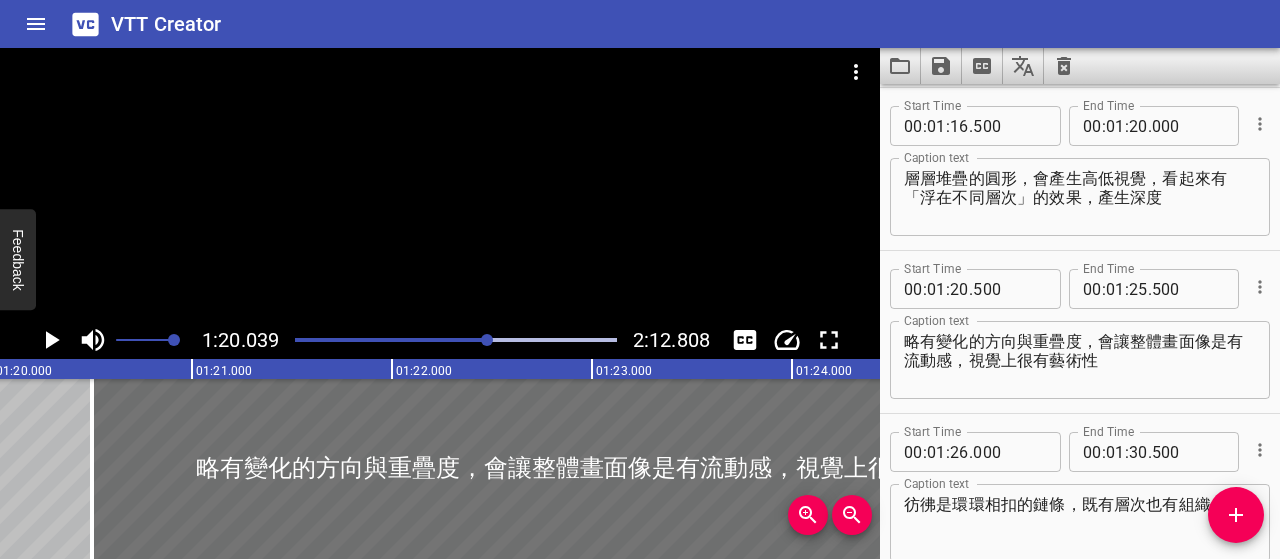 click on "層層堆疊的圓形，會產生高低視覺，看起來有「浮在不同層次」的效果，產生深度" at bounding box center [1080, 197] 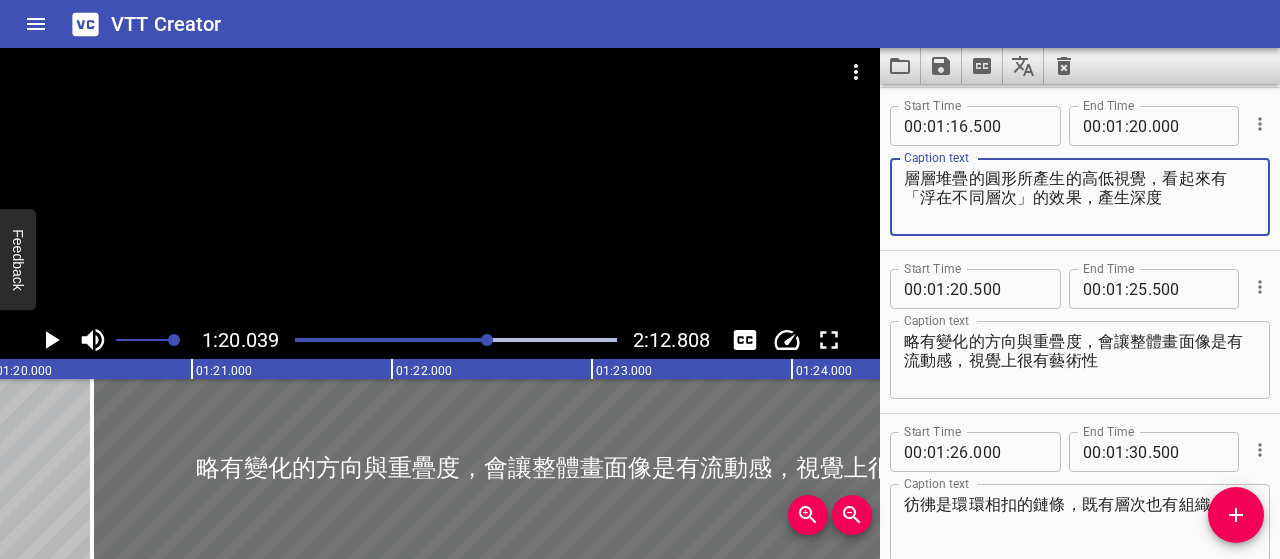 click on "層層堆疊的圓形所產生的高低視覺，看起來有「浮在不同層次」的效果，產生深度" at bounding box center (1080, 197) 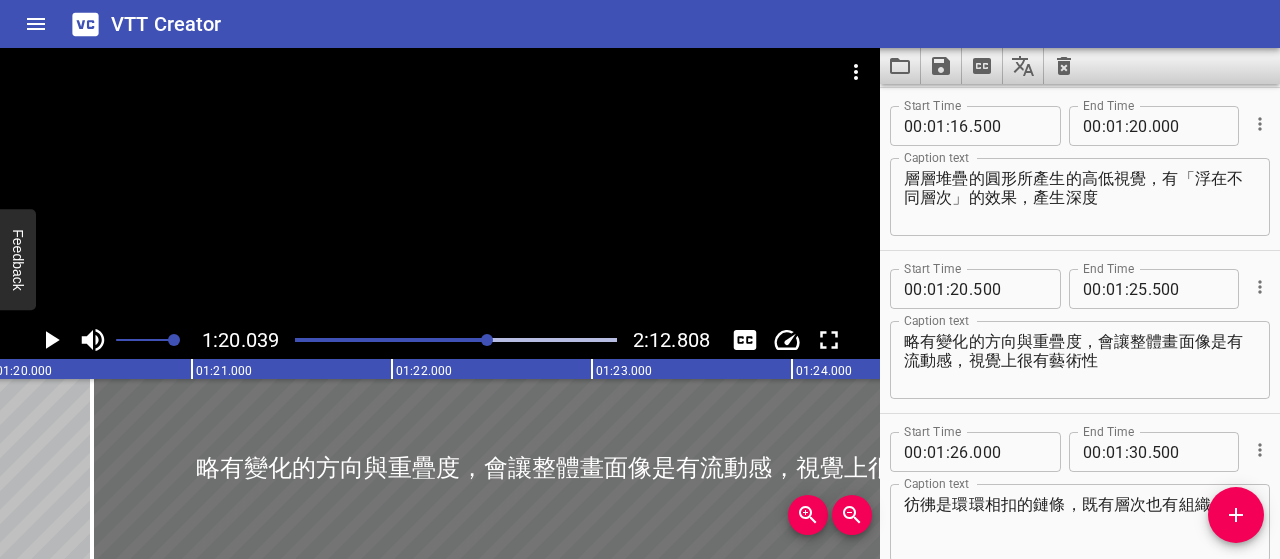 click at bounding box center [487, 340] 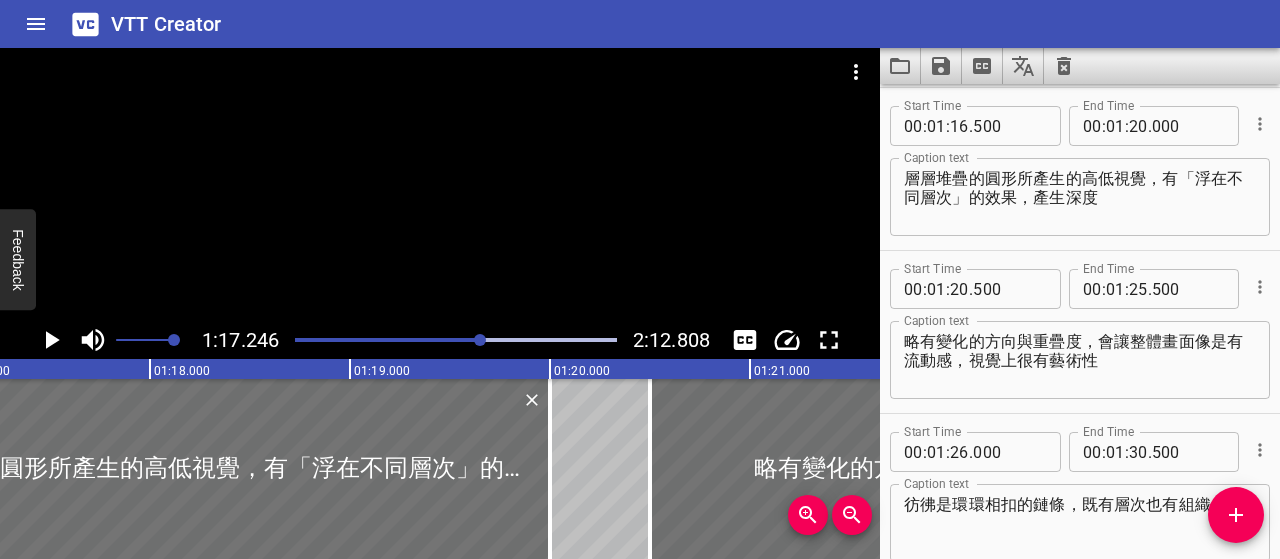 scroll, scrollTop: 0, scrollLeft: 15449, axis: horizontal 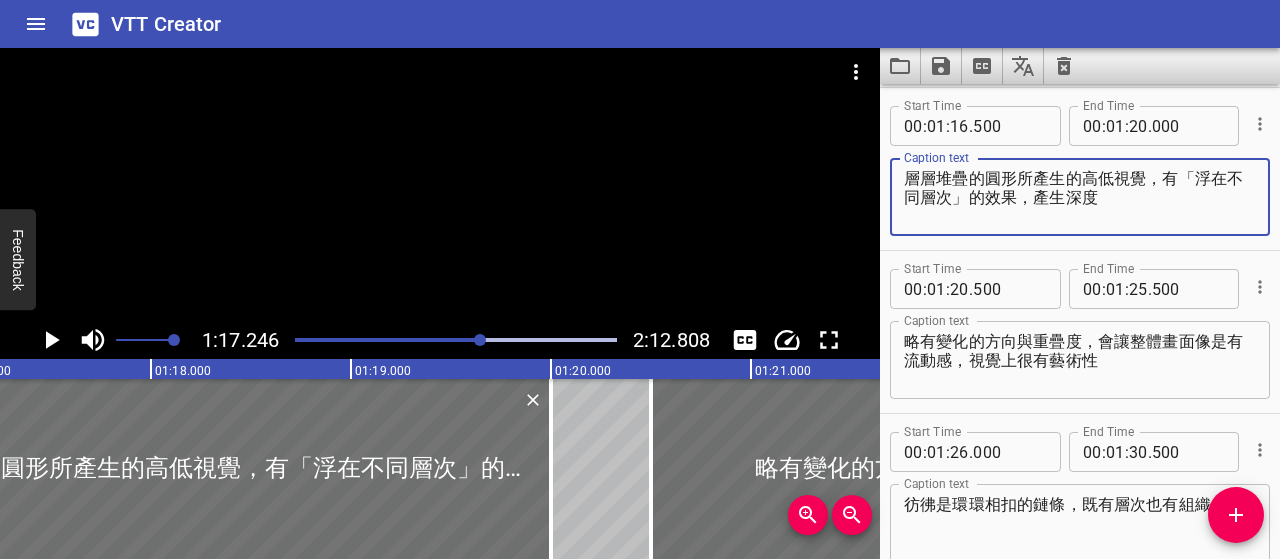 click on "層層堆疊的圓形所產生的高低視覺，有「浮在不同層次」的效果，產生深度" at bounding box center [1080, 197] 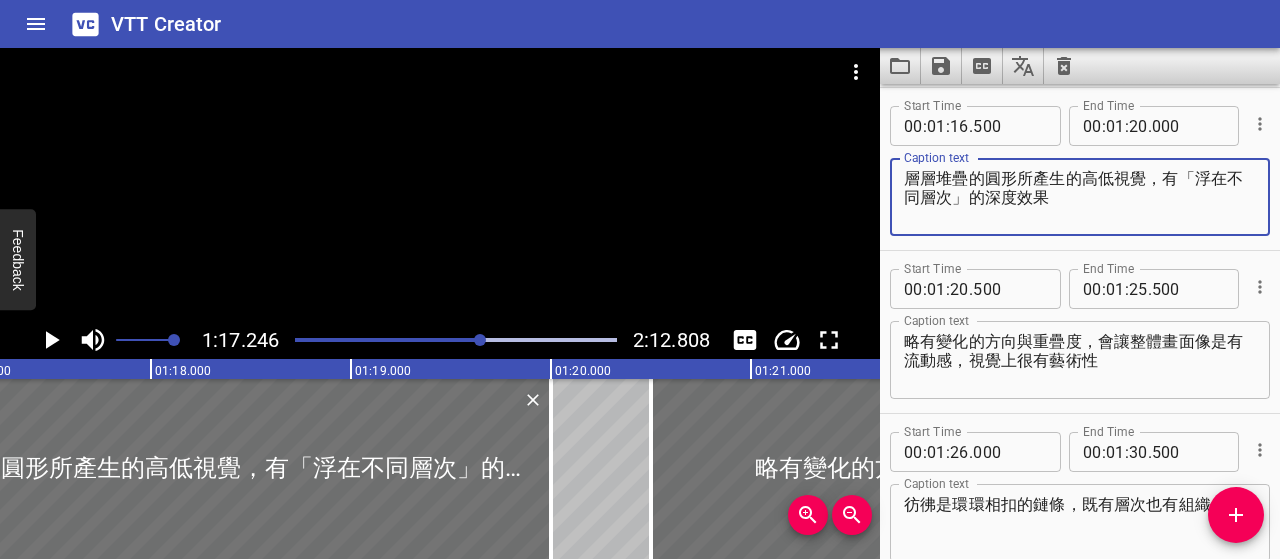 click on "層層堆疊的圓形所產生的高低視覺，有「浮在不同層次」的深度效果" at bounding box center [1080, 197] 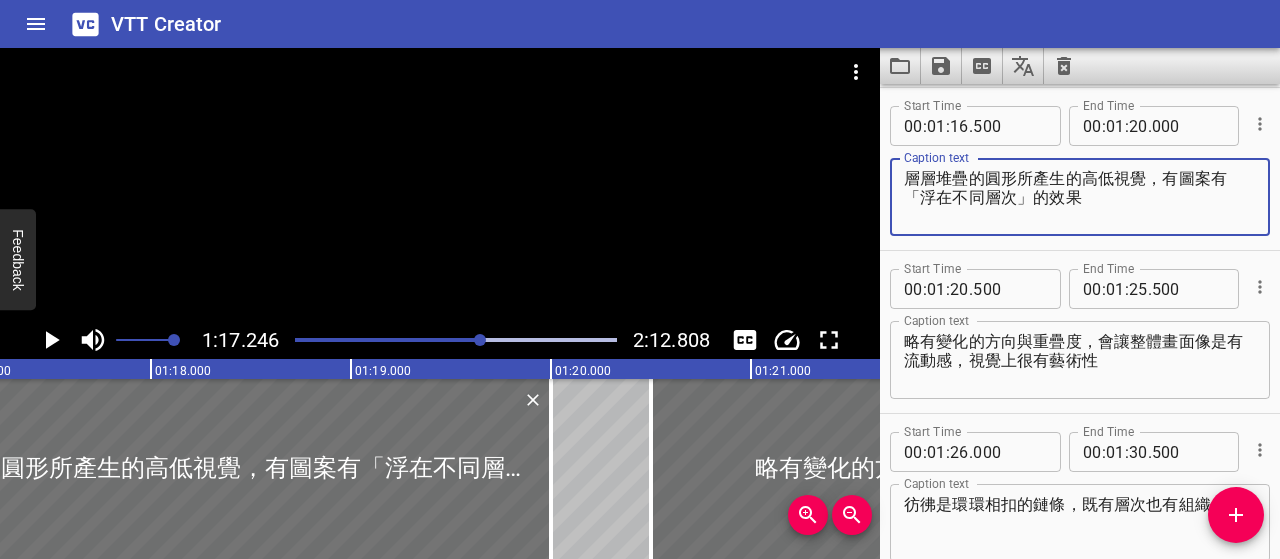 type on "層層堆疊的圓形所產生的高低視覺，有圖案有「浮在不同層次」的效果" 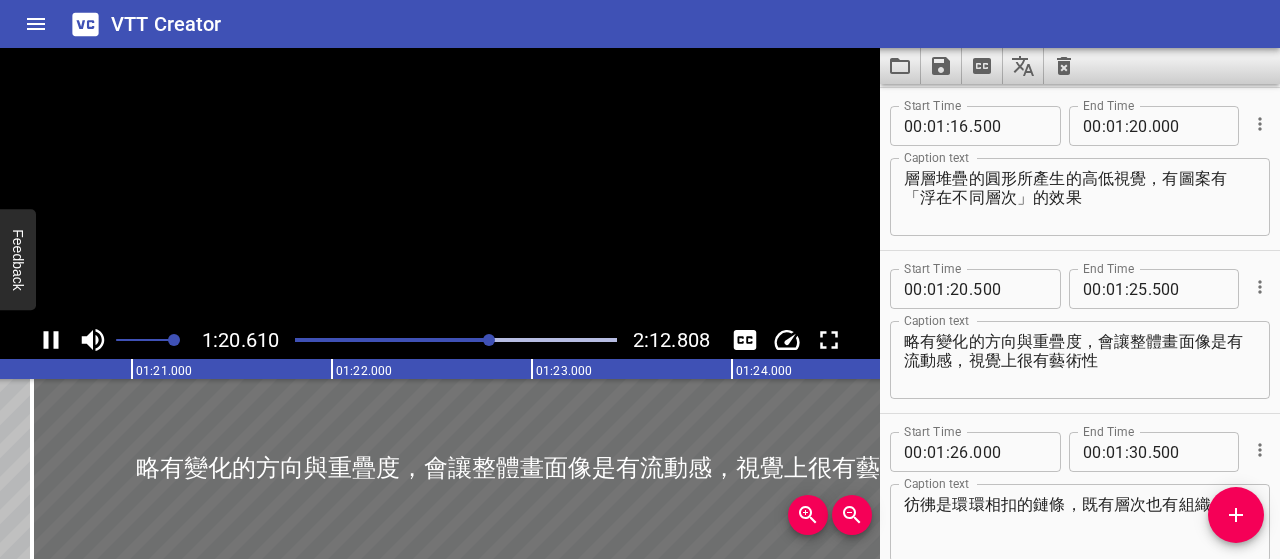 scroll, scrollTop: 0, scrollLeft: 16122, axis: horizontal 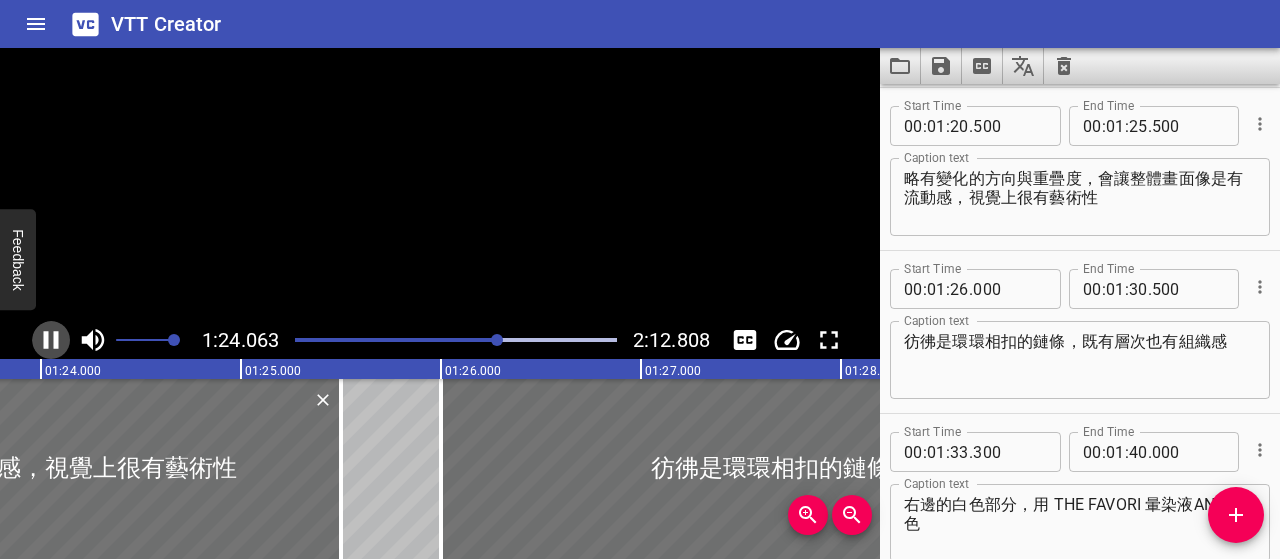 click 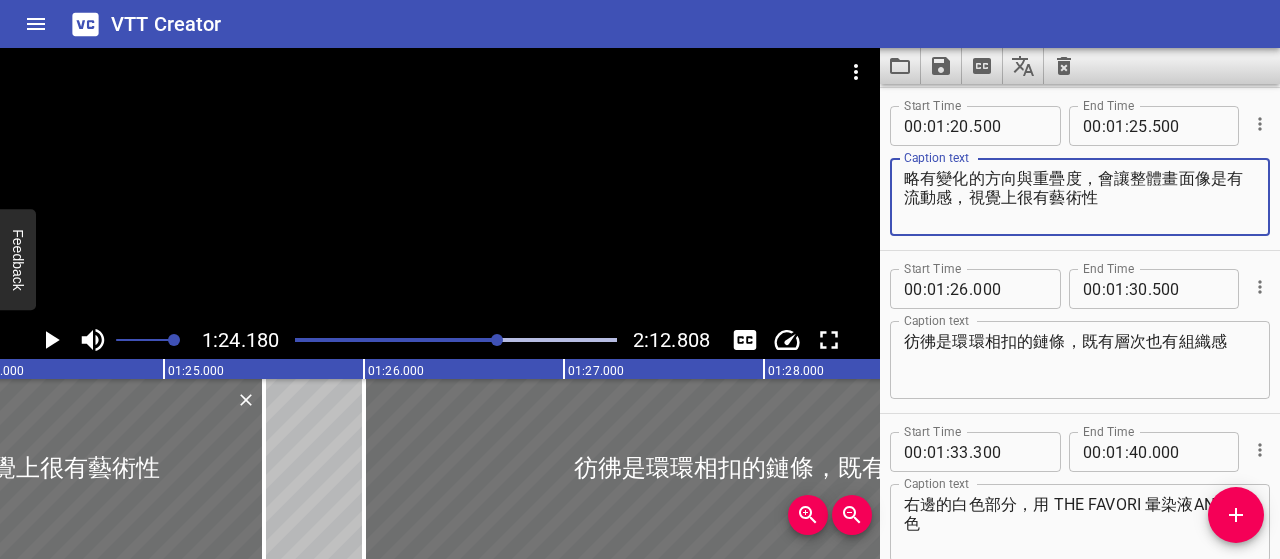 click on "略有變化的方向與重疊度，會讓整體畫面像是有流動感，視覺上很有藝術性" at bounding box center [1080, 197] 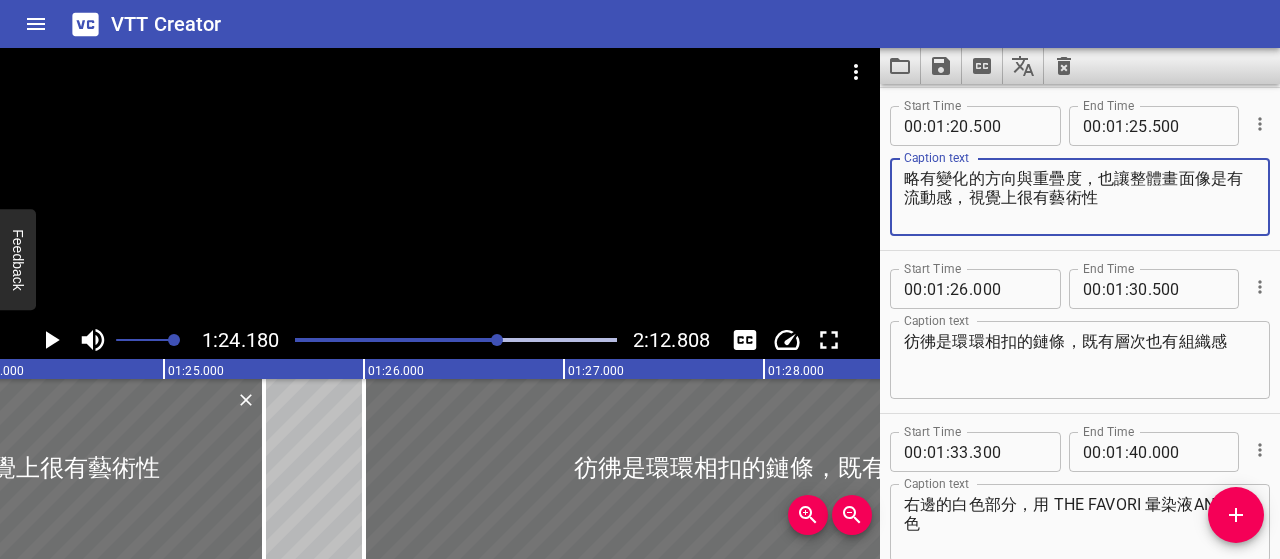 type on "略有變化的方向與重疊度，也讓整體畫面像是有流動感，視覺上很有藝術性" 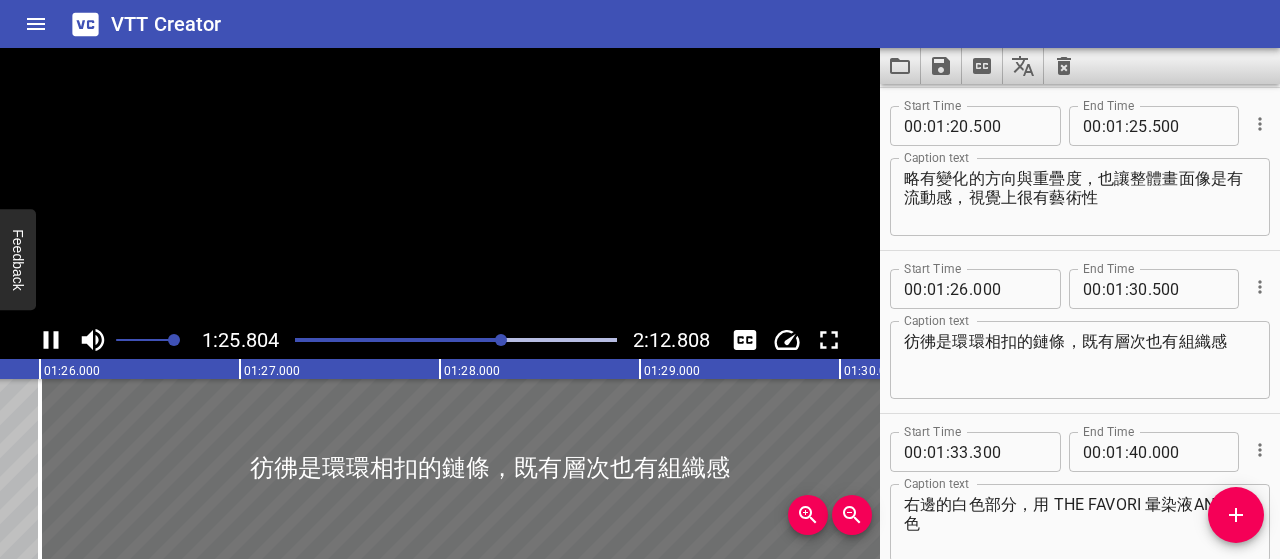 scroll, scrollTop: 0, scrollLeft: 17208, axis: horizontal 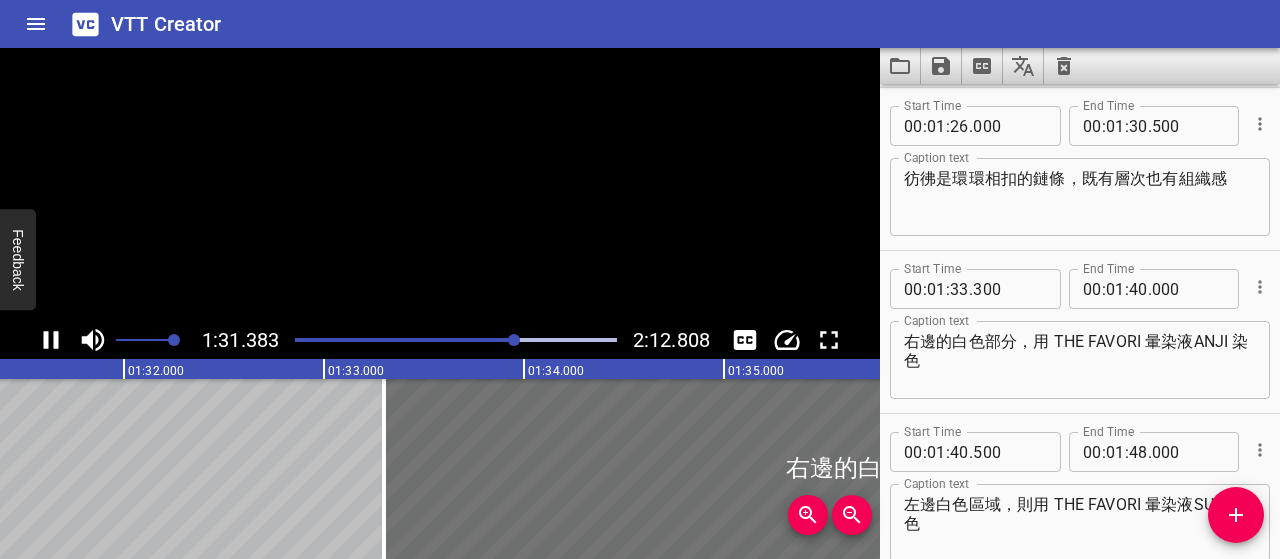 click 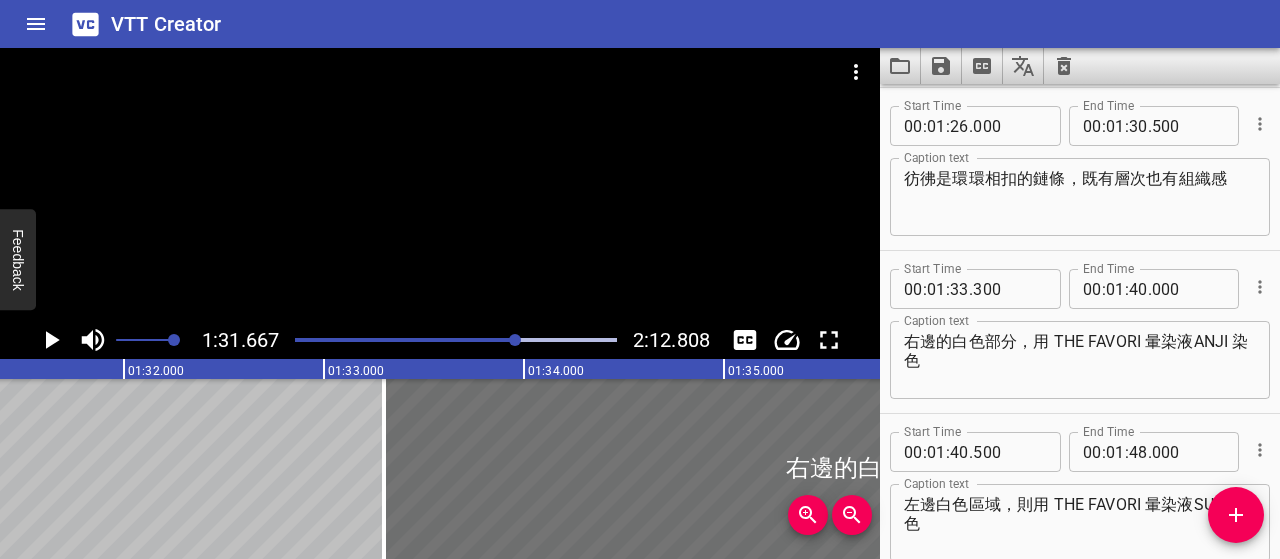 scroll, scrollTop: 0, scrollLeft: 18333, axis: horizontal 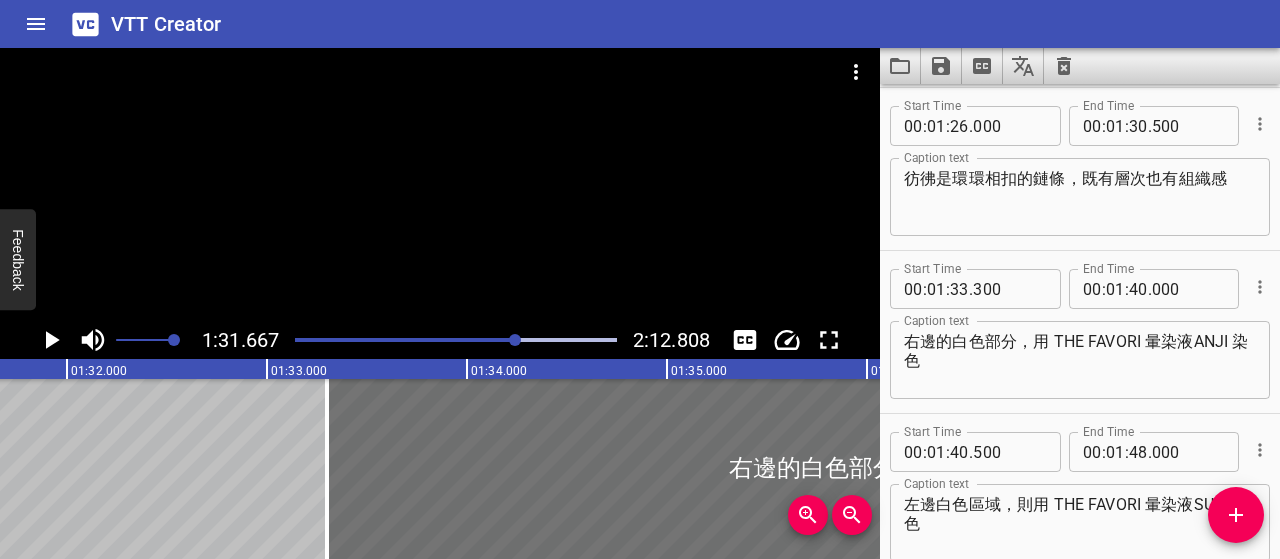 click 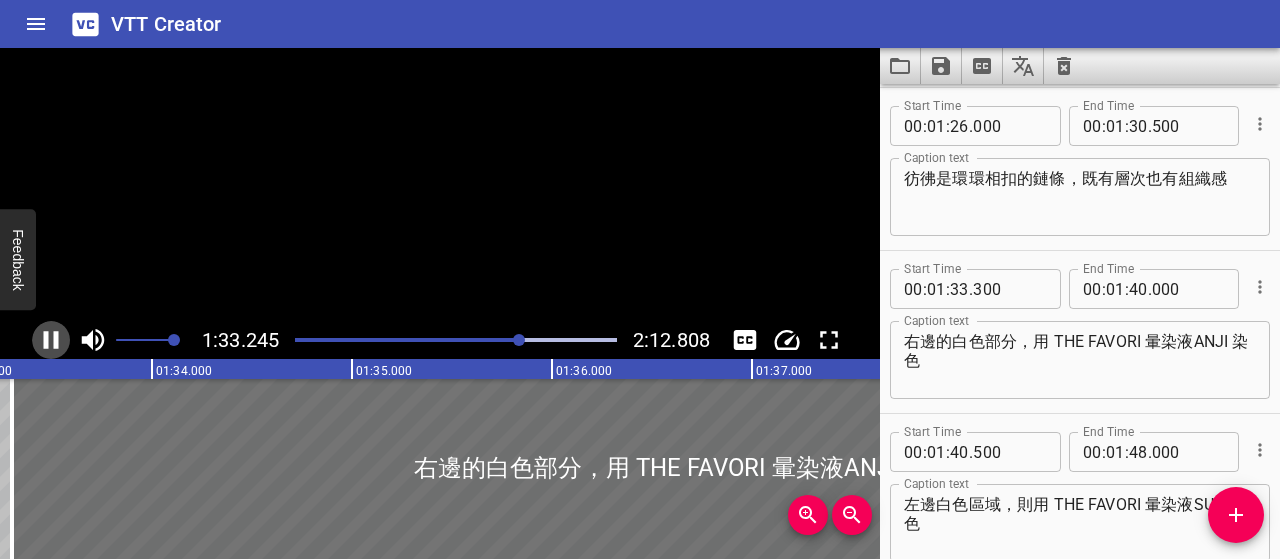 click 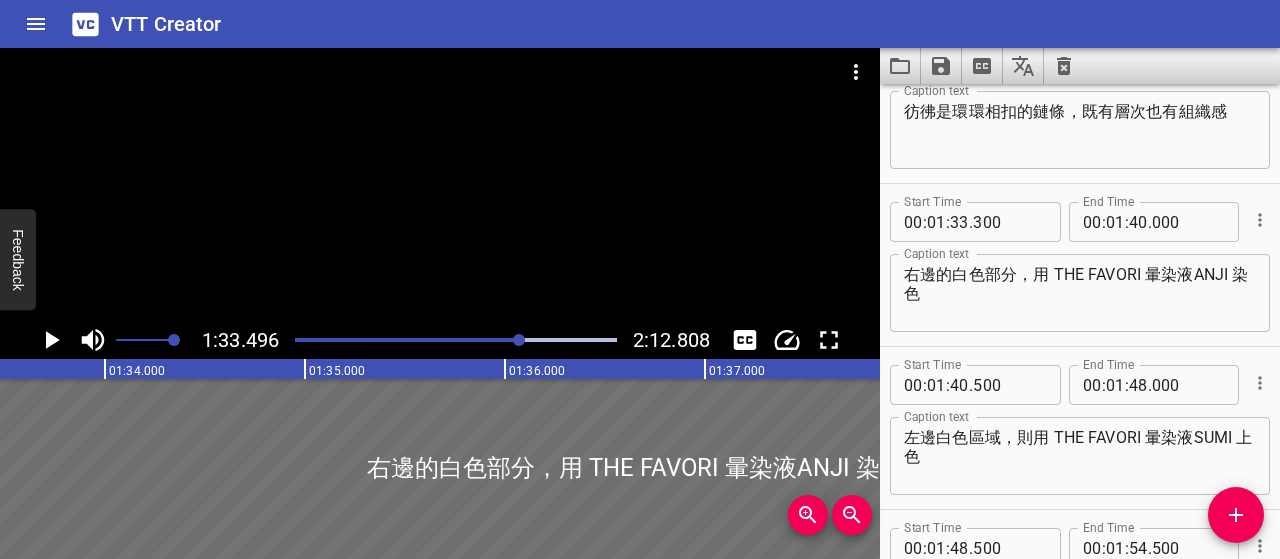 scroll, scrollTop: 0, scrollLeft: 18699, axis: horizontal 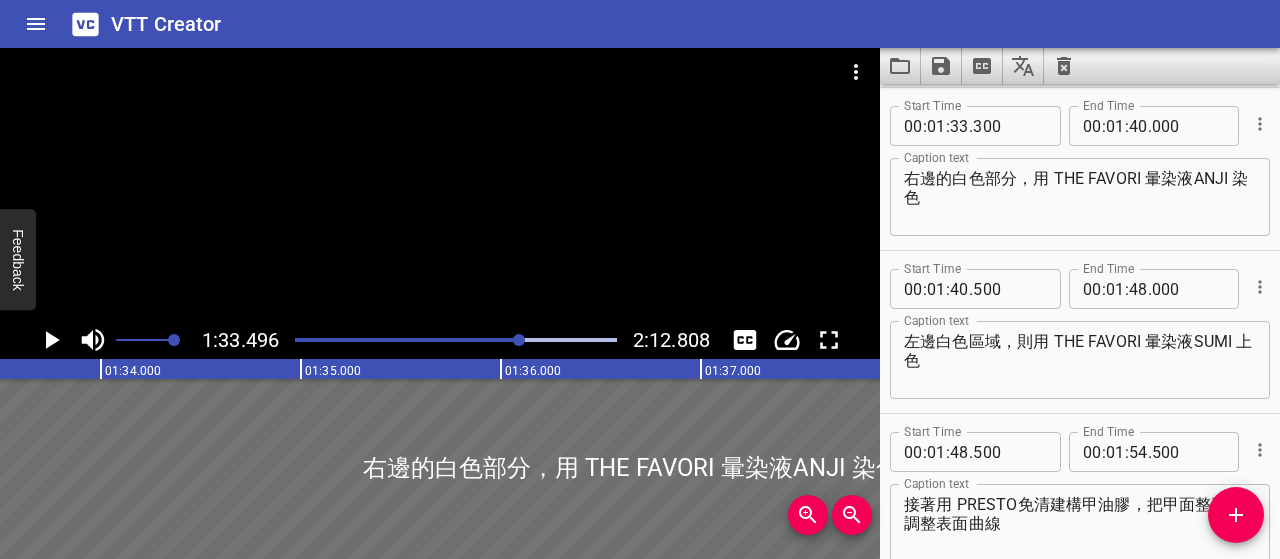 click 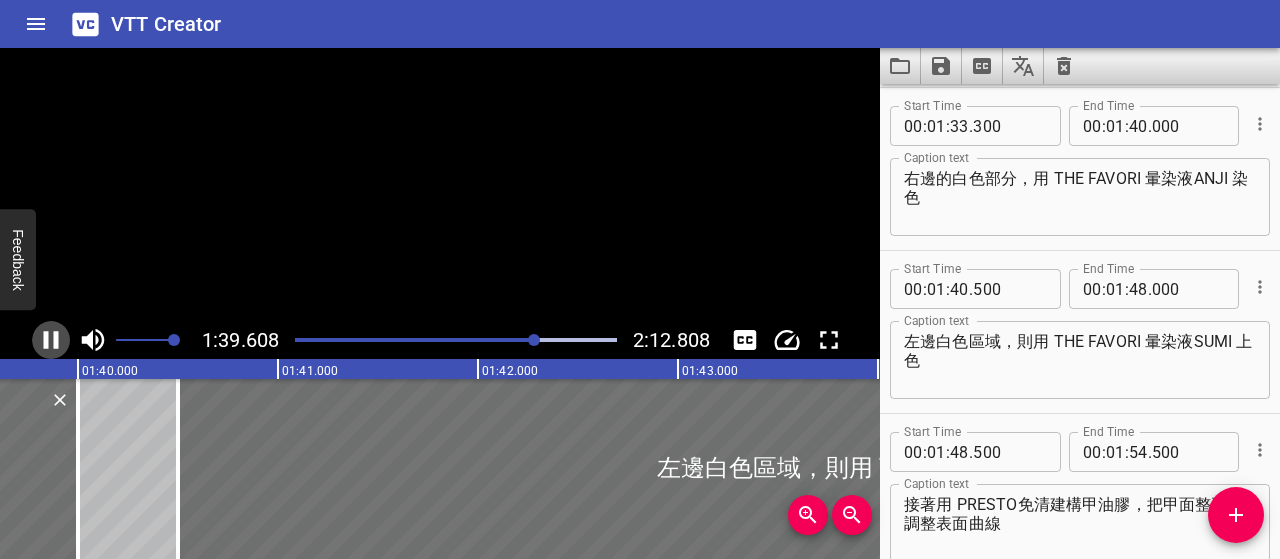 click 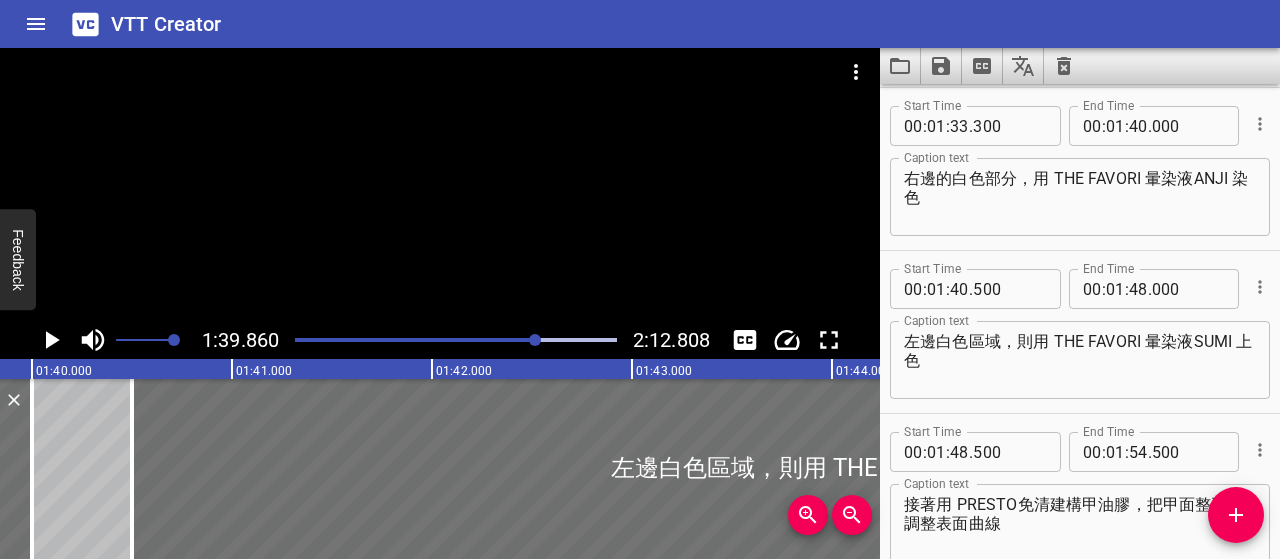 scroll, scrollTop: 0, scrollLeft: 19972, axis: horizontal 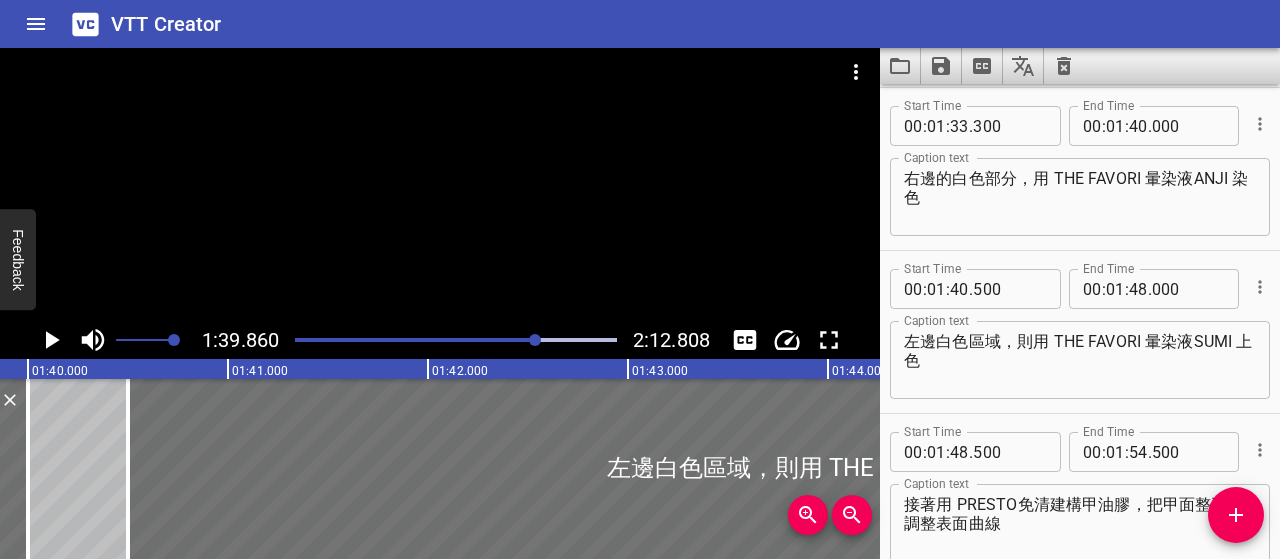 click 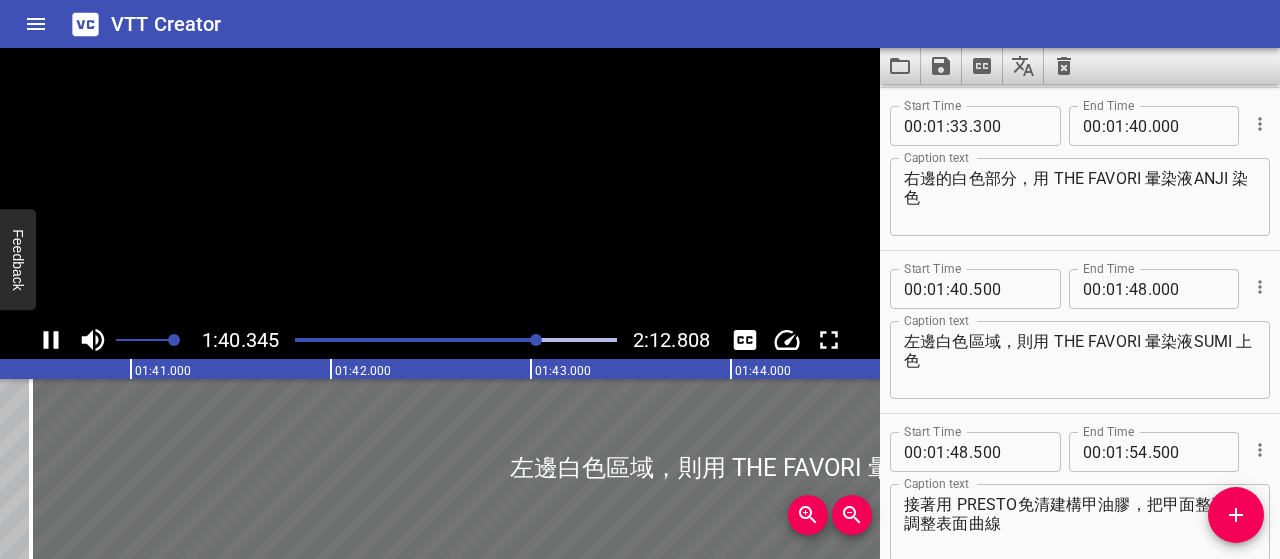scroll, scrollTop: 0, scrollLeft: 20117, axis: horizontal 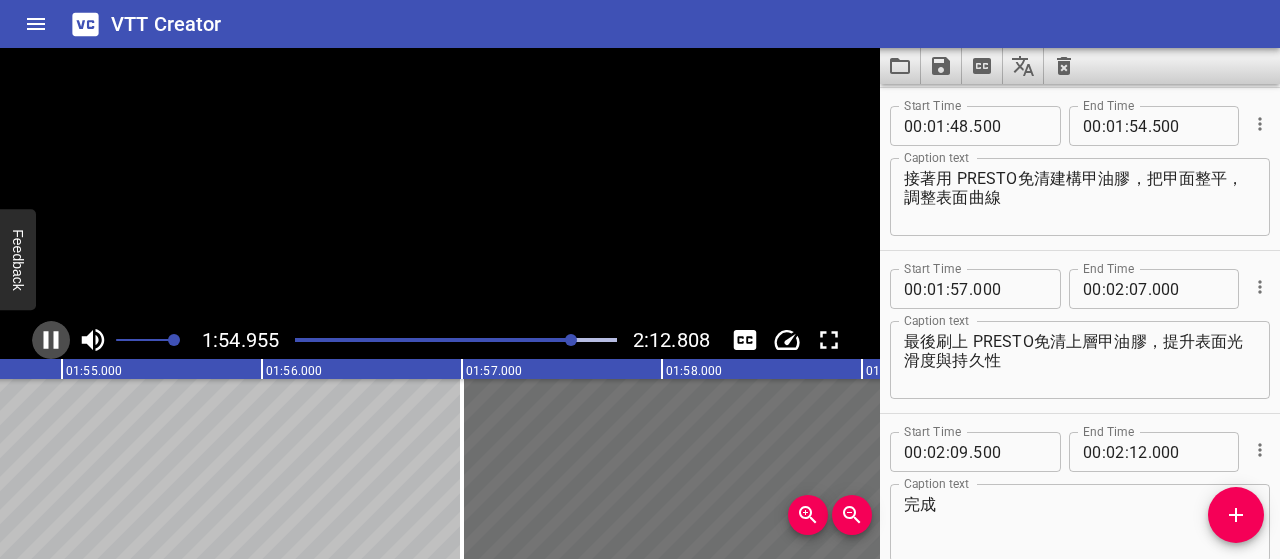 click 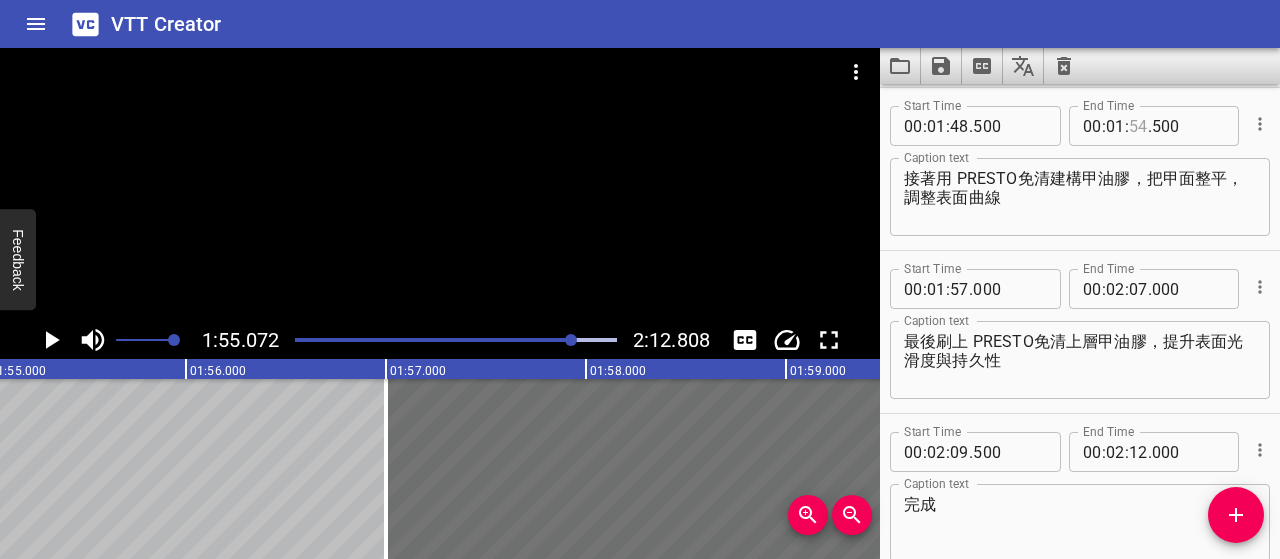 click at bounding box center (1138, 126) 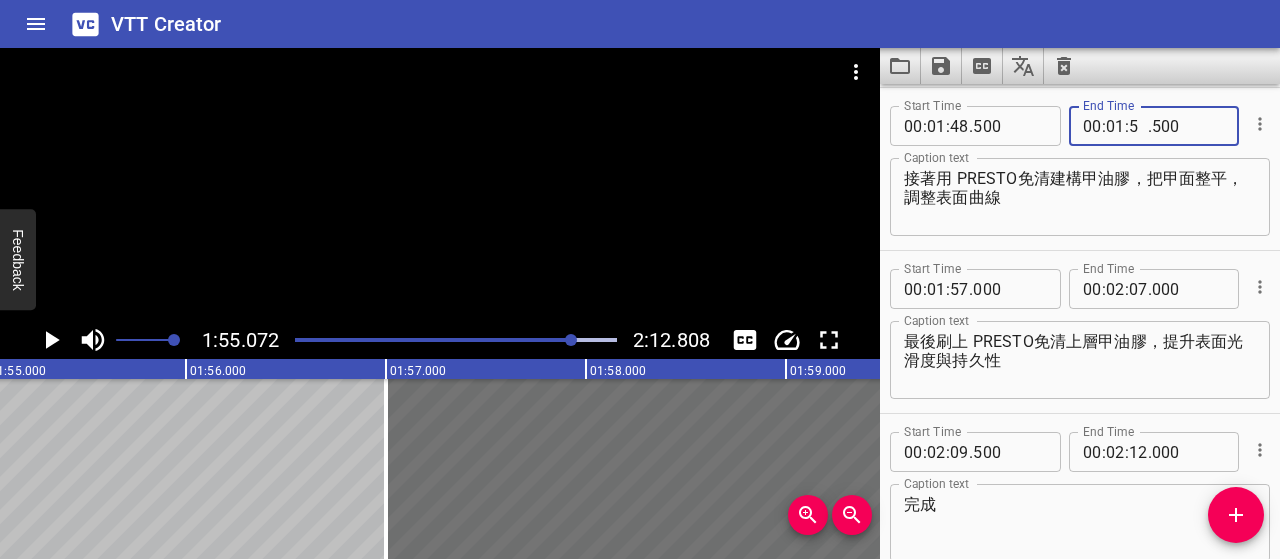 type on "55" 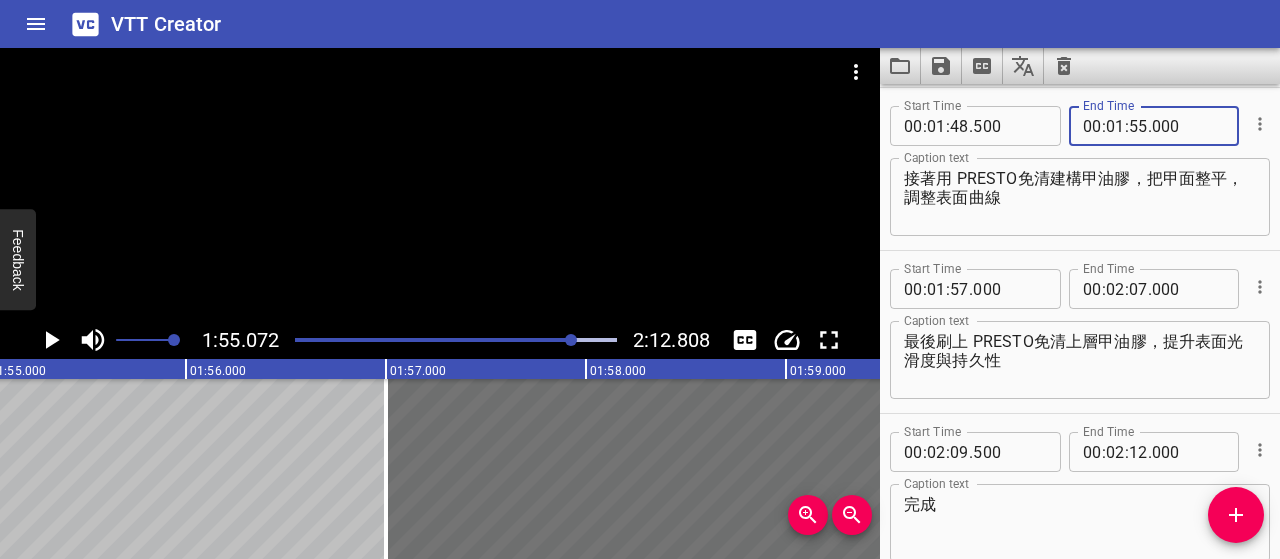 type on "000" 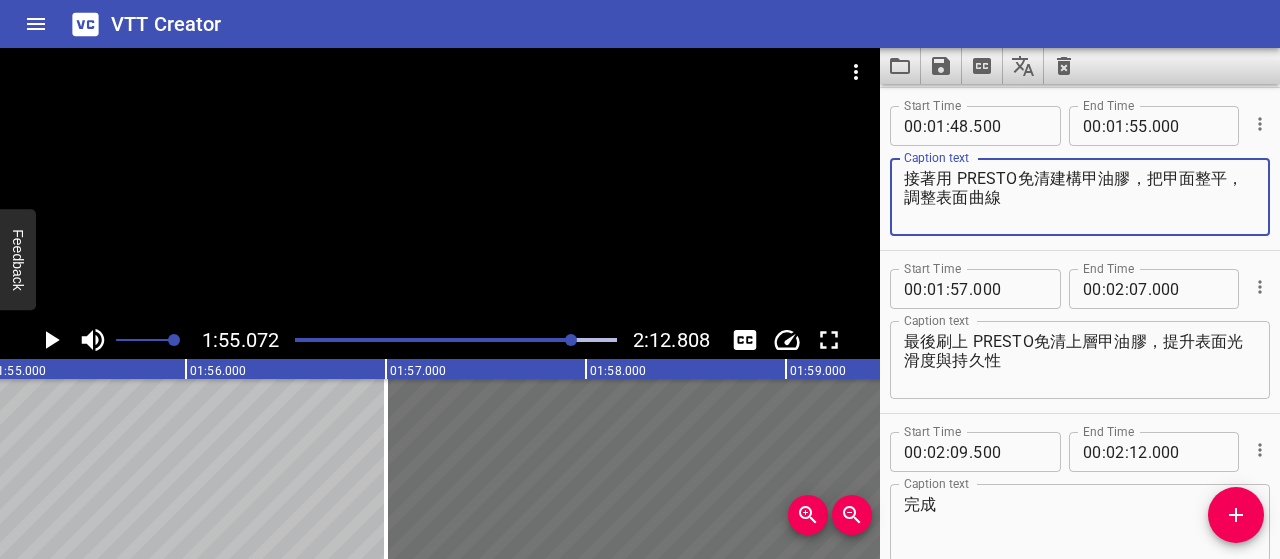 click 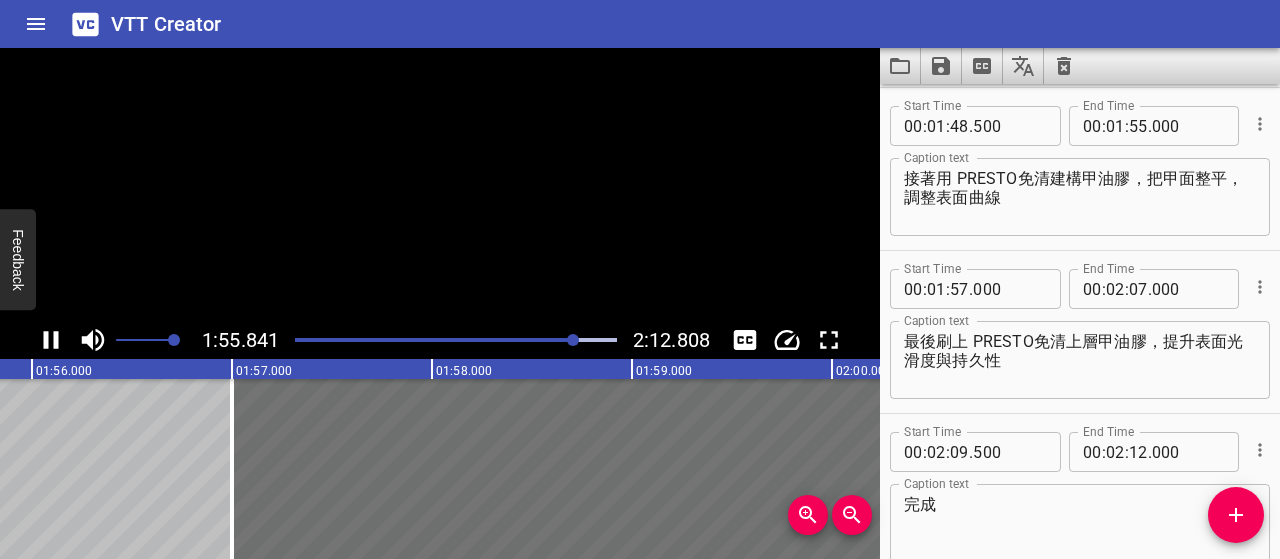 click 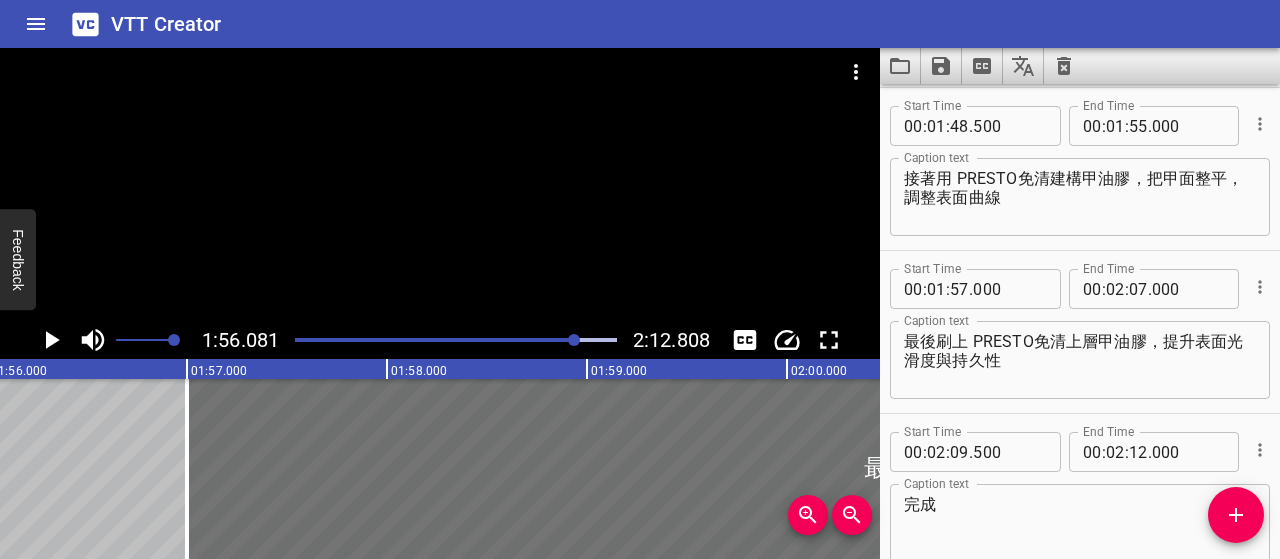 scroll, scrollTop: 0, scrollLeft: 23216, axis: horizontal 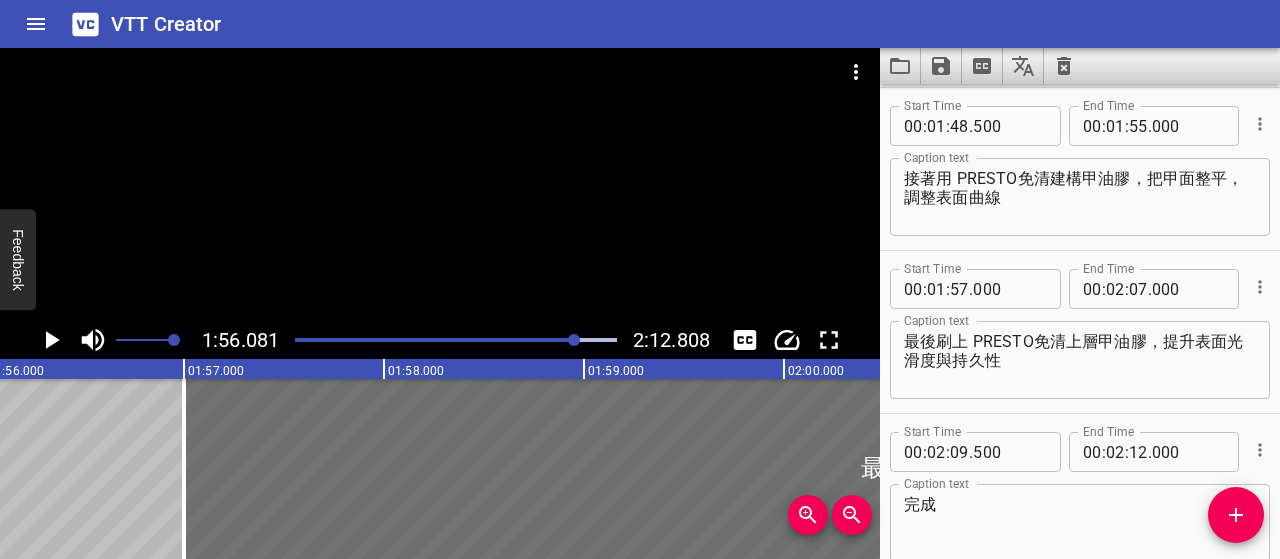 click at bounding box center (416, 340) 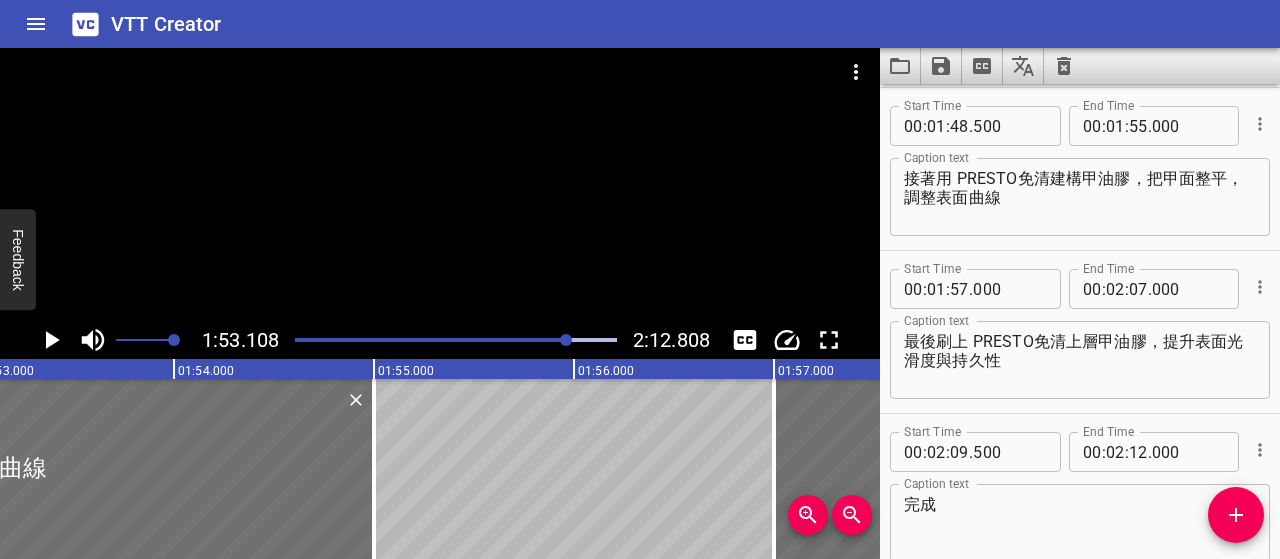 scroll, scrollTop: 0, scrollLeft: 22622, axis: horizontal 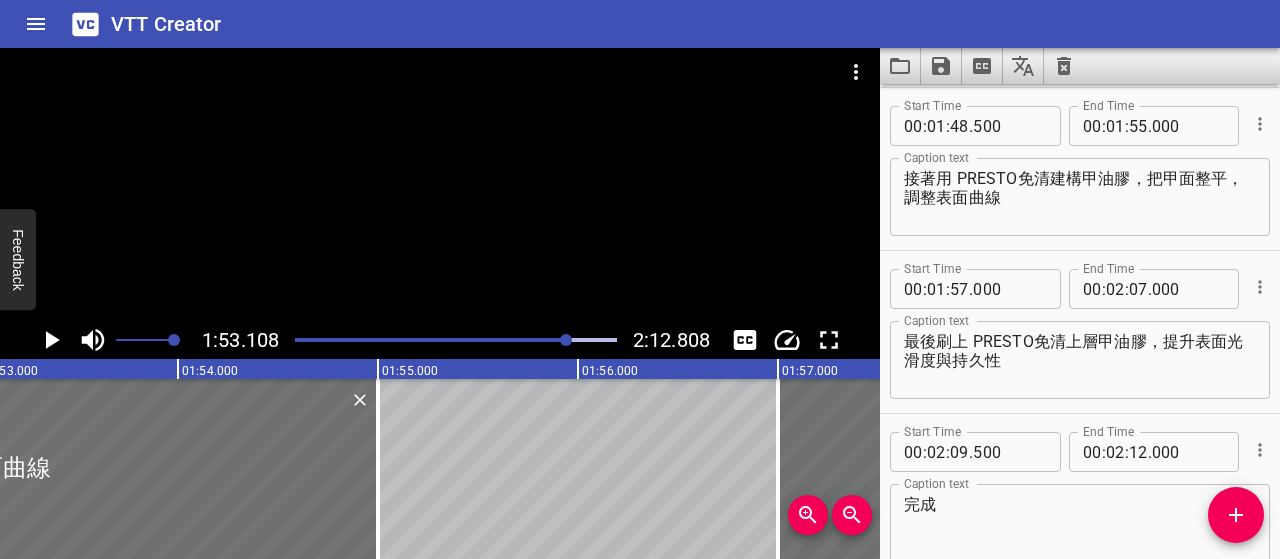 click 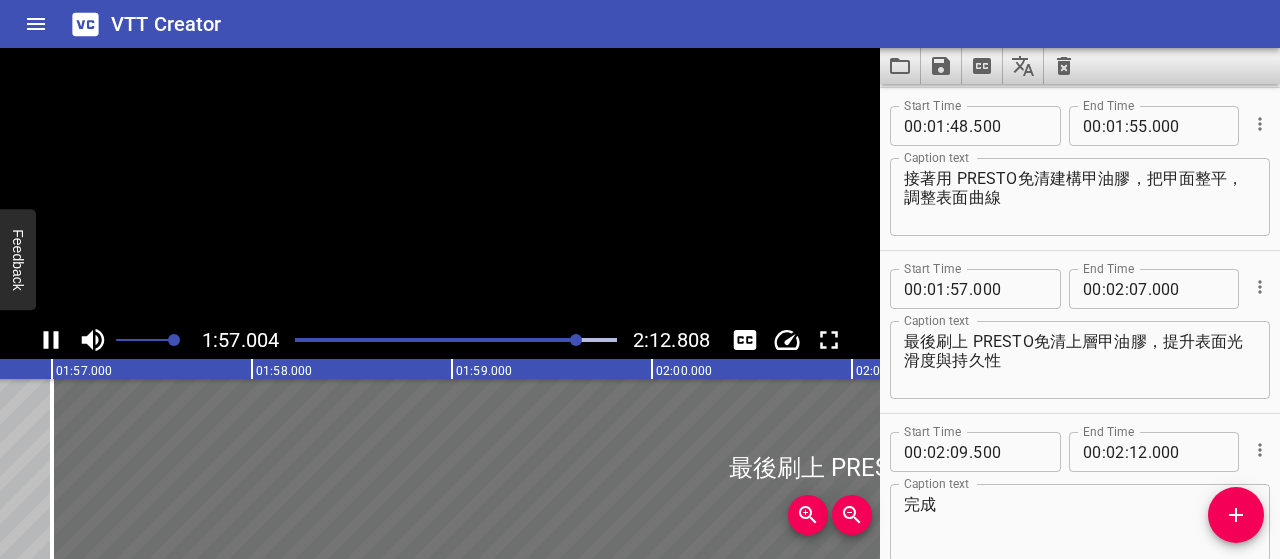 scroll, scrollTop: 0, scrollLeft: 23400, axis: horizontal 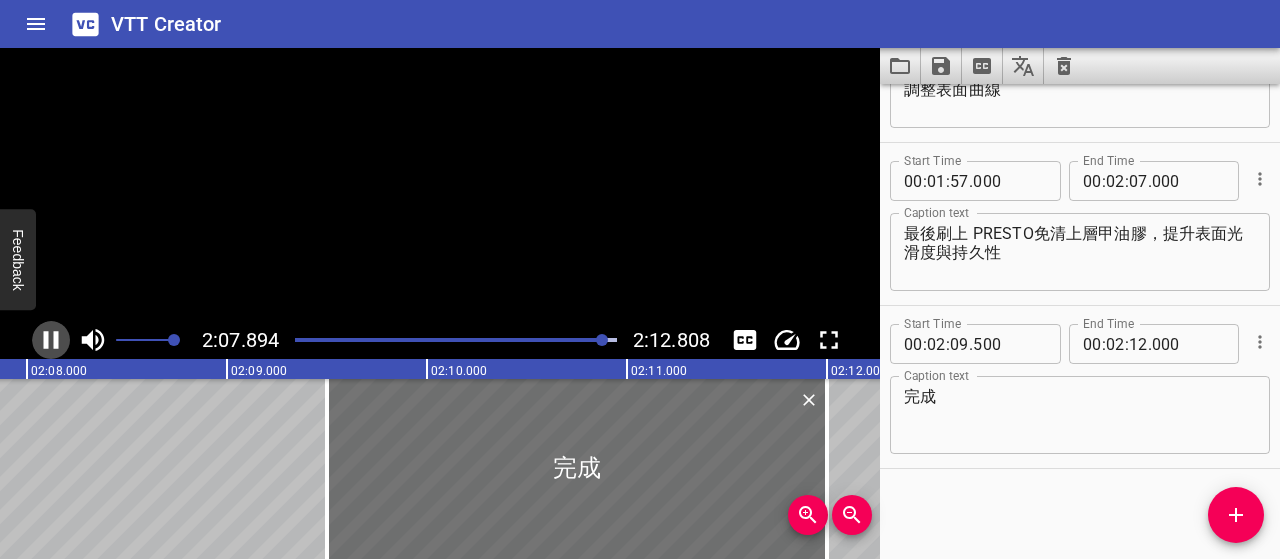 click 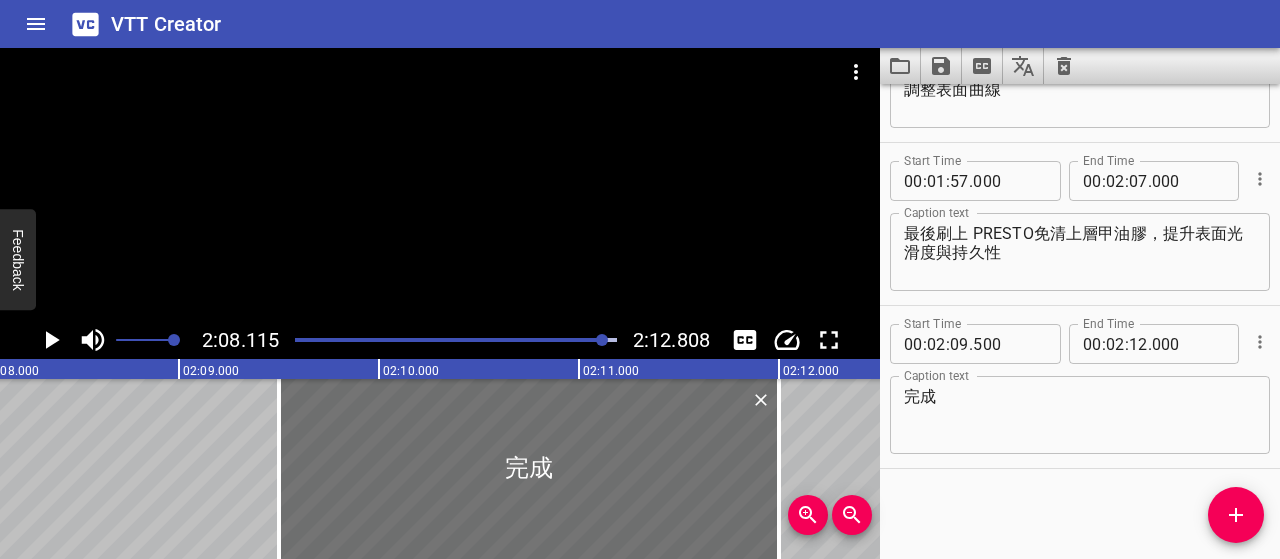scroll, scrollTop: 0, scrollLeft: 25622, axis: horizontal 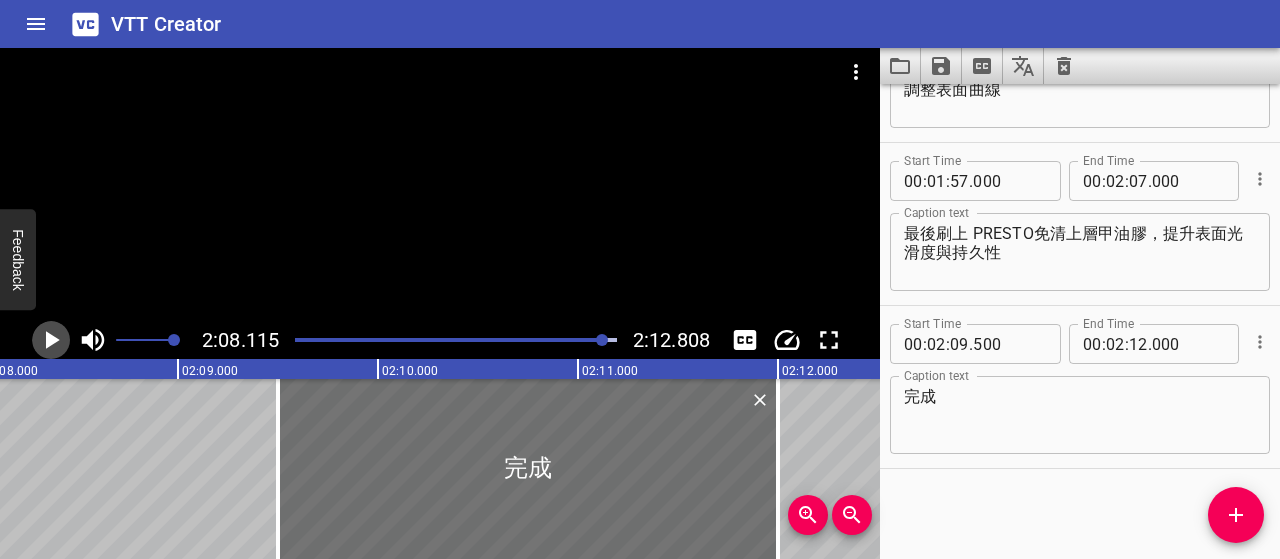 click 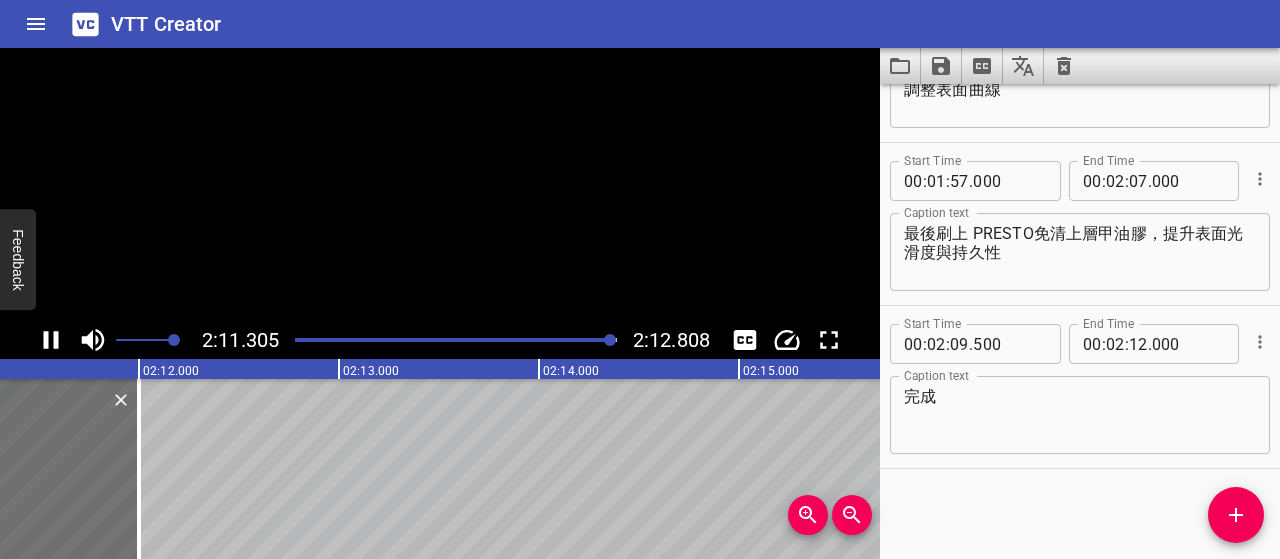 click 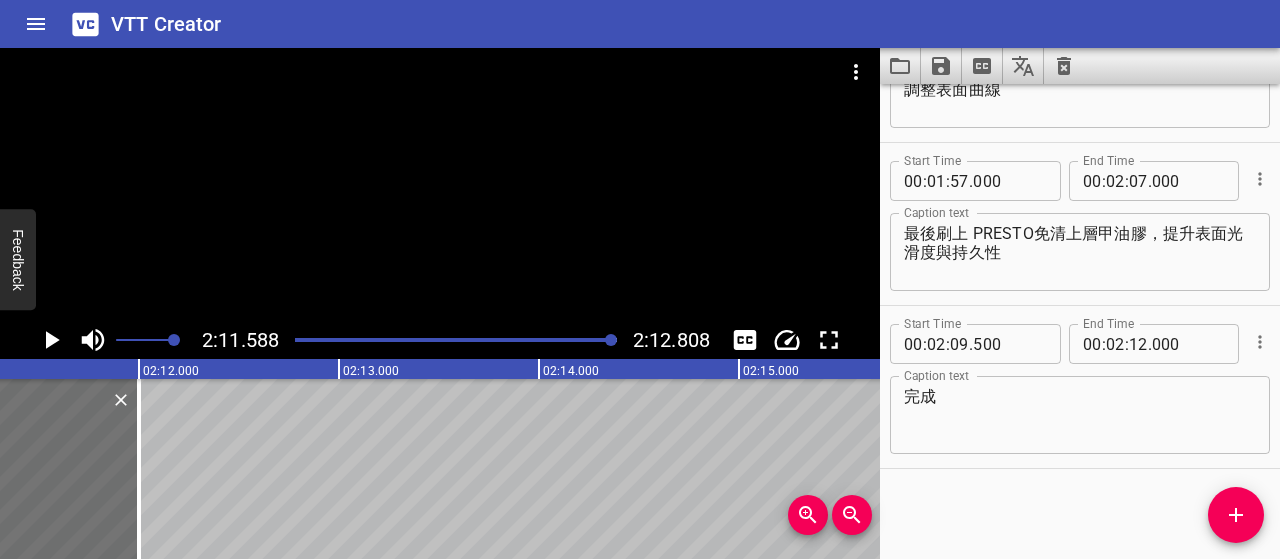 scroll, scrollTop: 0, scrollLeft: 26317, axis: horizontal 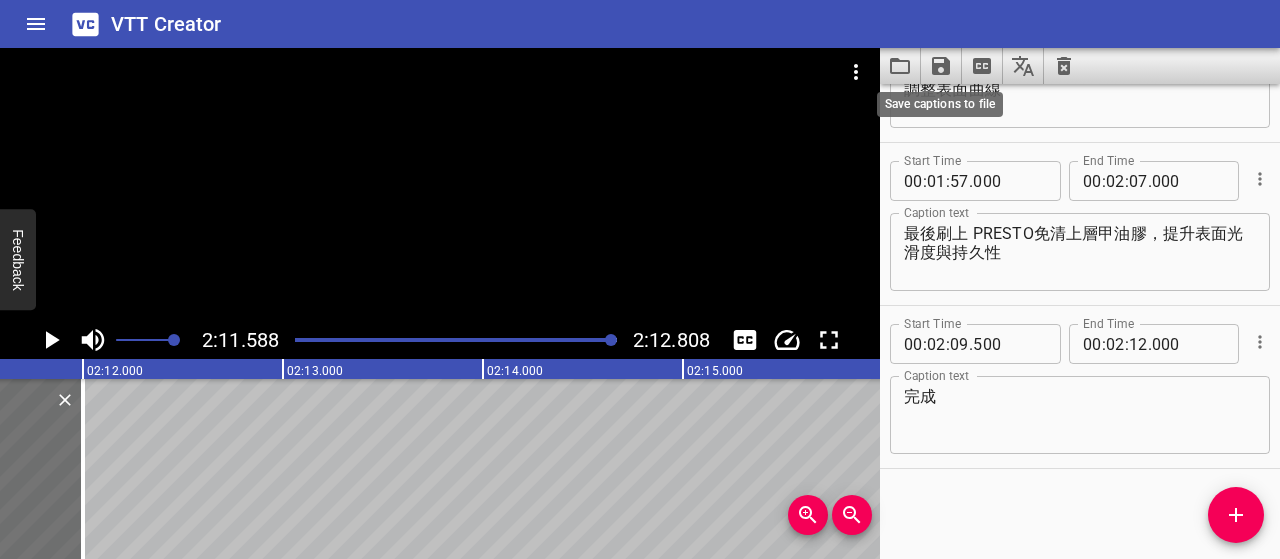 click 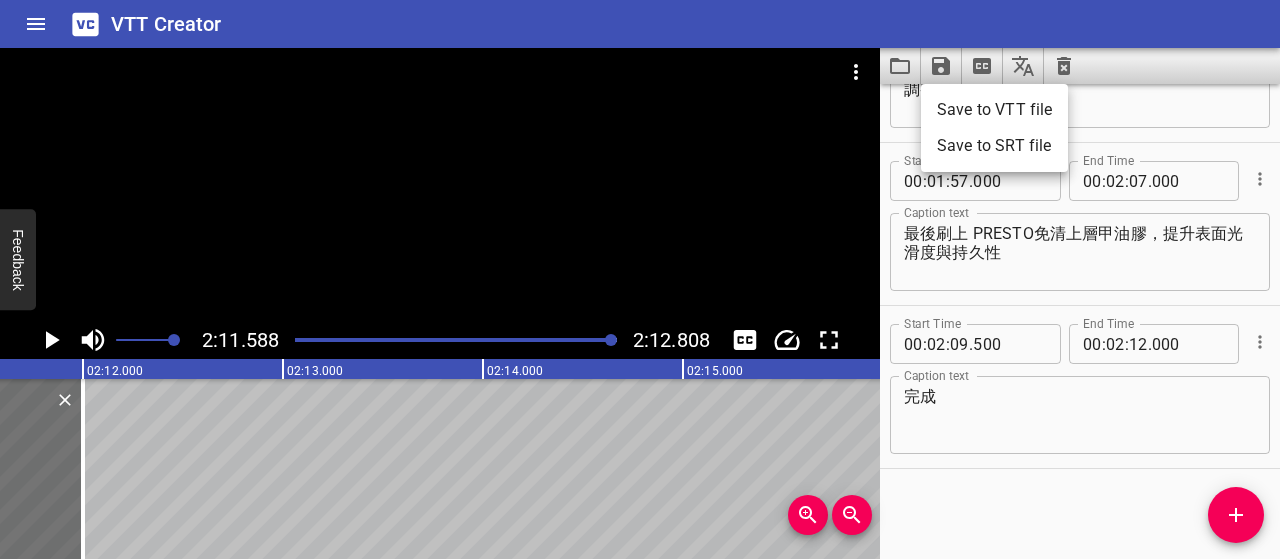 click on "Save to VTT file" at bounding box center [994, 110] 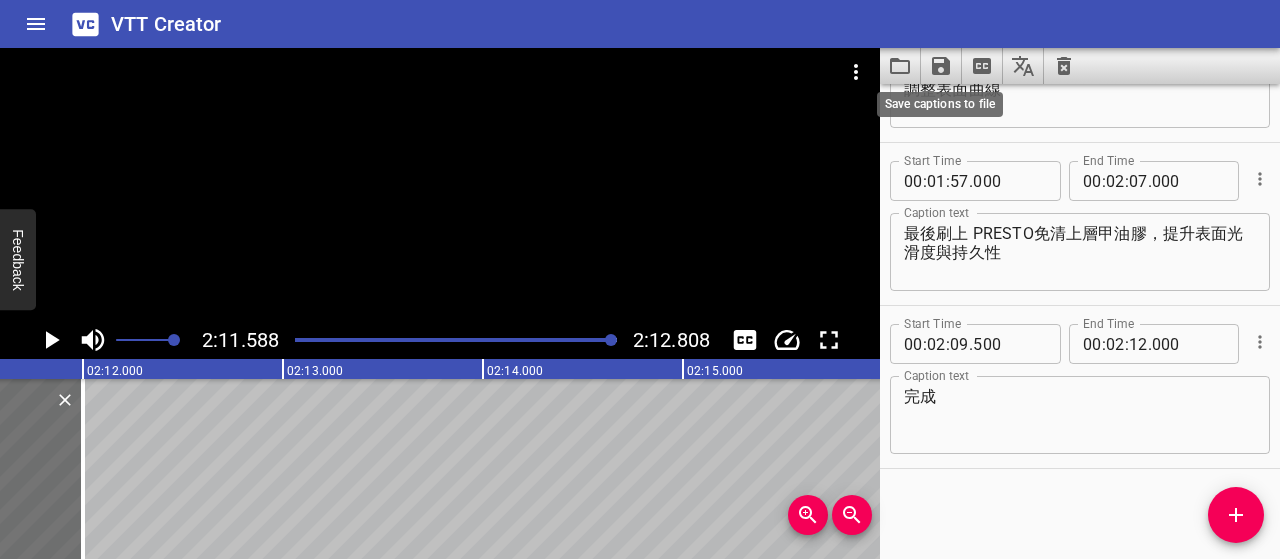 click 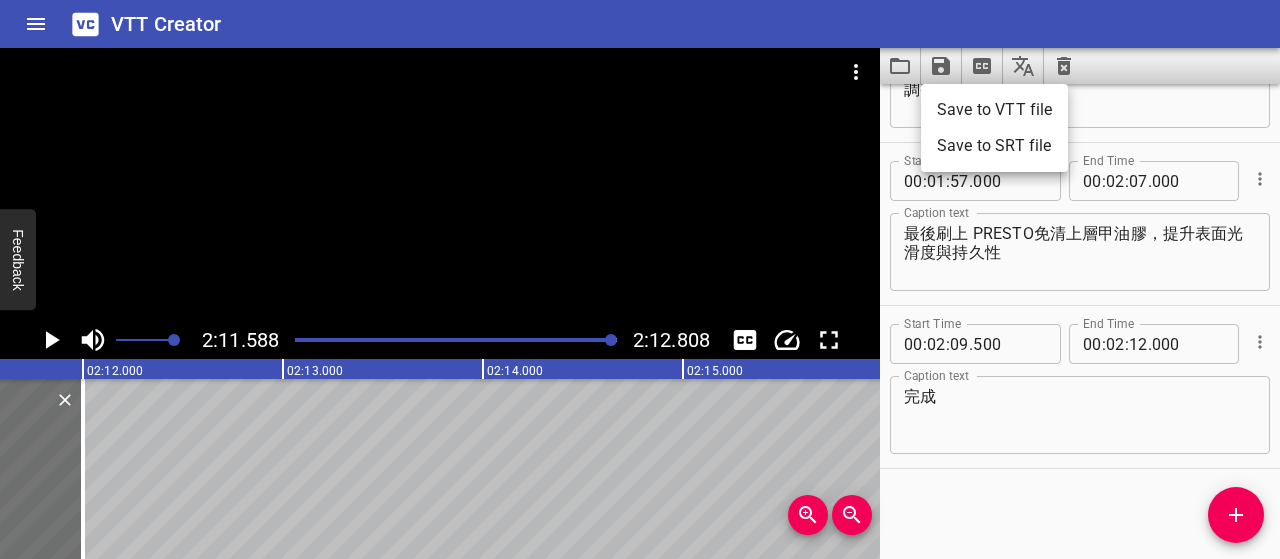 click on "Save to SRT file" at bounding box center [994, 146] 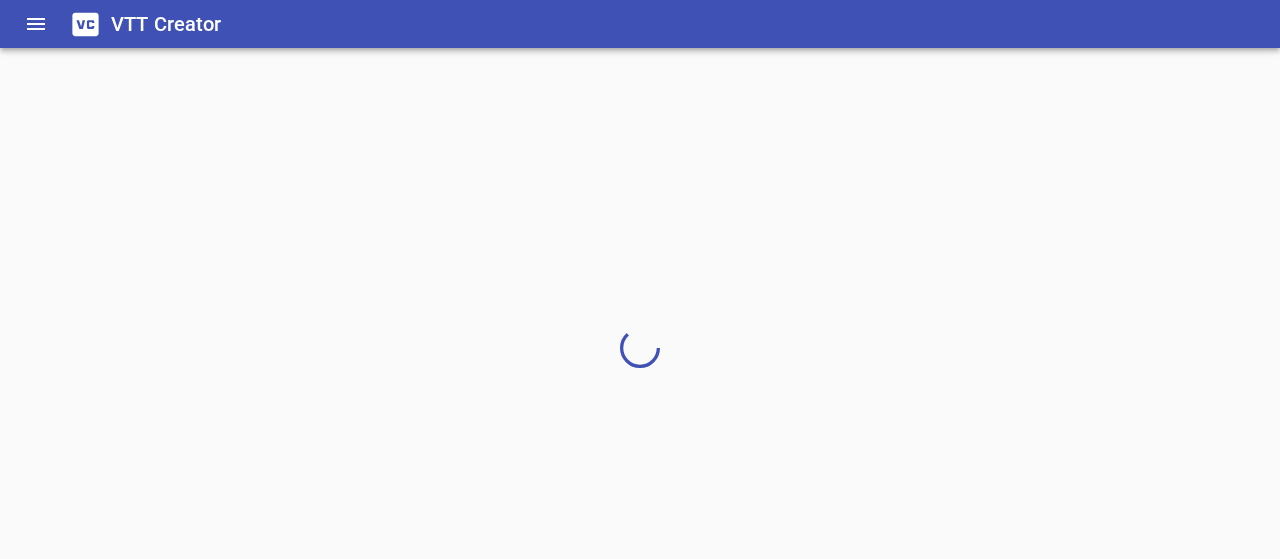 scroll, scrollTop: 0, scrollLeft: 0, axis: both 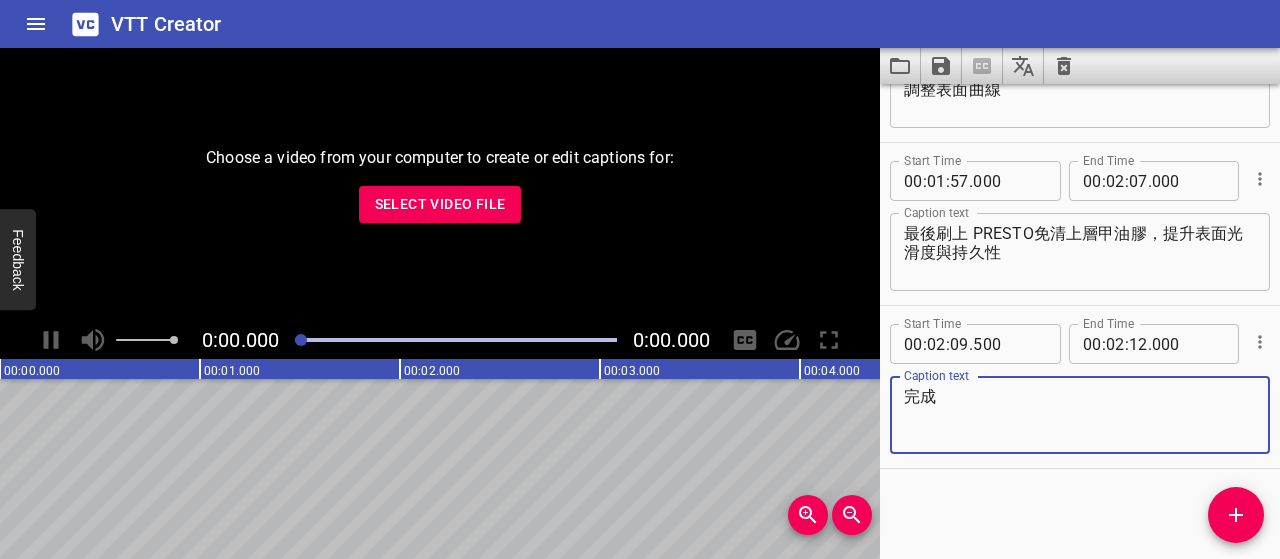 click on "Select Video File" at bounding box center (440, 204) 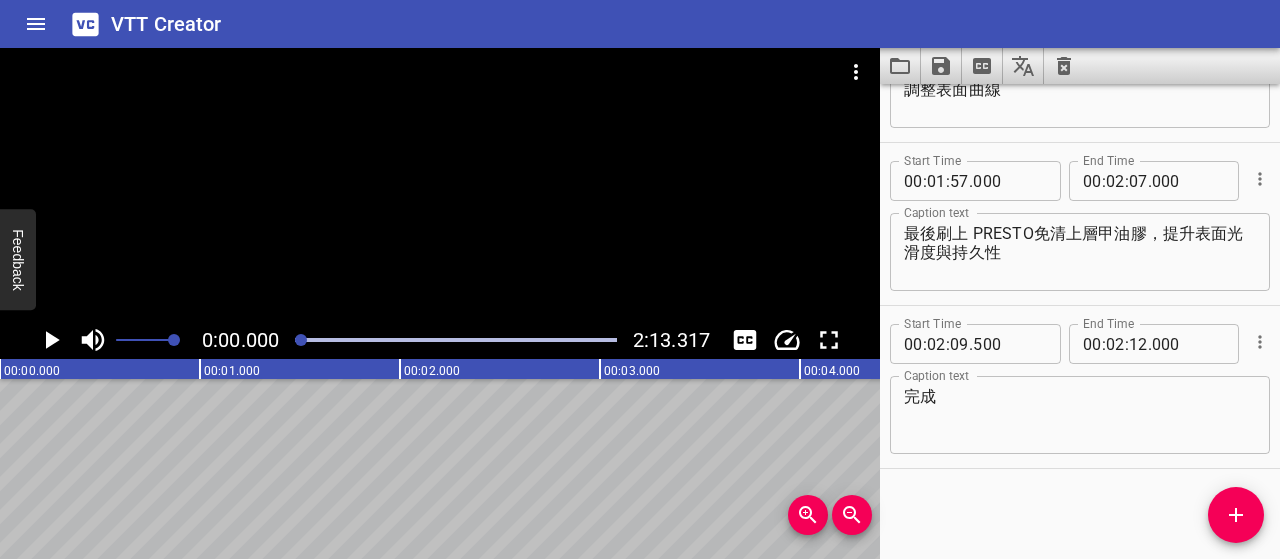 click 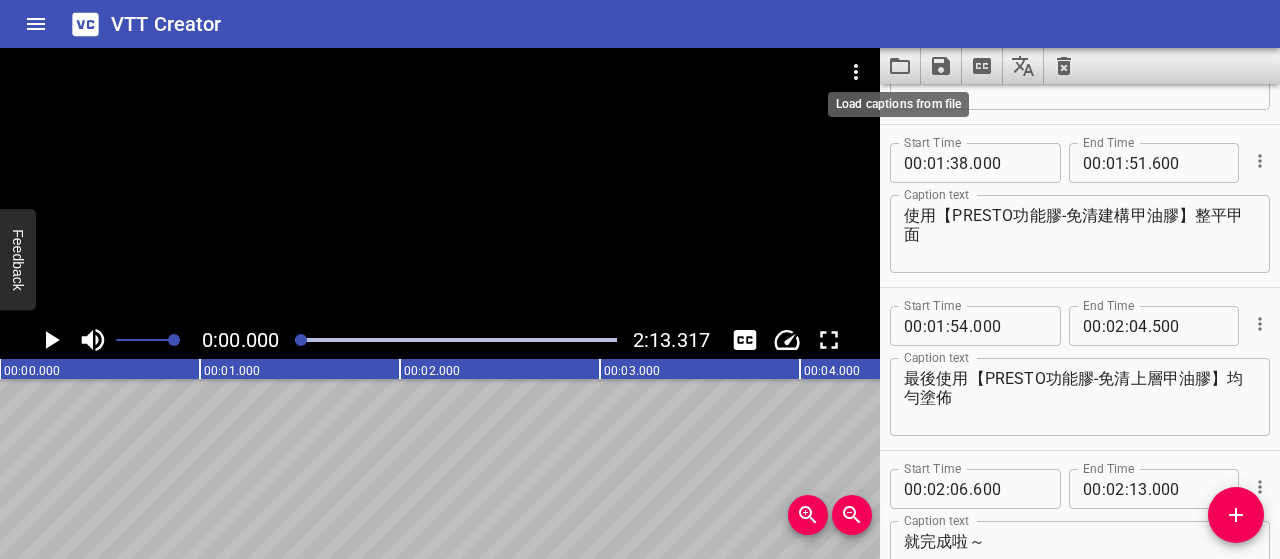 scroll, scrollTop: 2552, scrollLeft: 0, axis: vertical 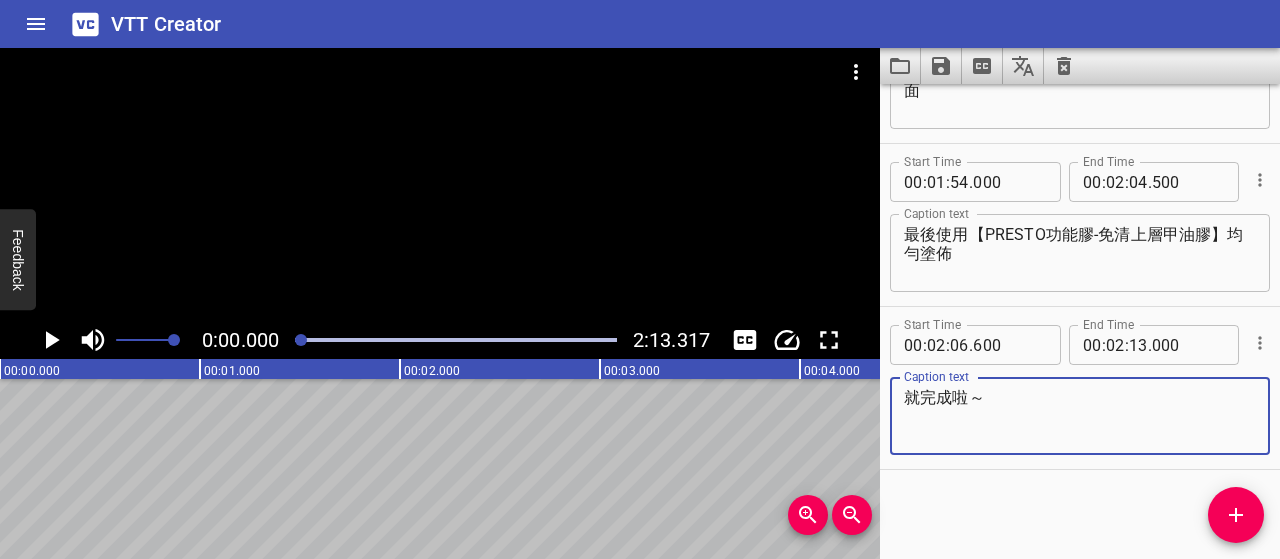 click on "就完成啦～" at bounding box center (1080, 416) 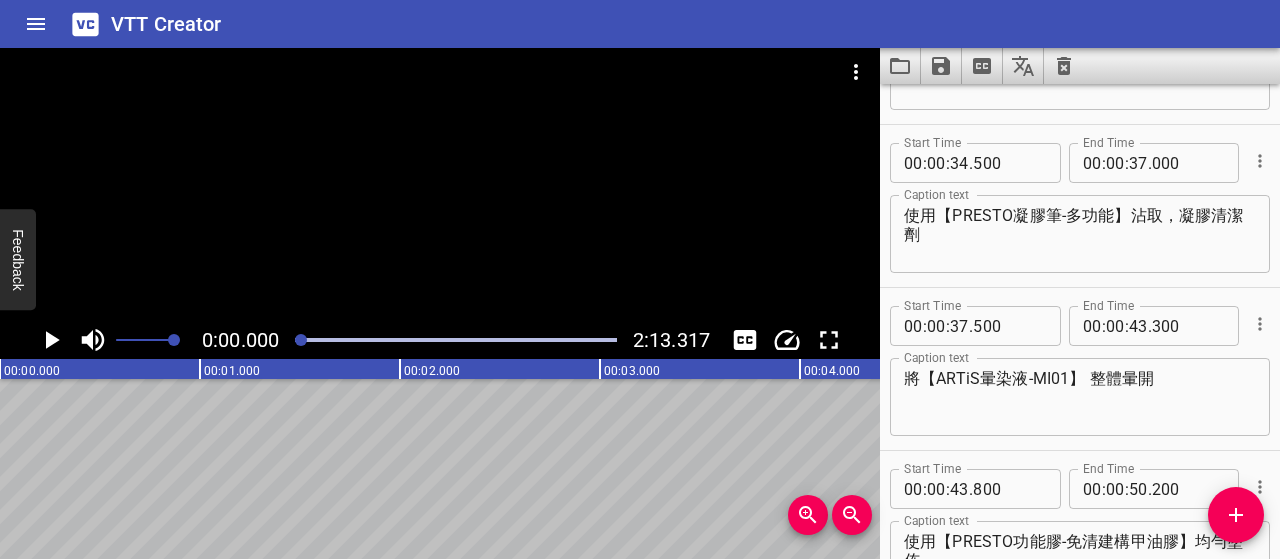 scroll, scrollTop: 0, scrollLeft: 0, axis: both 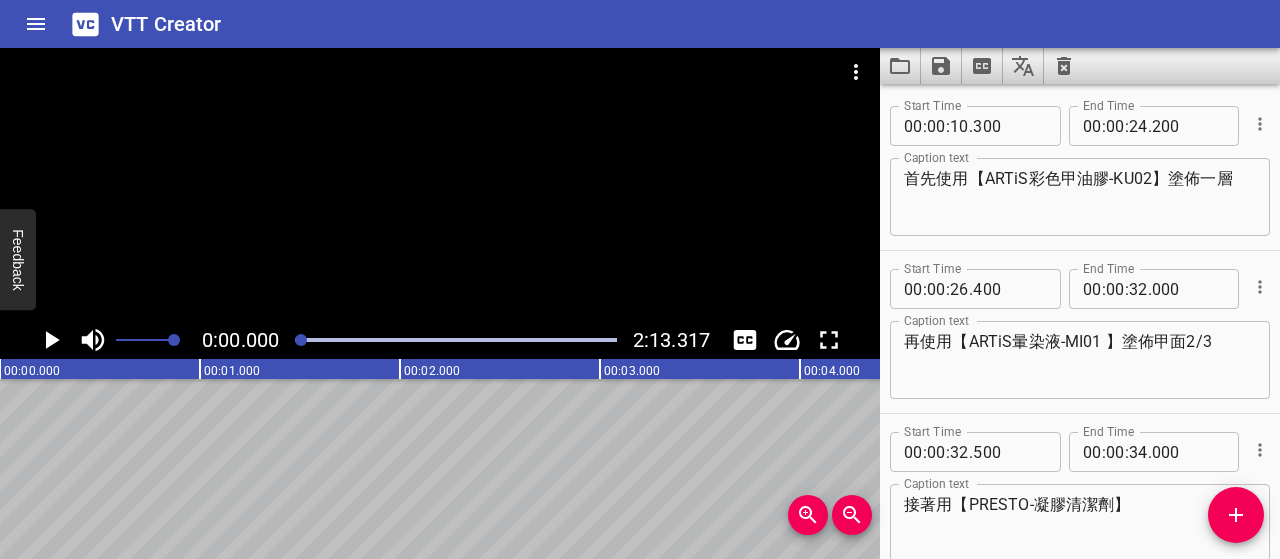 type on "完成" 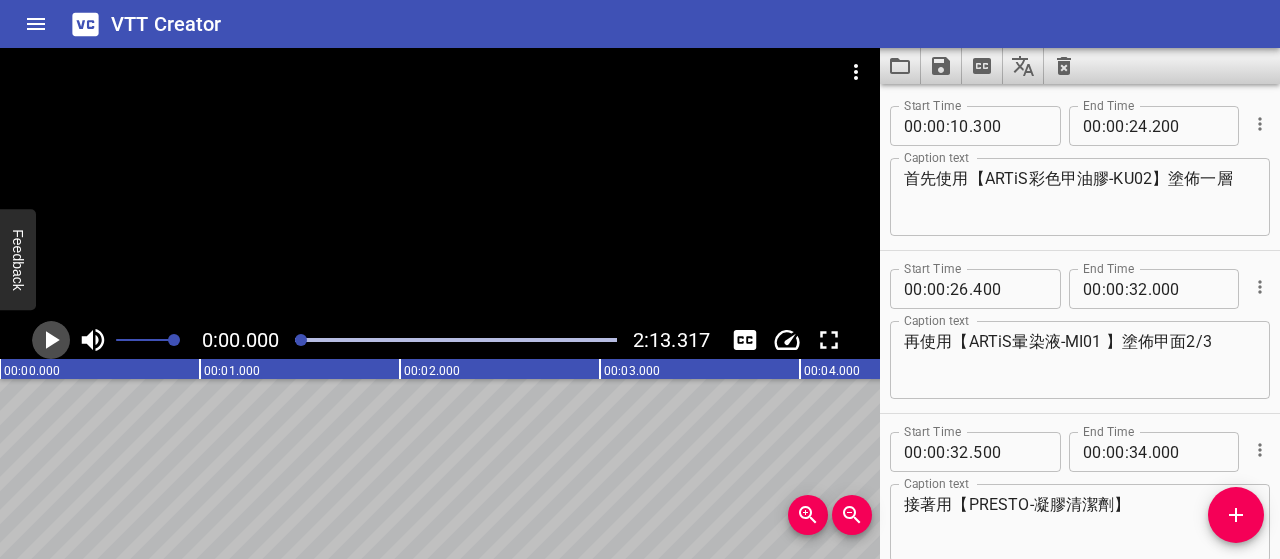 click 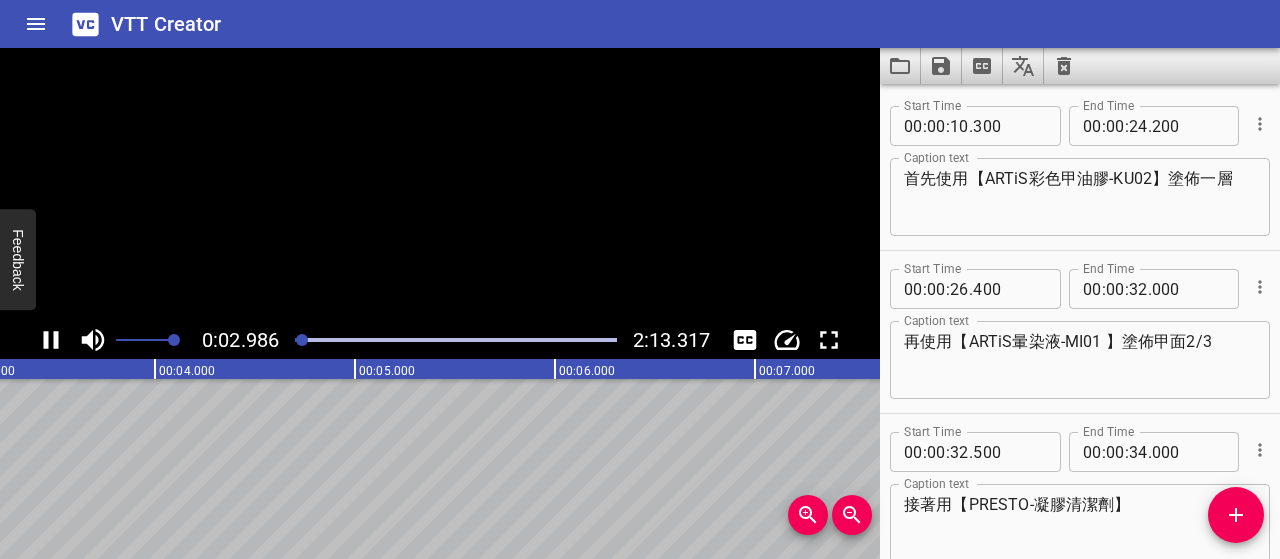 click 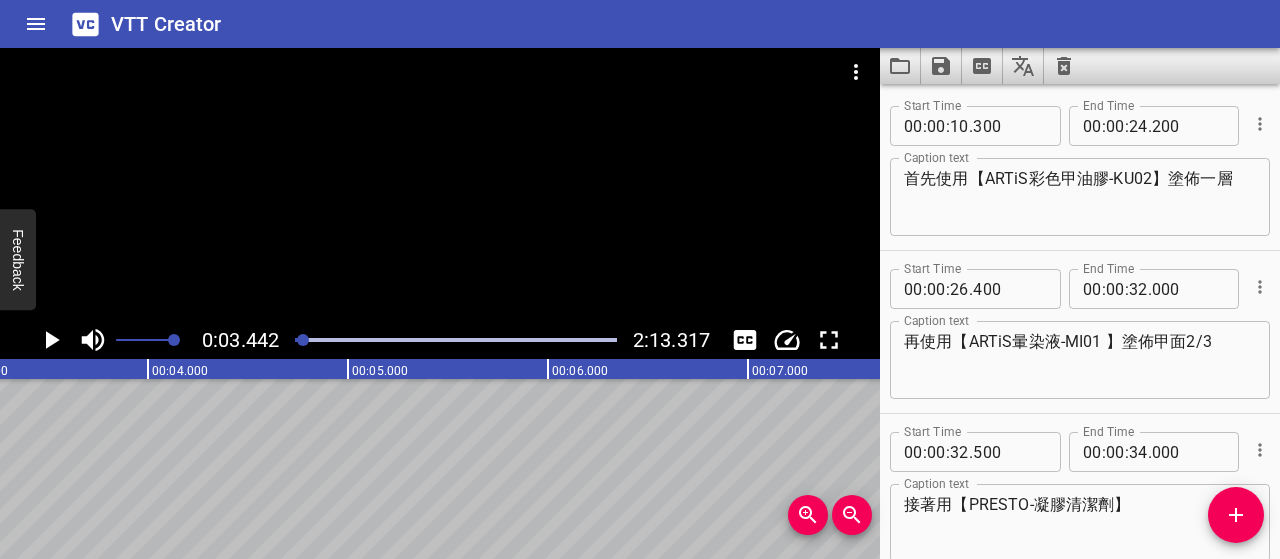 scroll, scrollTop: 0, scrollLeft: 688, axis: horizontal 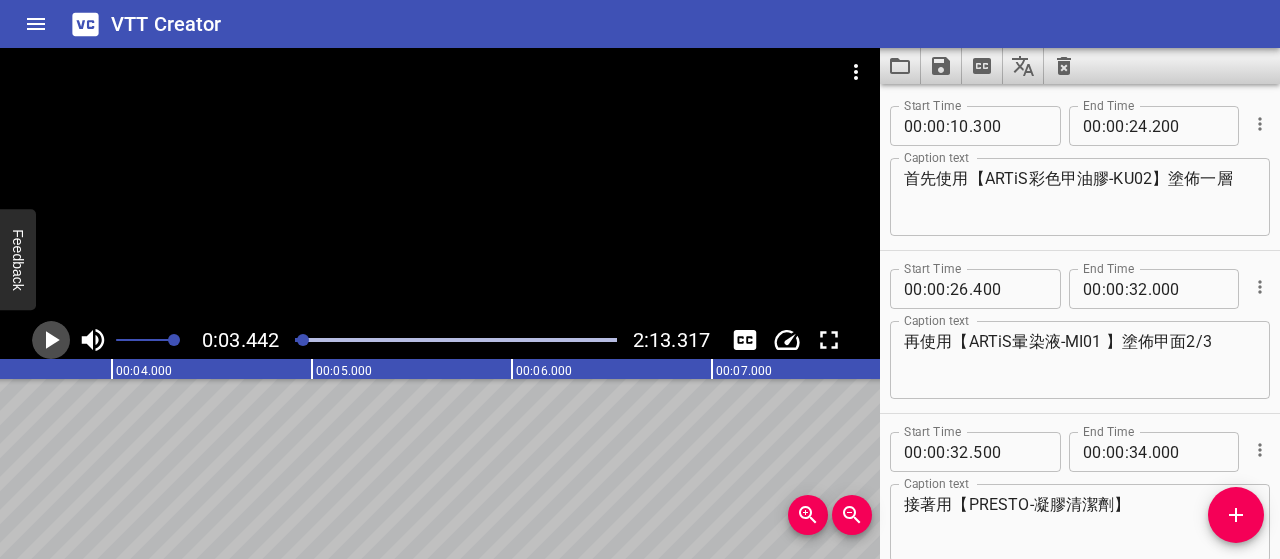 click 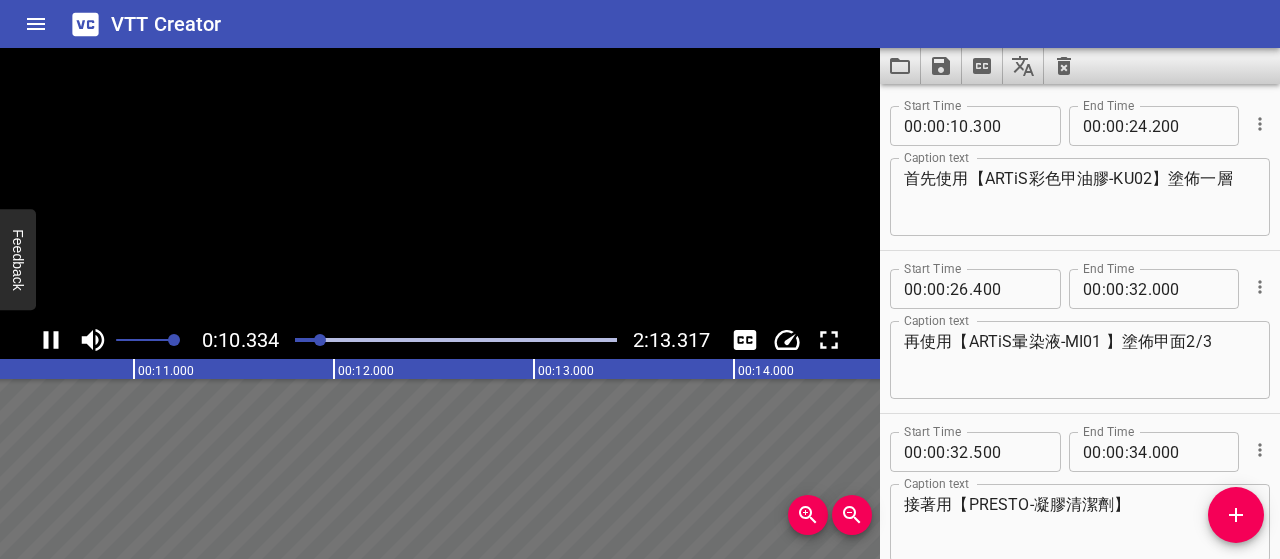 click 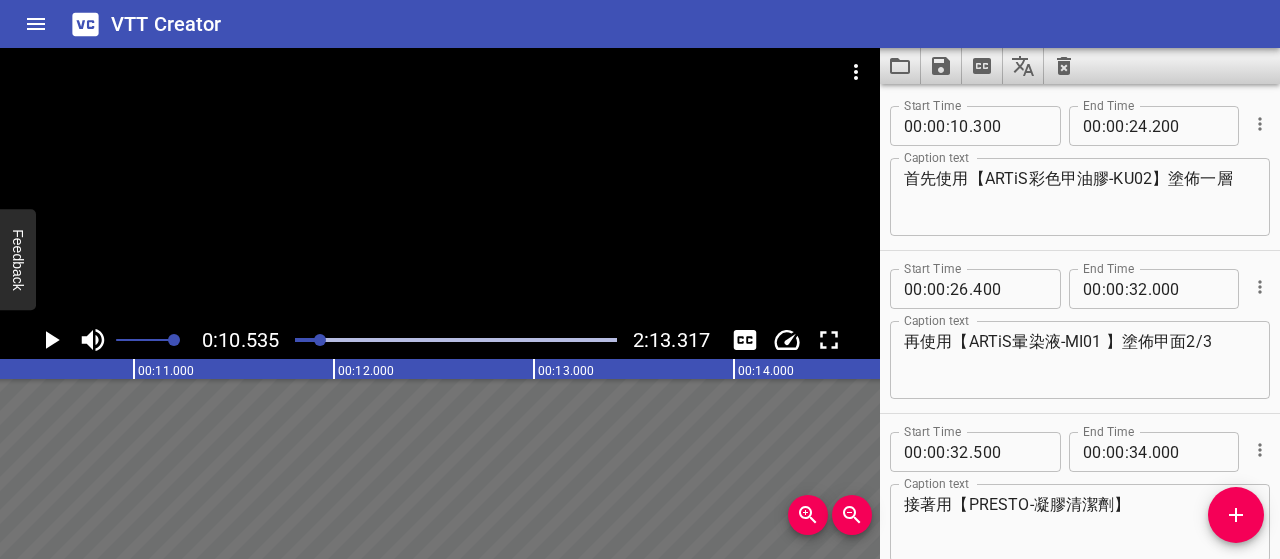 scroll, scrollTop: 0, scrollLeft: 2106, axis: horizontal 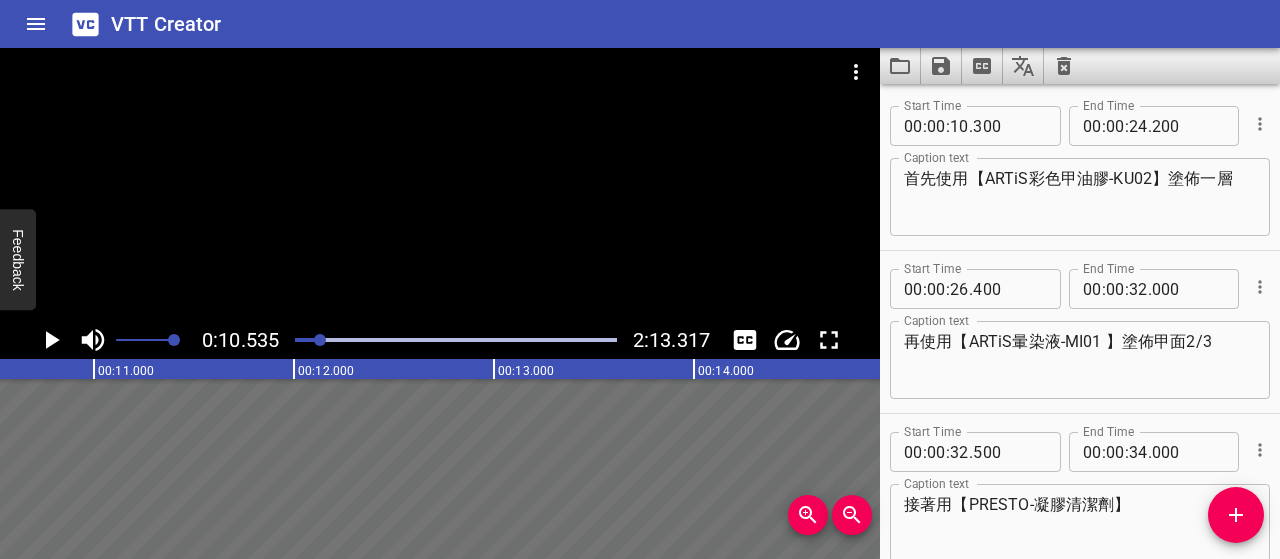 click on "首先使用【ARTiS彩色甲油膠-KU02】塗佈一層" at bounding box center (1080, 197) 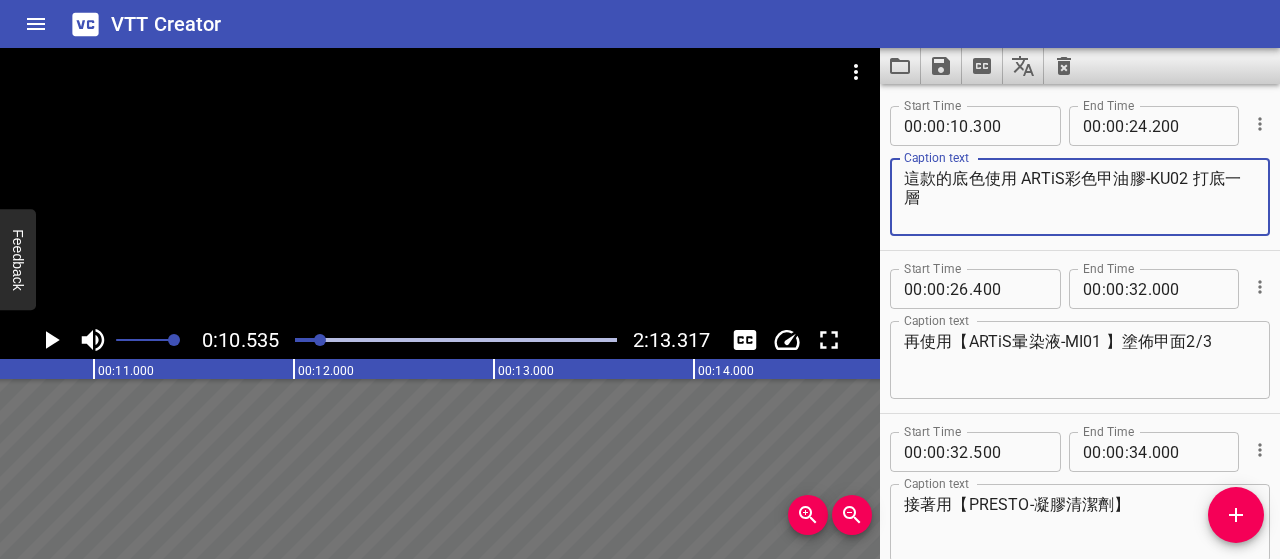 click 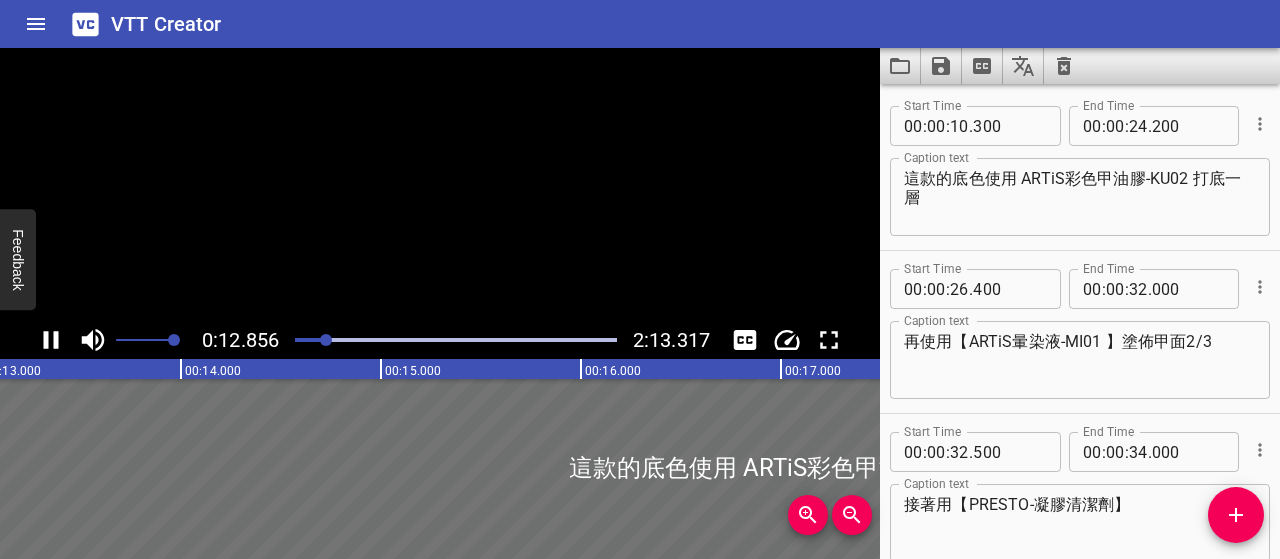 click 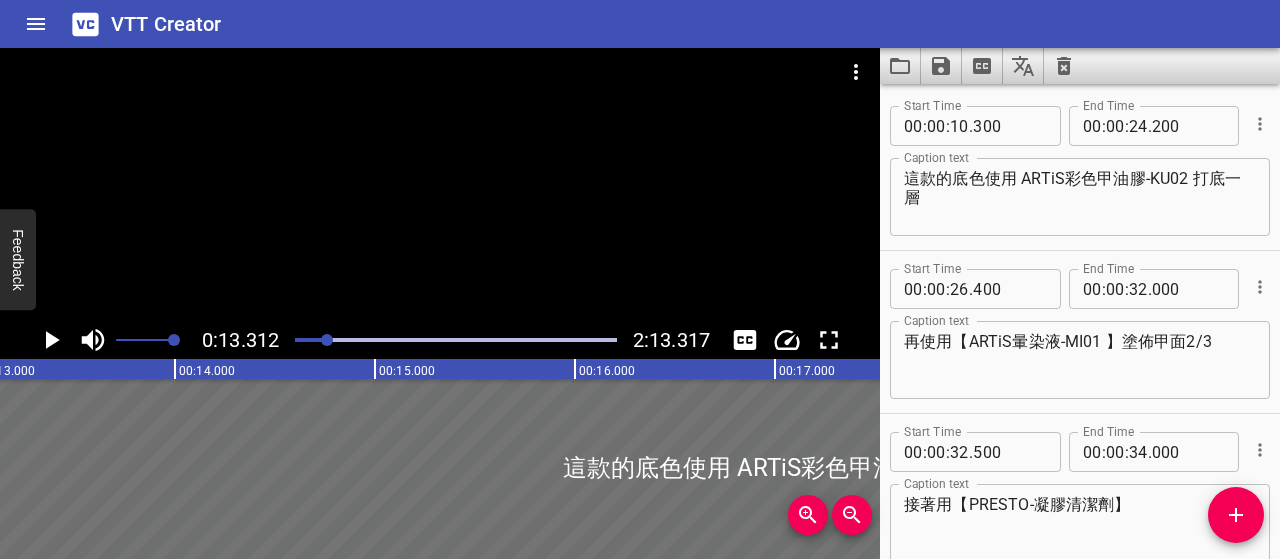 scroll, scrollTop: 0, scrollLeft: 2662, axis: horizontal 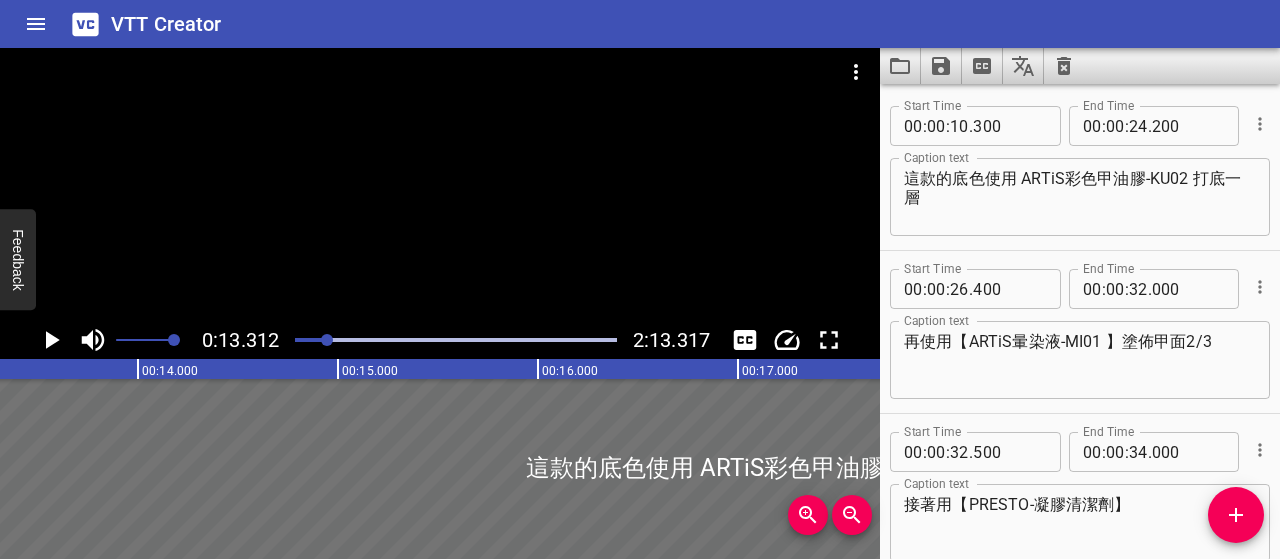 click on "這款的底色使用 ARTiS彩色甲油膠-KU02 打底一層" at bounding box center [1080, 197] 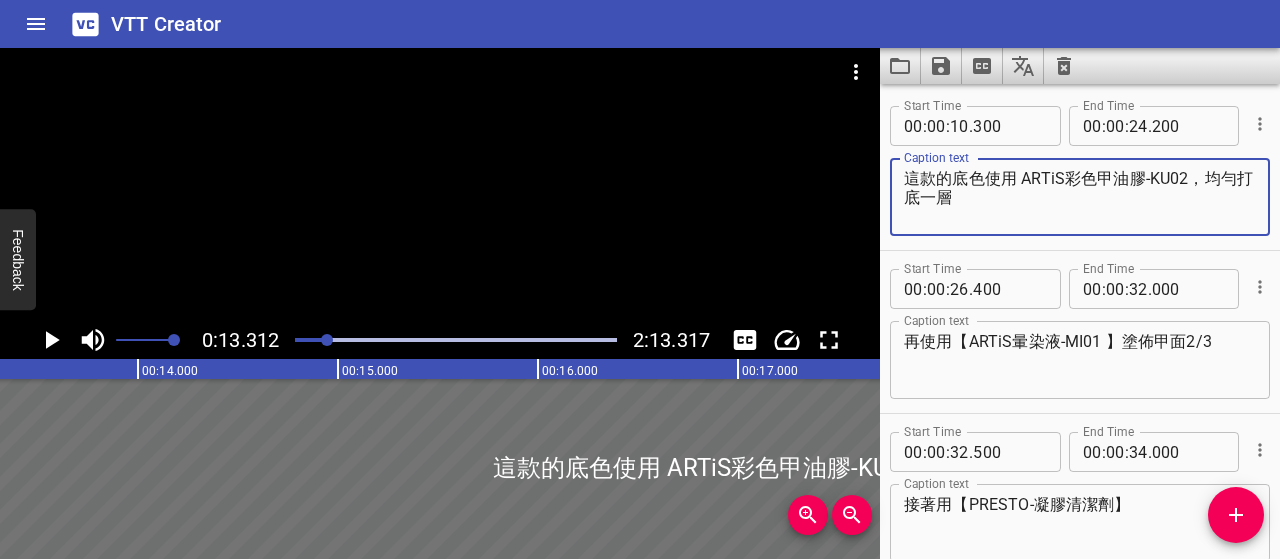 type on "這款的底色使用 ARTiS彩色甲油膠-KU02，均勻打底一層" 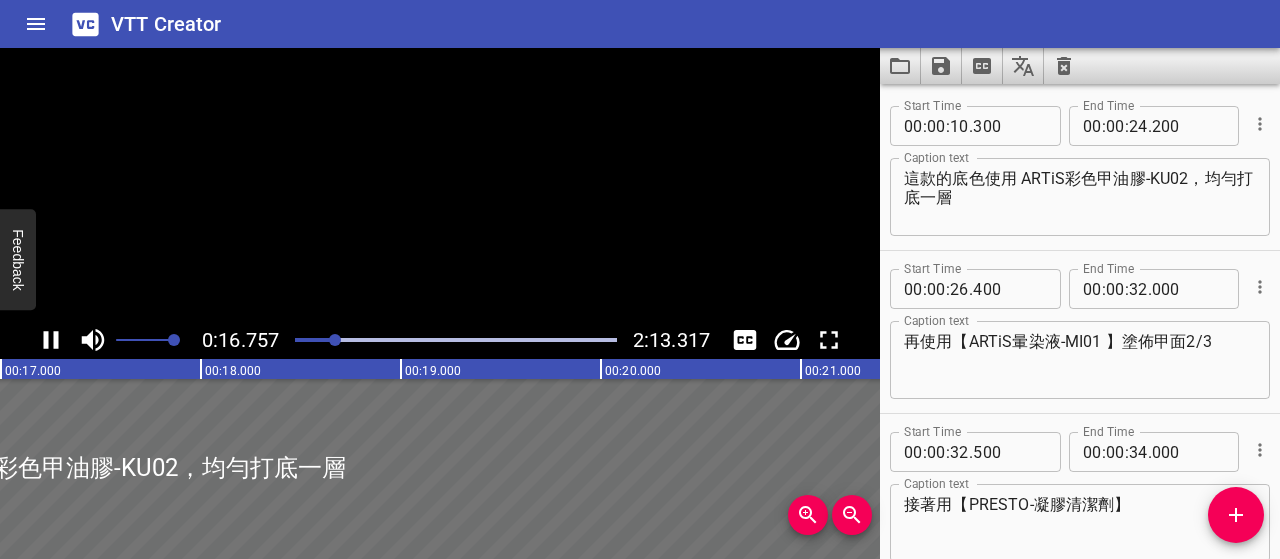 click 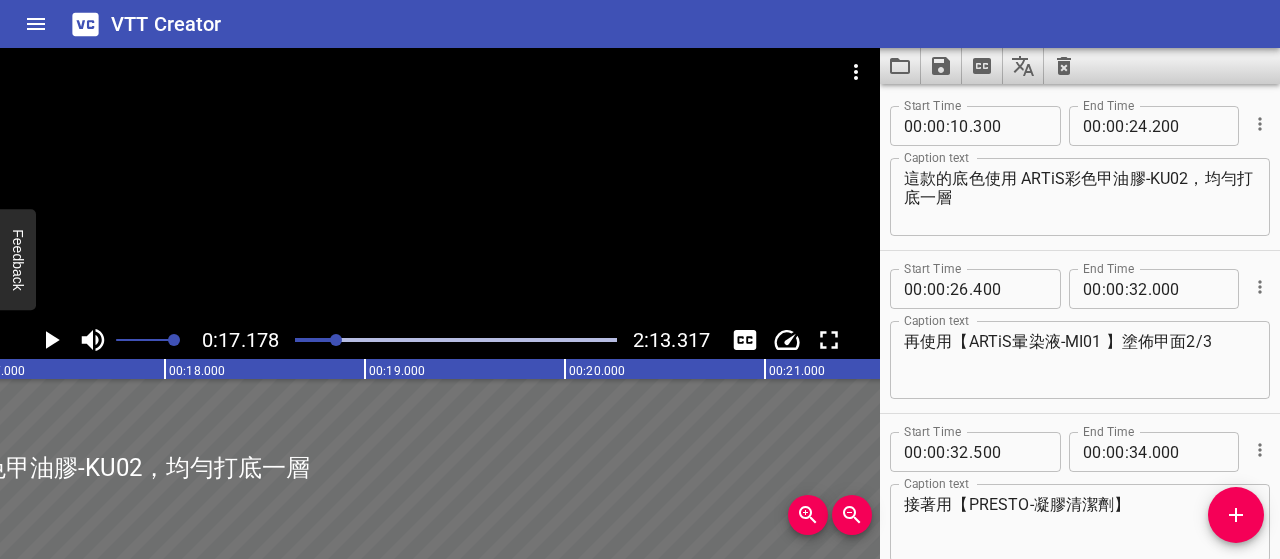 click 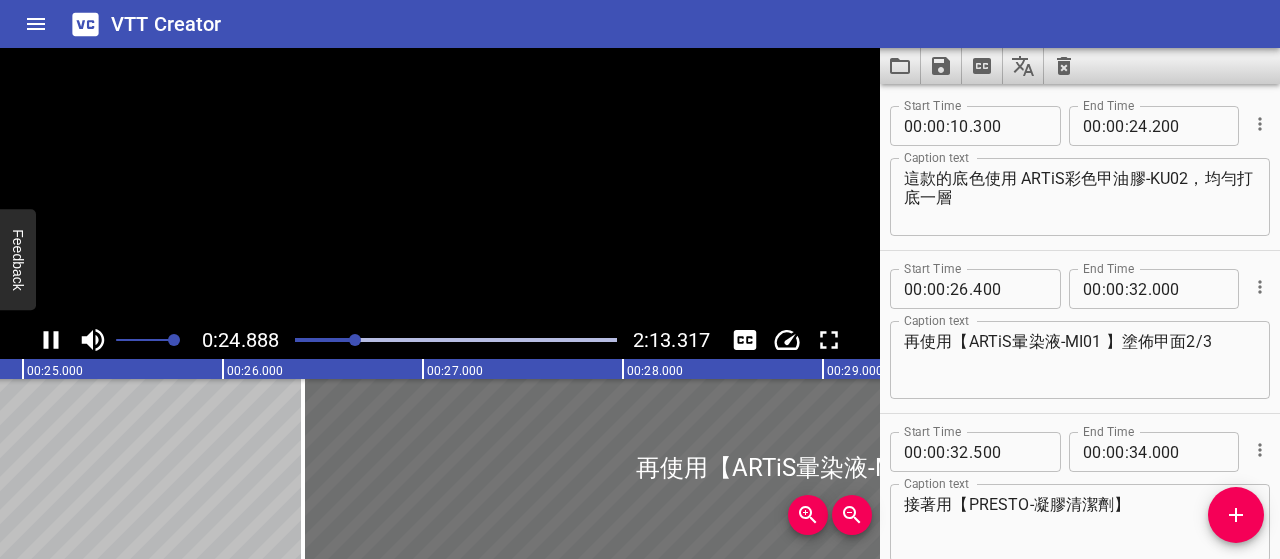 click 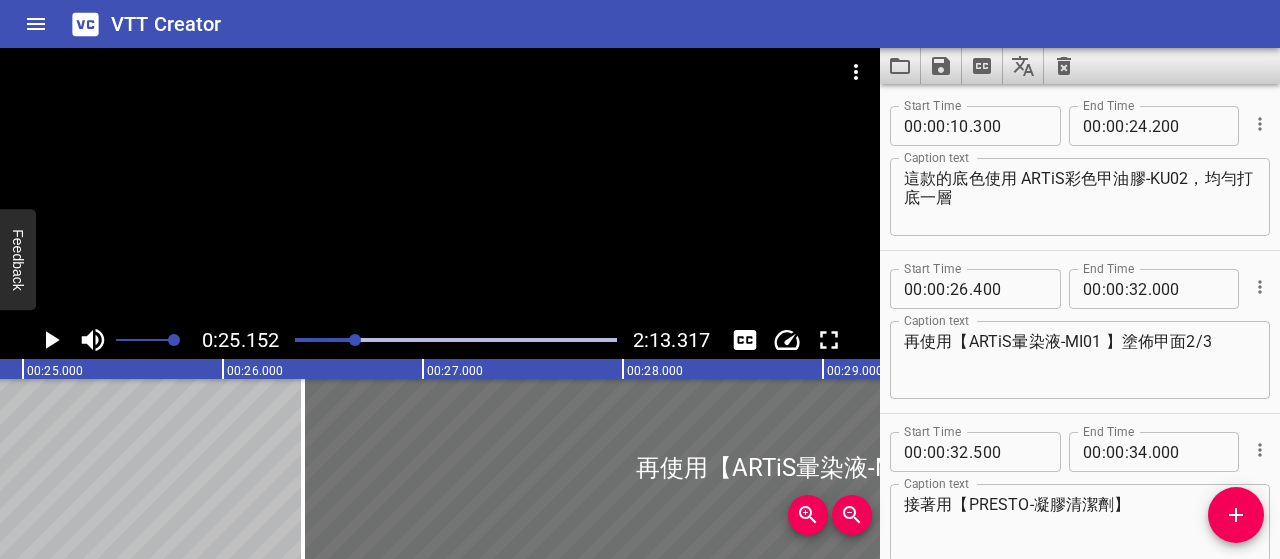 scroll, scrollTop: 0, scrollLeft: 5030, axis: horizontal 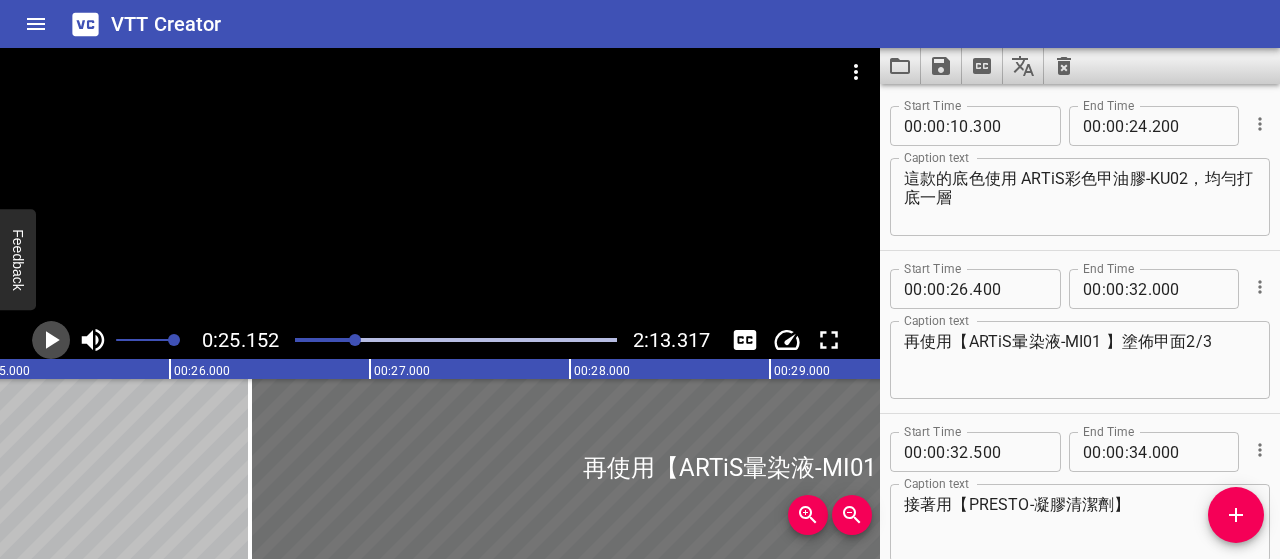 click 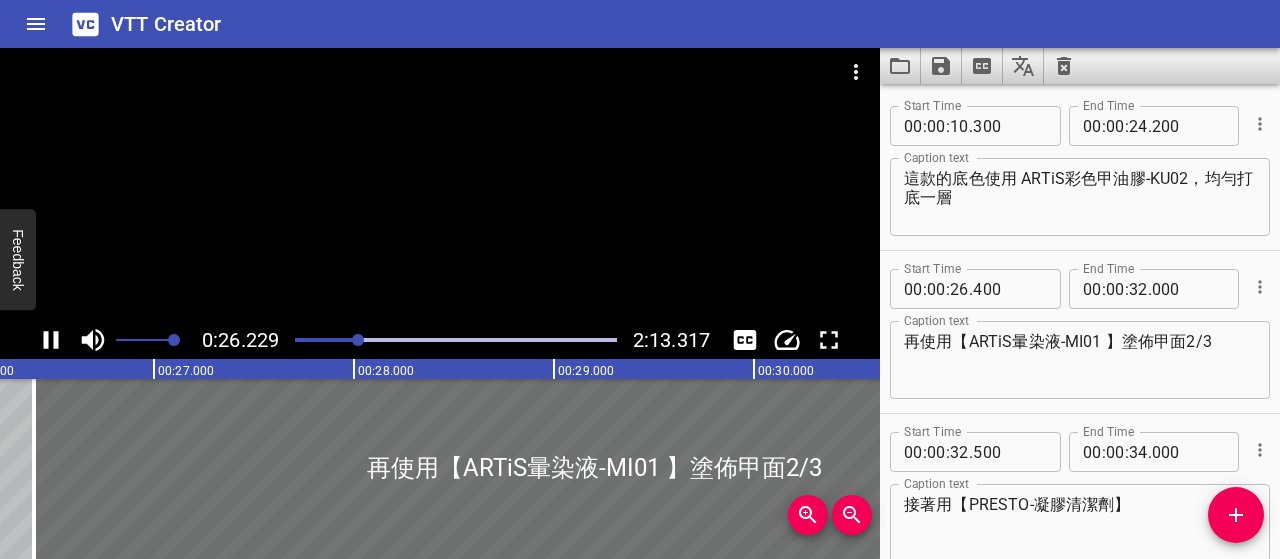 scroll, scrollTop: 0, scrollLeft: 5294, axis: horizontal 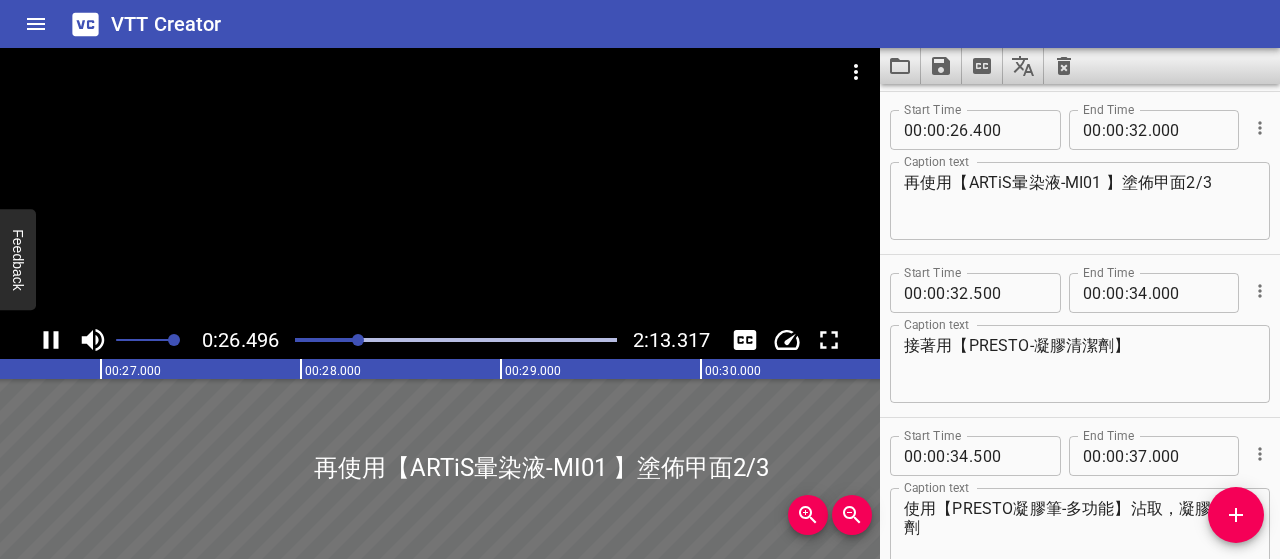 click 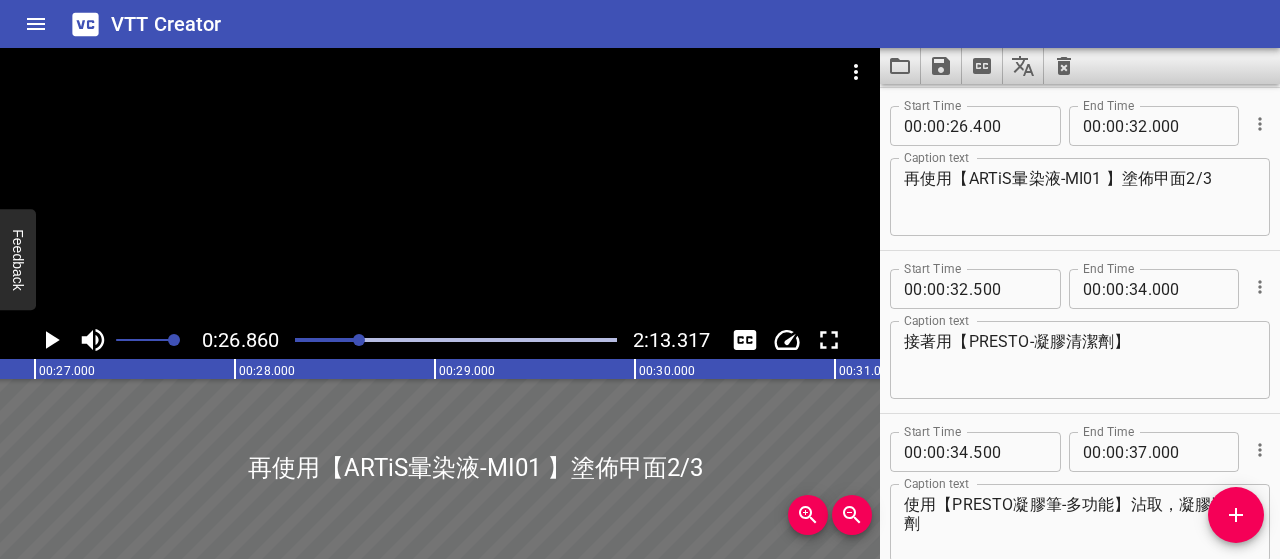 scroll, scrollTop: 0, scrollLeft: 5372, axis: horizontal 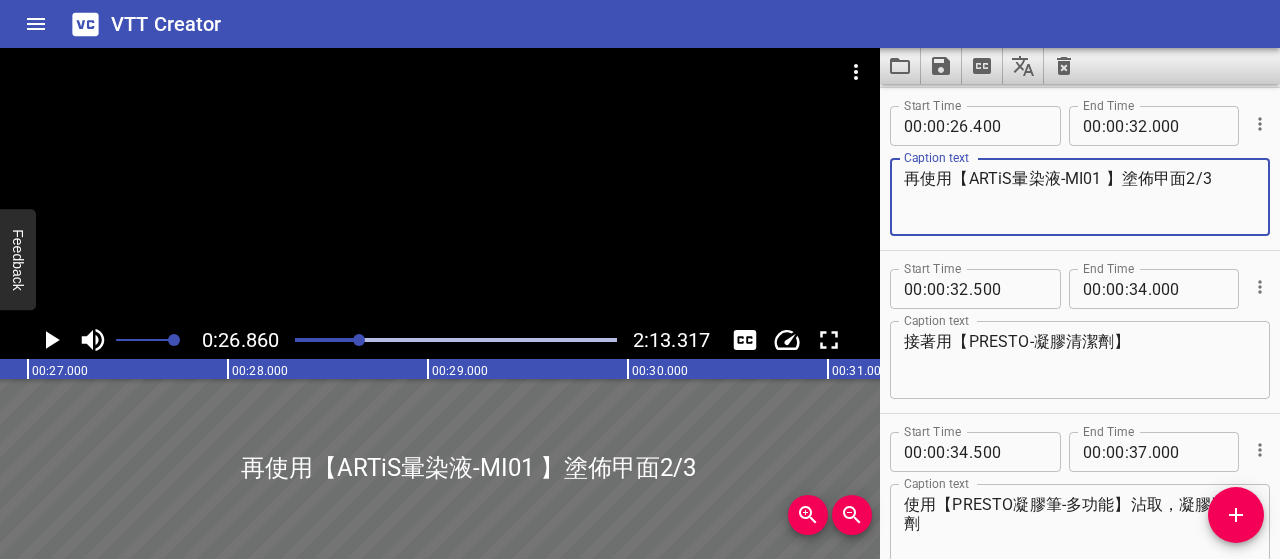 click on "再使用【ARTiS暈染液-MI01 】塗佈甲面2/3" at bounding box center [1080, 197] 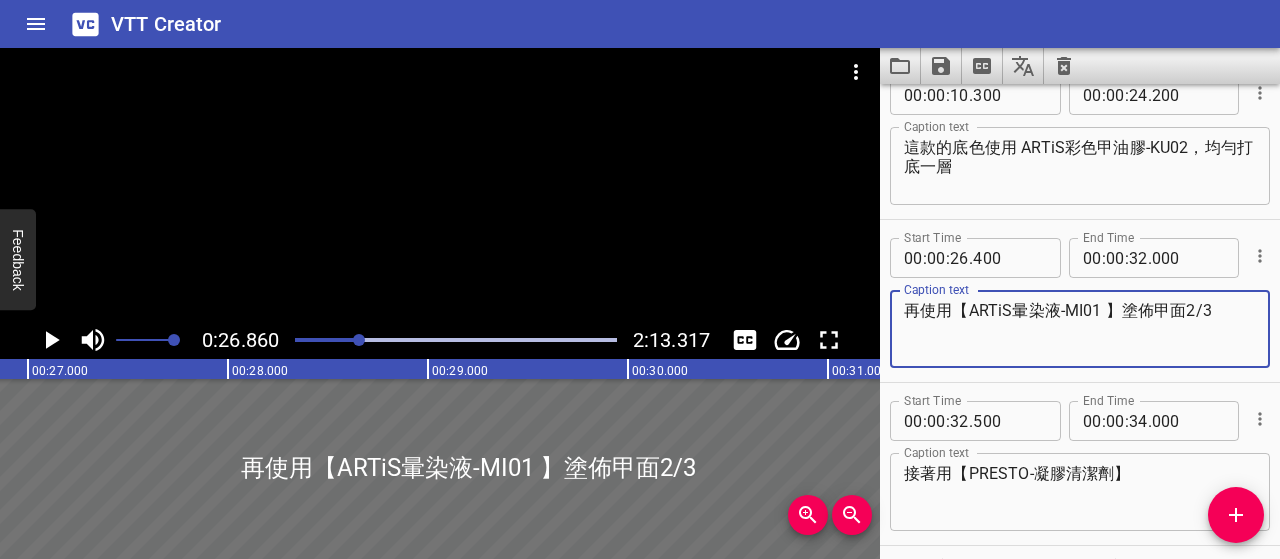 scroll, scrollTop: 0, scrollLeft: 0, axis: both 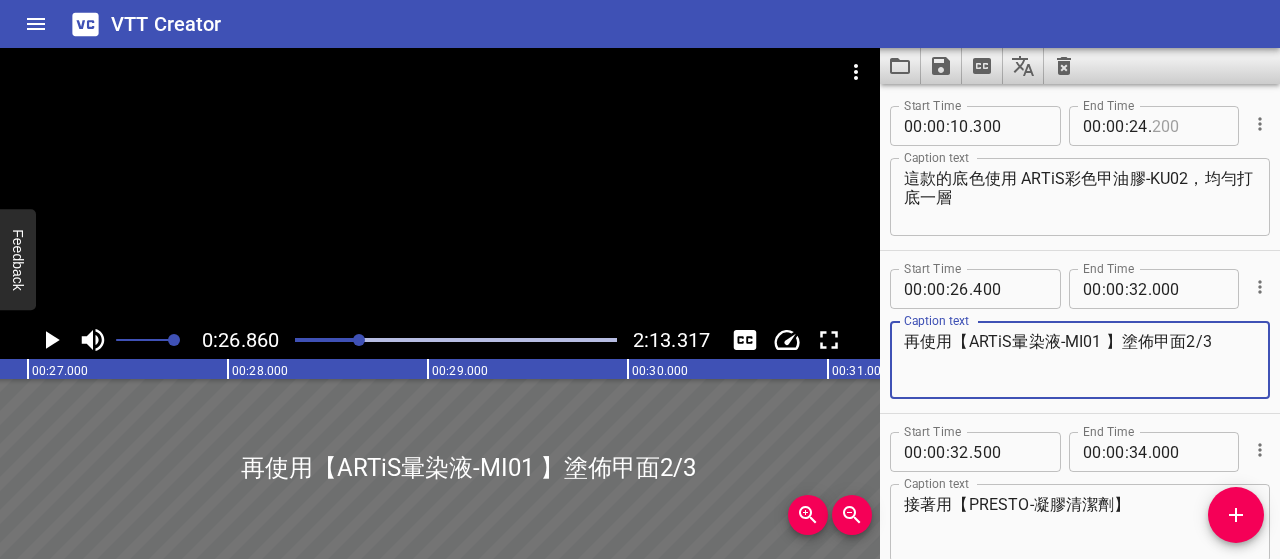 click at bounding box center [1188, 126] 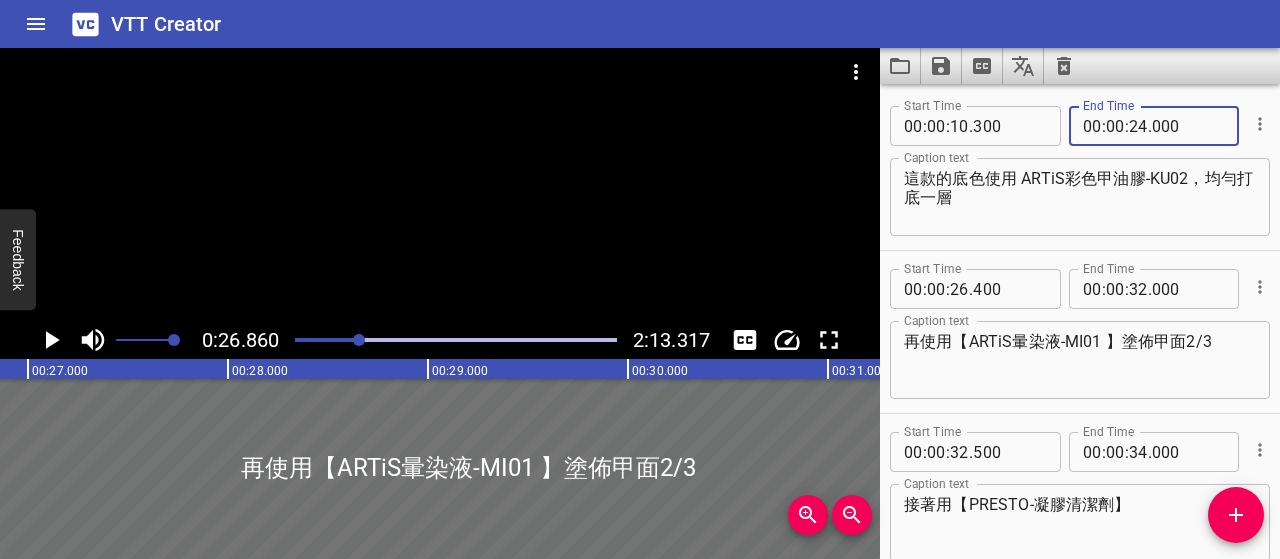 type on "000" 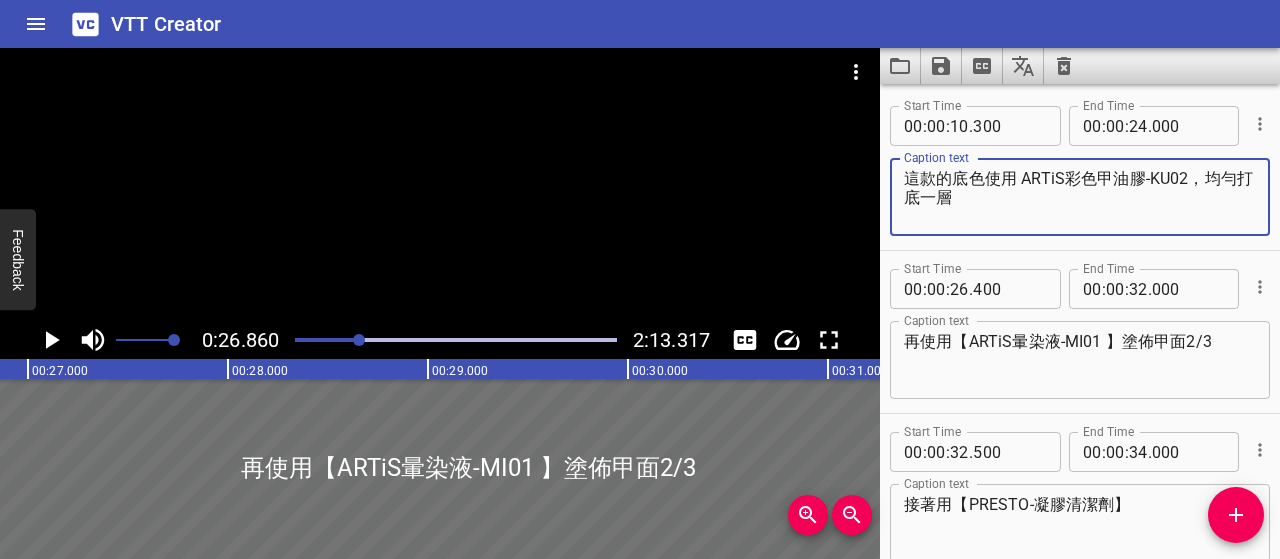 click on "這款的底色使用 ARTiS彩色甲油膠-KU02，均勻打底一層" at bounding box center [1080, 197] 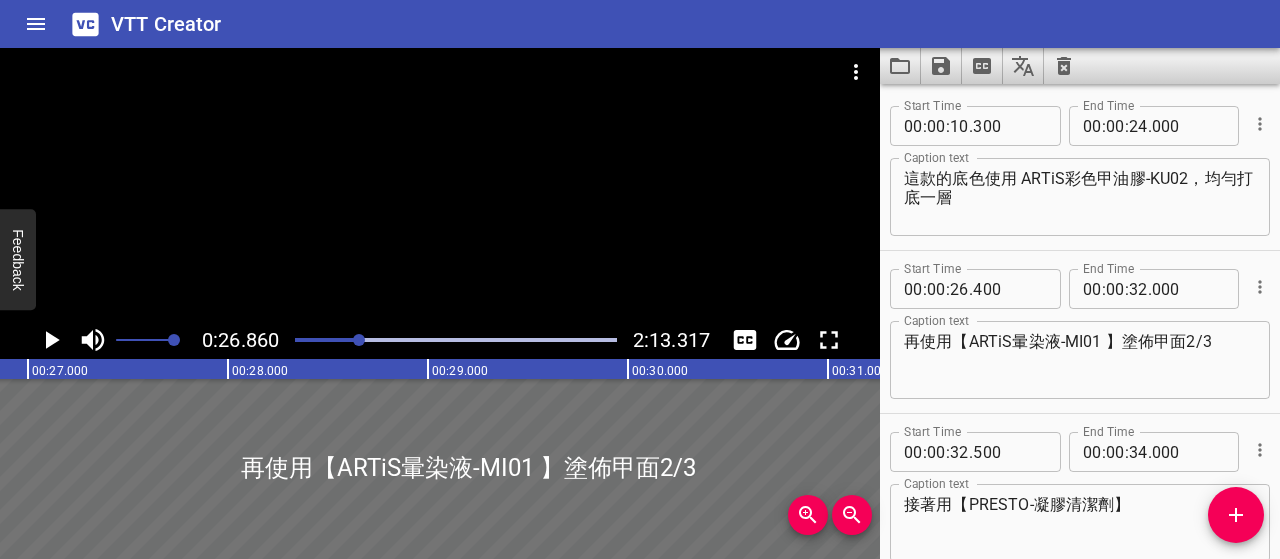 click at bounding box center (359, 340) 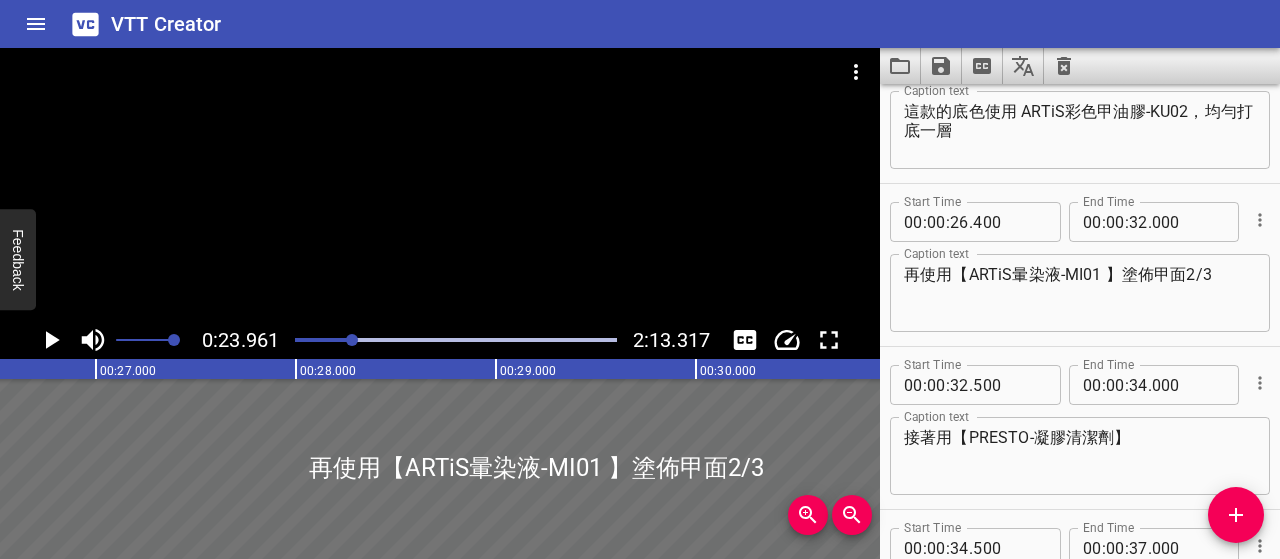scroll, scrollTop: 0, scrollLeft: 5106, axis: horizontal 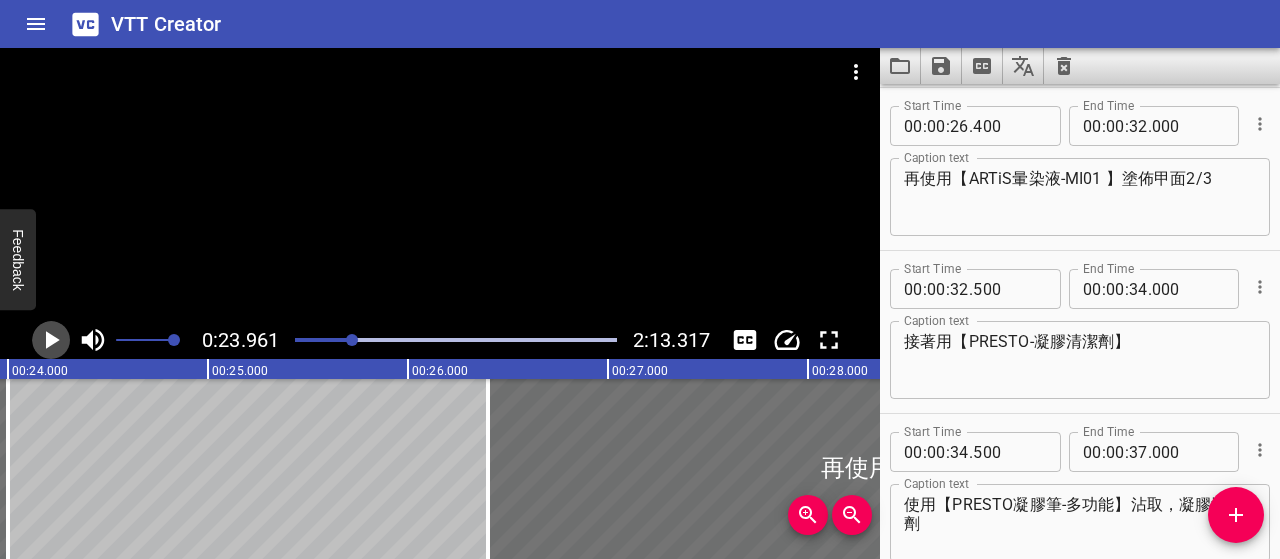 click 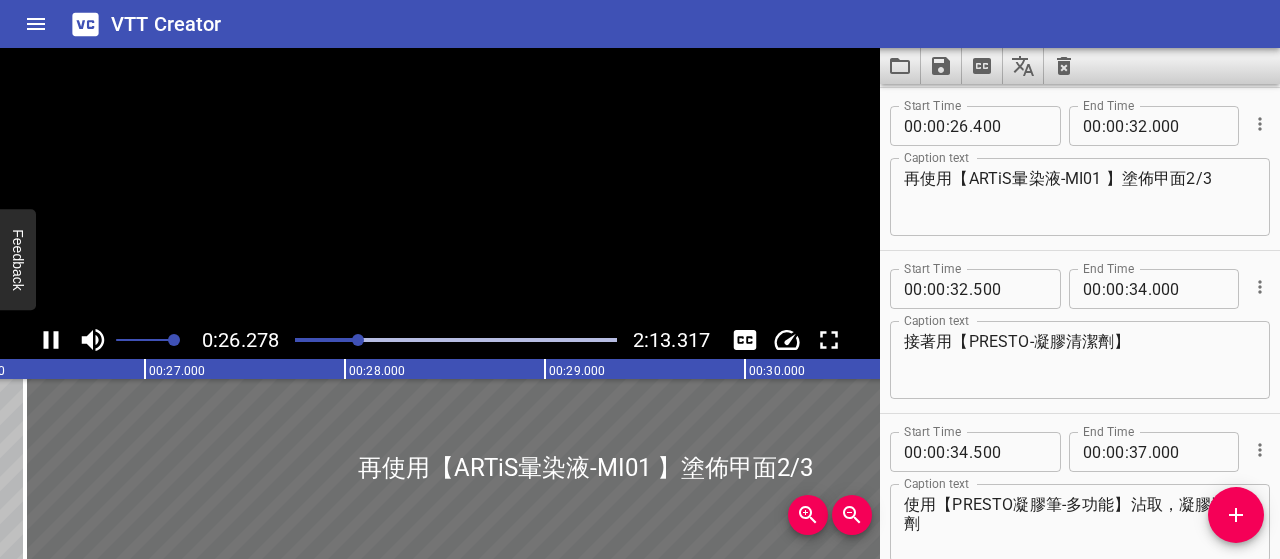 click 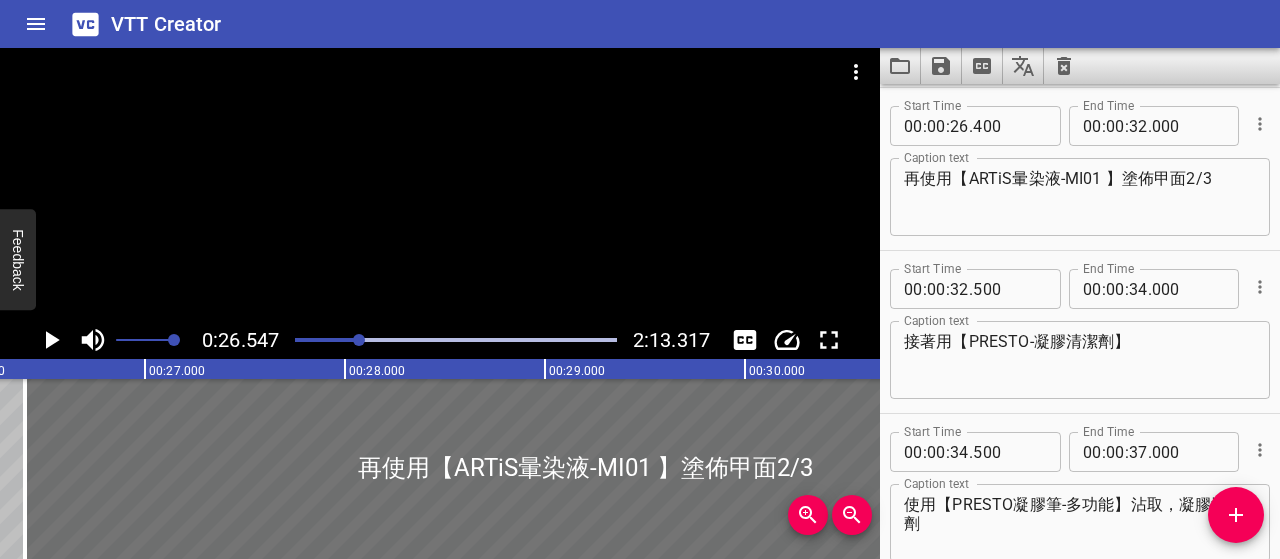 scroll, scrollTop: 0, scrollLeft: 5309, axis: horizontal 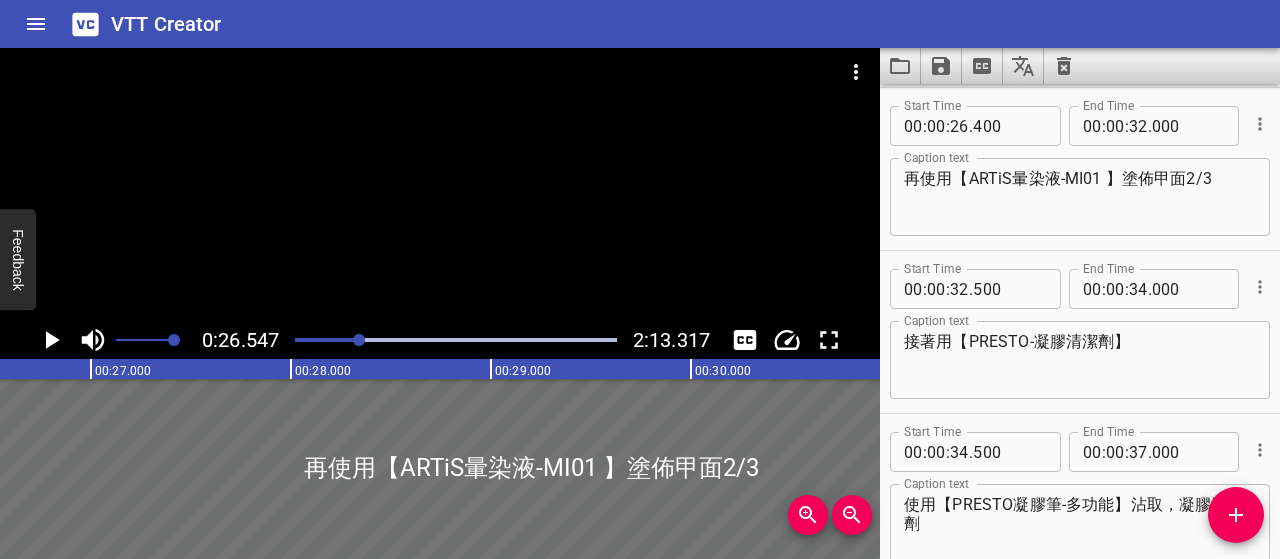 click on "再使用【ARTiS暈染液-MI01 】塗佈甲面2/3" at bounding box center [1080, 197] 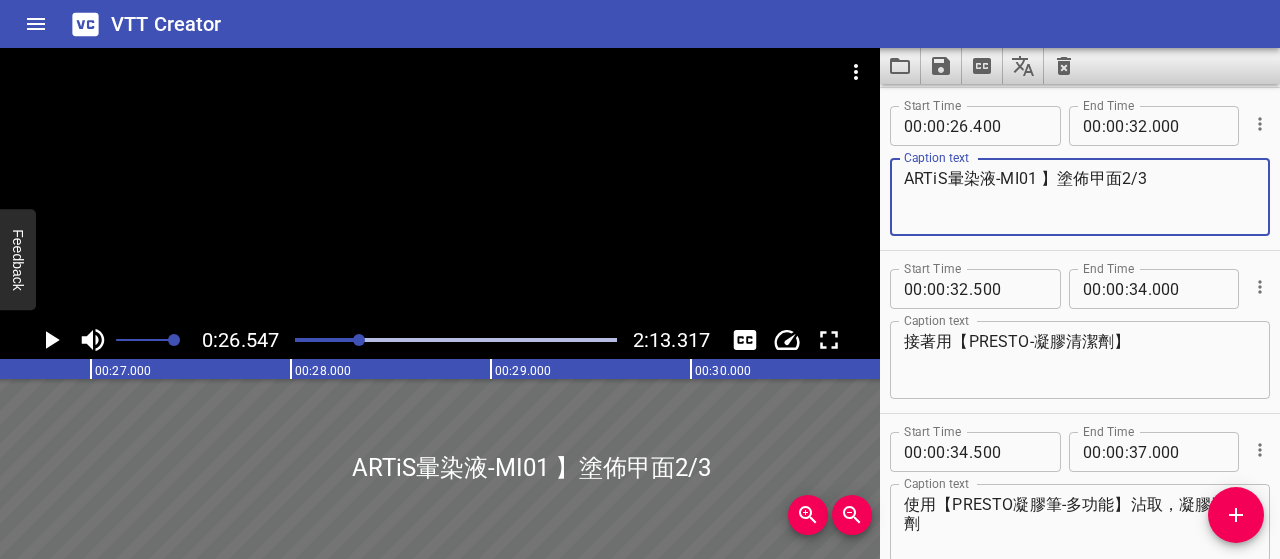drag, startPoint x: 1066, startPoint y: 178, endPoint x: 1042, endPoint y: 191, distance: 27.294687 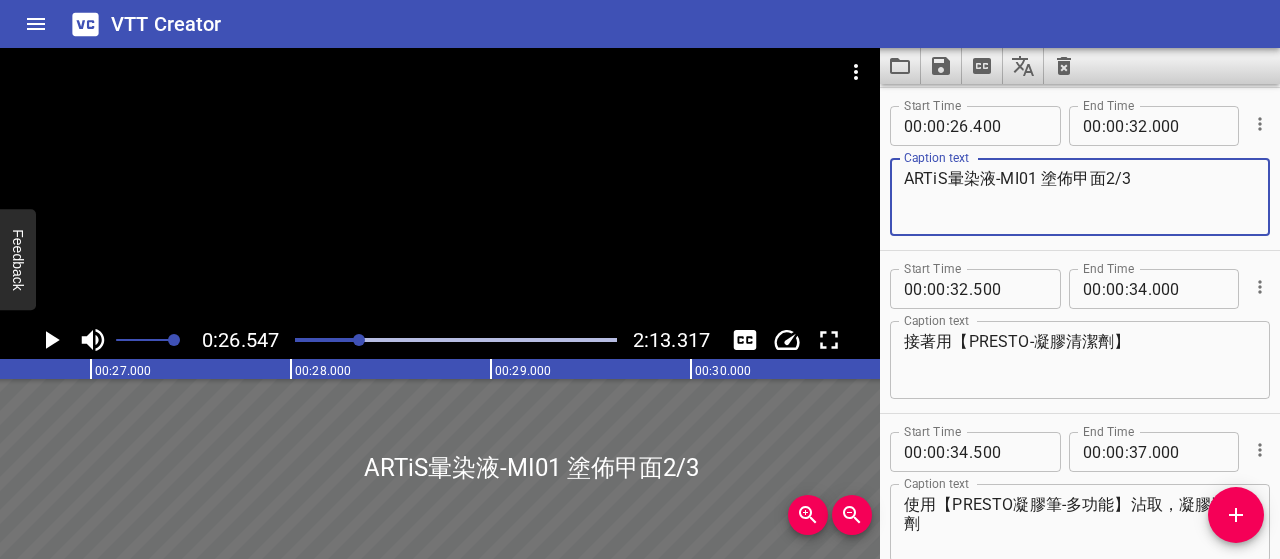 drag, startPoint x: 38, startPoint y: 359, endPoint x: 53, endPoint y: 359, distance: 15 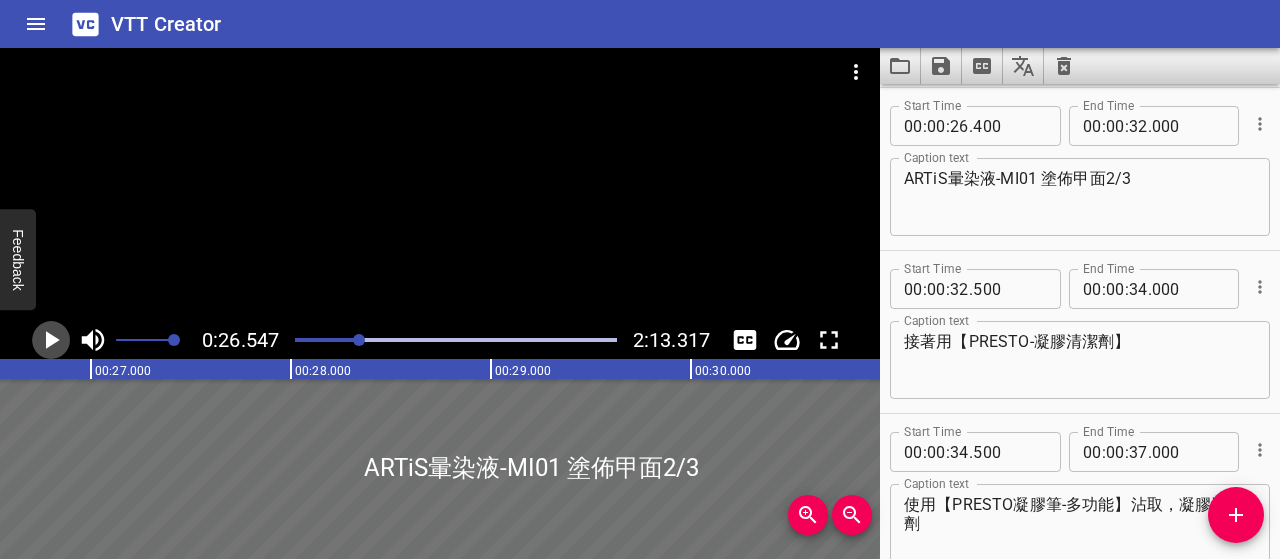 click 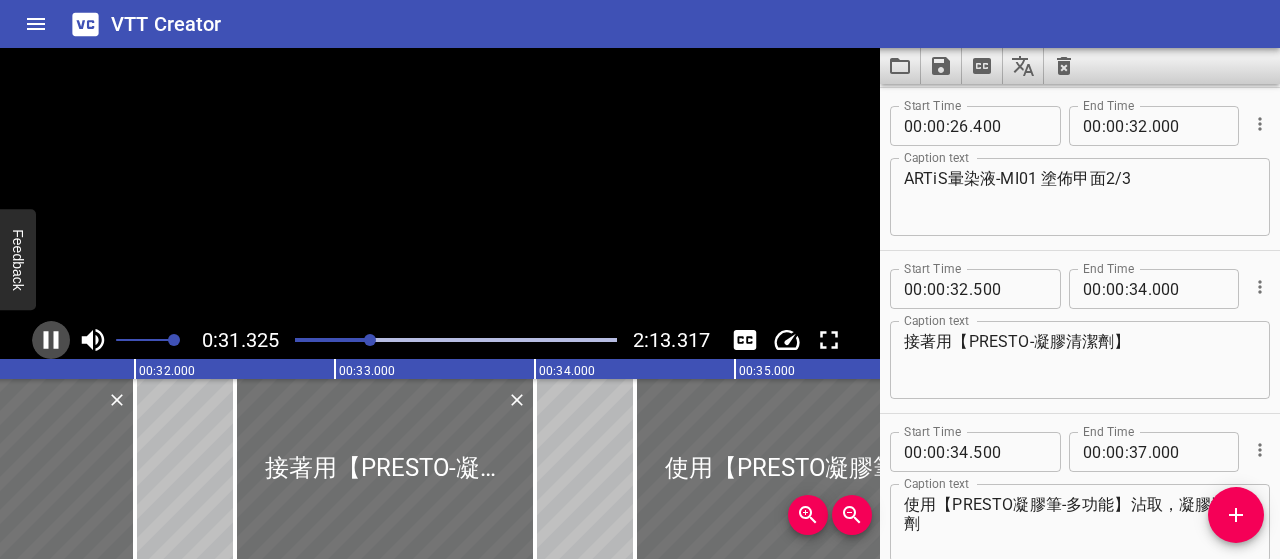 click 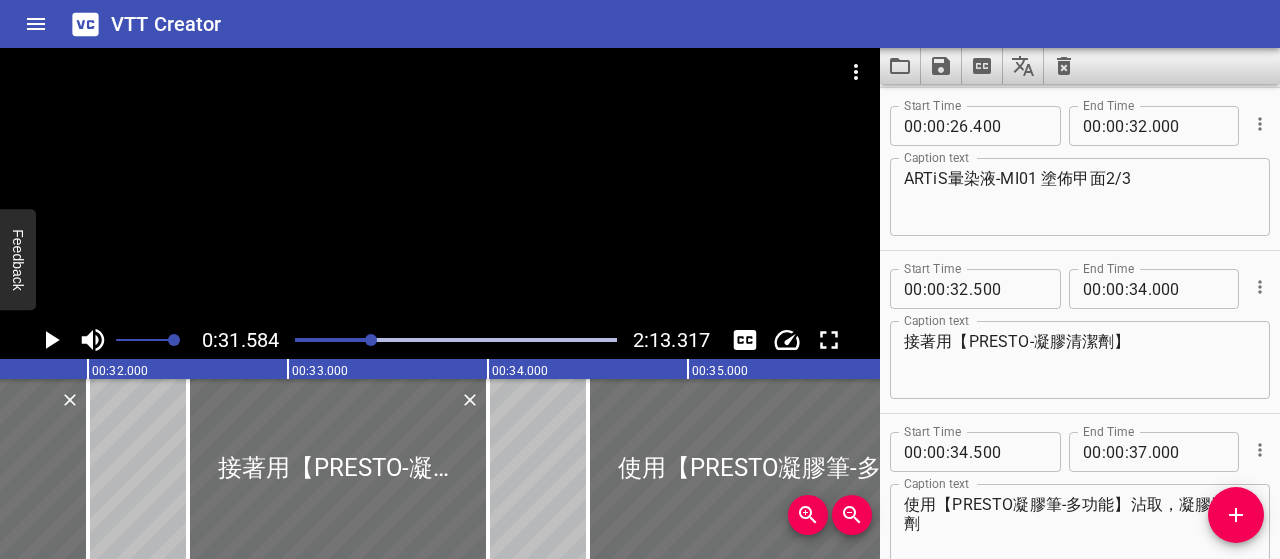 scroll, scrollTop: 0, scrollLeft: 6316, axis: horizontal 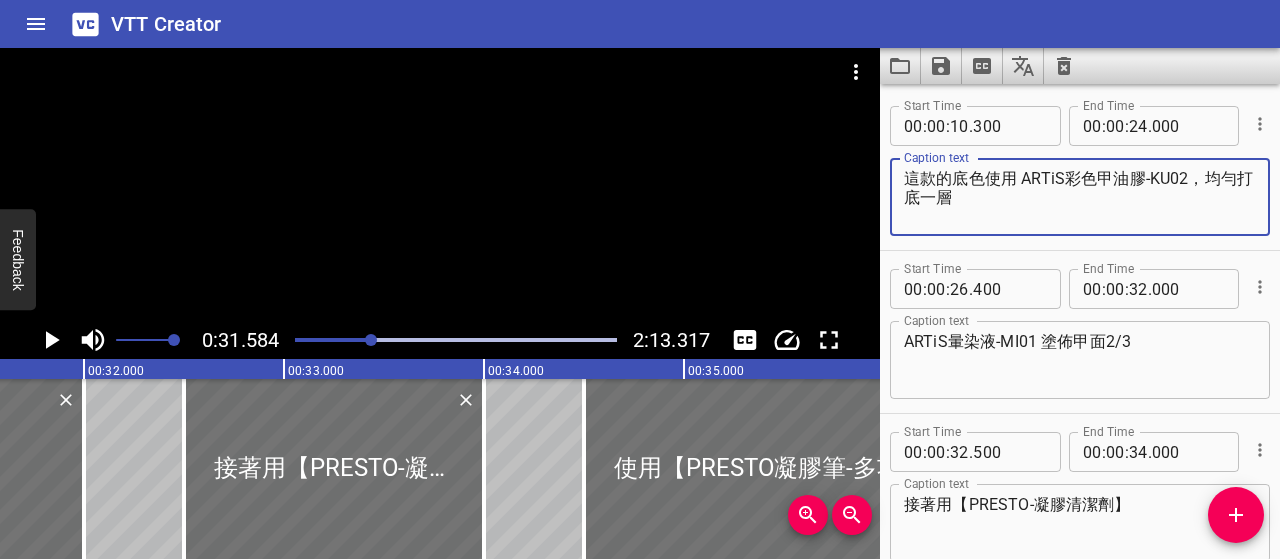 drag, startPoint x: 904, startPoint y: 174, endPoint x: 968, endPoint y: 191, distance: 66.21933 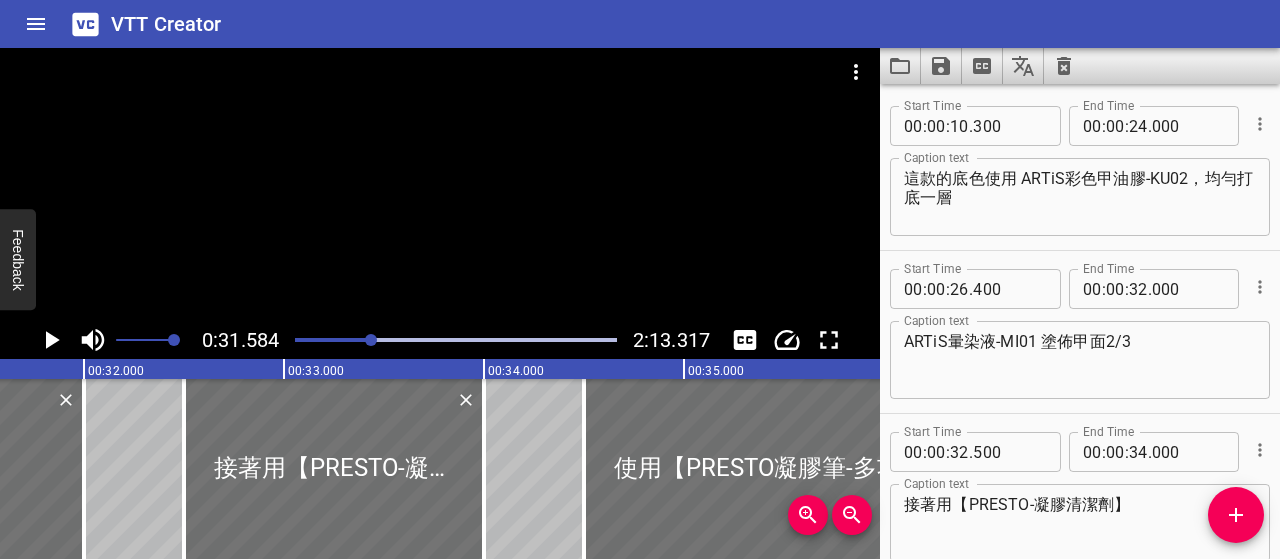 drag, startPoint x: 901, startPoint y: 341, endPoint x: 1125, endPoint y: 345, distance: 224.0357 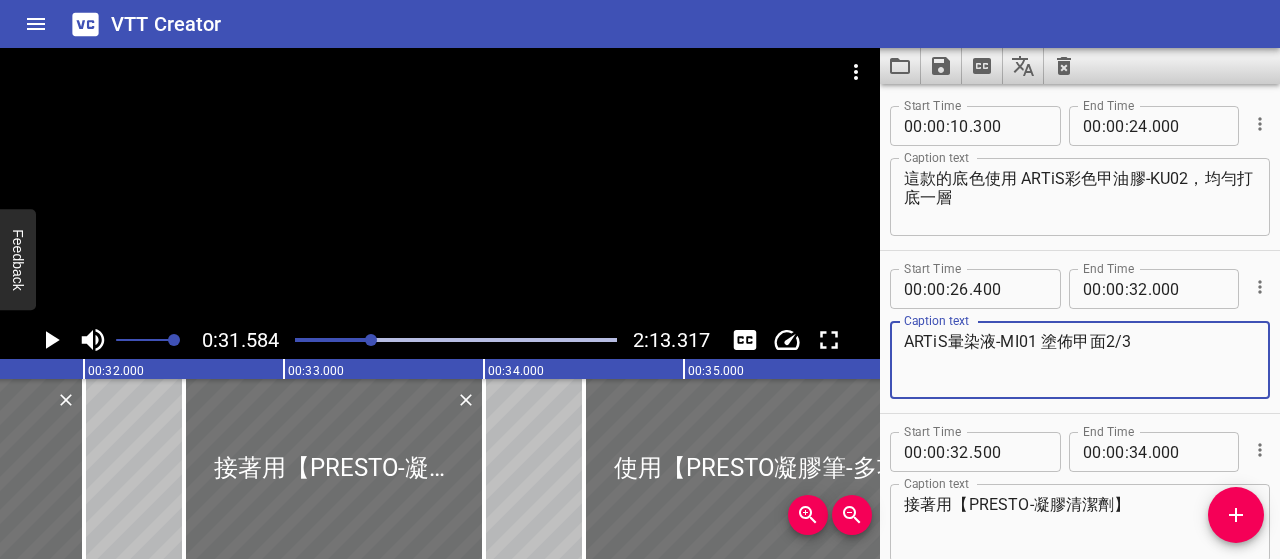 drag, startPoint x: 1132, startPoint y: 344, endPoint x: 895, endPoint y: 343, distance: 237.0021 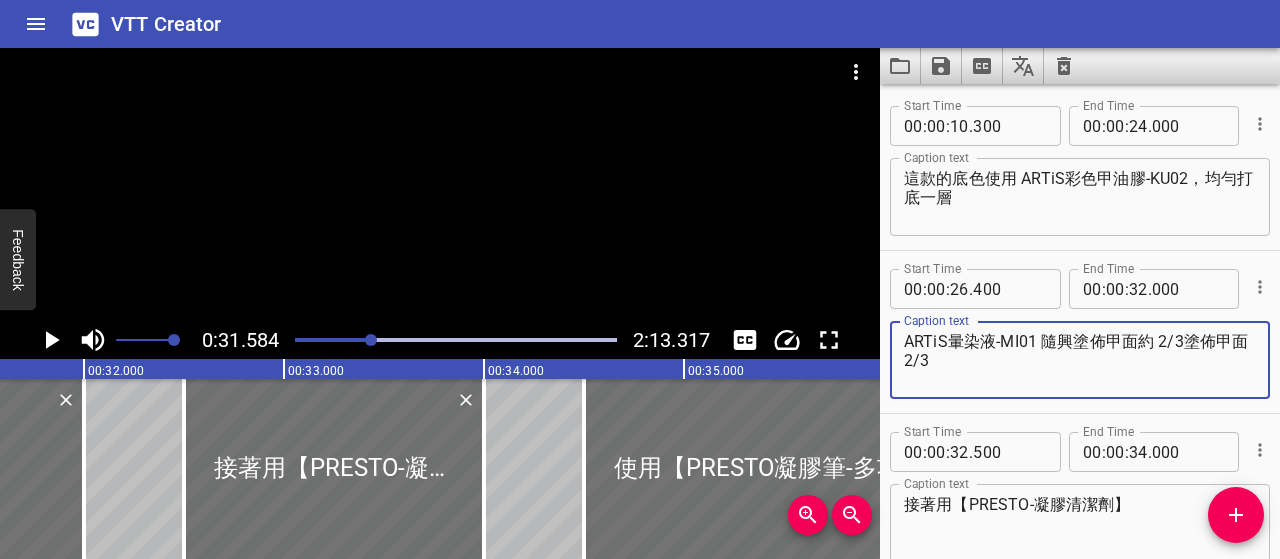 drag, startPoint x: 1187, startPoint y: 337, endPoint x: 1183, endPoint y: 358, distance: 21.377558 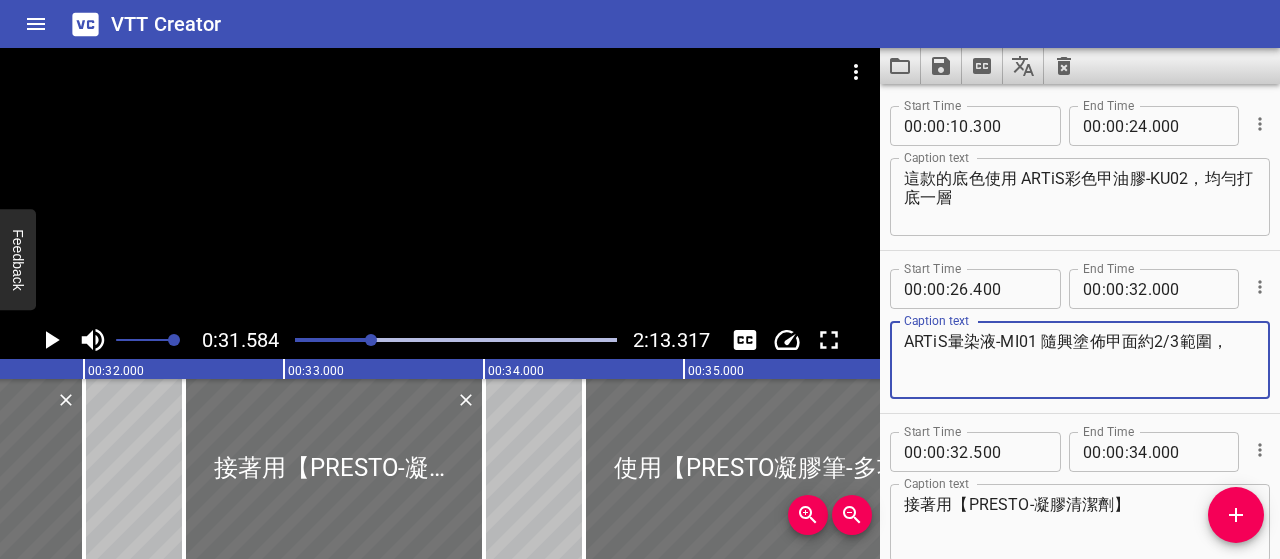 paste on "增添金屬質感的暈染效果" 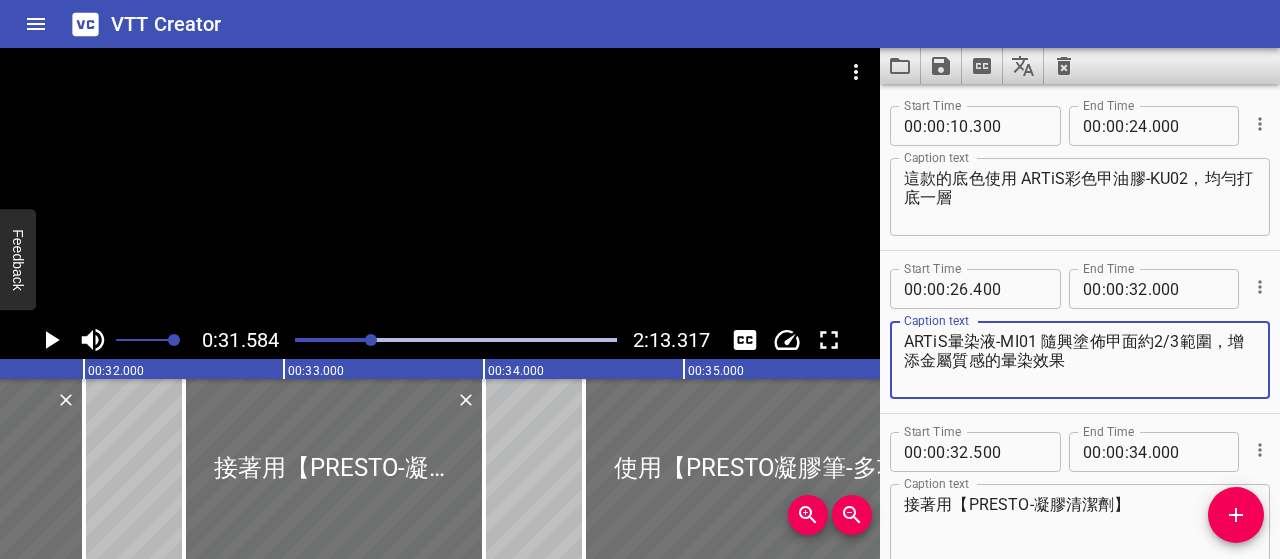 click on "ARTiS暈染液-MI01 隨興塗佈甲面約2/3範圍，增添金屬質感的暈染效果" at bounding box center [1080, 360] 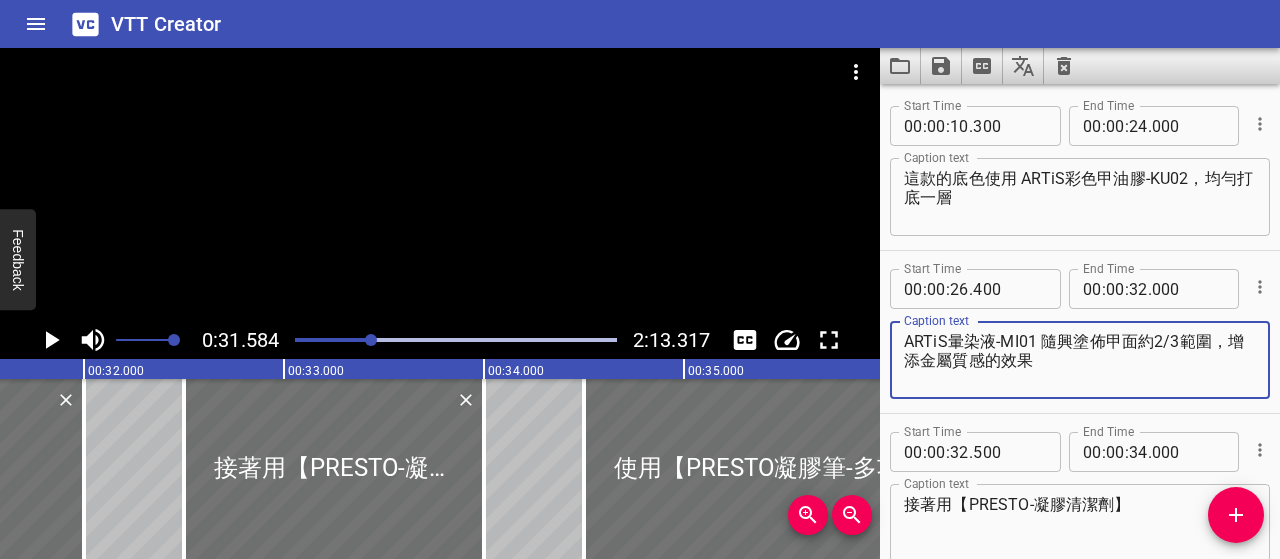 type on "ARTiS暈染液-MI01 隨興塗佈甲面約2/3範圍，增添金屬質感的效果" 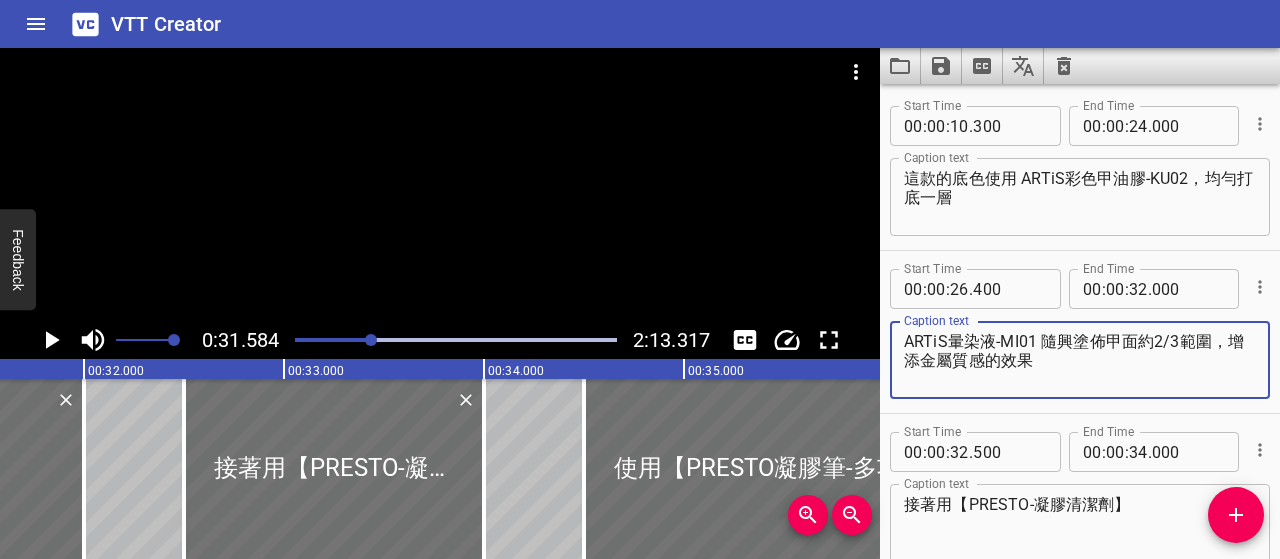 click 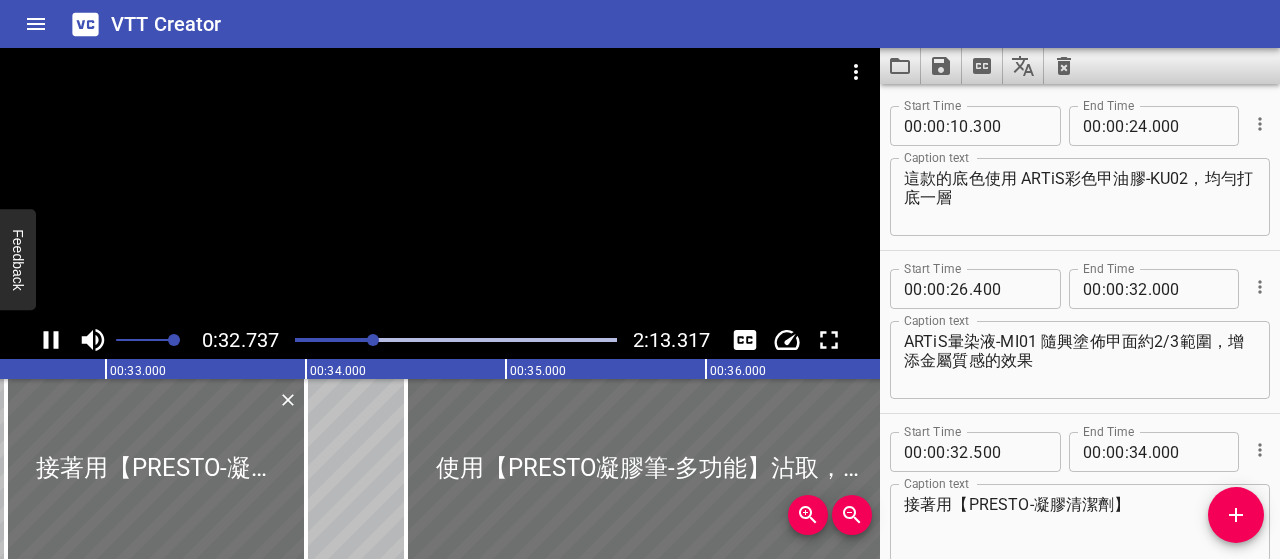 scroll, scrollTop: 0, scrollLeft: 6573, axis: horizontal 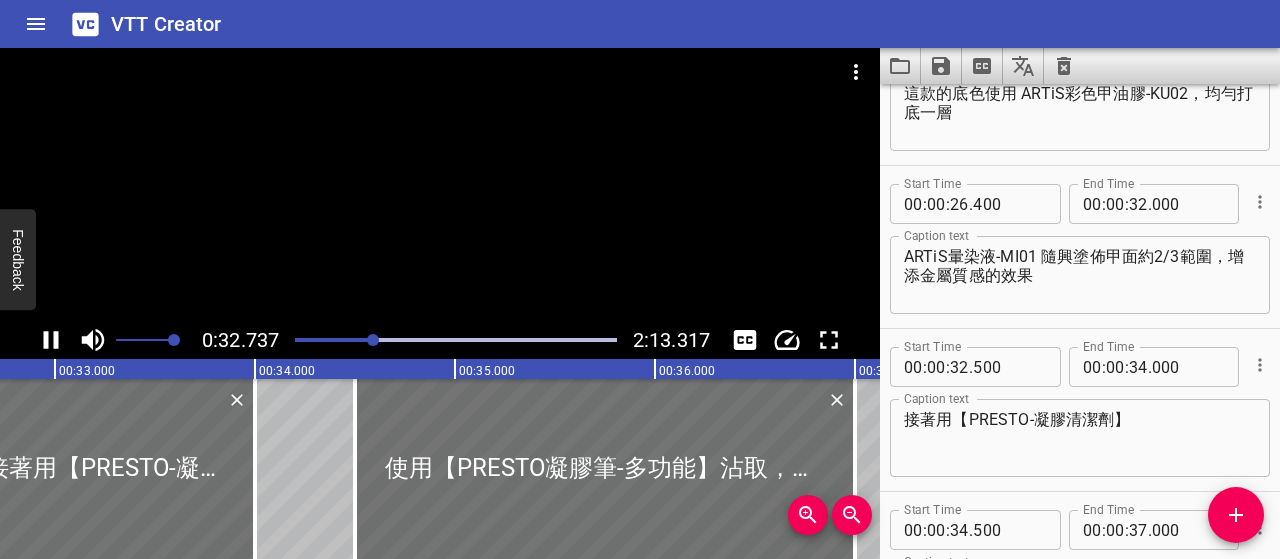 click 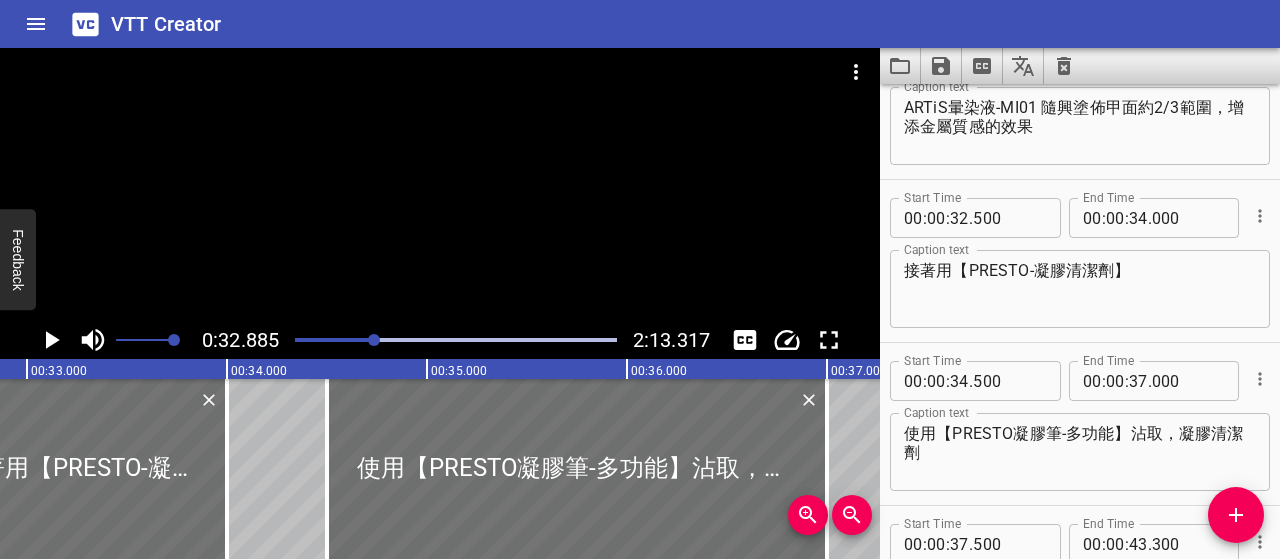 scroll, scrollTop: 0, scrollLeft: 6577, axis: horizontal 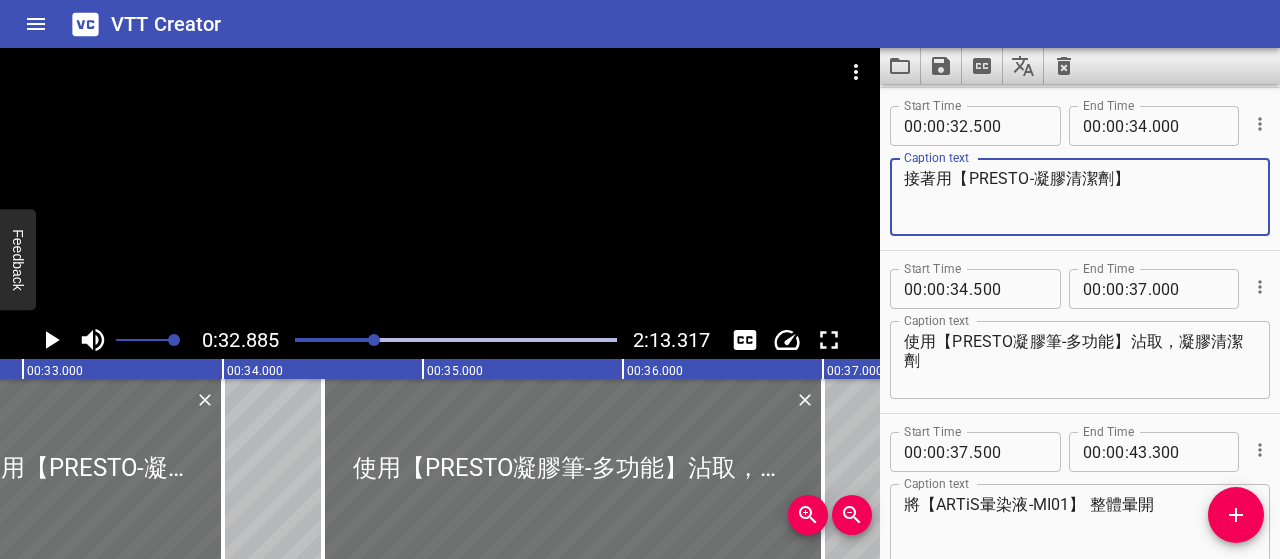 click on "接著用【PRESTO-凝膠清潔劑】" at bounding box center (1080, 197) 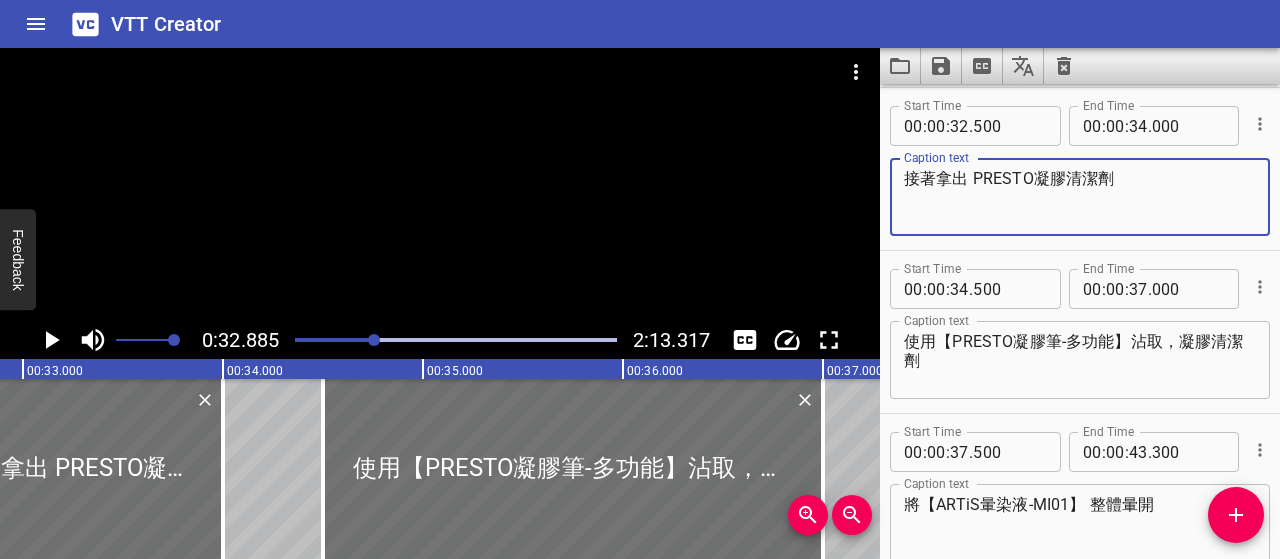 type on "接著拿出 PRESTO凝膠清潔劑" 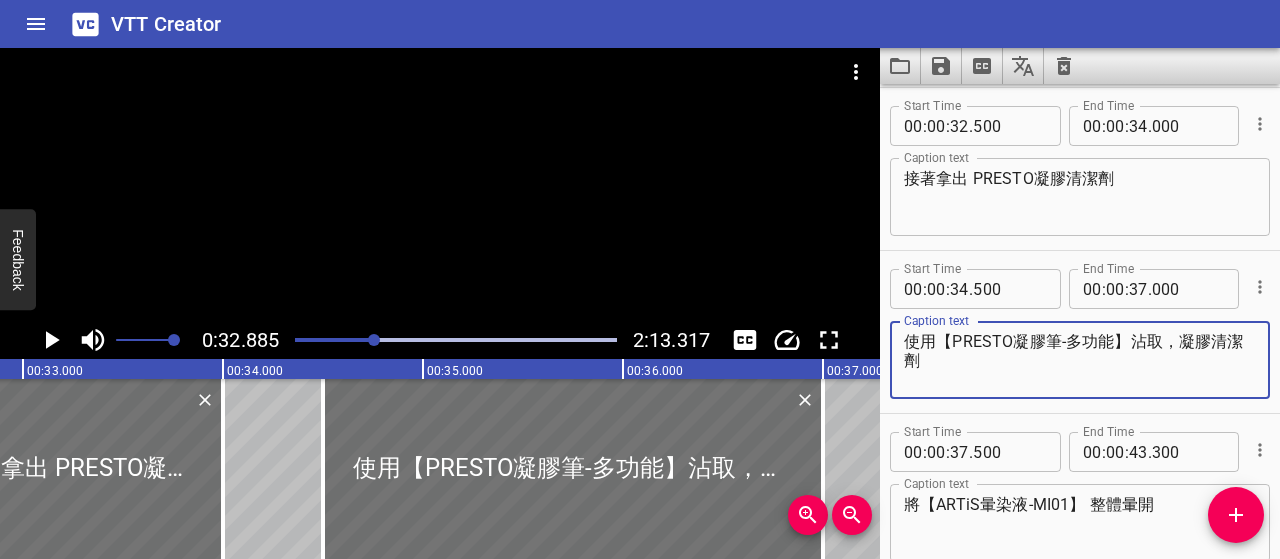 drag, startPoint x: 949, startPoint y: 342, endPoint x: 877, endPoint y: 337, distance: 72.1734 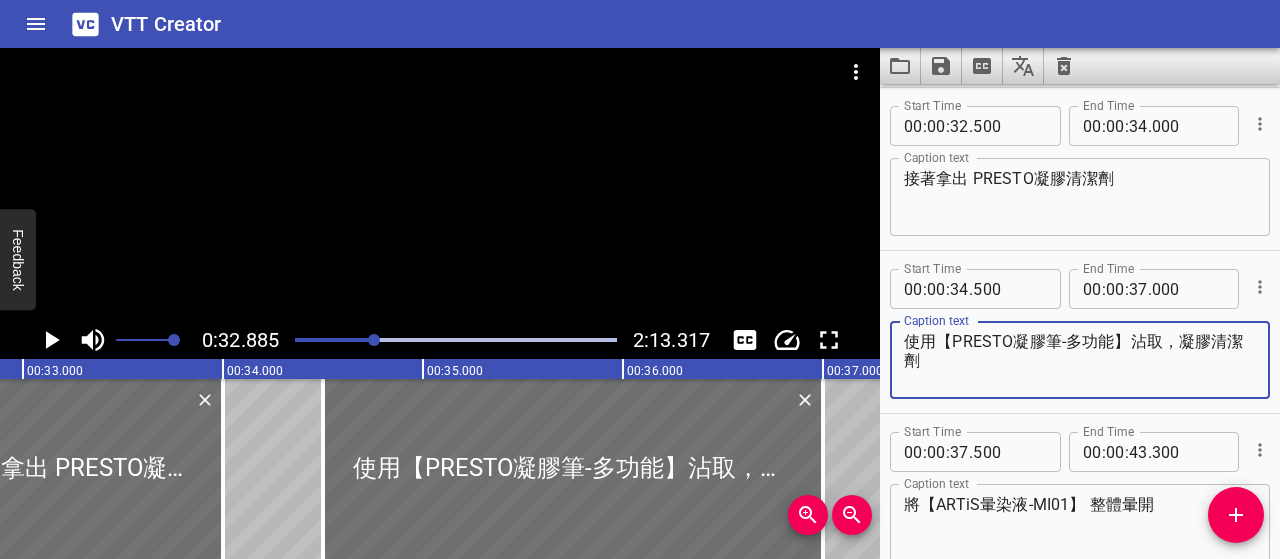 click on "0:32.885 2:13.317 00:00.000 00:01.000 00:02.000 00:03.000 00:04.000 00:05.000 00:06.000 00:07.000 00:08.000 00:09.000 00:10.000 00:11.000 00:12.000 00:13.000 00:14.000 00:15.000 00:16.000 00:17.000 00:18.000 00:19.000 00:20.000 00:21.000 00:22.000 00:23.000 00:24.000 00:25.000 00:25.000 00:26.000 00:27.000 00:28.000 00:29.000 00:30.000 00:31.000 00:32.000 00:33.000 00:34.000 00:35.000 00:36.000 00:37.000 00:38.000 00:39.000 00:40.000 00:41.000 00:42.000 00:43.000 00:44.000 00:45.000 00:46.000 00:47.000 00:48.000 00:49.000 00:50.000 00:50.000 00:51.000 00:52.000 00:53.000 00:54.000 00:55.000 00:56.000 00:57.000 00:58.000 00:59.000 01:00.000 01:01.000 01:02.000 01:03.000 01:04.000 01:05.000 01:06.000 01:07.000 01:08.000 01:09.000 01:10.000 01:11.000 01:12.000 01:13.000 01:14.000 01:15.000 01:15.000 01:16.000 01:17.000 01:18.000 01:19.000 01:20.000 01:21.000 01:22.000 01:23.000 01:24.000 01:25.000 01:26.000 01:27.000 01:28.000 01:29.000 01:30.000 01:31.000 01:32.000 01:33.000 01:34.000 01:35.000 01:36.000 完成" at bounding box center (640, 303) 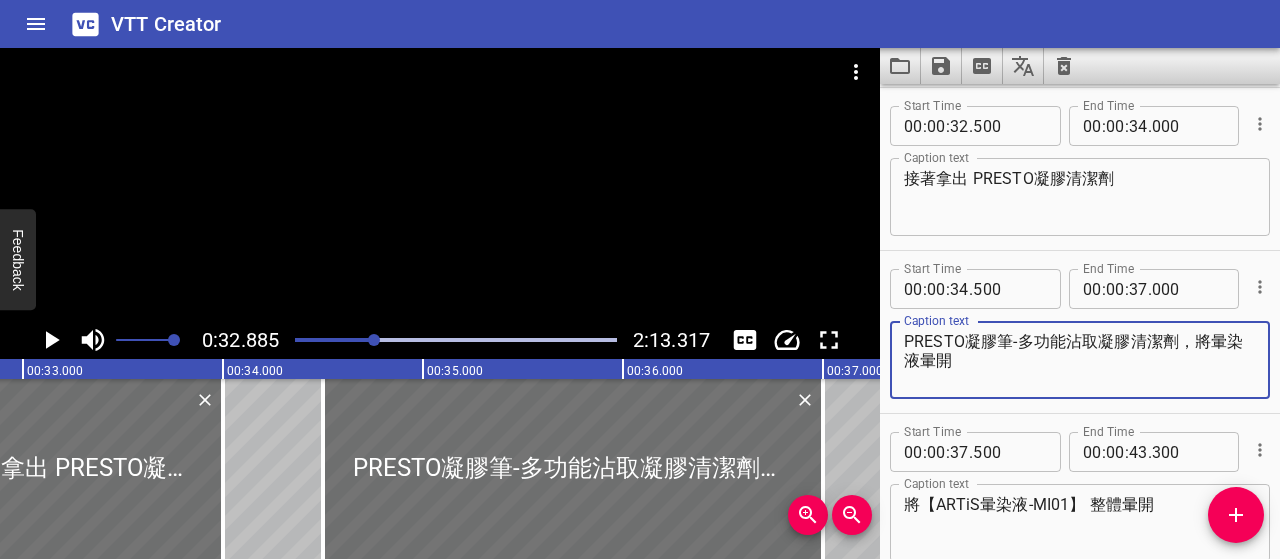 type on "PRESTO凝膠筆-多功能沾取凝膠清潔劑，將暈染液暈開" 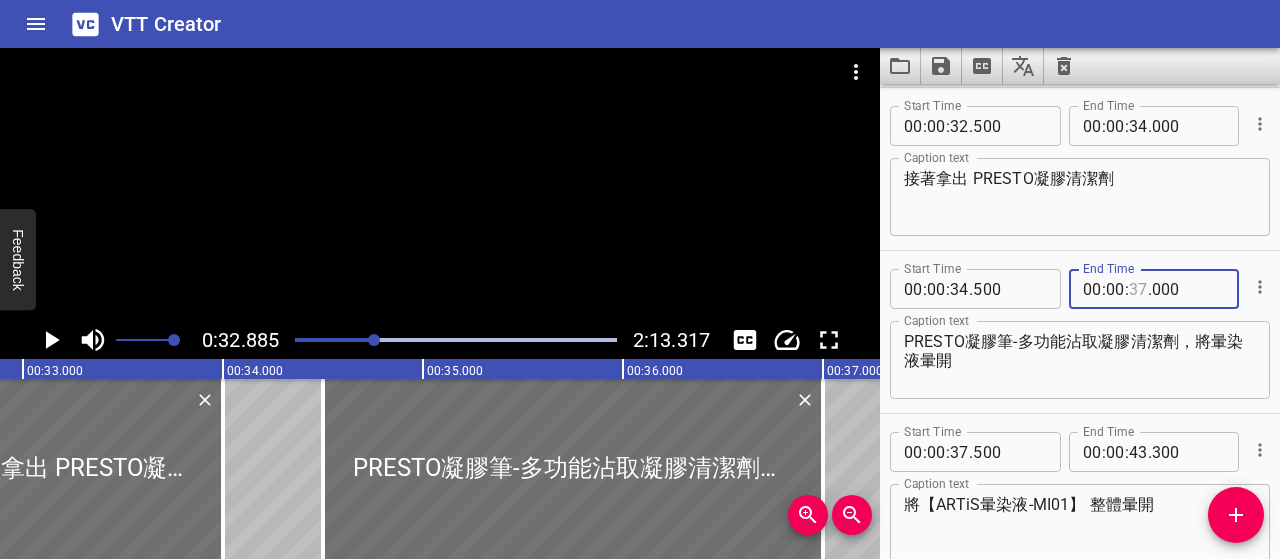 click at bounding box center [1138, 289] 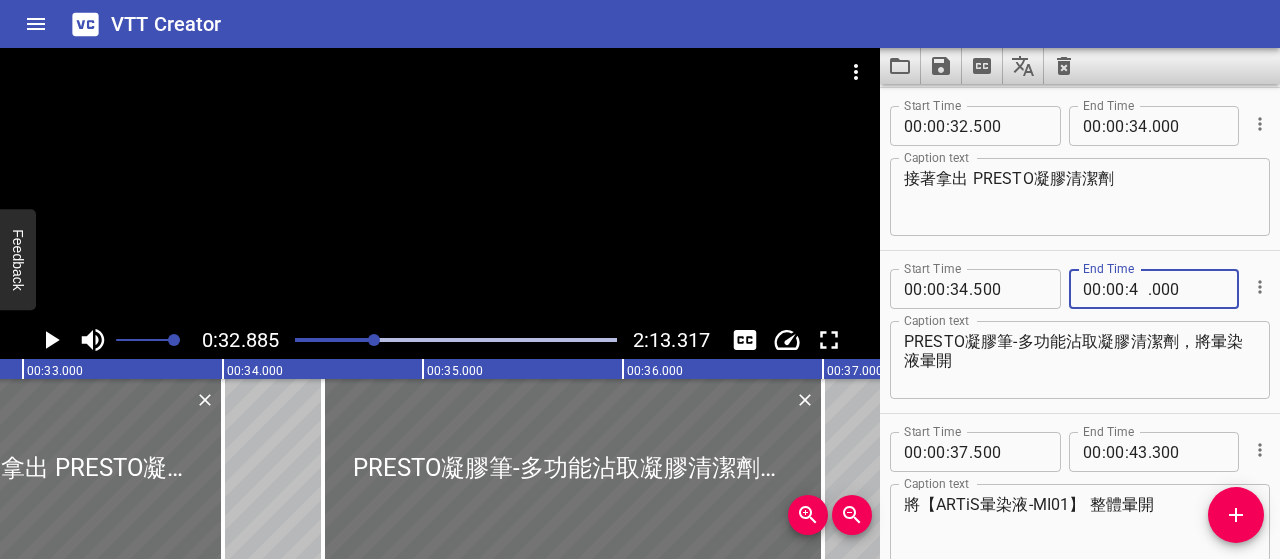 type on "43" 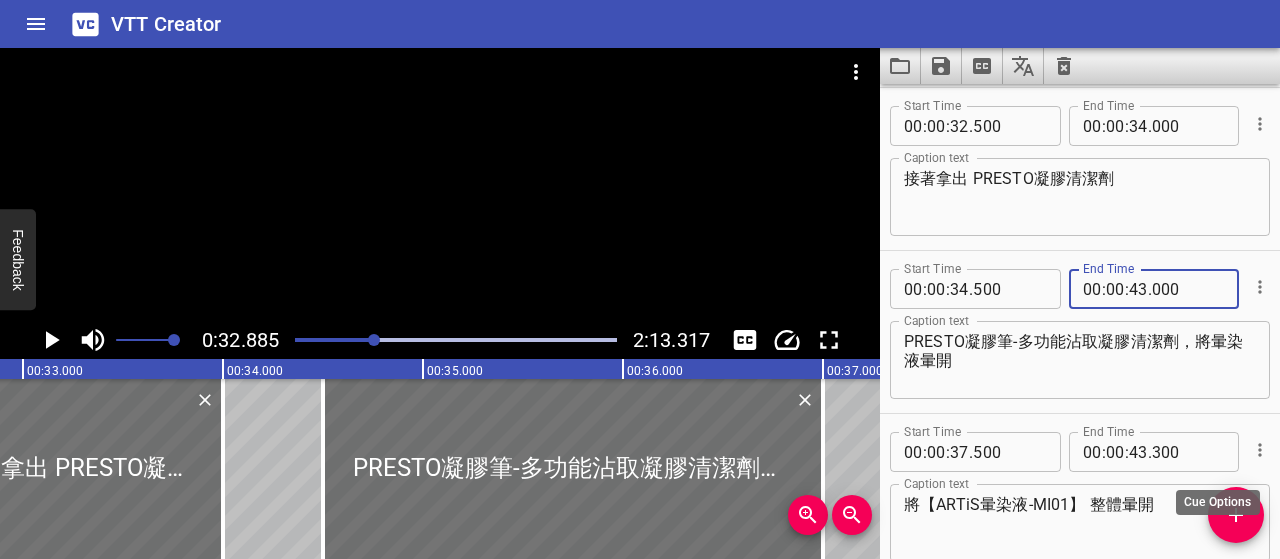 type on "000" 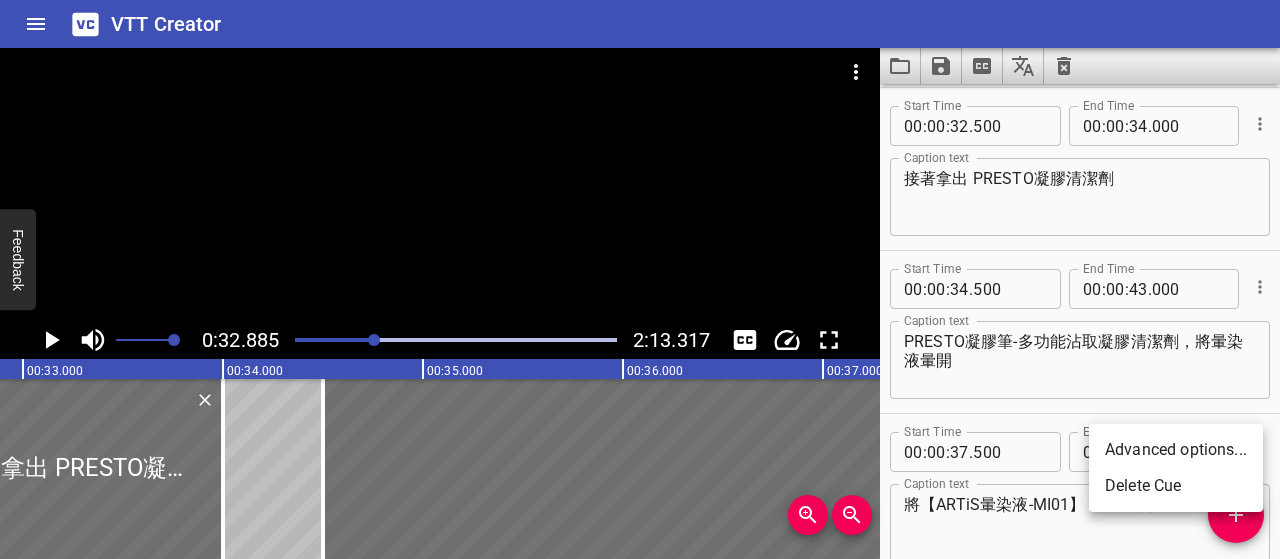 click on "Delete Cue" at bounding box center [1176, 486] 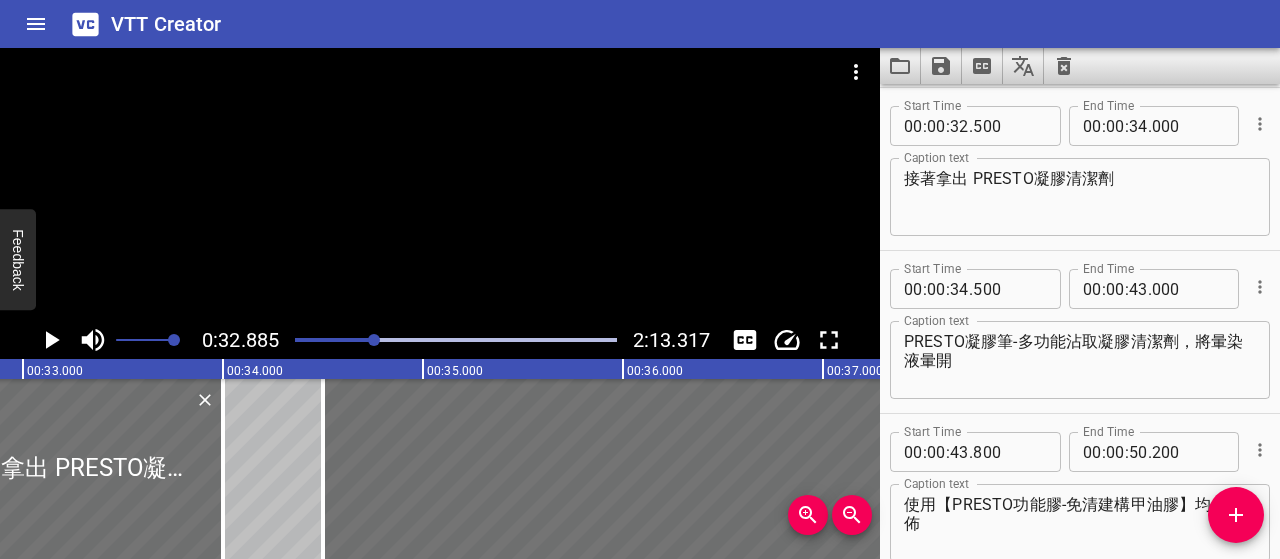click on "VTT Creator" at bounding box center [640, 24] 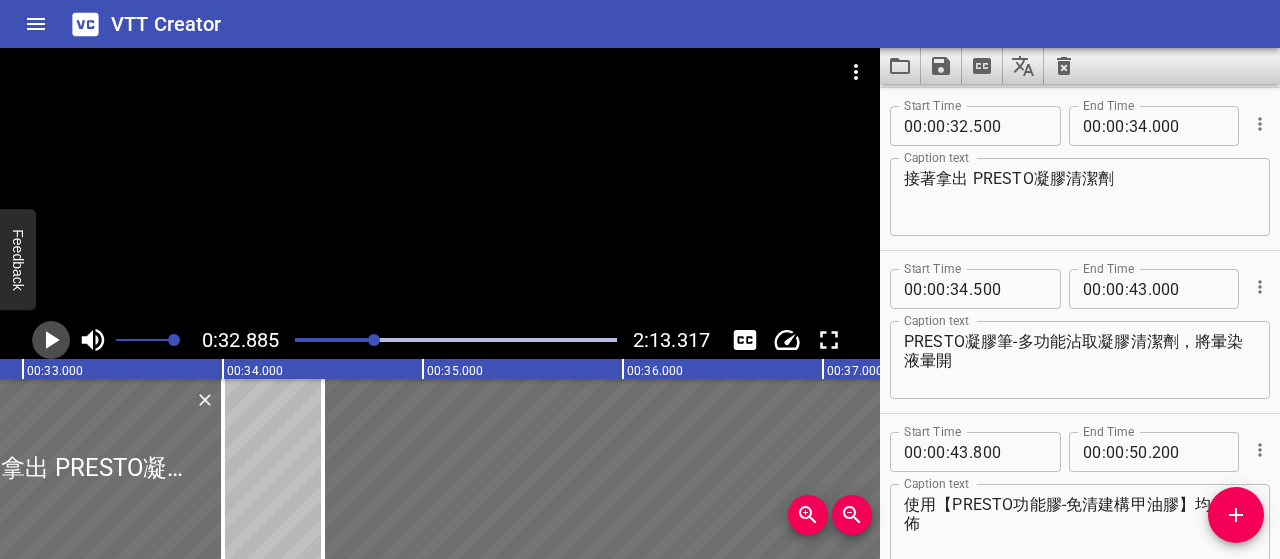 click 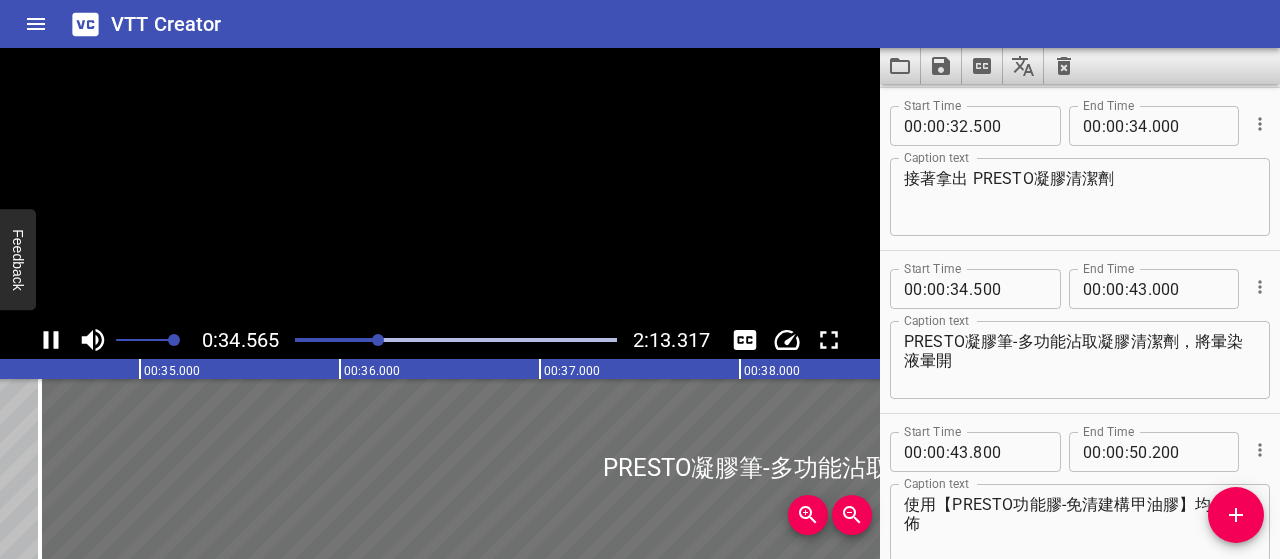 scroll, scrollTop: 0, scrollLeft: 6912, axis: horizontal 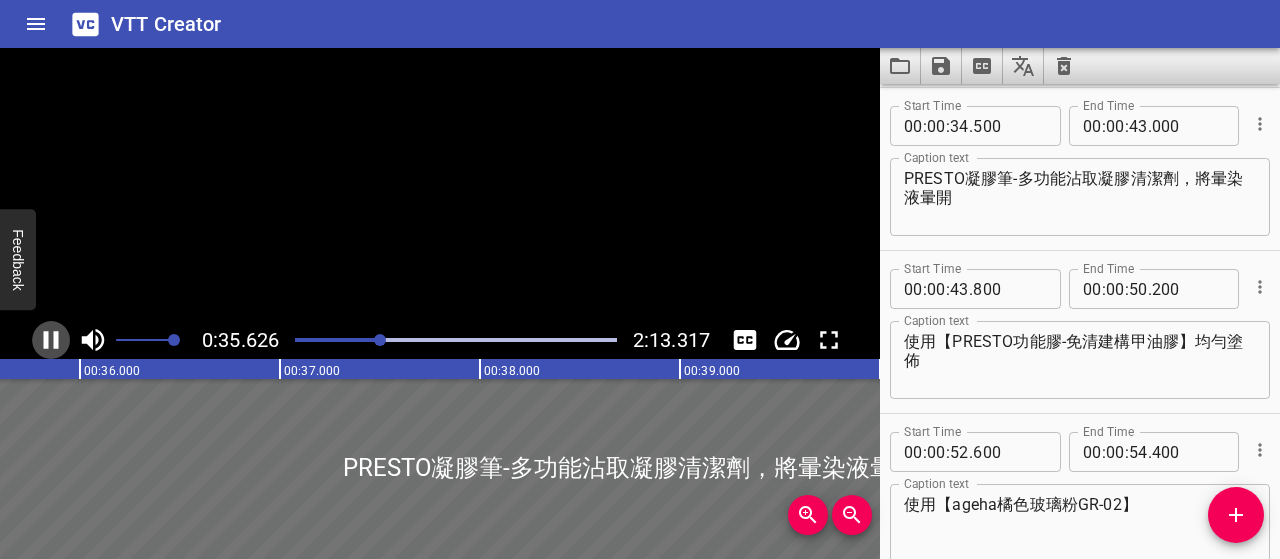 click 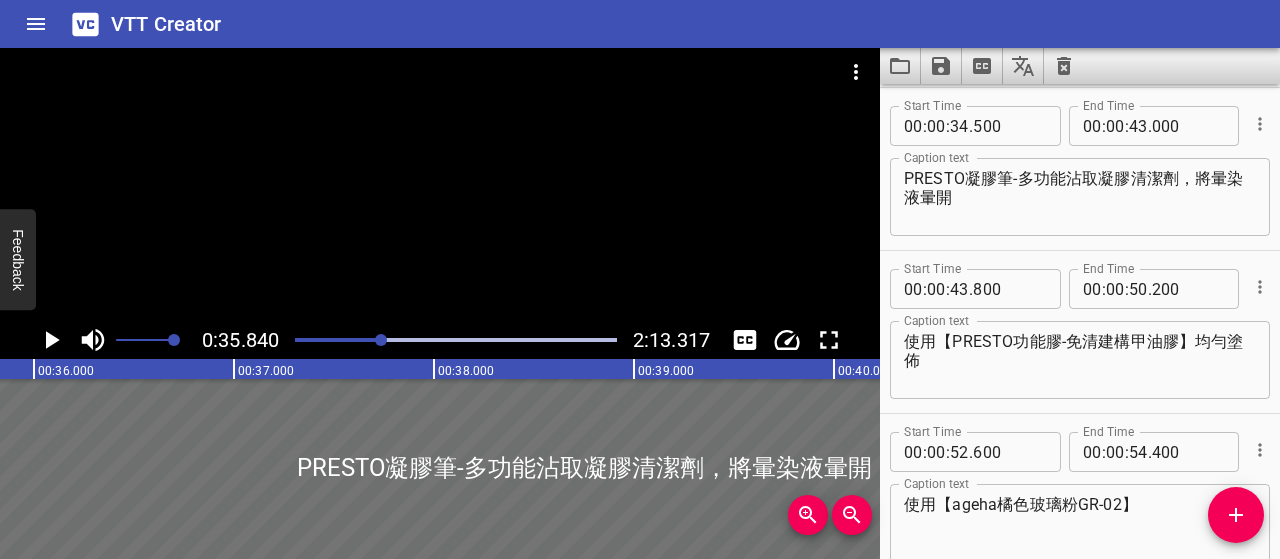 scroll, scrollTop: 0, scrollLeft: 7168, axis: horizontal 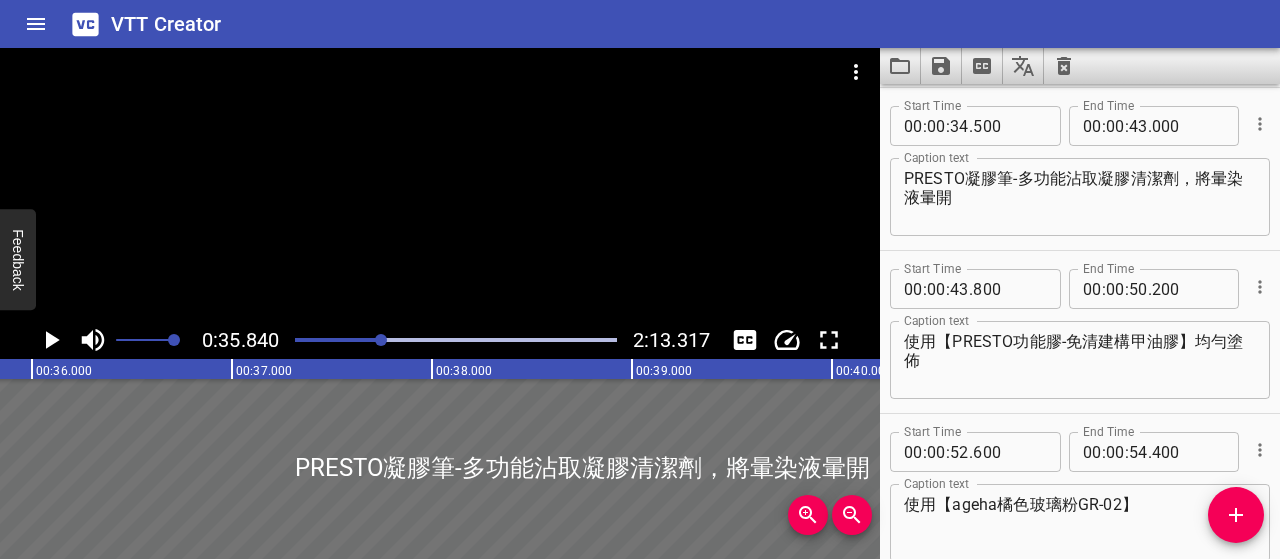 click on "PRESTO凝膠筆-多功能沾取凝膠清潔劑，將暈染液暈開" at bounding box center [1080, 197] 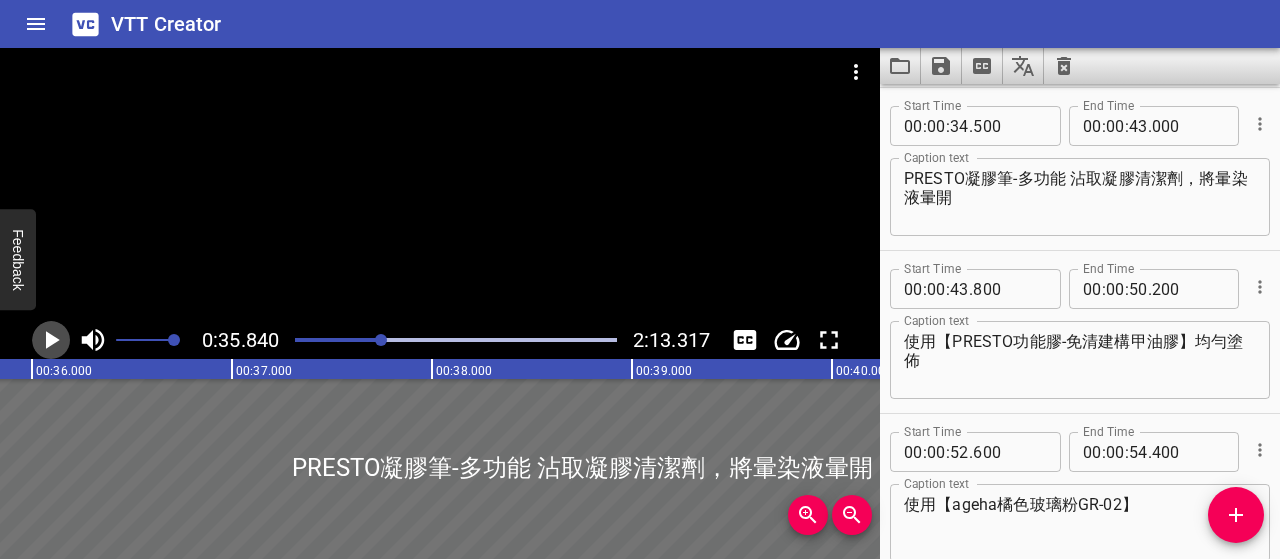 click 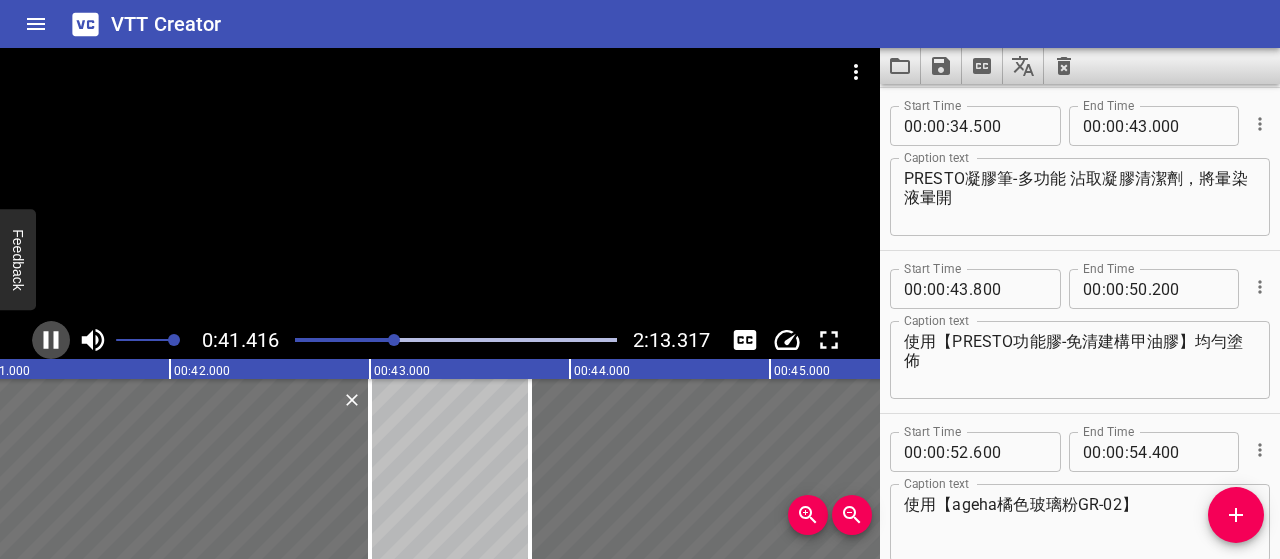 click 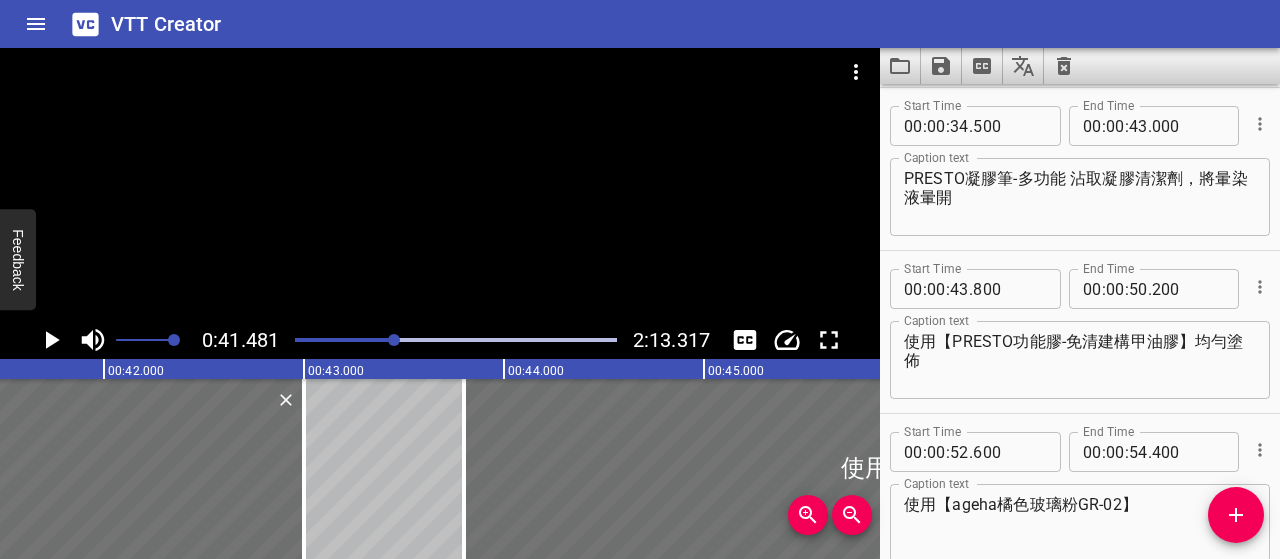 click on "PRESTO凝膠筆-多功能 沾取凝膠清潔劑，將暈染液暈開" at bounding box center [1080, 197] 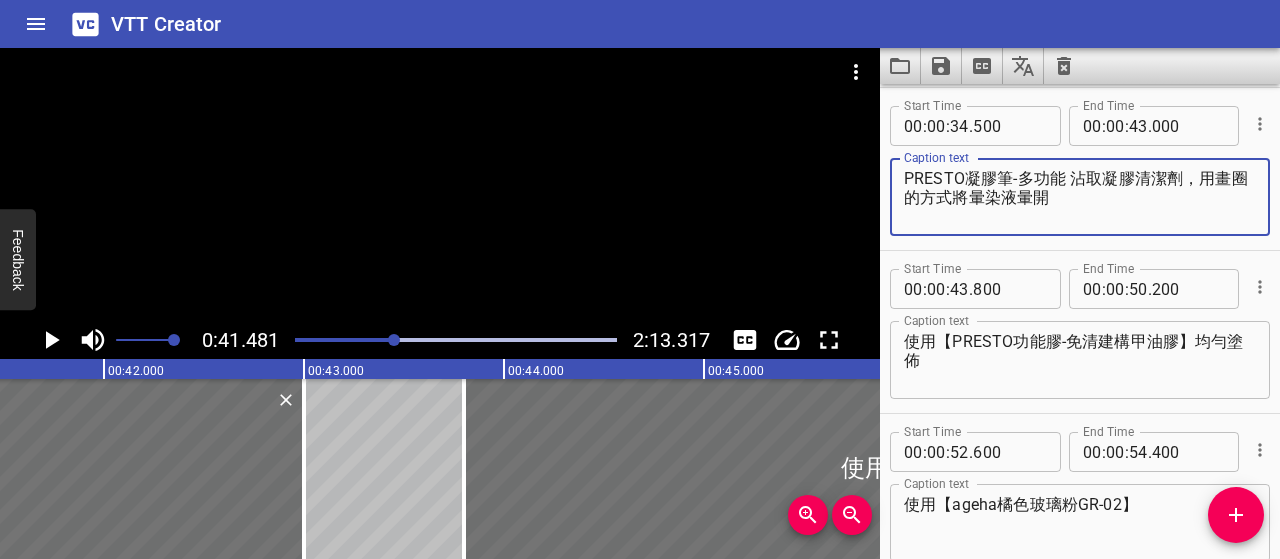 type on "PRESTO凝膠筆-多功能 沾取凝膠清潔劑，用畫圈的方式將暈染液暈開" 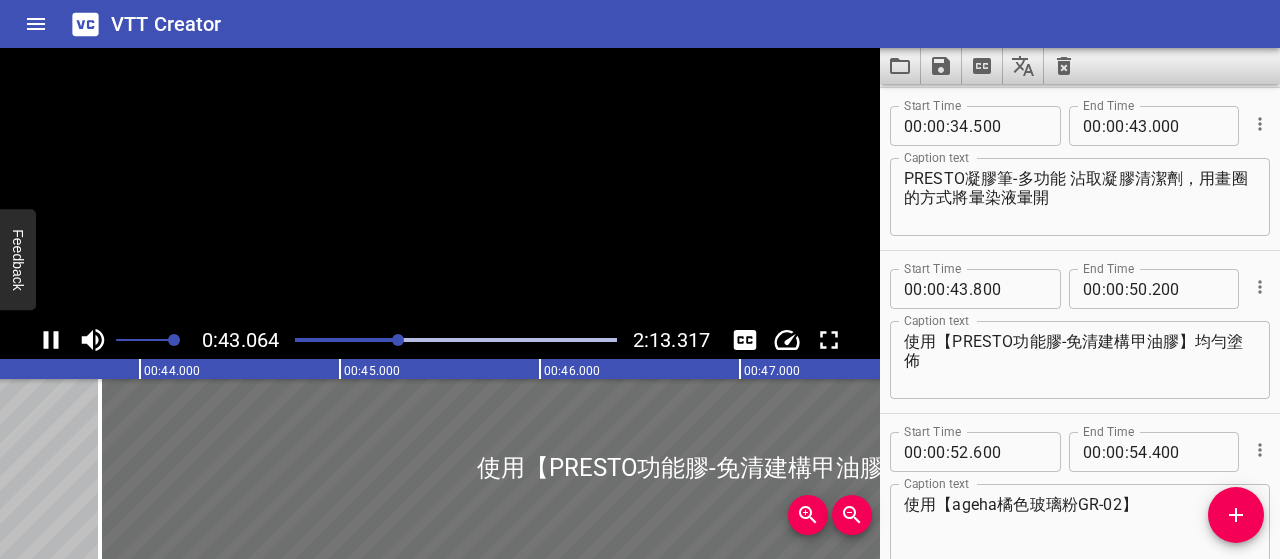 click 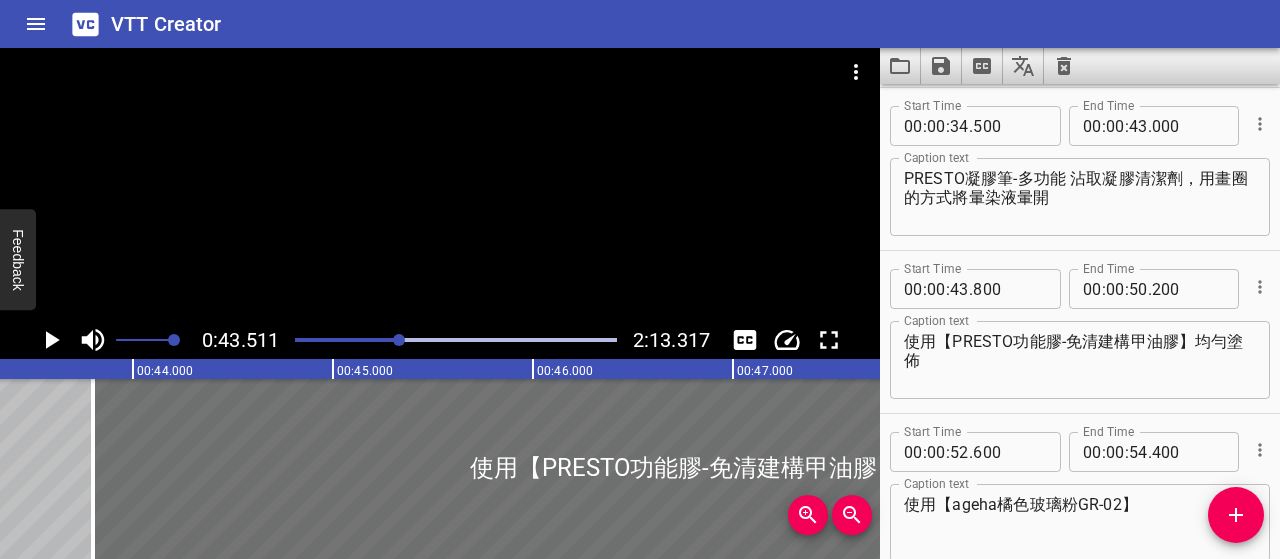 scroll, scrollTop: 0, scrollLeft: 8702, axis: horizontal 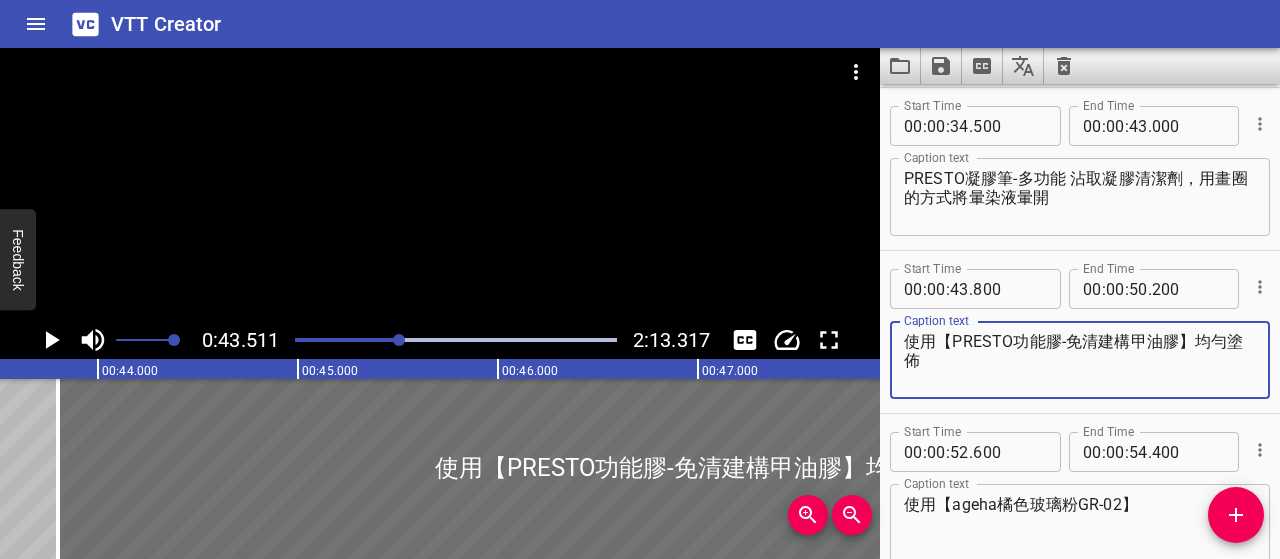 click on "使用【PRESTO功能膠-免清建構甲油膠】均勻塗佈" at bounding box center (1080, 360) 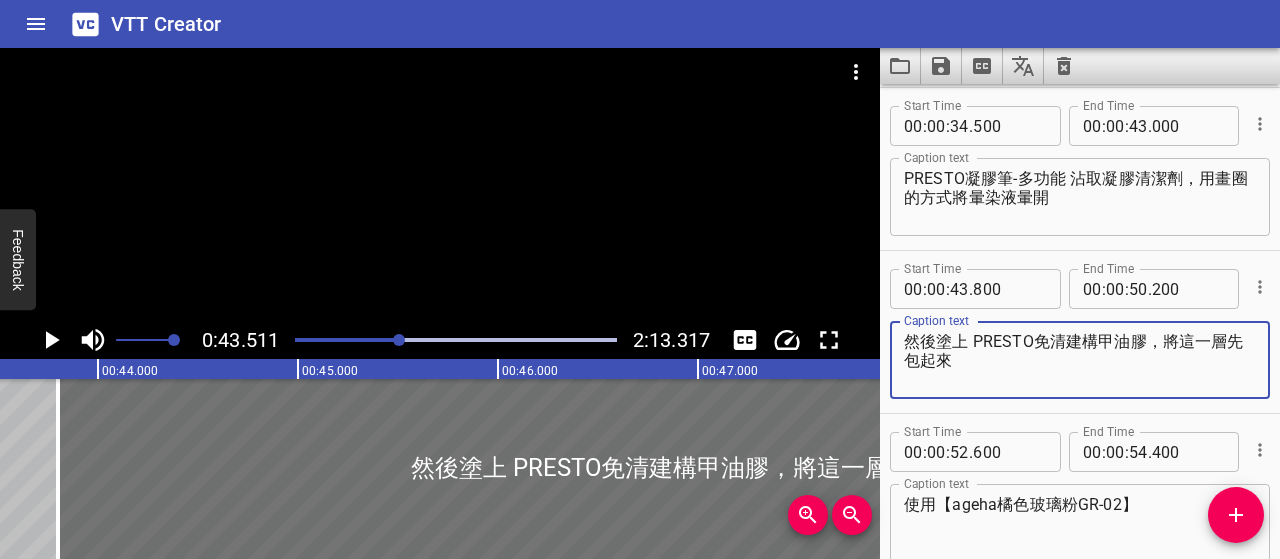 type on "然後塗上 PRESTO免清建構甲油膠，將這一層先包起來" 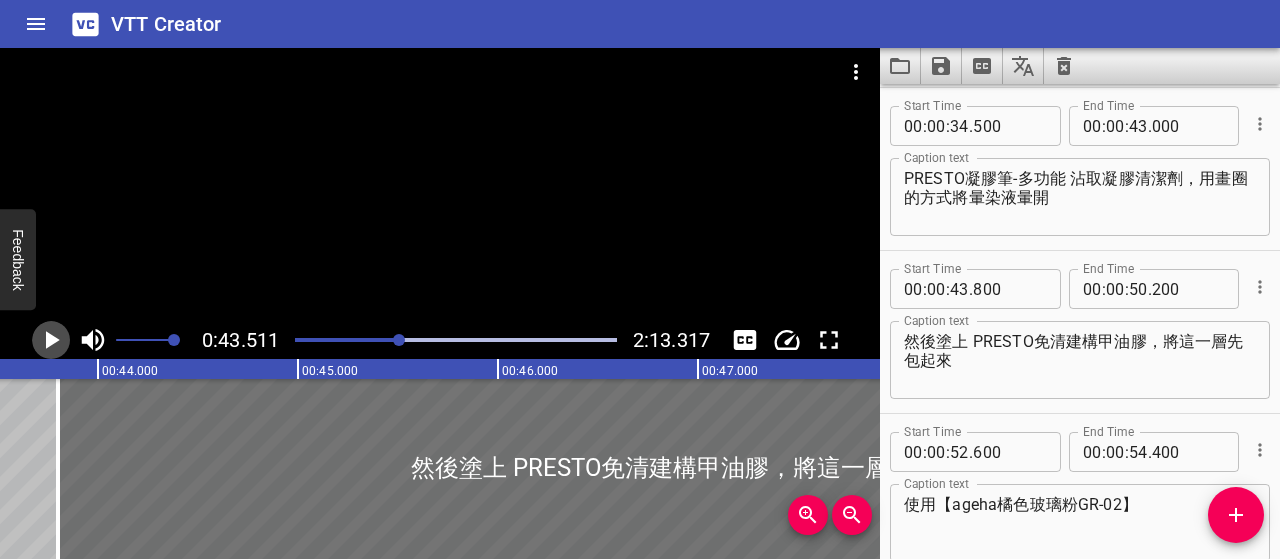 click 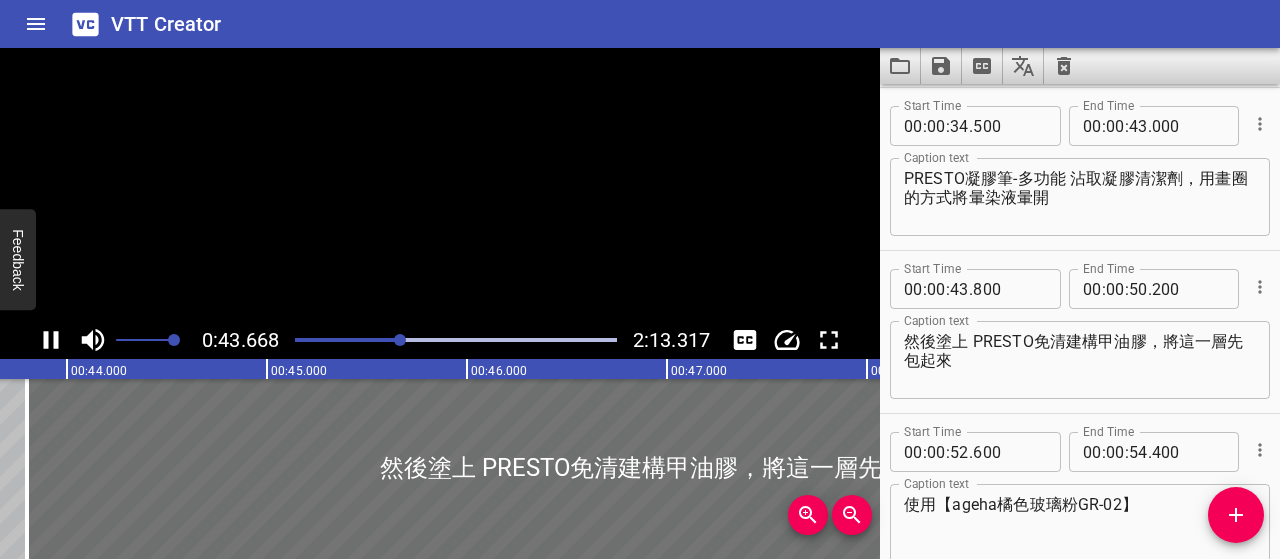 scroll, scrollTop: 0, scrollLeft: 8781, axis: horizontal 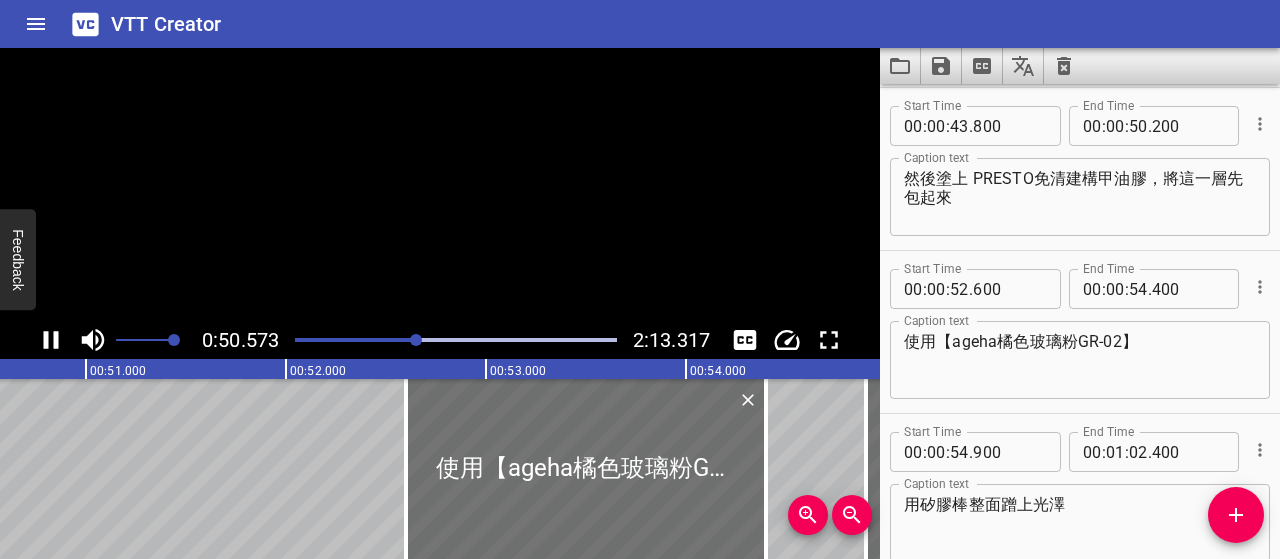 drag, startPoint x: 48, startPoint y: 339, endPoint x: 44, endPoint y: 354, distance: 15.524175 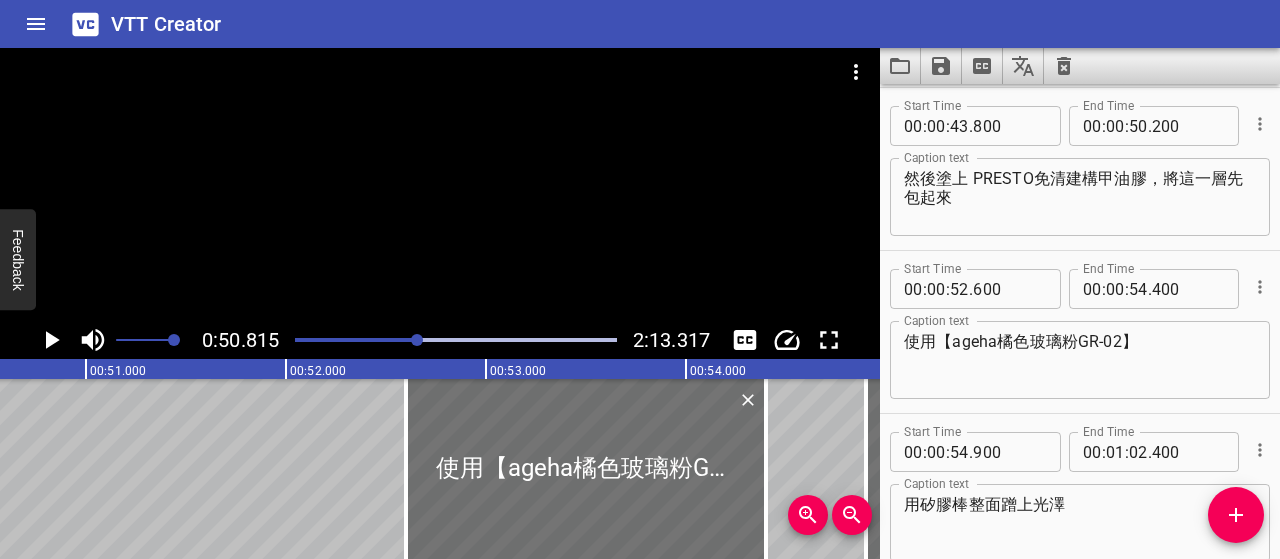 scroll, scrollTop: 0, scrollLeft: 10162, axis: horizontal 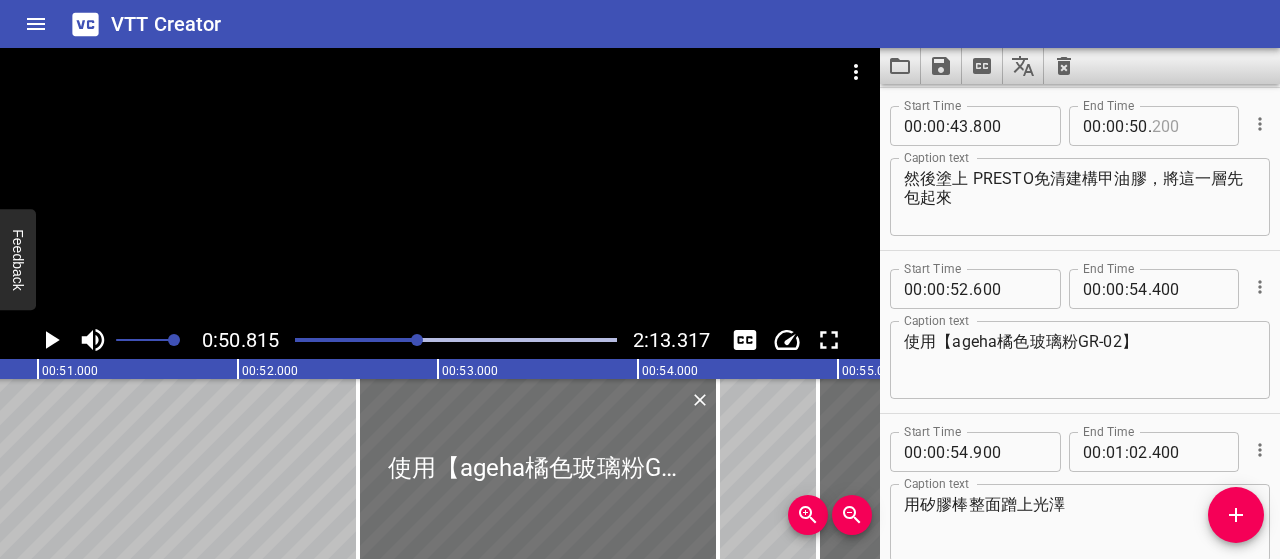 click at bounding box center (1188, 126) 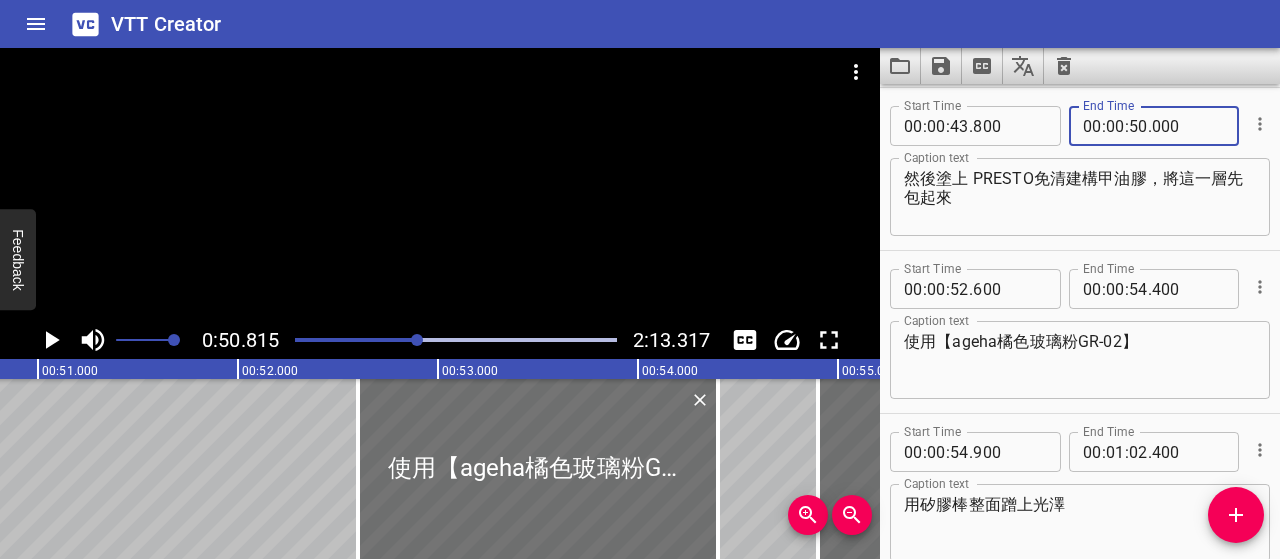 type on "000" 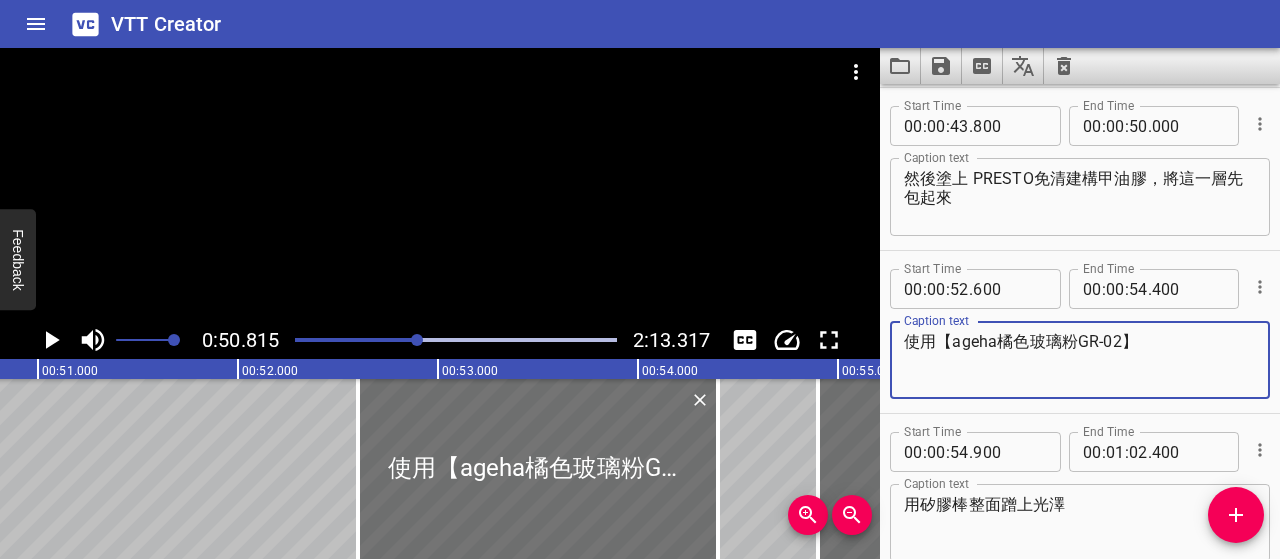 click on "使用【ageha橘色玻璃粉GR-02】" at bounding box center (1080, 360) 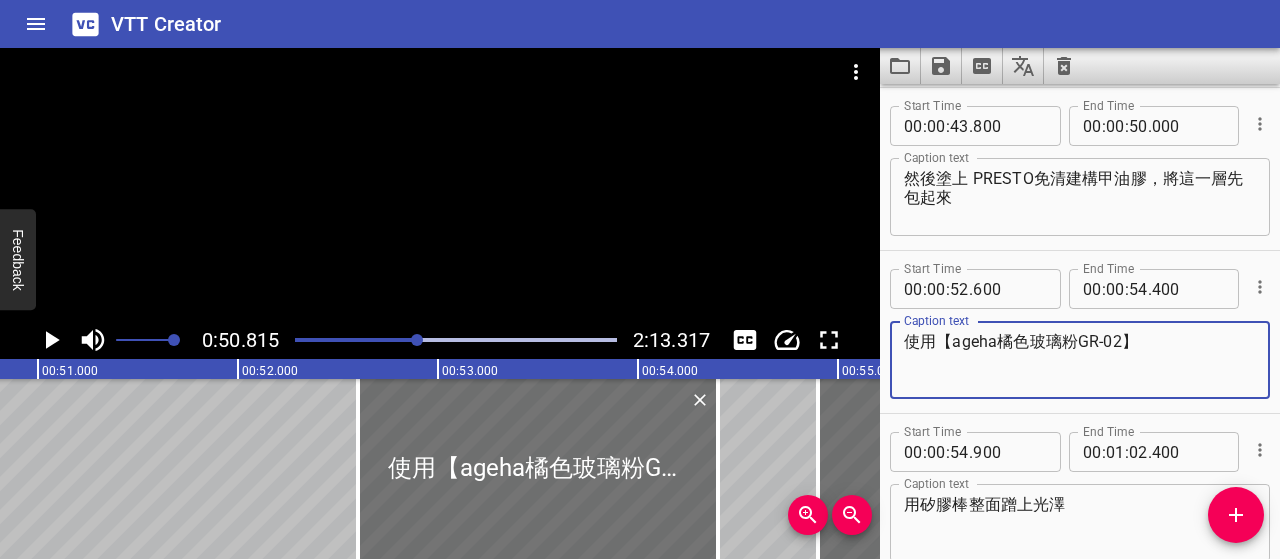 click 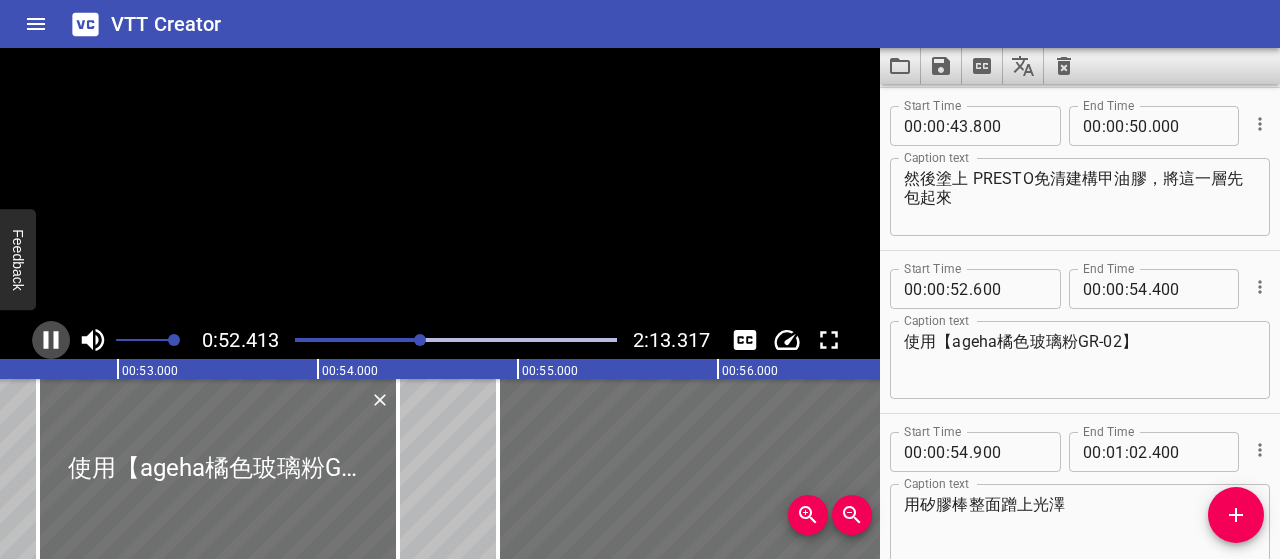 click 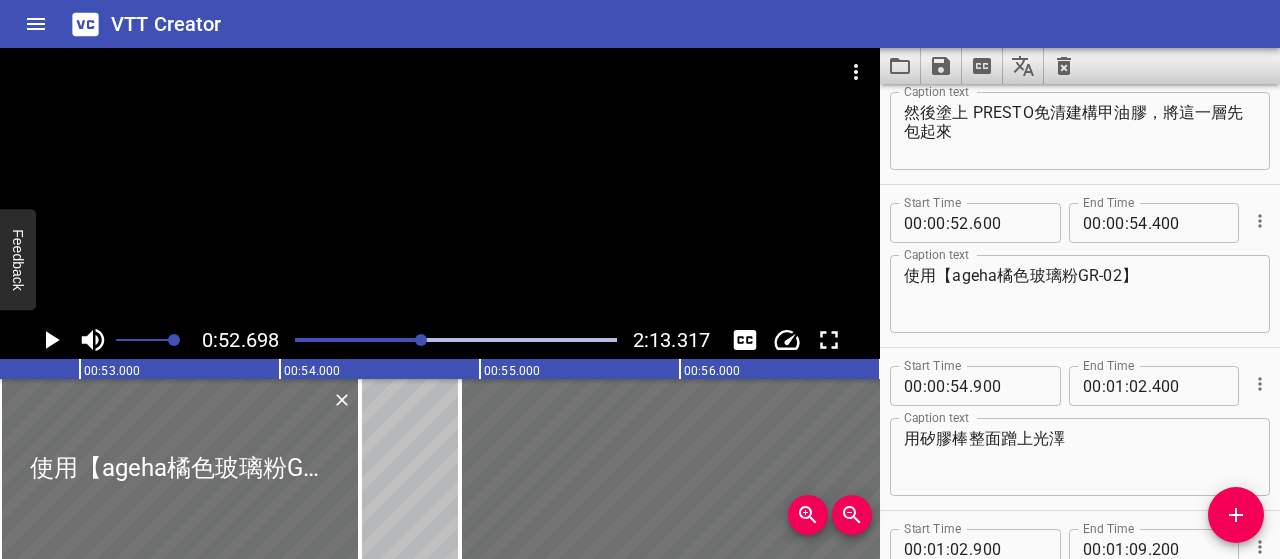 scroll, scrollTop: 0, scrollLeft: 10539, axis: horizontal 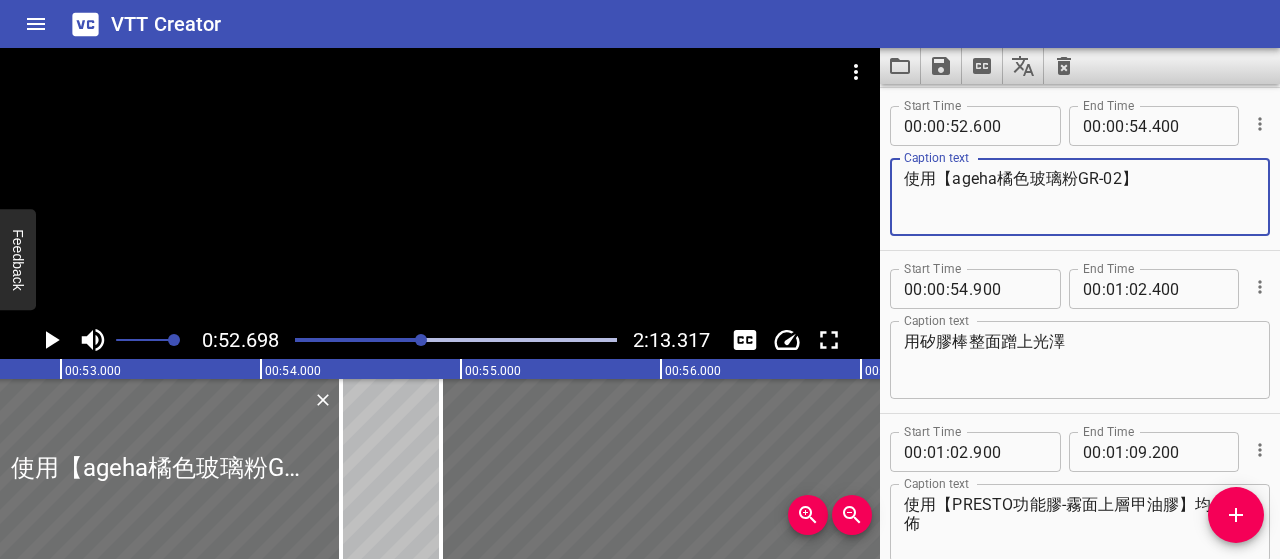 click on "使用【ageha橘色玻璃粉GR-02】" at bounding box center [1080, 197] 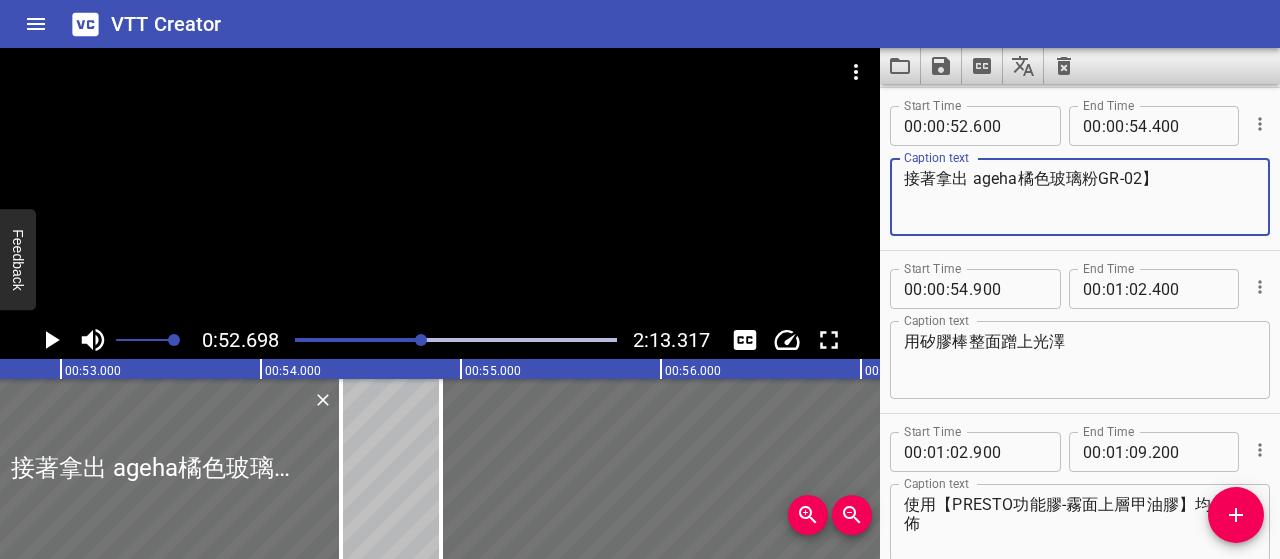 drag, startPoint x: 1182, startPoint y: 173, endPoint x: 980, endPoint y: 173, distance: 202 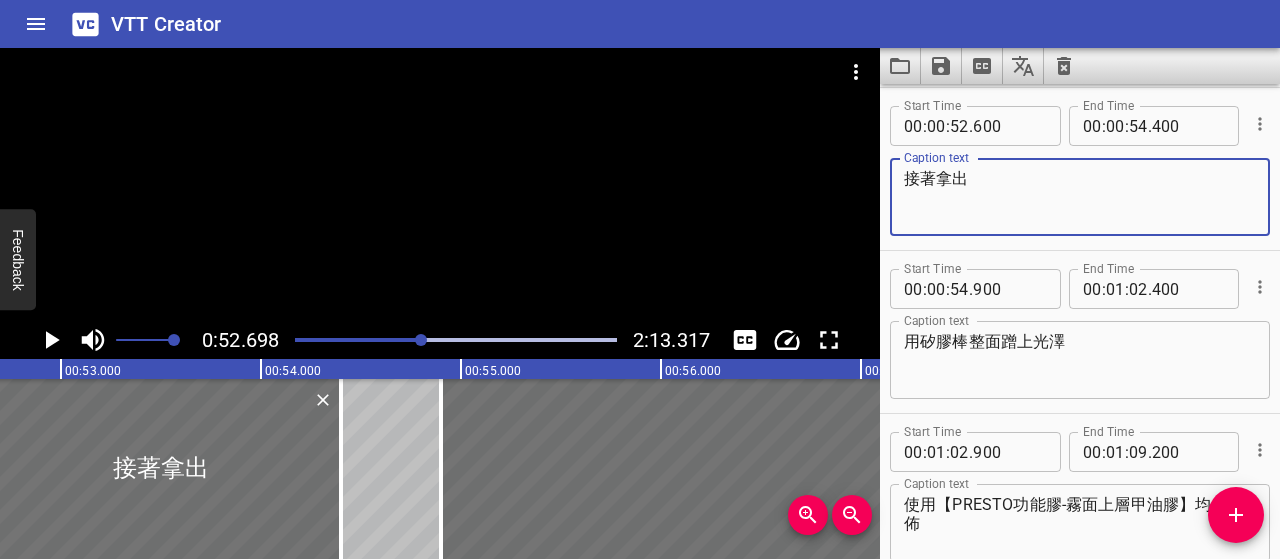 paste on "ageha gel 玻璃鏡面粉-藍x橘GR-02" 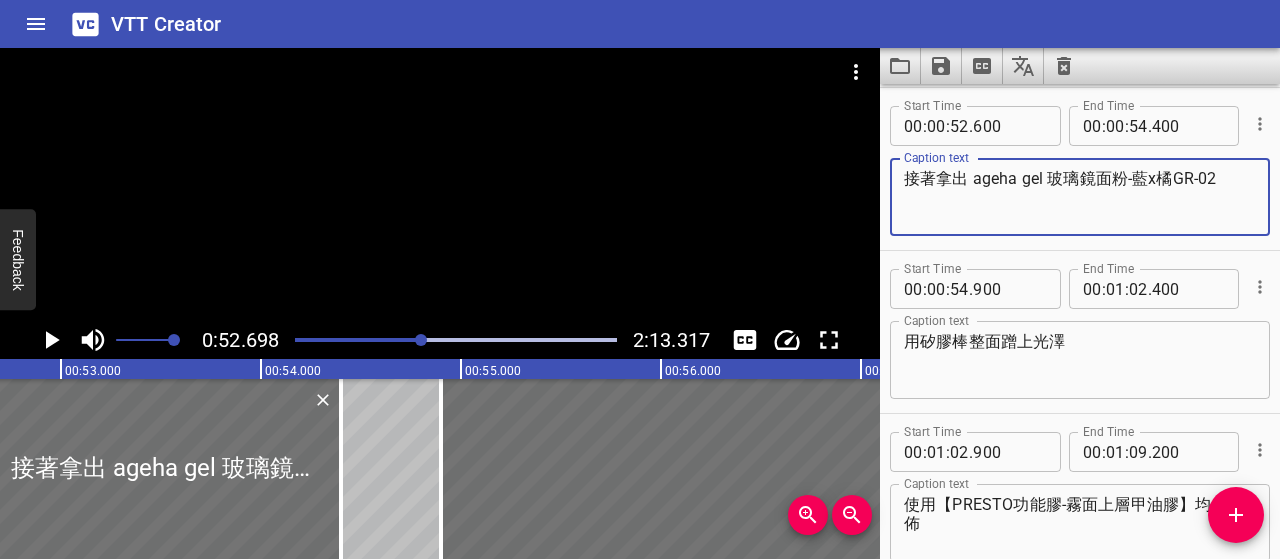 type on "接著拿出 ageha gel 玻璃鏡面粉-藍x橘GR-02" 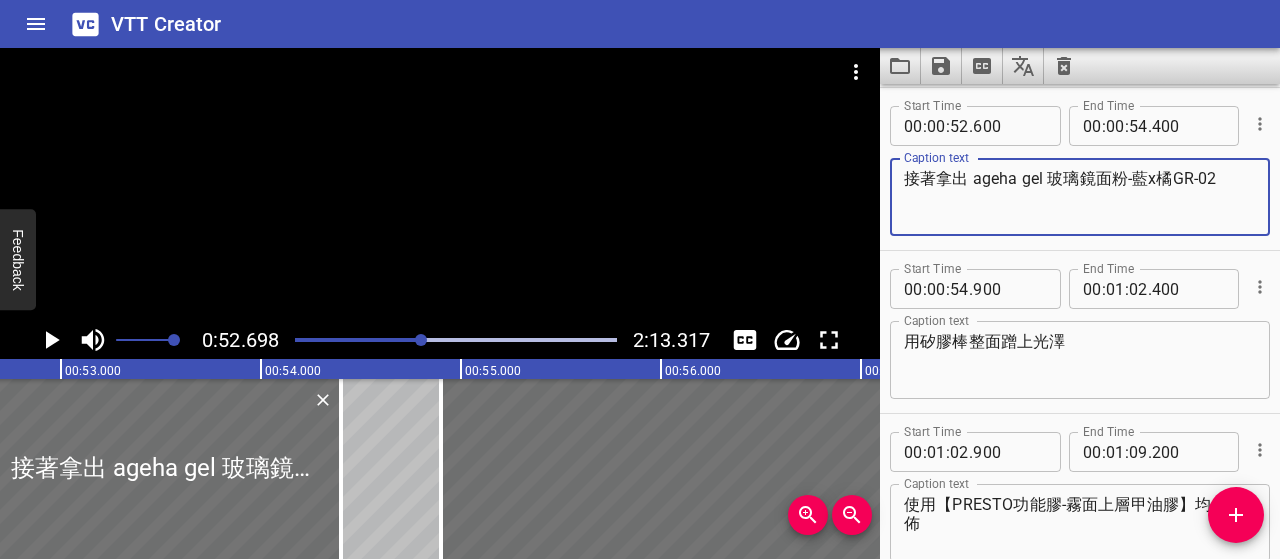 click 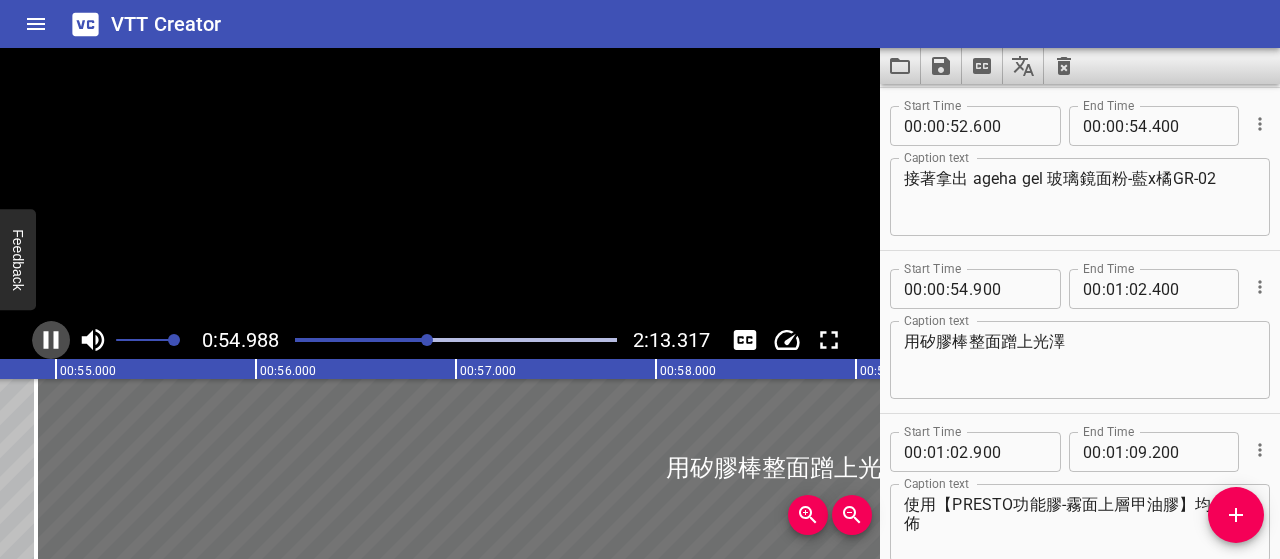 scroll, scrollTop: 0, scrollLeft: 10998, axis: horizontal 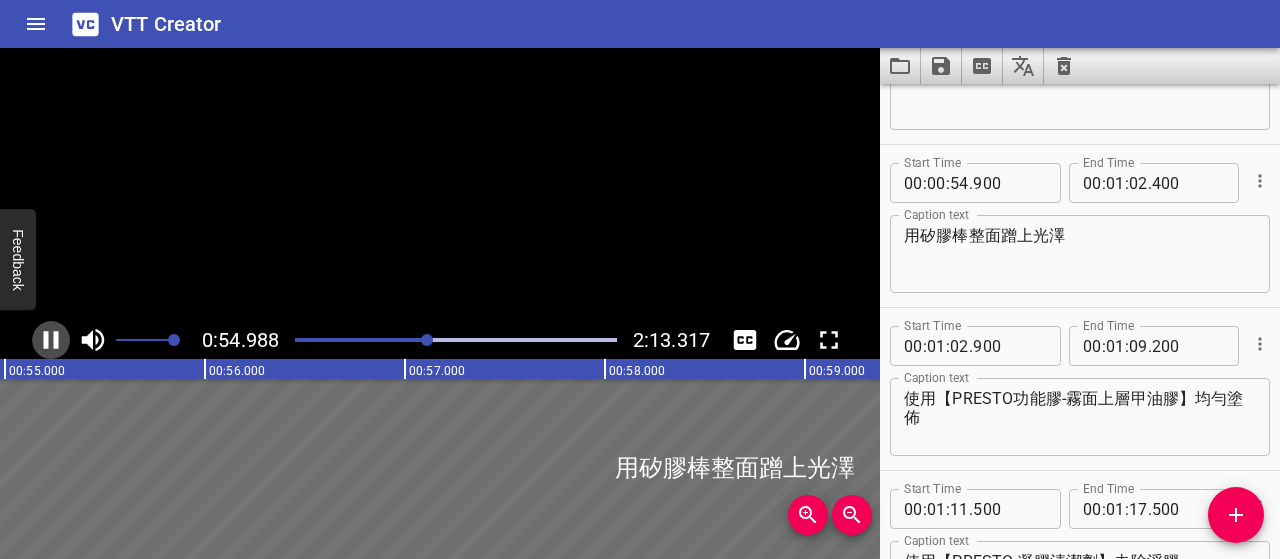 click 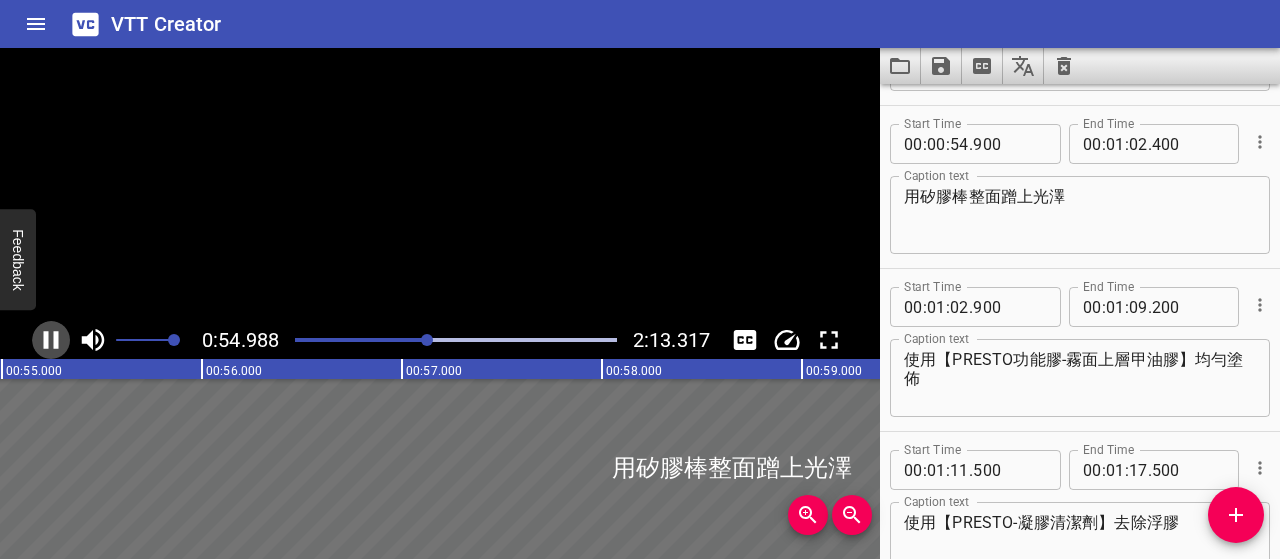 scroll, scrollTop: 0, scrollLeft: 11030, axis: horizontal 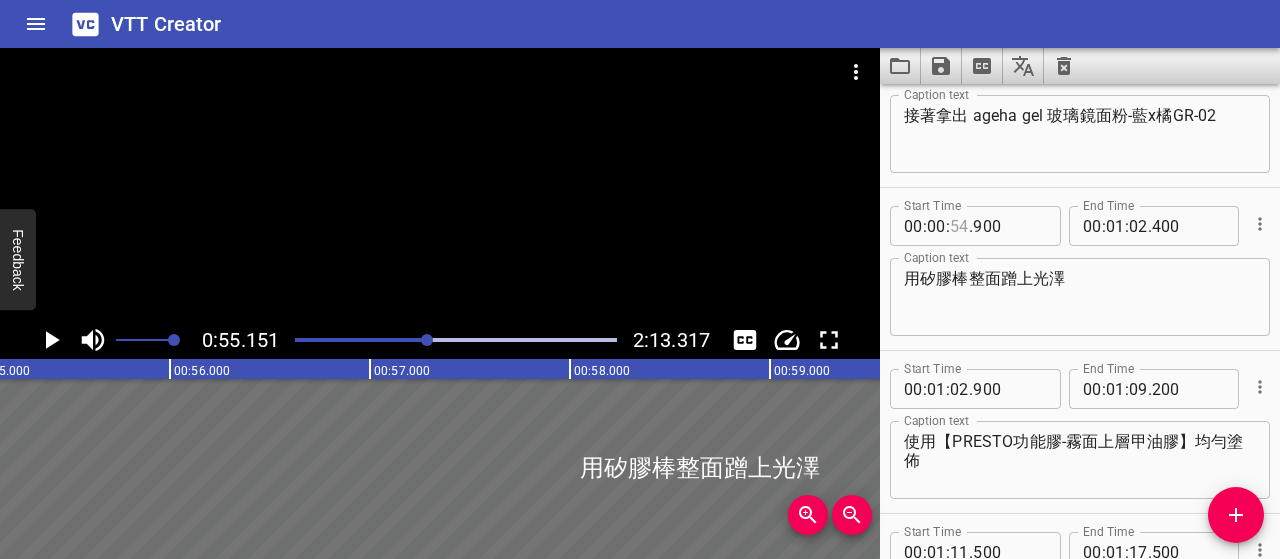 click at bounding box center [959, 226] 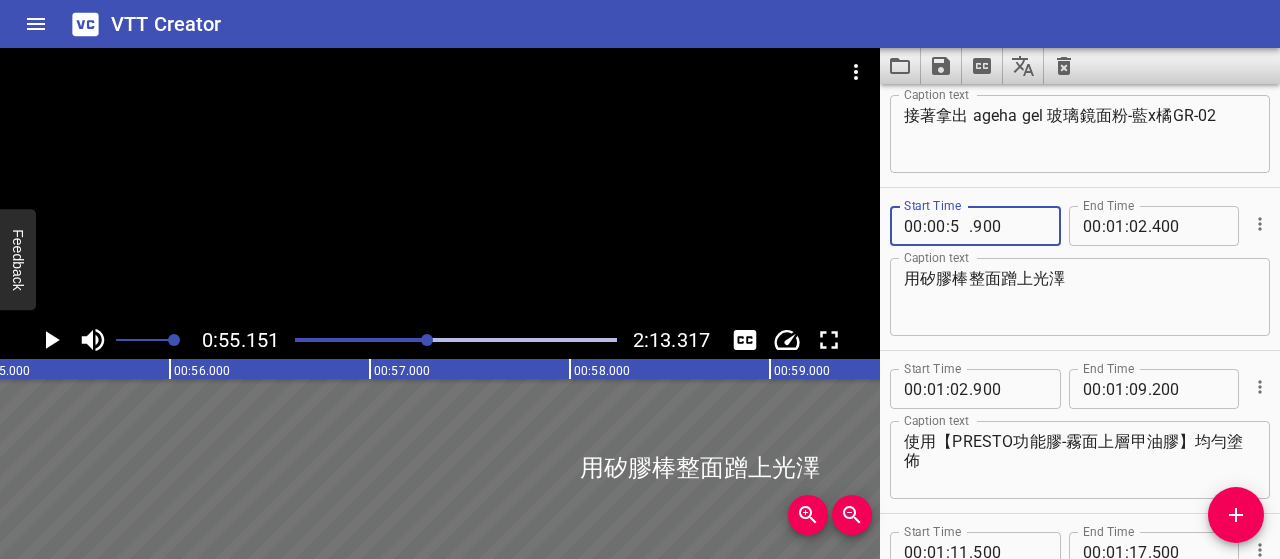 type on "55" 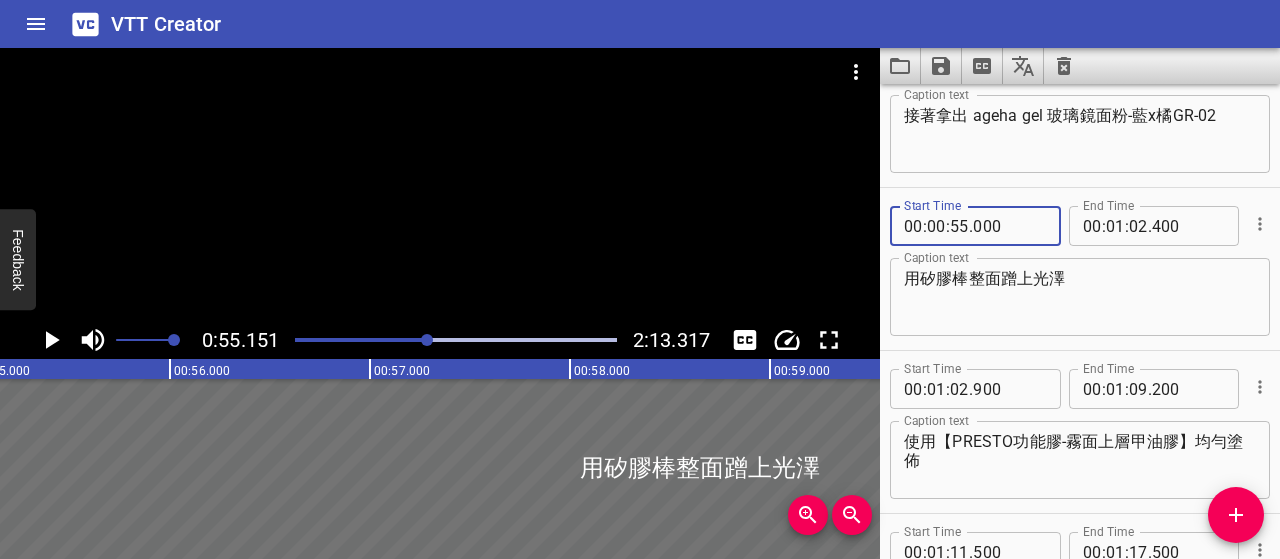 scroll, scrollTop: 778, scrollLeft: 0, axis: vertical 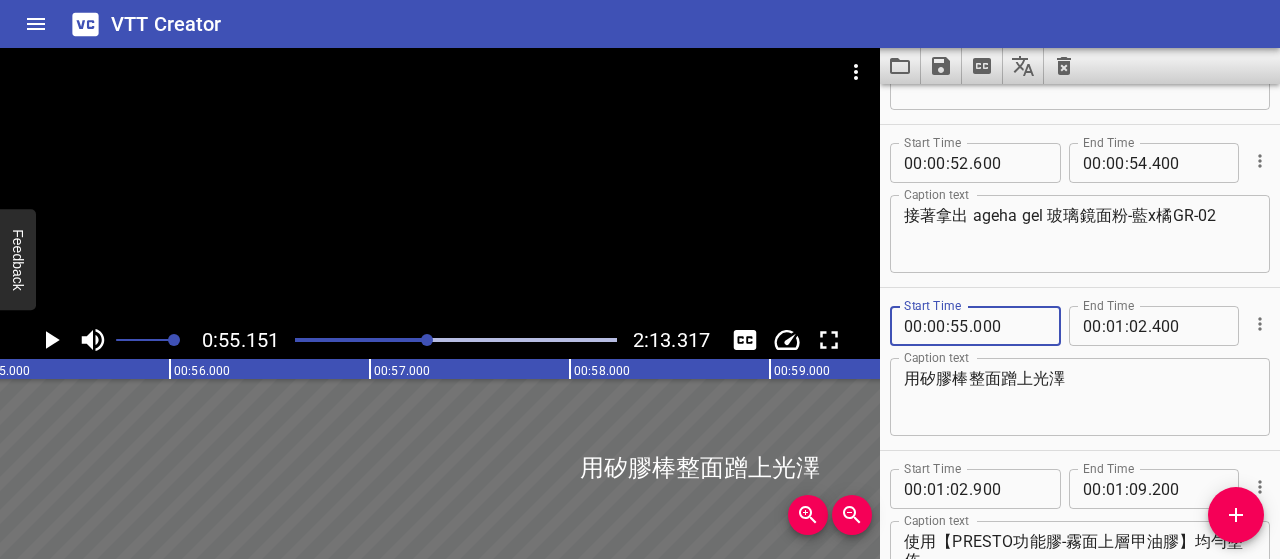 type on "000" 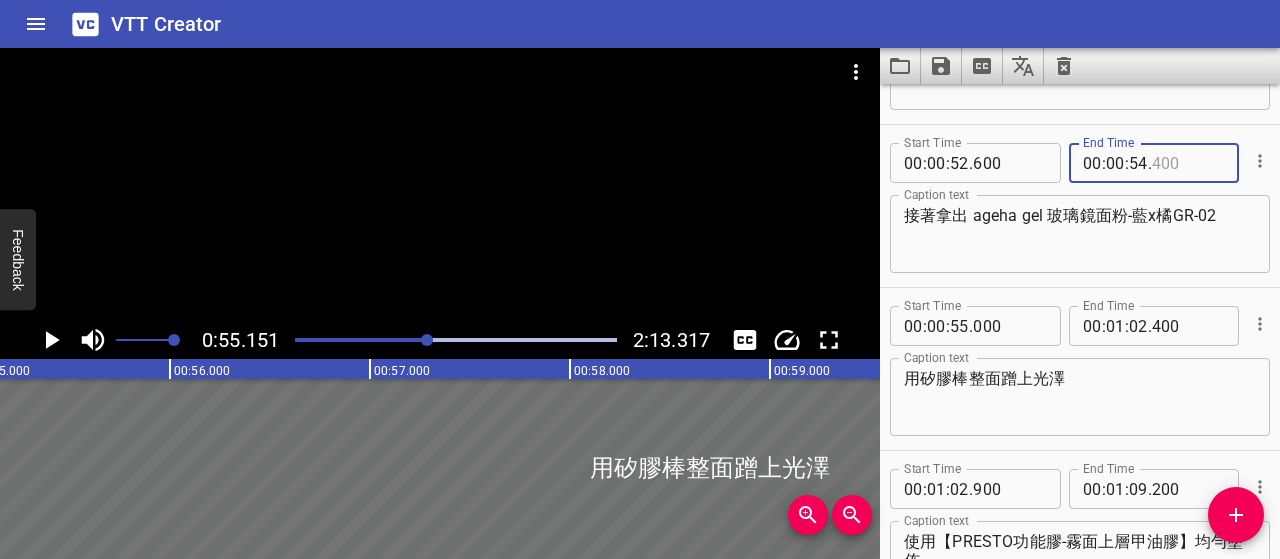 click at bounding box center [1188, 163] 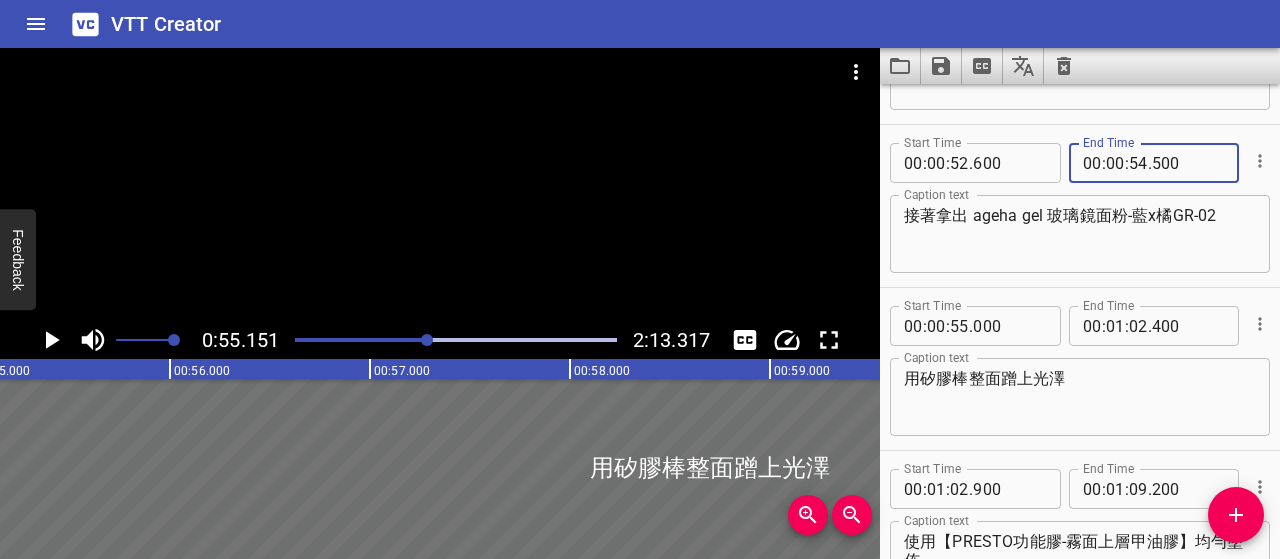 type on "500" 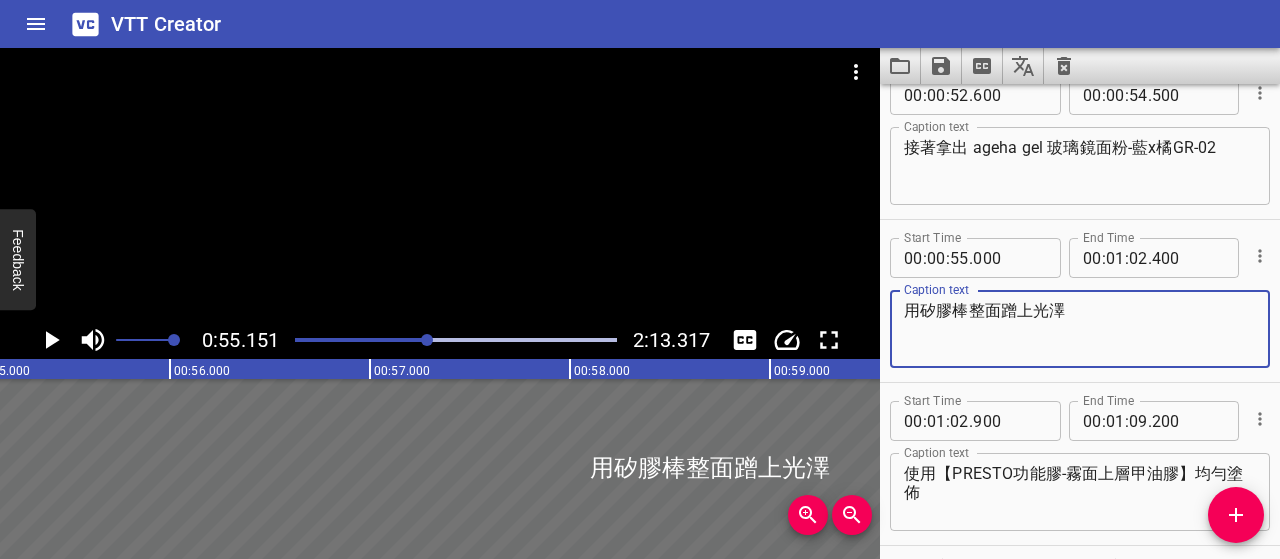 scroll, scrollTop: 878, scrollLeft: 0, axis: vertical 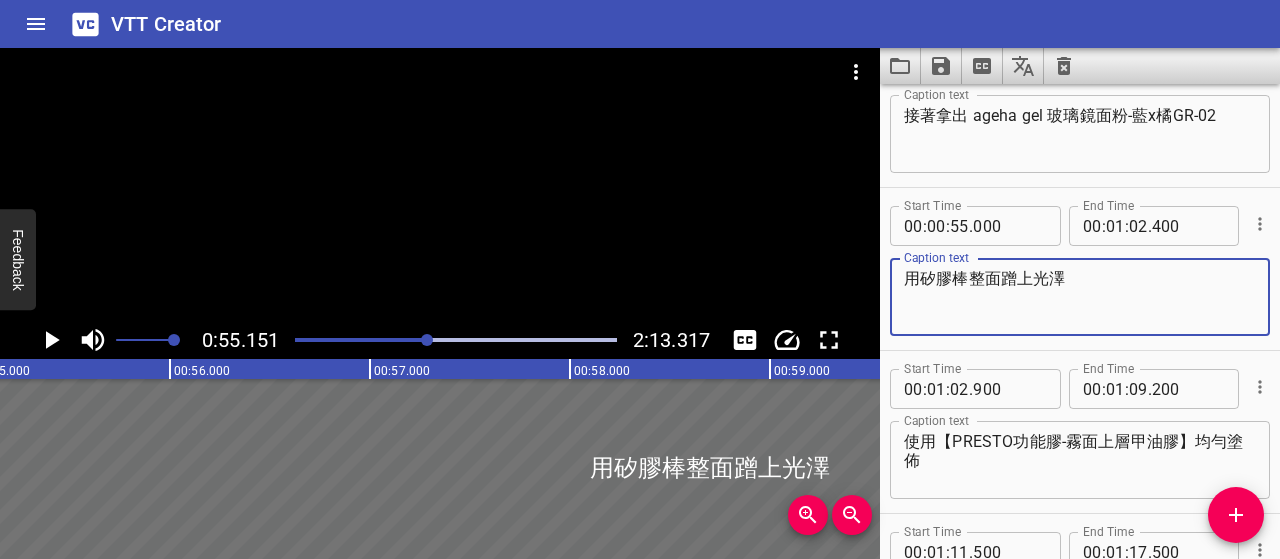 click on "用矽膠棒整面蹭上光澤" at bounding box center (1080, 297) 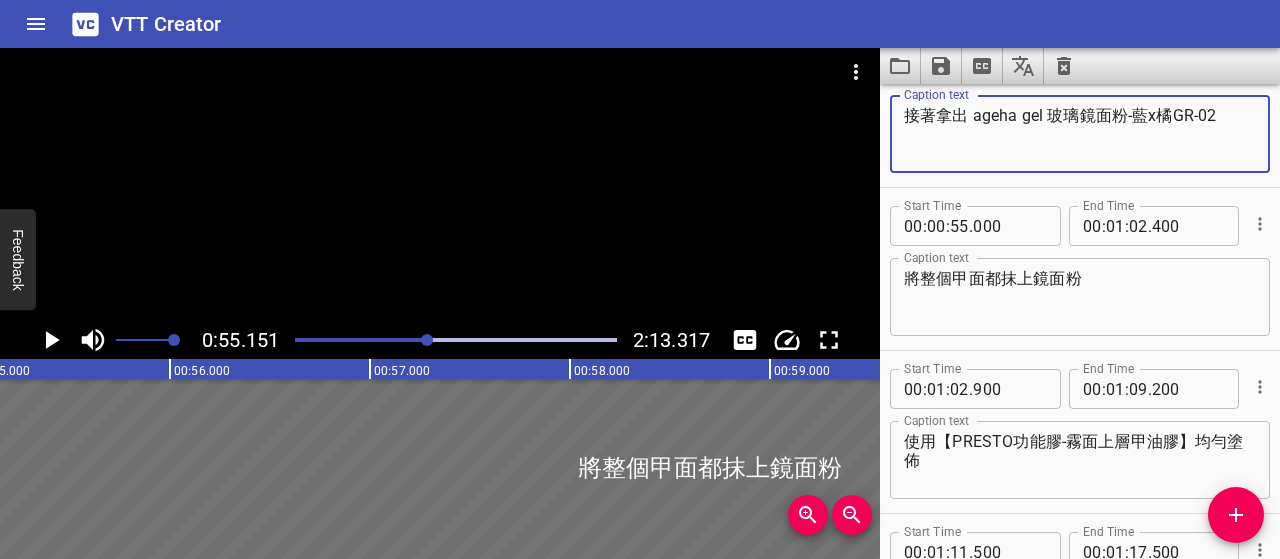 drag, startPoint x: 936, startPoint y: 117, endPoint x: 1244, endPoint y: 117, distance: 308 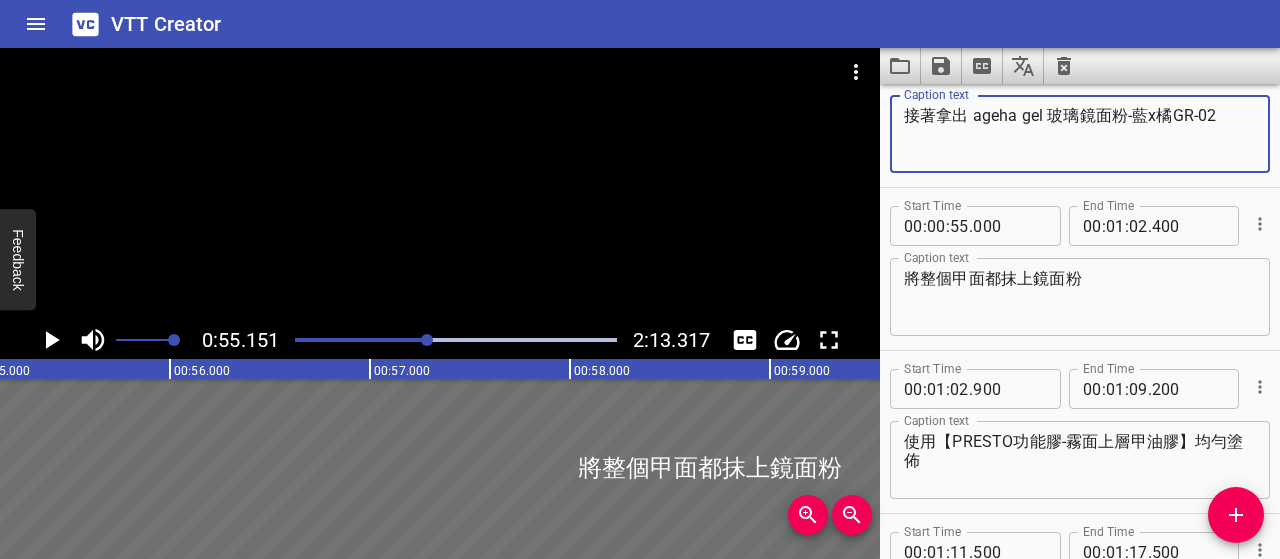 click on "接著拿出 ageha gel 玻璃鏡面粉-藍x橘GR-02 Caption text" at bounding box center (1080, 134) 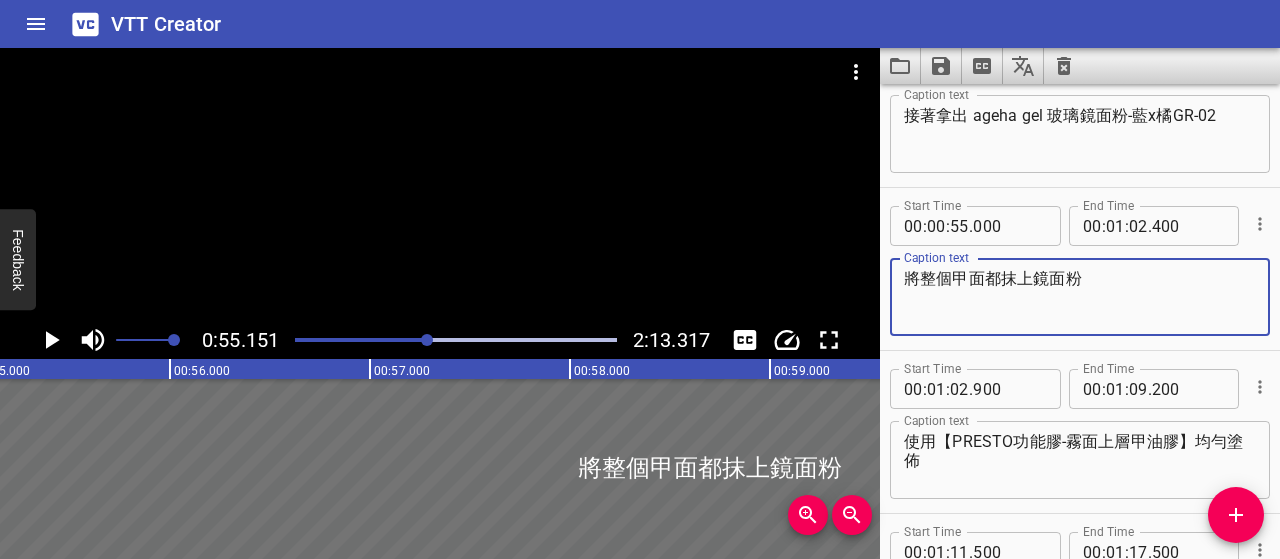 drag, startPoint x: 1092, startPoint y: 282, endPoint x: 875, endPoint y: 279, distance: 217.02074 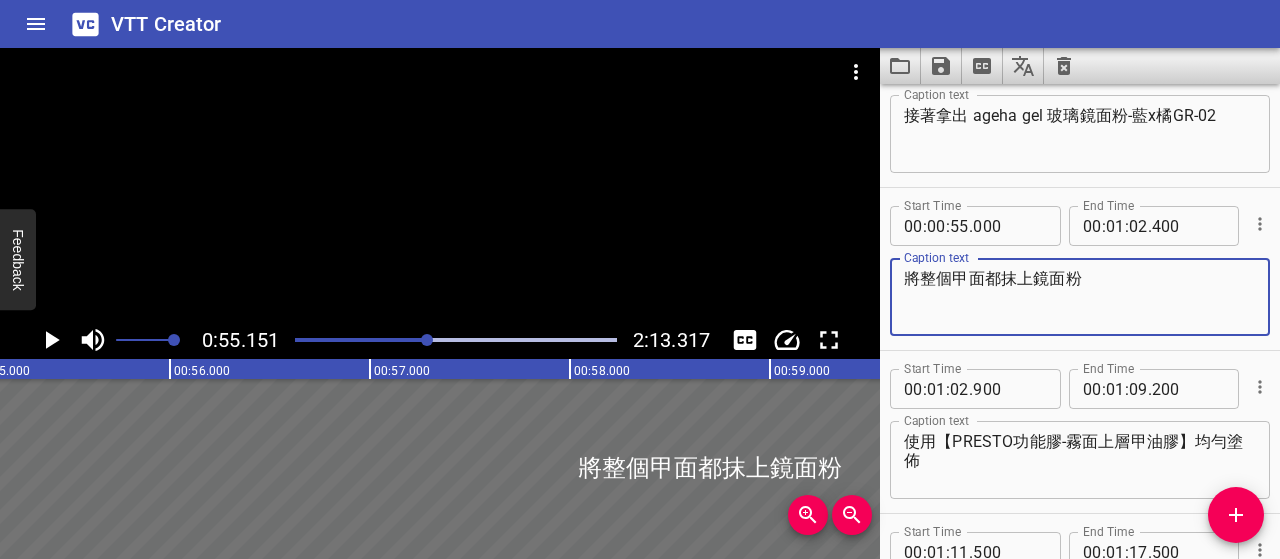 click on "將整個甲面都抹上鏡面粉" at bounding box center (1080, 297) 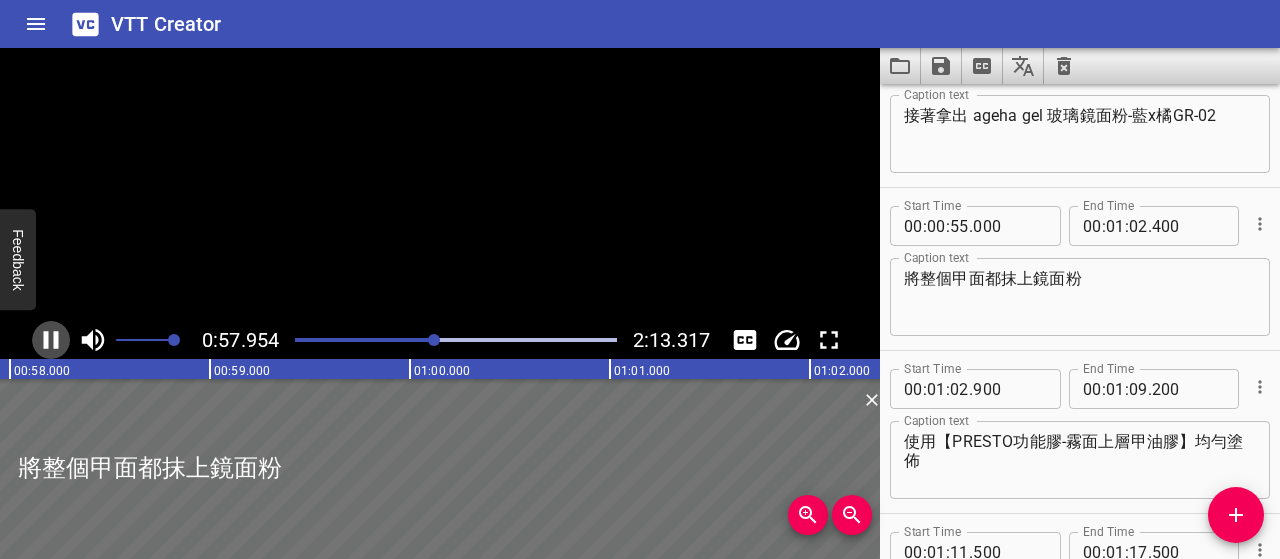 click 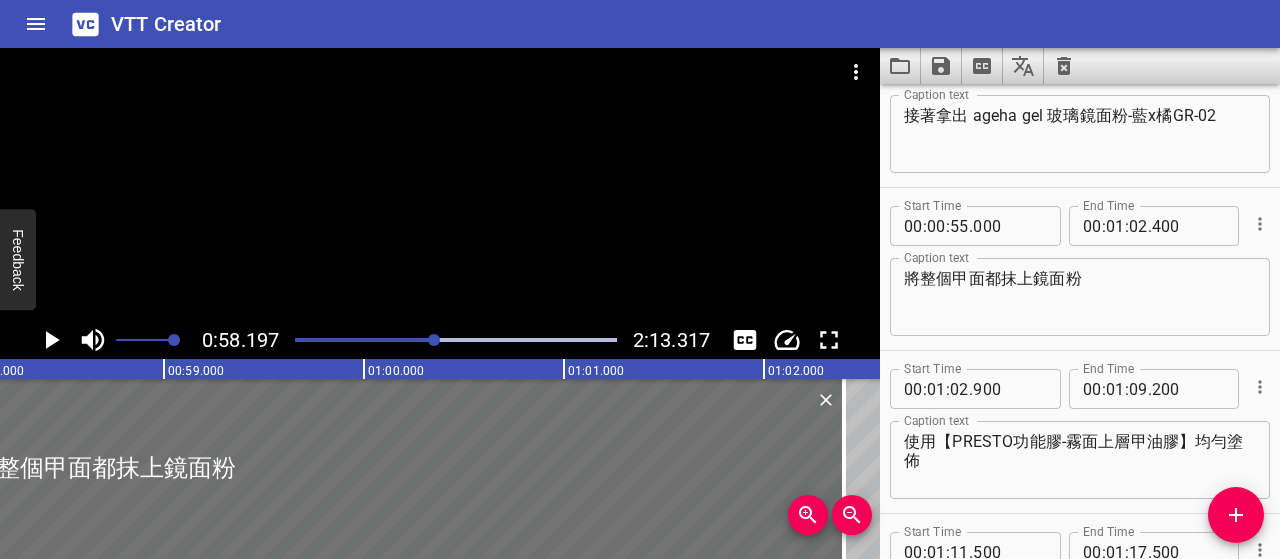 scroll, scrollTop: 0, scrollLeft: 11639, axis: horizontal 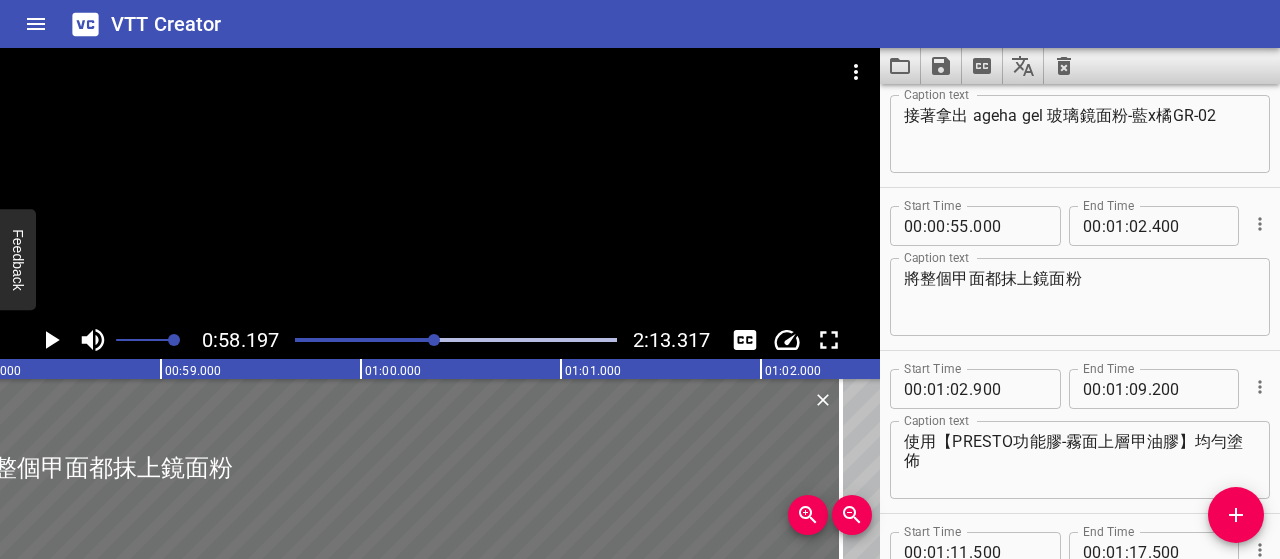 click on "將整個甲面都抹上鏡面粉" at bounding box center (1080, 297) 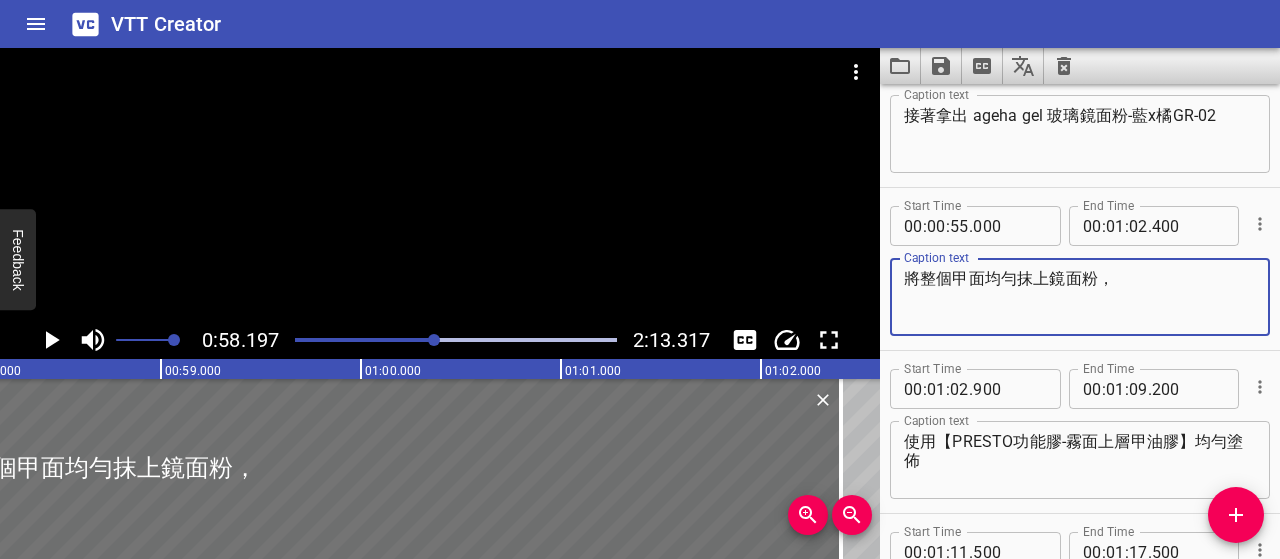 paste on "增加折射光與鏡面感" 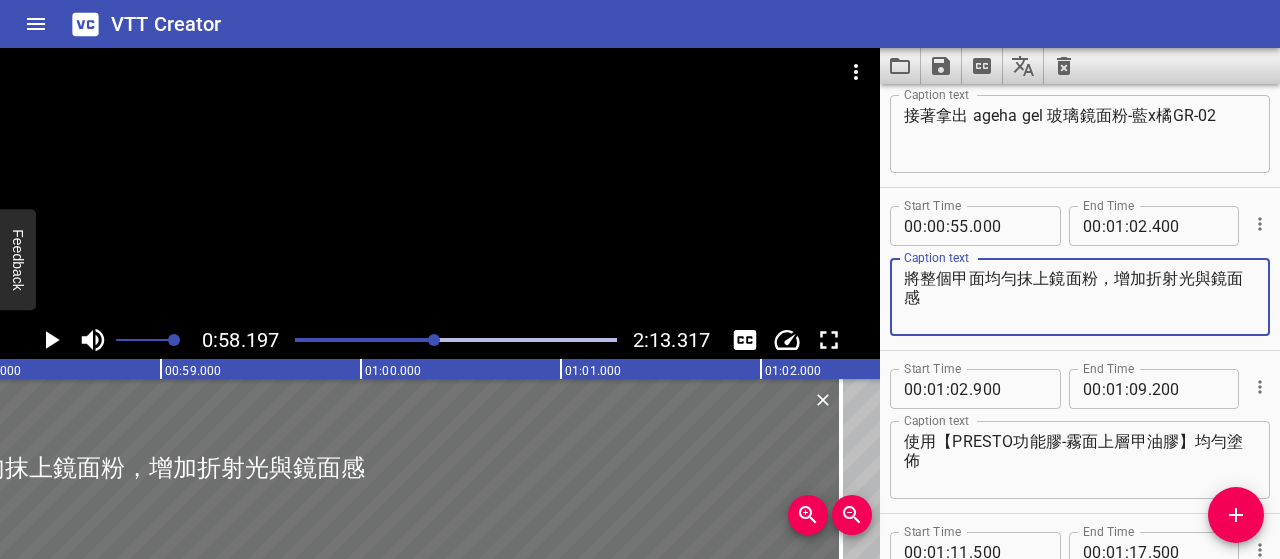 type on "將整個甲面均勻抹上鏡面粉，增加折射光與鏡面感" 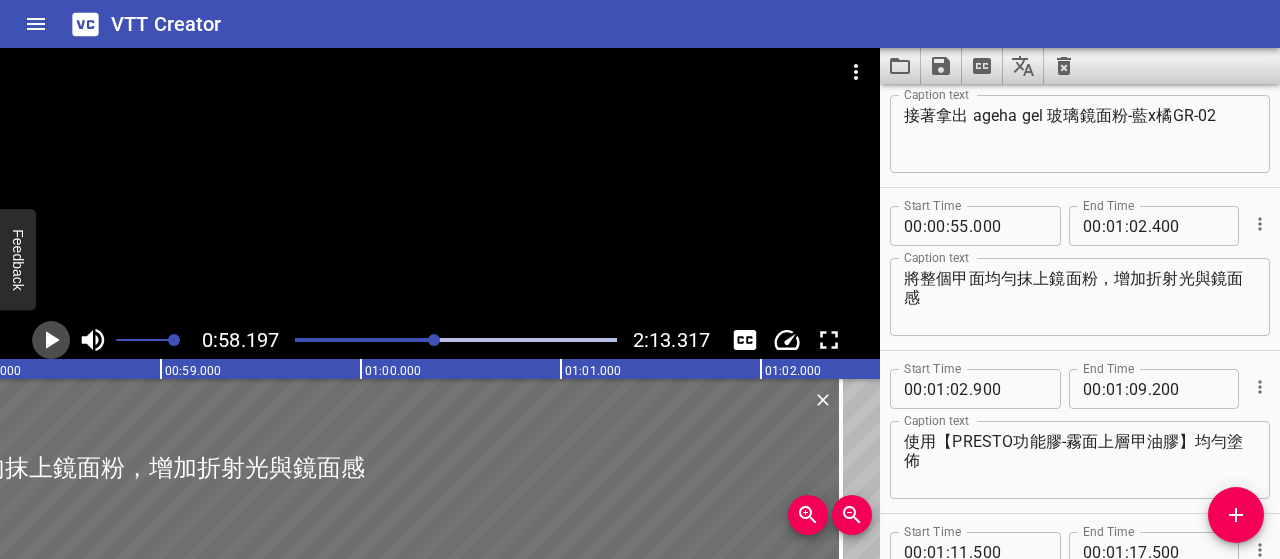 click 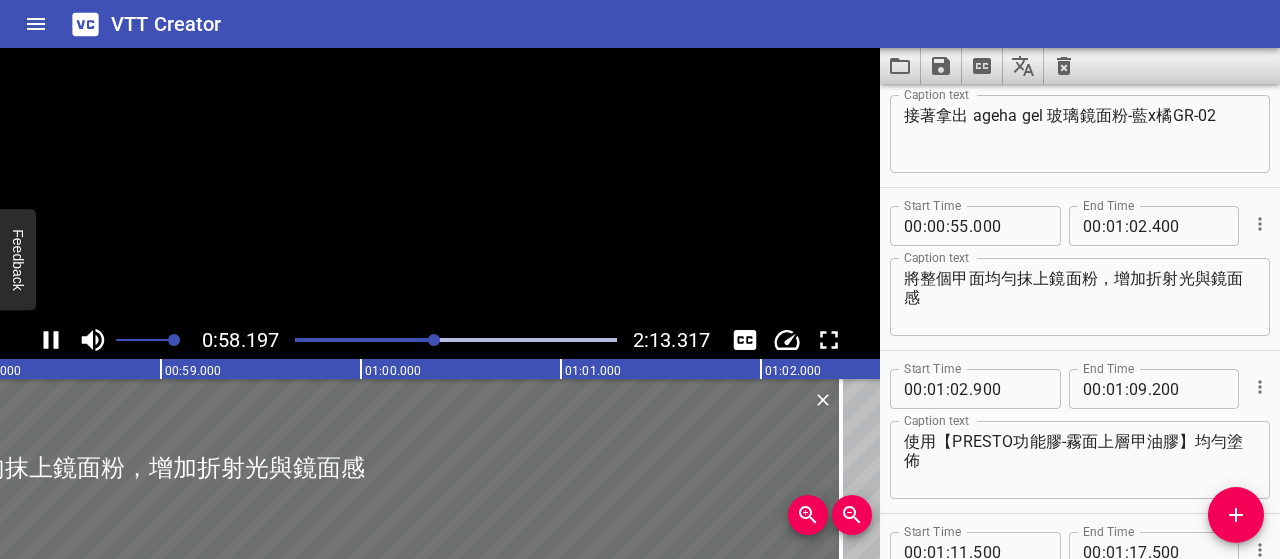 click 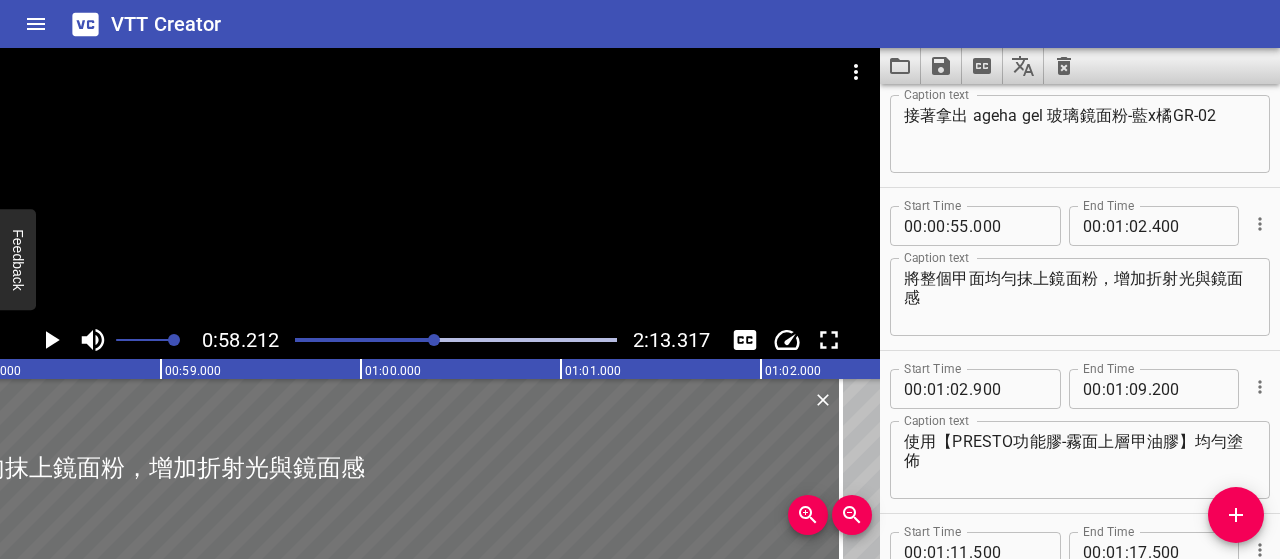 scroll, scrollTop: 0, scrollLeft: 11642, axis: horizontal 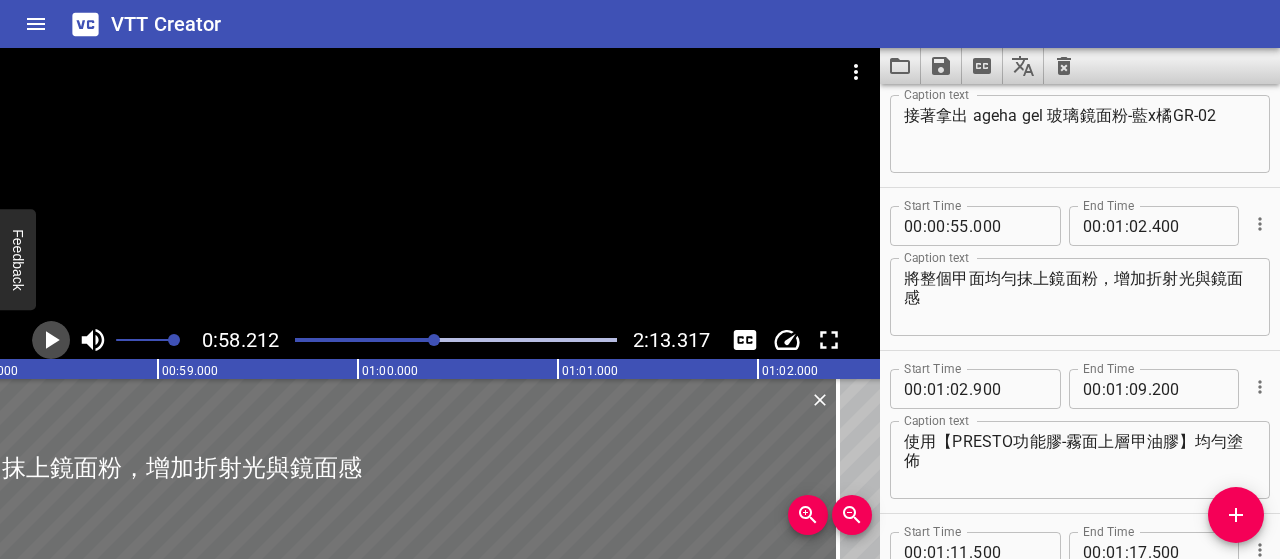 click 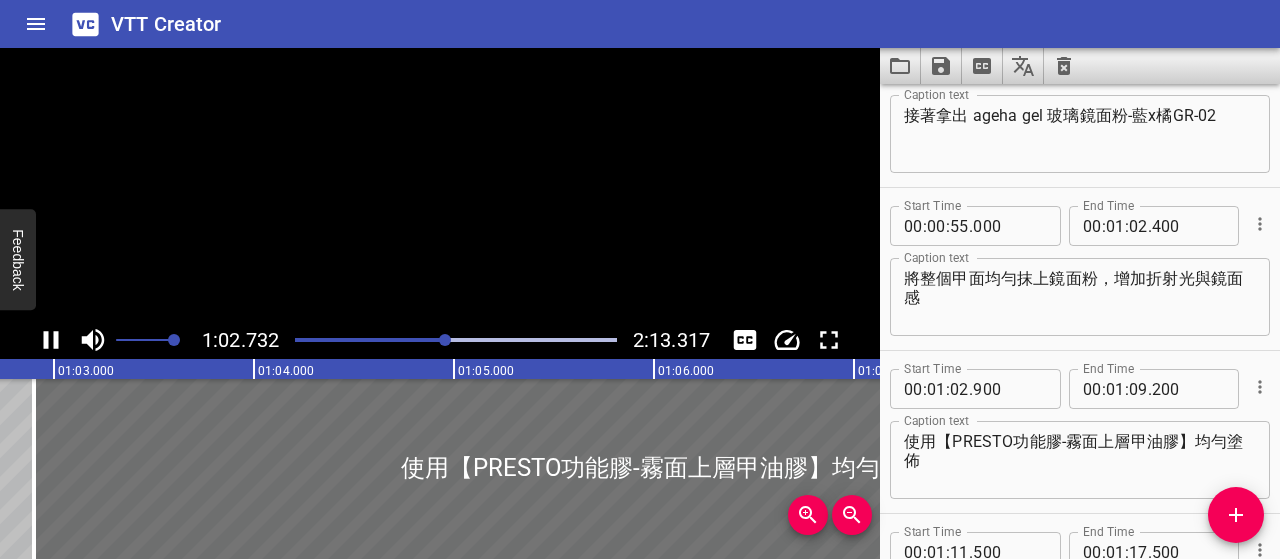 click 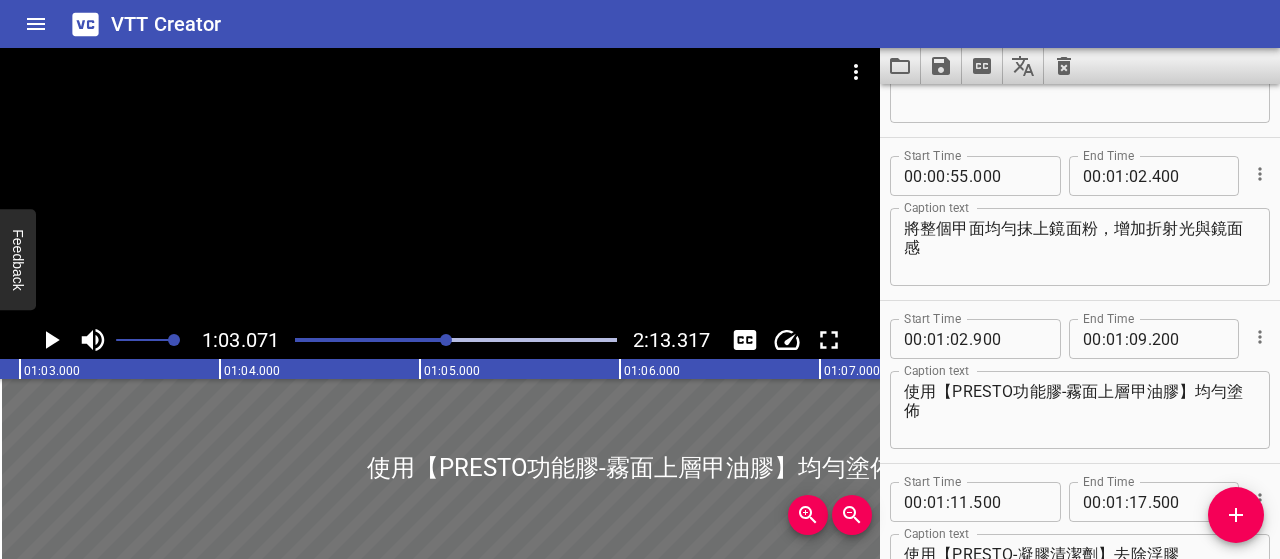 scroll, scrollTop: 0, scrollLeft: 12612, axis: horizontal 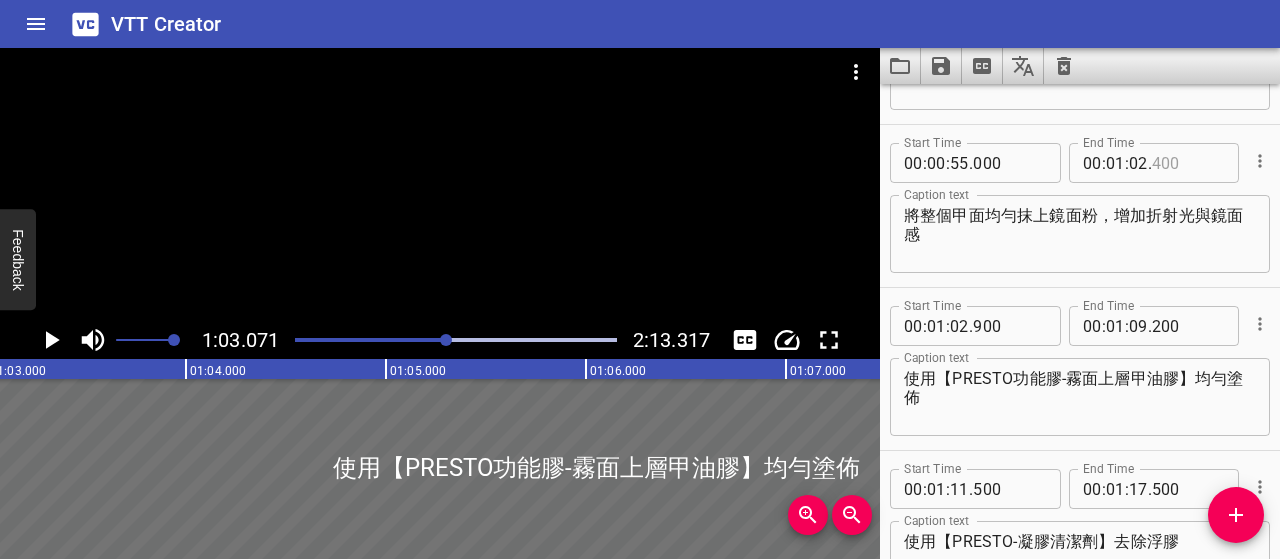 click at bounding box center [1188, 163] 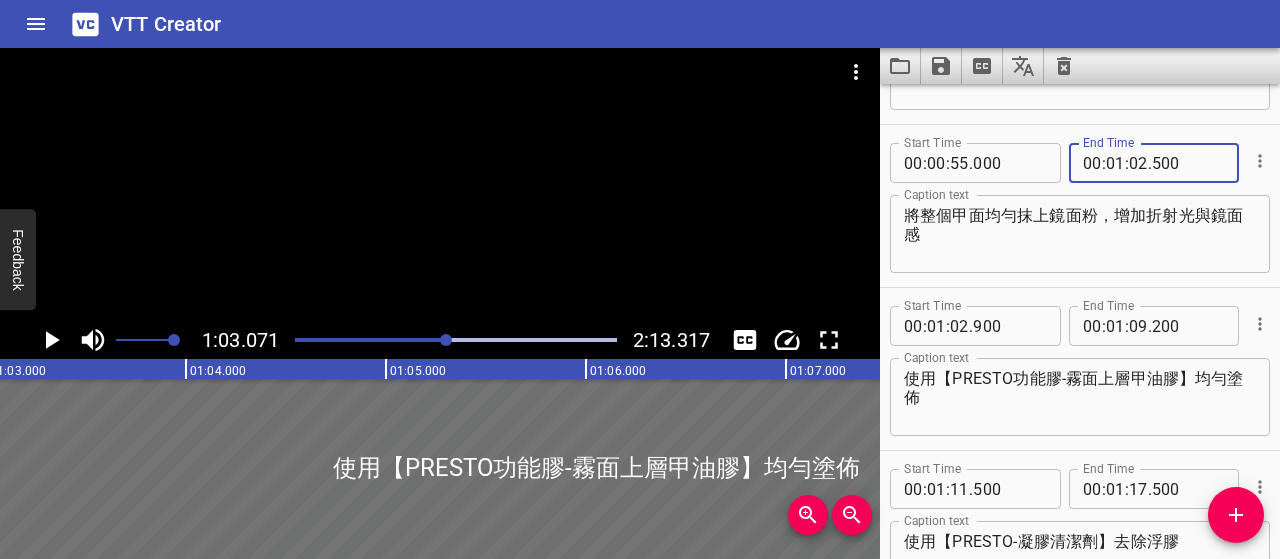 type on "500" 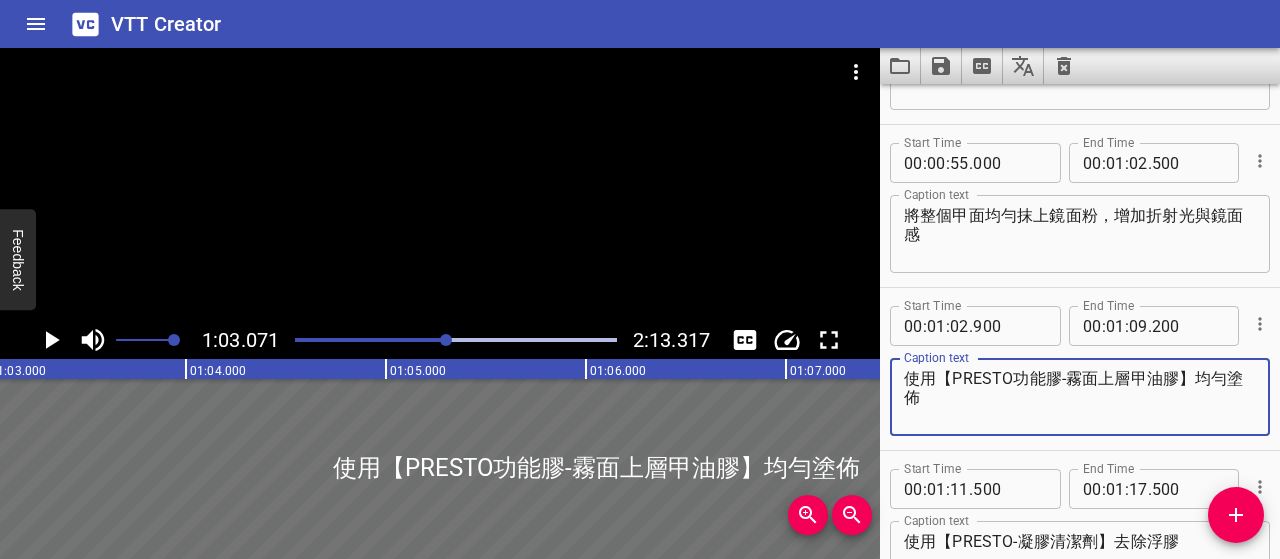 click on "使用【PRESTO功能膠-霧面上層甲油膠】均勻塗佈" at bounding box center [1080, 397] 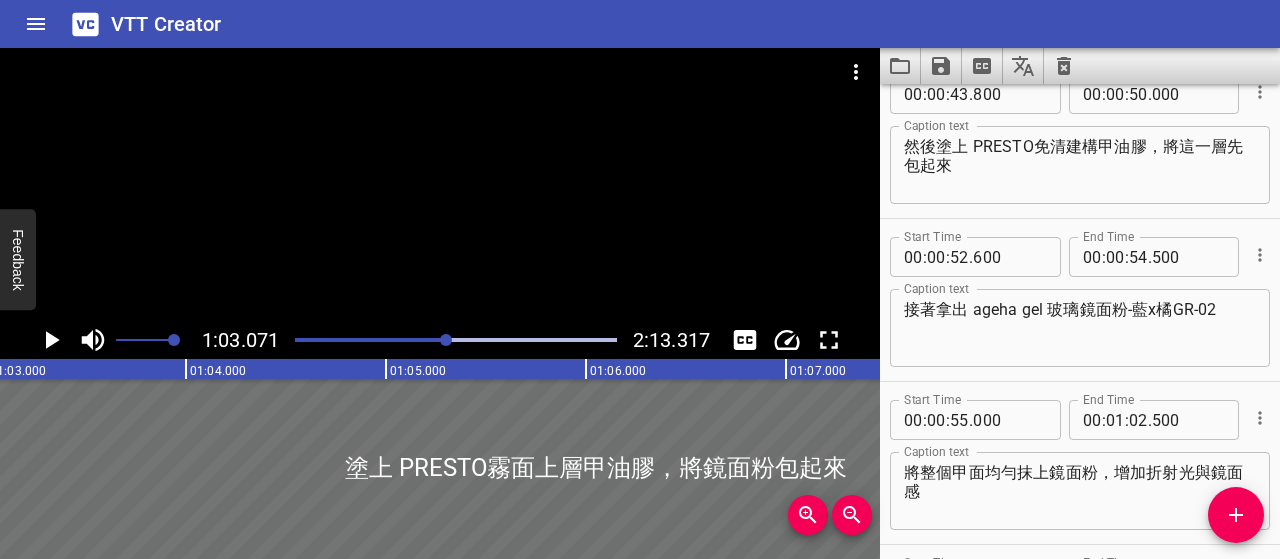 scroll, scrollTop: 641, scrollLeft: 0, axis: vertical 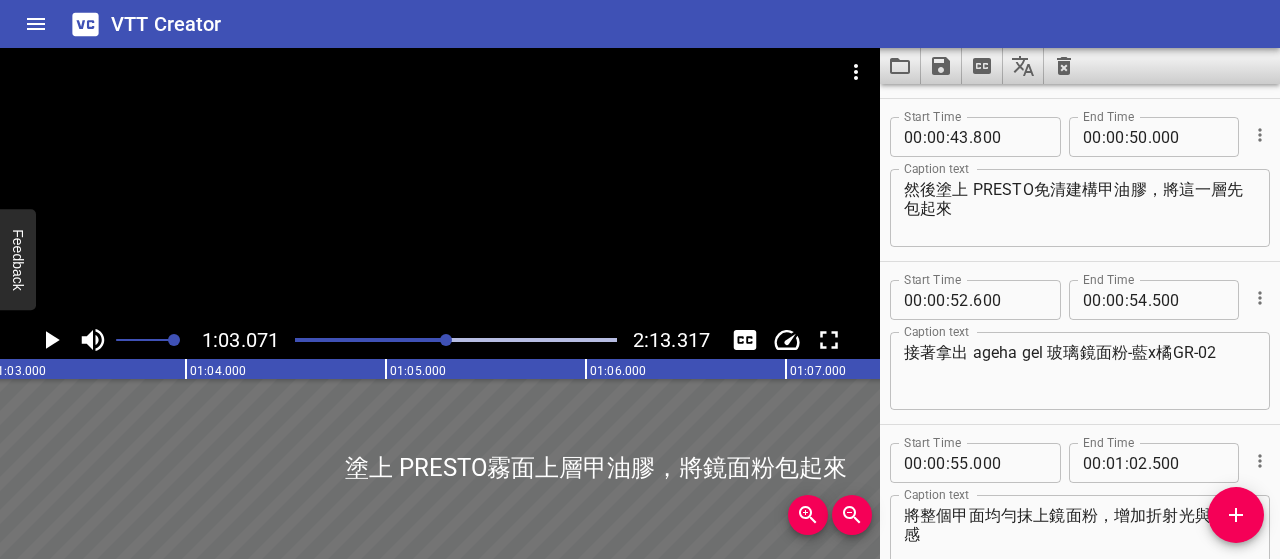 type on "塗上 PRESTO霧面上層甲油膠，將鏡面粉包起來" 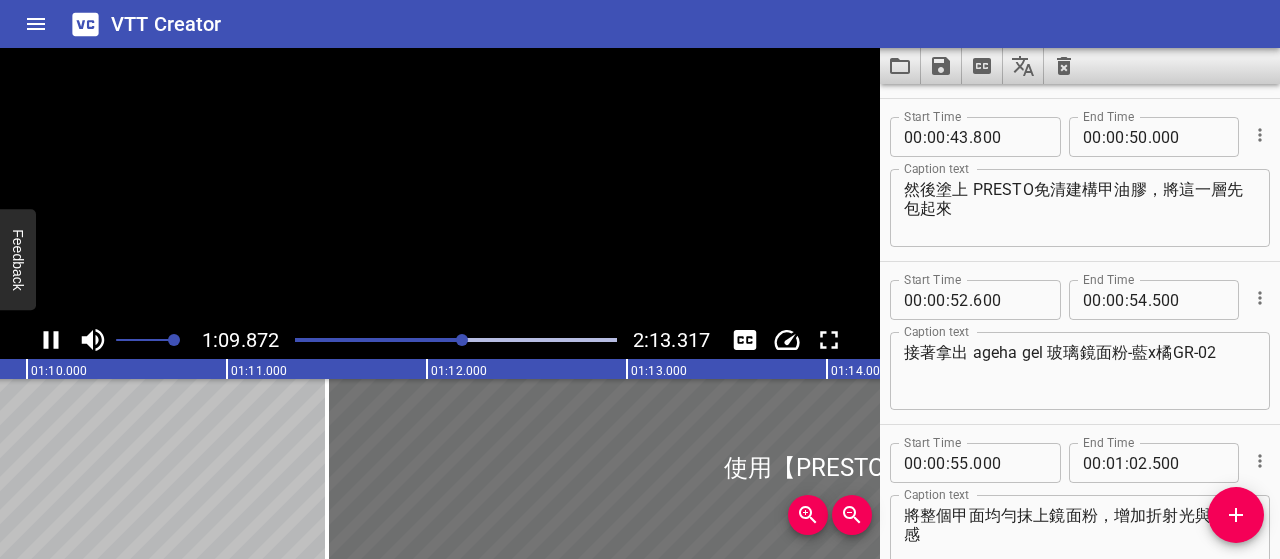 click 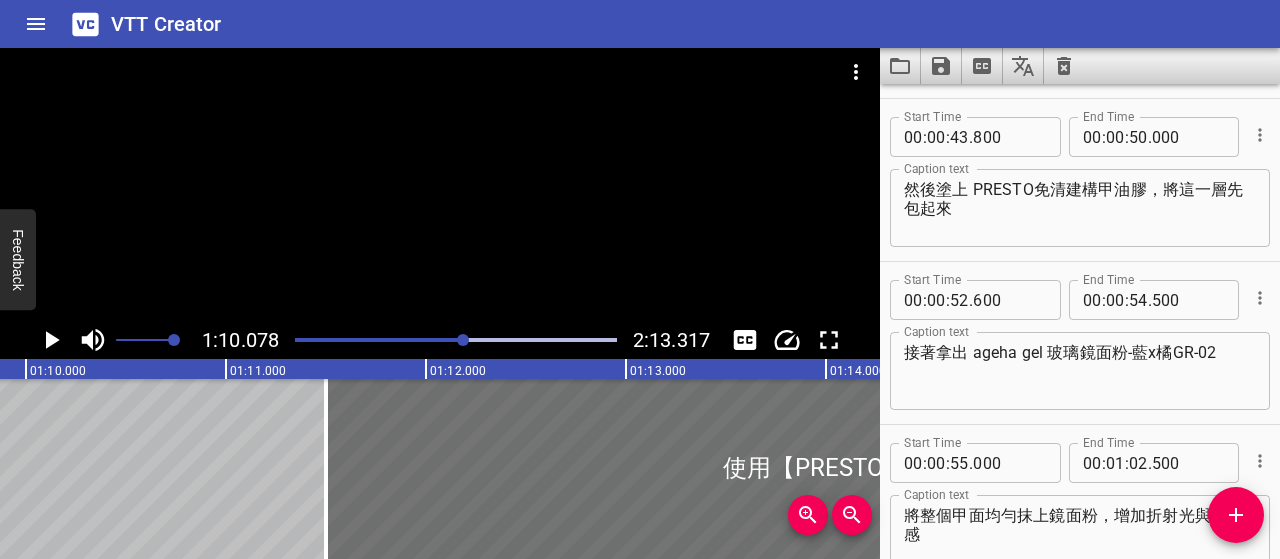 scroll, scrollTop: 0, scrollLeft: 14015, axis: horizontal 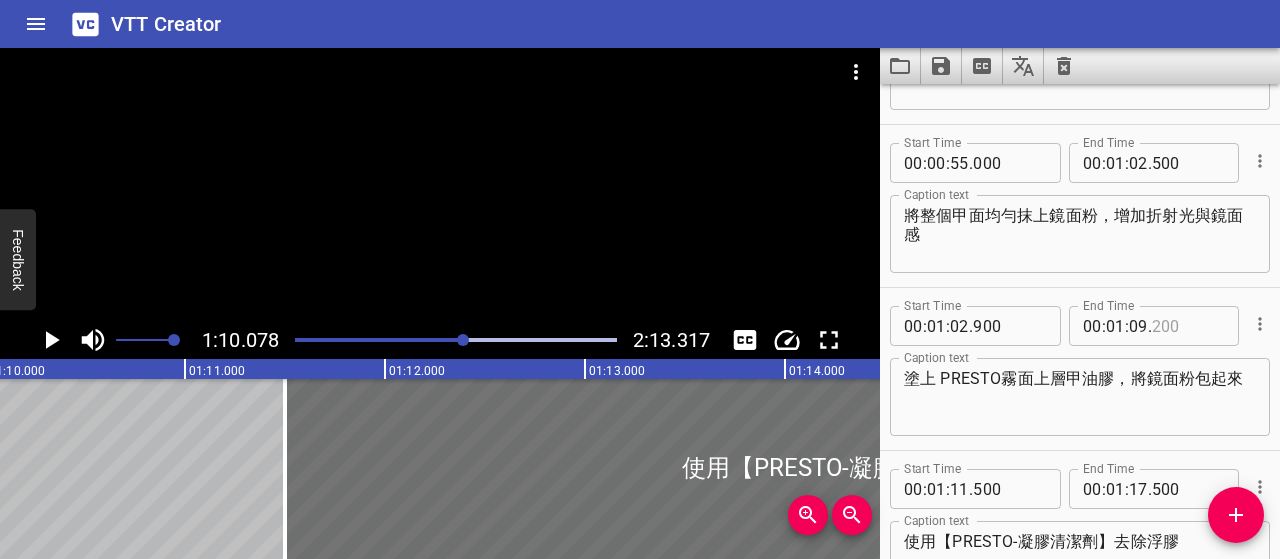 click at bounding box center [1188, 326] 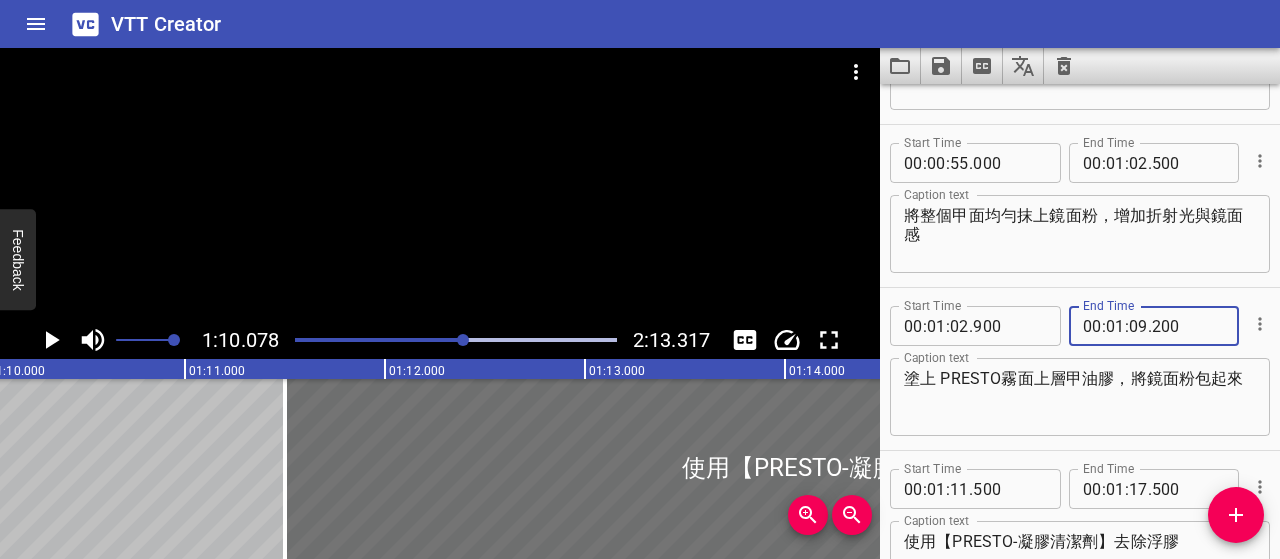 type on "200" 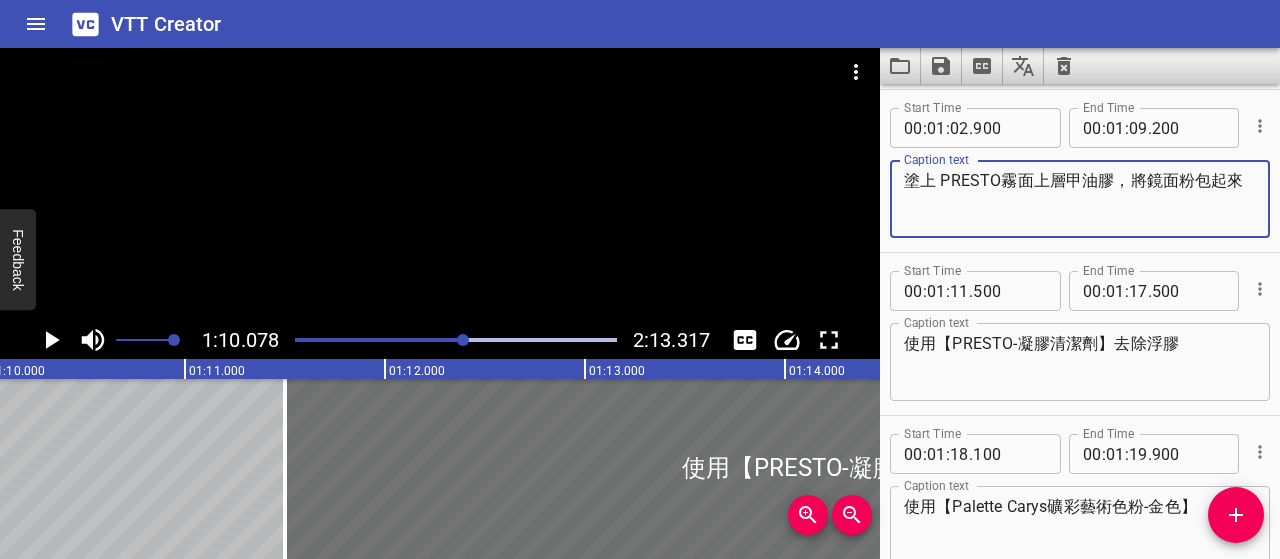 scroll, scrollTop: 1141, scrollLeft: 0, axis: vertical 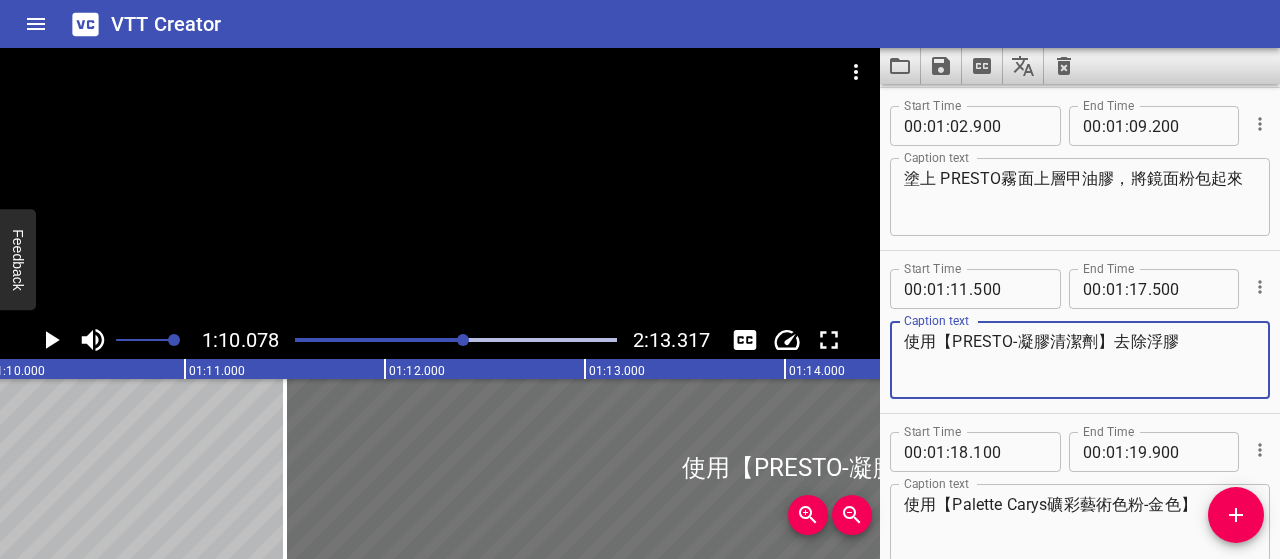 drag, startPoint x: 1126, startPoint y: 338, endPoint x: 868, endPoint y: 341, distance: 258.01746 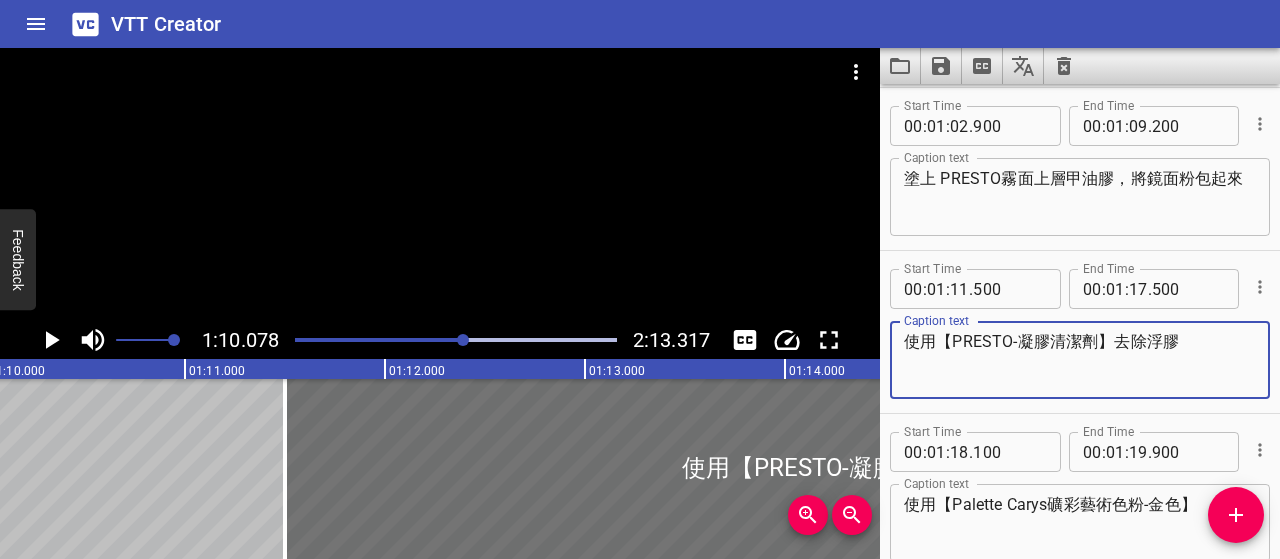 click on "1:10.078 2:13.317 00:00.000 00:01.000 00:02.000 00:03.000 00:04.000 00:05.000 00:06.000 00:07.000 00:08.000 00:09.000 00:10.000 00:11.000 00:12.000 00:13.000 00:14.000 00:15.000 00:16.000 00:17.000 00:18.000 00:19.000 00:20.000 00:21.000 00:22.000 00:23.000 00:24.000 00:25.000 00:25.000 00:26.000 00:27.000 00:28.000 00:29.000 00:30.000 00:31.000 00:32.000 00:33.000 00:34.000 00:35.000 00:36.000 00:37.000 00:38.000 00:39.000 00:40.000 00:41.000 00:42.000 00:43.000 00:44.000 00:45.000 00:46.000 00:47.000 00:48.000 00:49.000 00:50.000 00:50.000 00:51.000 00:52.000 00:53.000 00:54.000 00:55.000 00:56.000 00:57.000 00:58.000 00:59.000 01:00.000 01:01.000 01:02.000 01:03.000 01:04.000 01:05.000 01:06.000 01:07.000 01:08.000 01:09.000 01:10.000 01:11.000 01:12.000 01:13.000 01:14.000 01:15.000 01:15.000 01:16.000 01:17.000 01:18.000 01:19.000 01:20.000 01:21.000 01:22.000 01:23.000 01:24.000 01:25.000 01:26.000 01:27.000 01:28.000 01:29.000 01:30.000 01:31.000 01:32.000 01:33.000 01:34.000 01:35.000 01:36.000 完成" at bounding box center (640, 303) 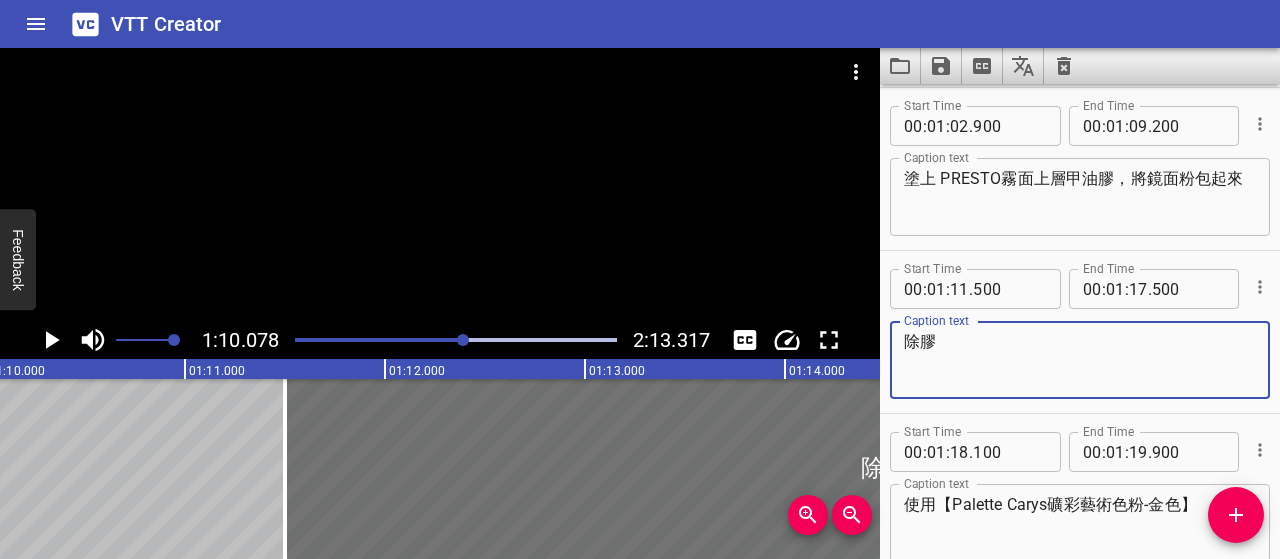type on "除膠" 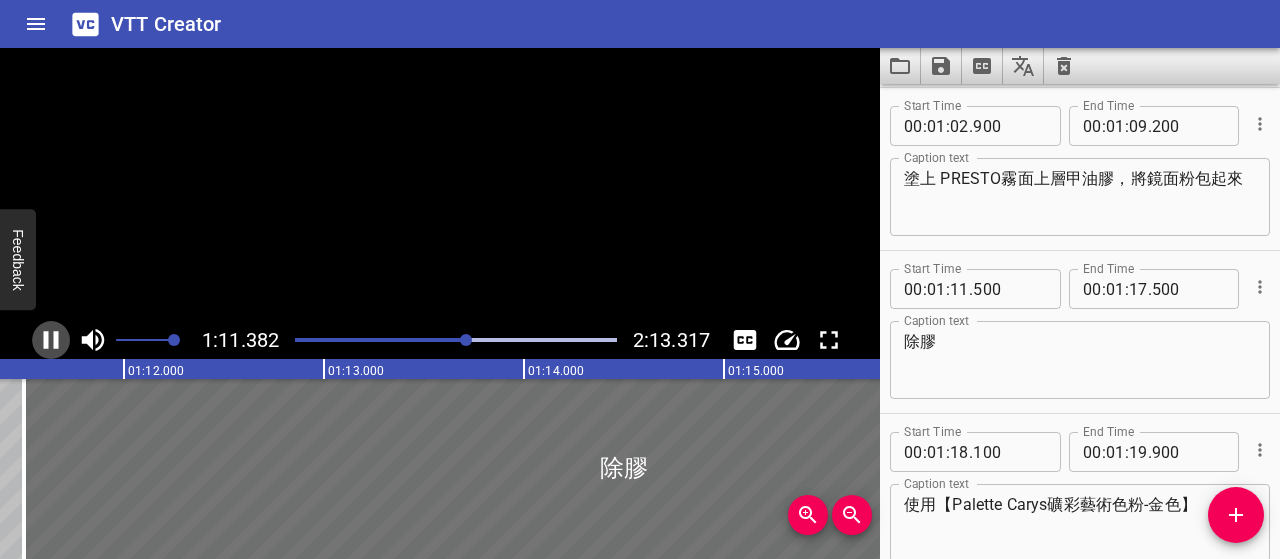 click 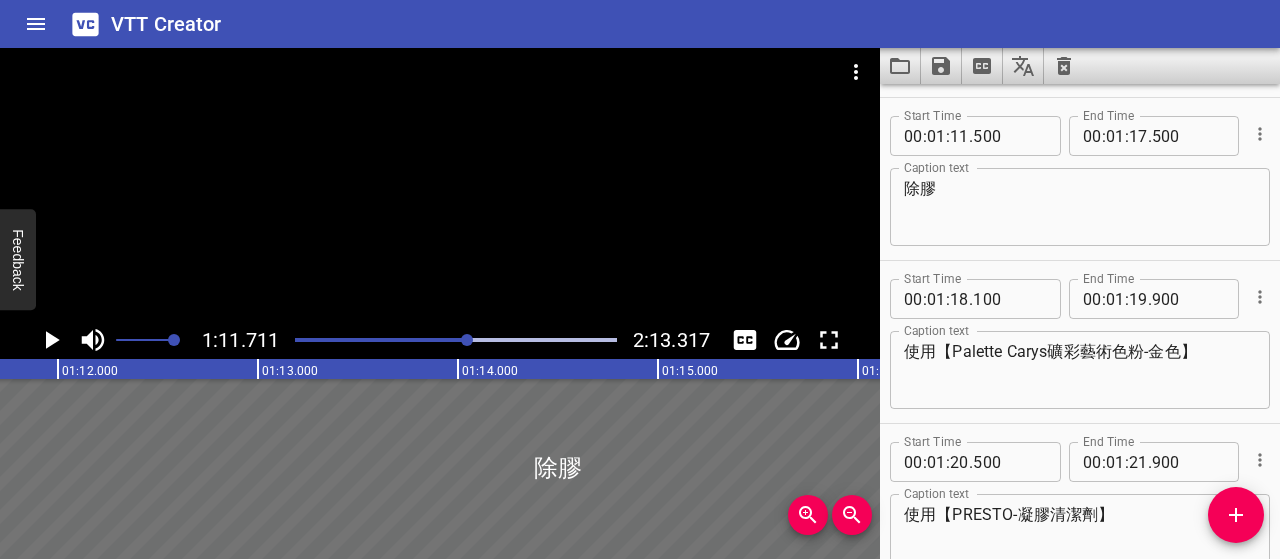 scroll, scrollTop: 1304, scrollLeft: 0, axis: vertical 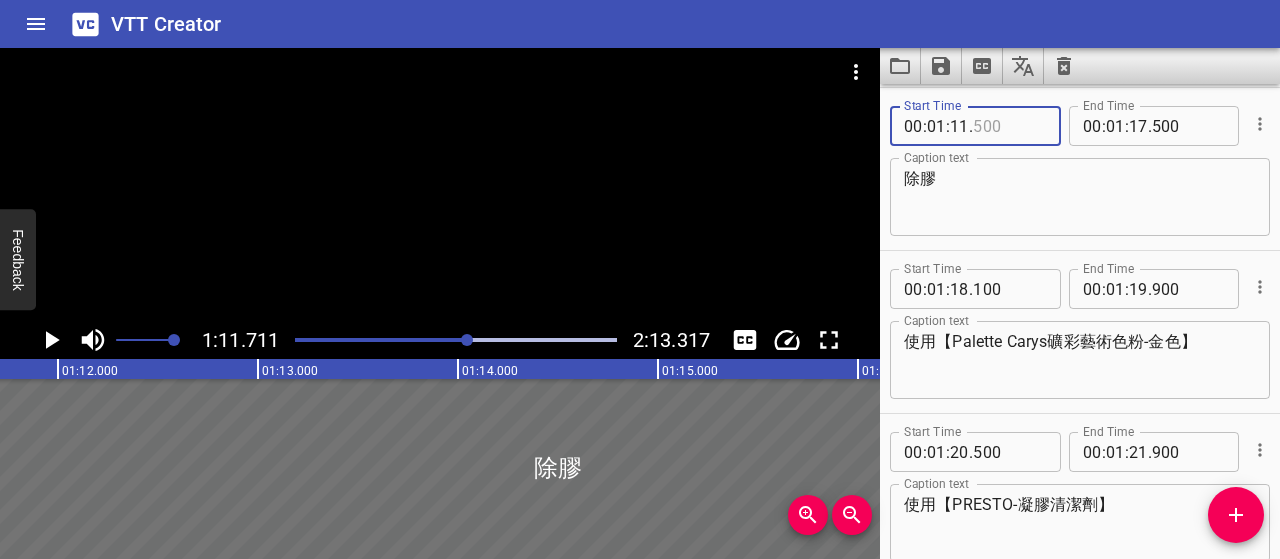 click at bounding box center (1009, 126) 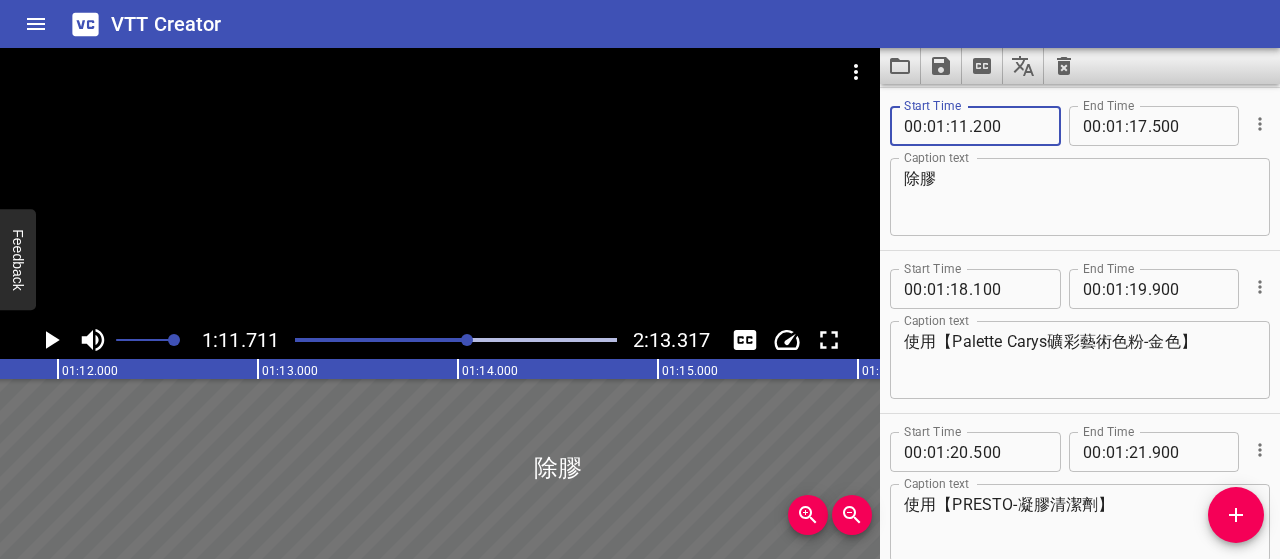 type on "200" 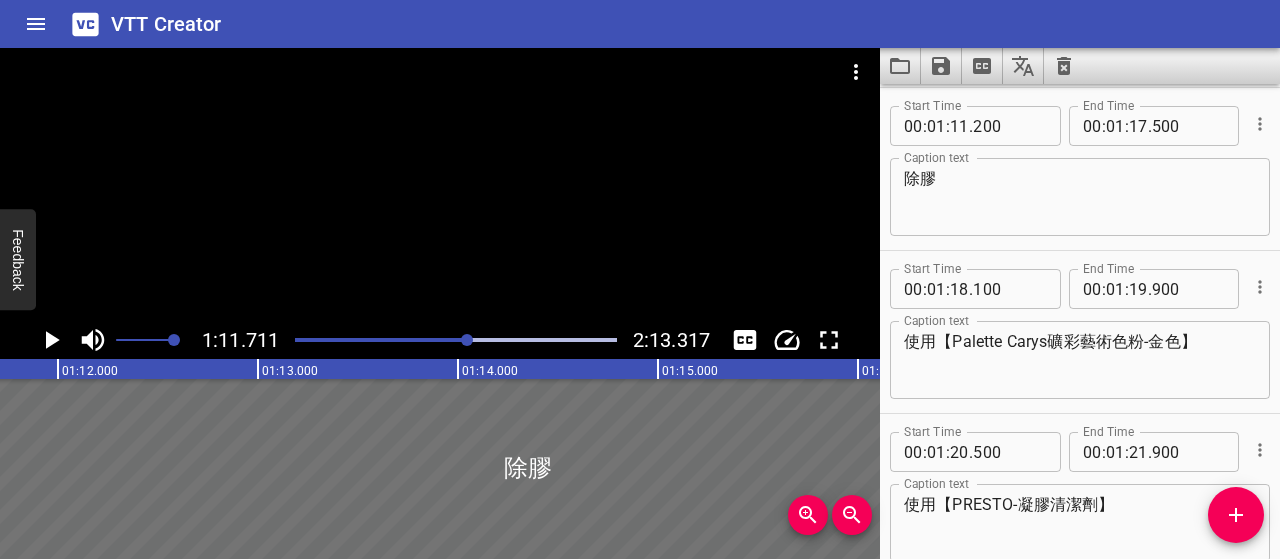 click at bounding box center [467, 340] 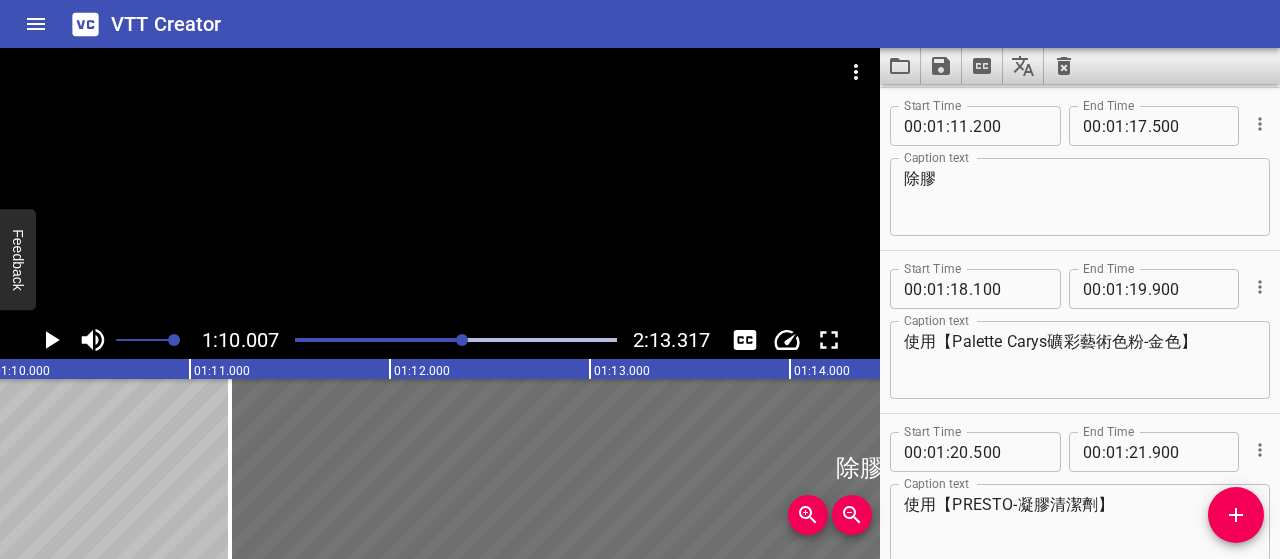 scroll, scrollTop: 0, scrollLeft: 14001, axis: horizontal 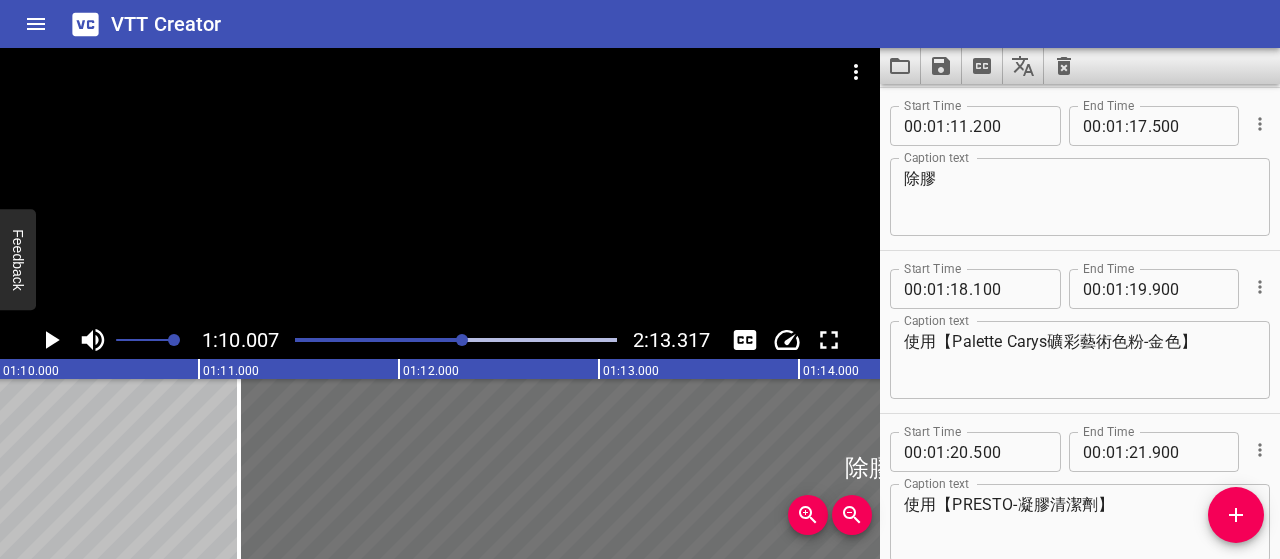 click at bounding box center [303, 340] 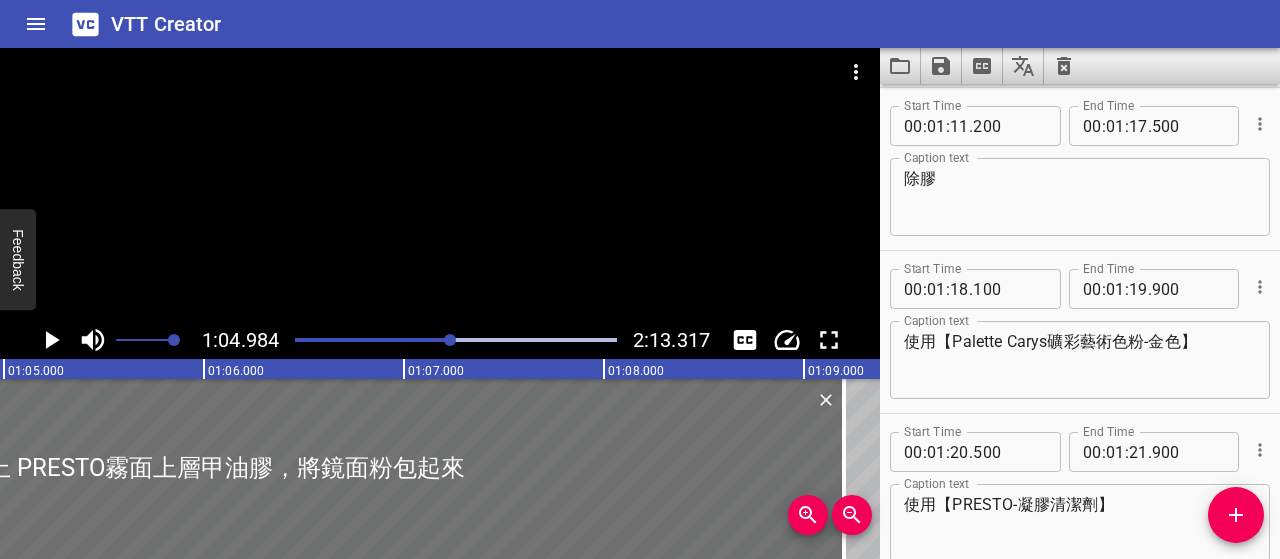 click 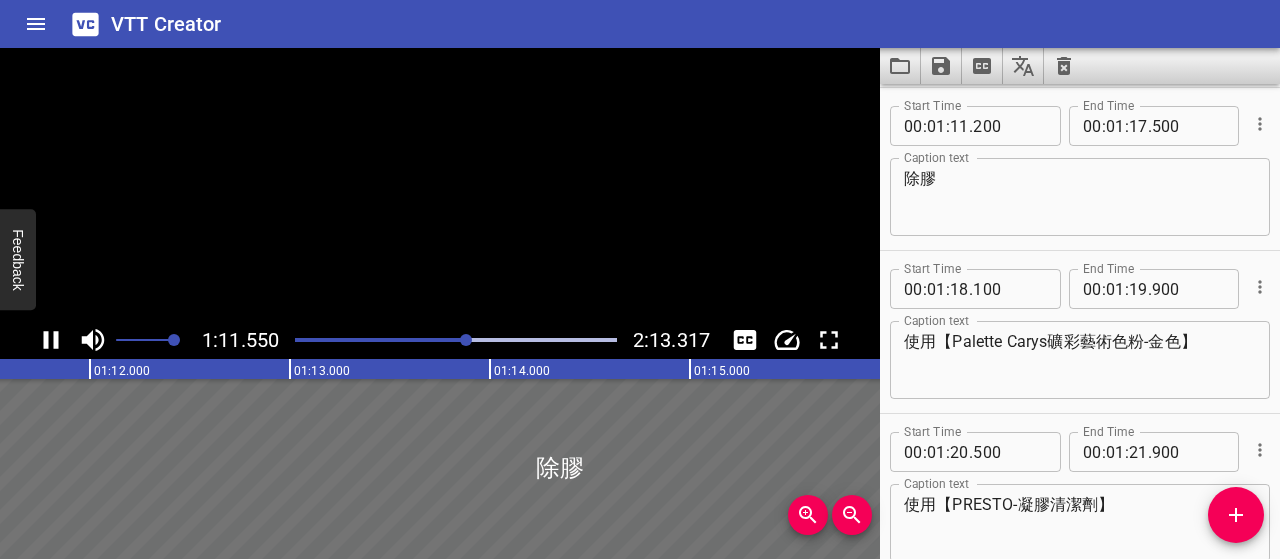 click 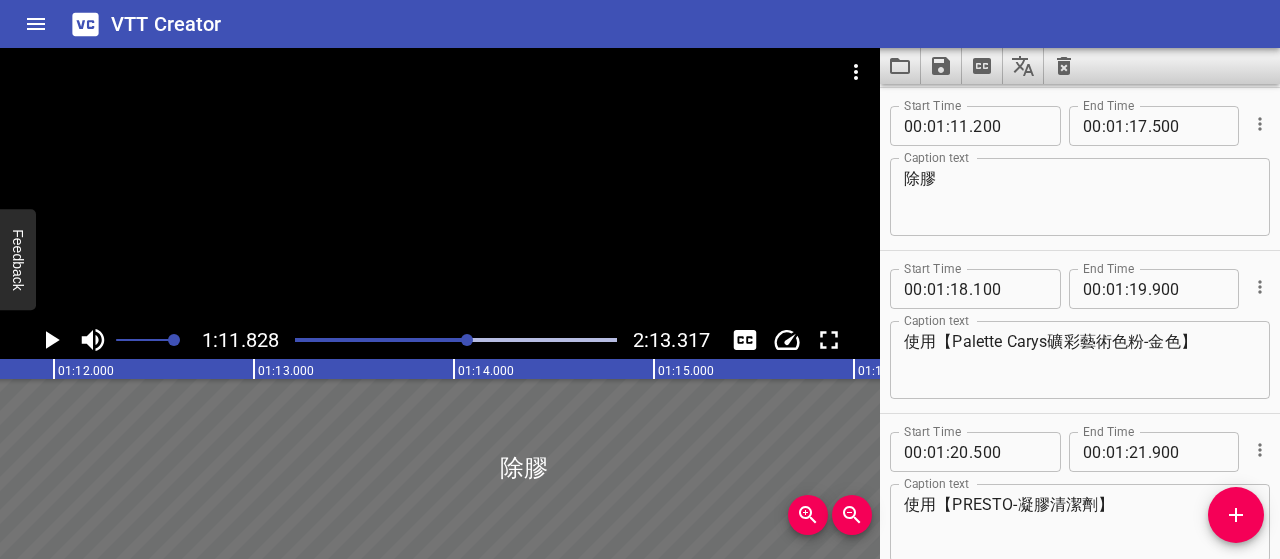scroll, scrollTop: 0, scrollLeft: 14365, axis: horizontal 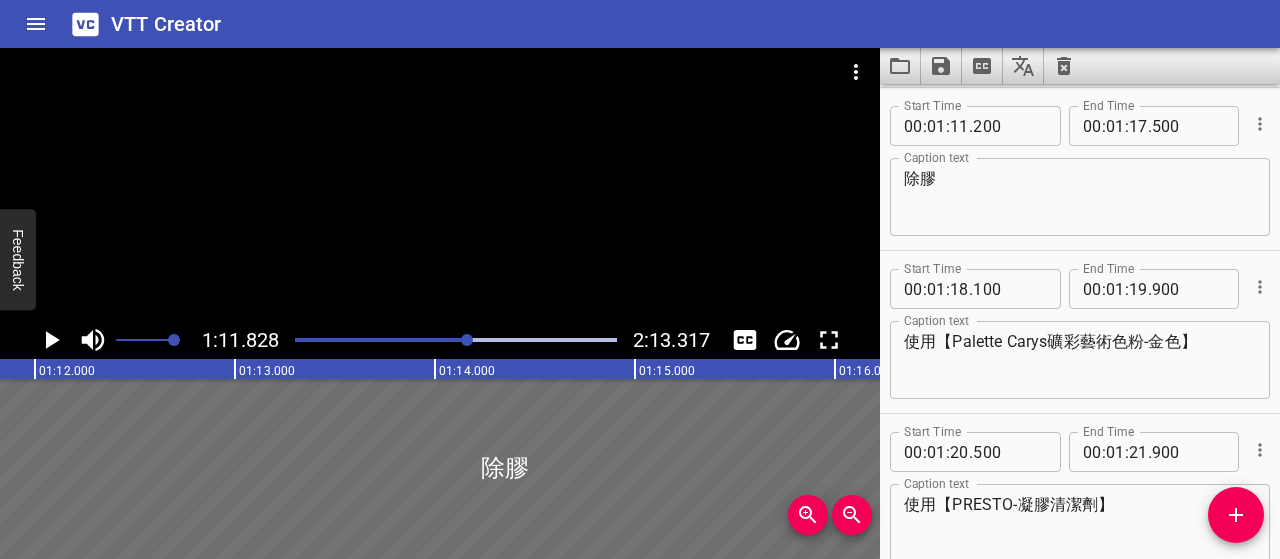 click 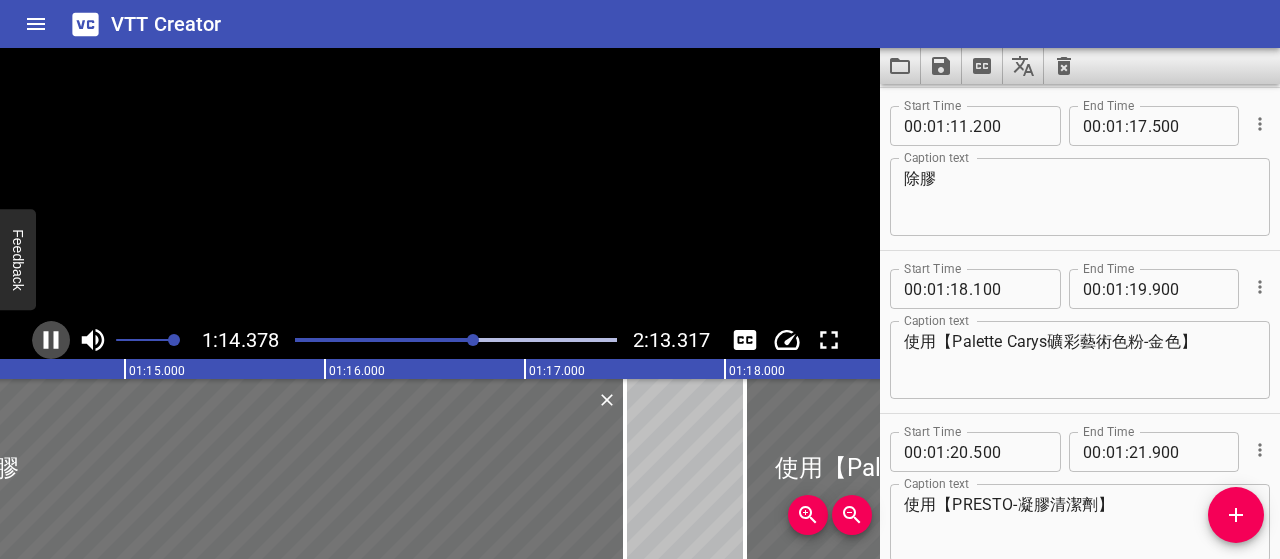 click 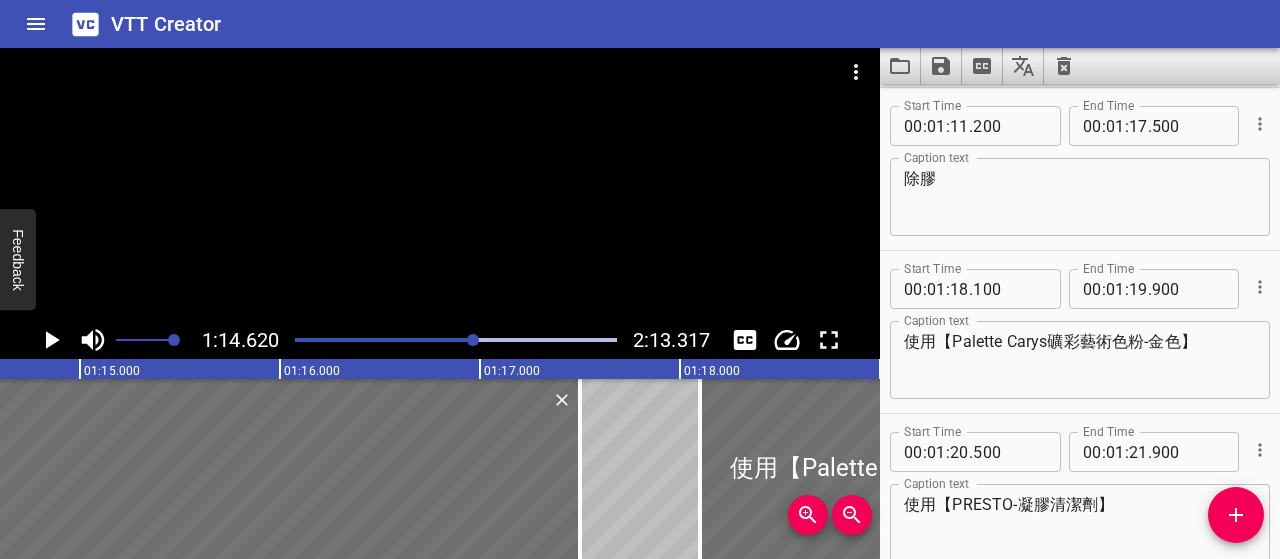 scroll, scrollTop: 0, scrollLeft: 14924, axis: horizontal 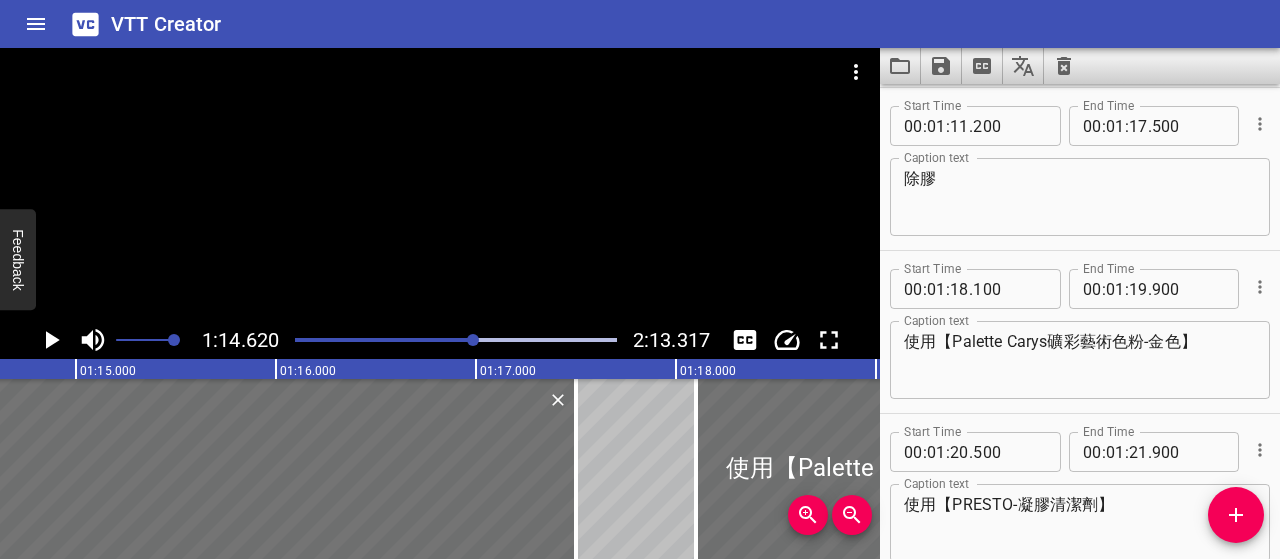click on "除膠 Caption text" at bounding box center [1080, 197] 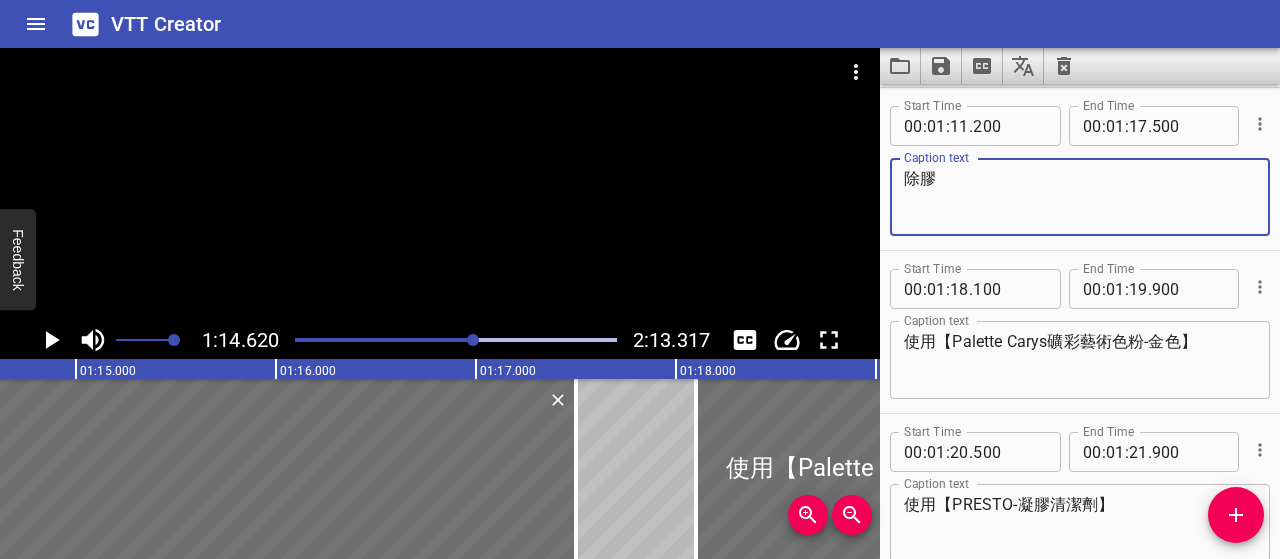 click on "除膠" at bounding box center (1080, 197) 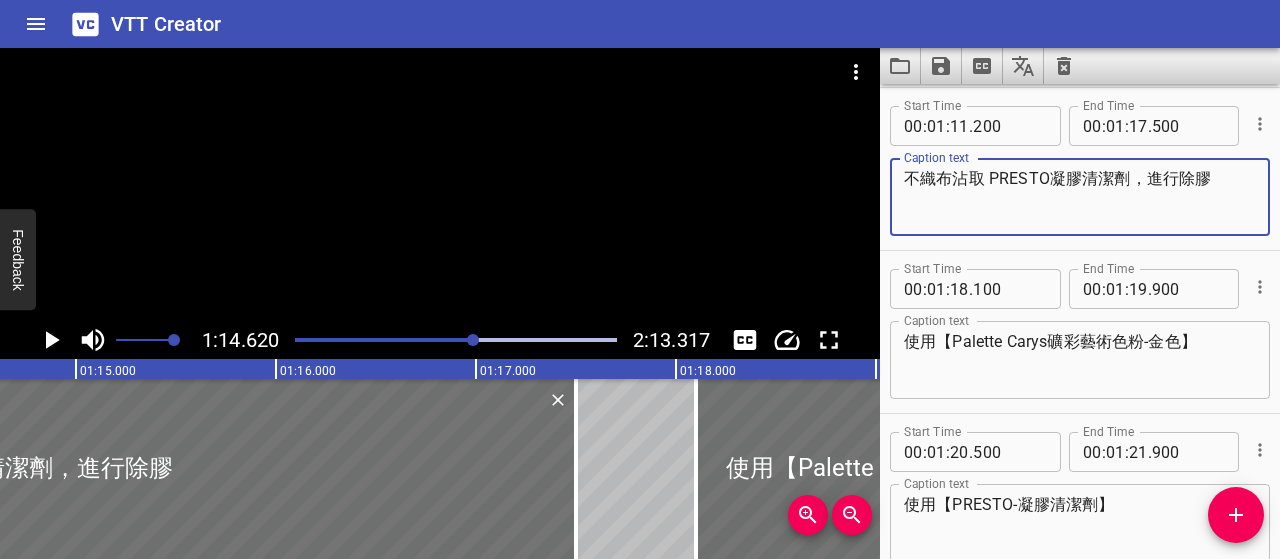 type on "不織布沾取 PRESTO凝膠清潔劑，進行除膠" 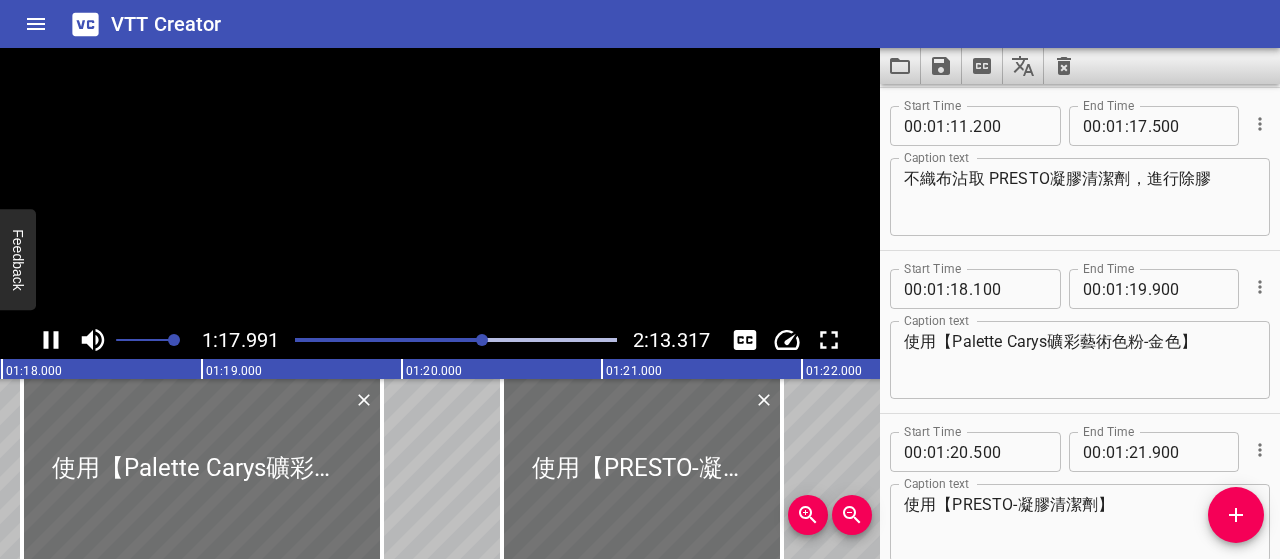 click 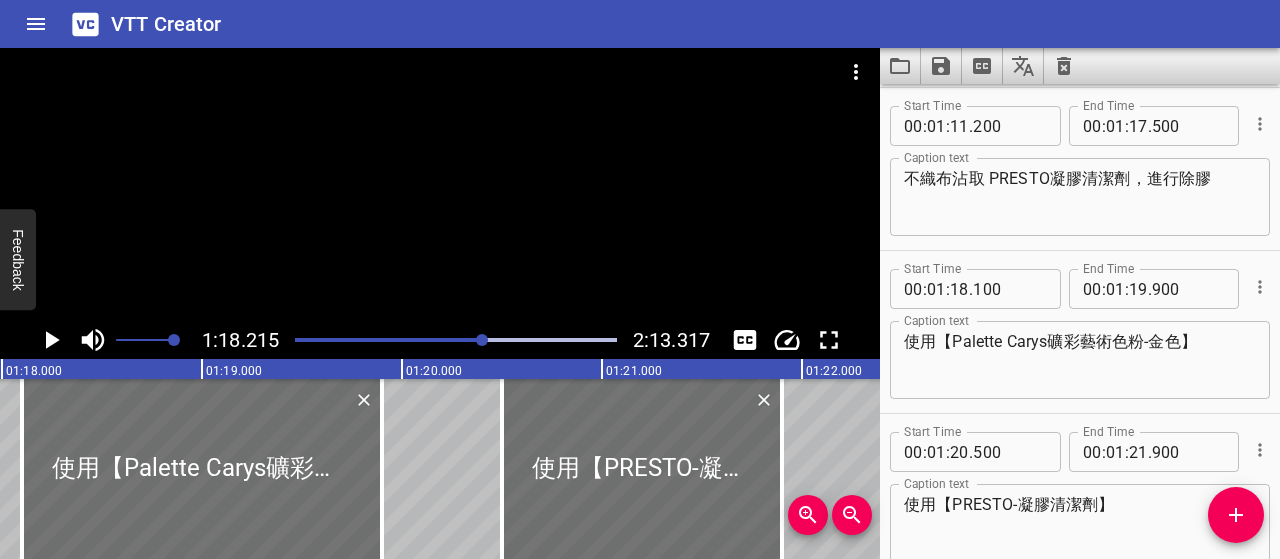 scroll, scrollTop: 0, scrollLeft: 15642, axis: horizontal 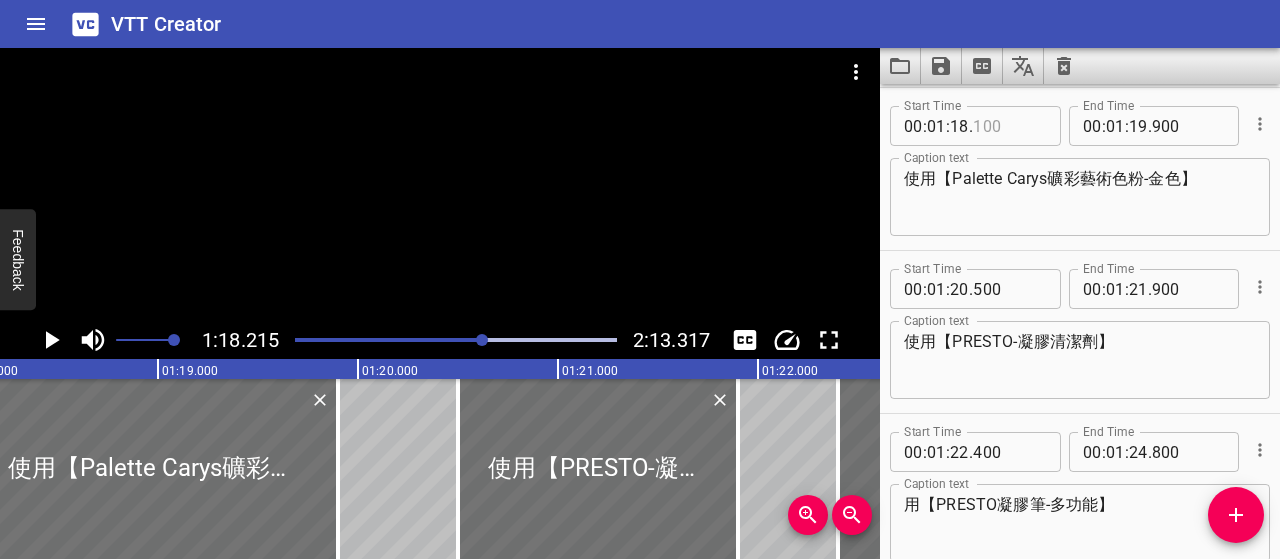 click at bounding box center [1009, 126] 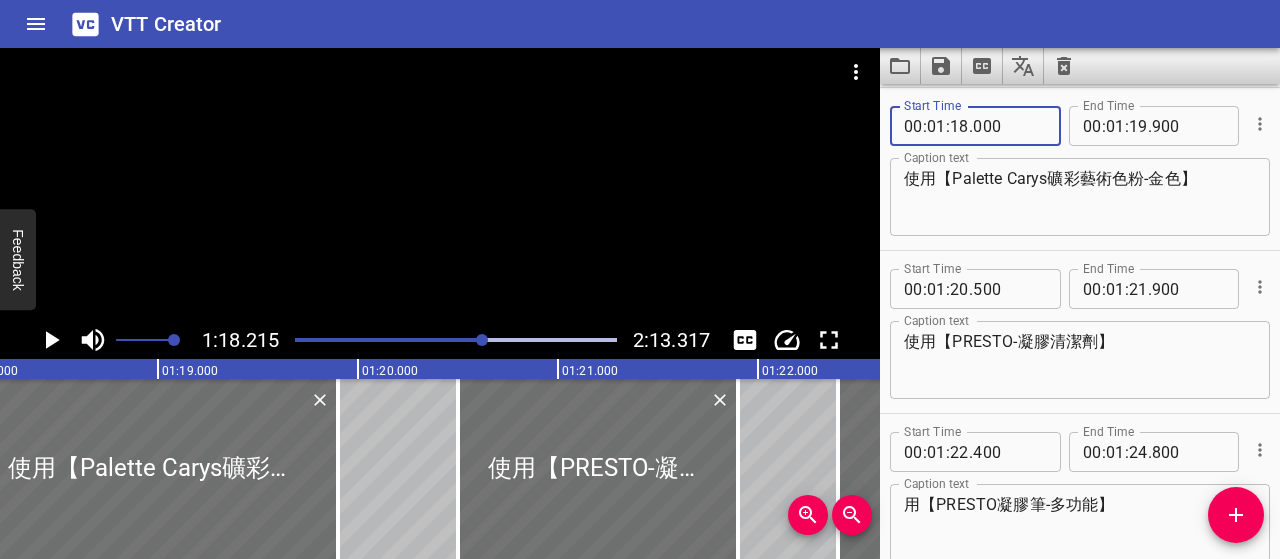 type on "000" 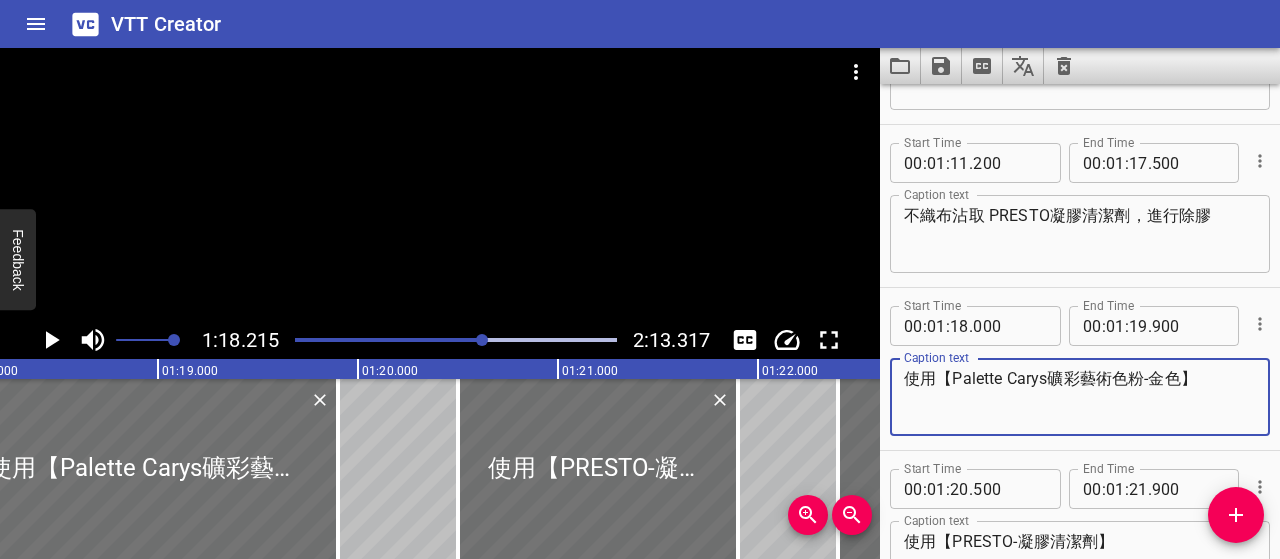 scroll, scrollTop: 1367, scrollLeft: 0, axis: vertical 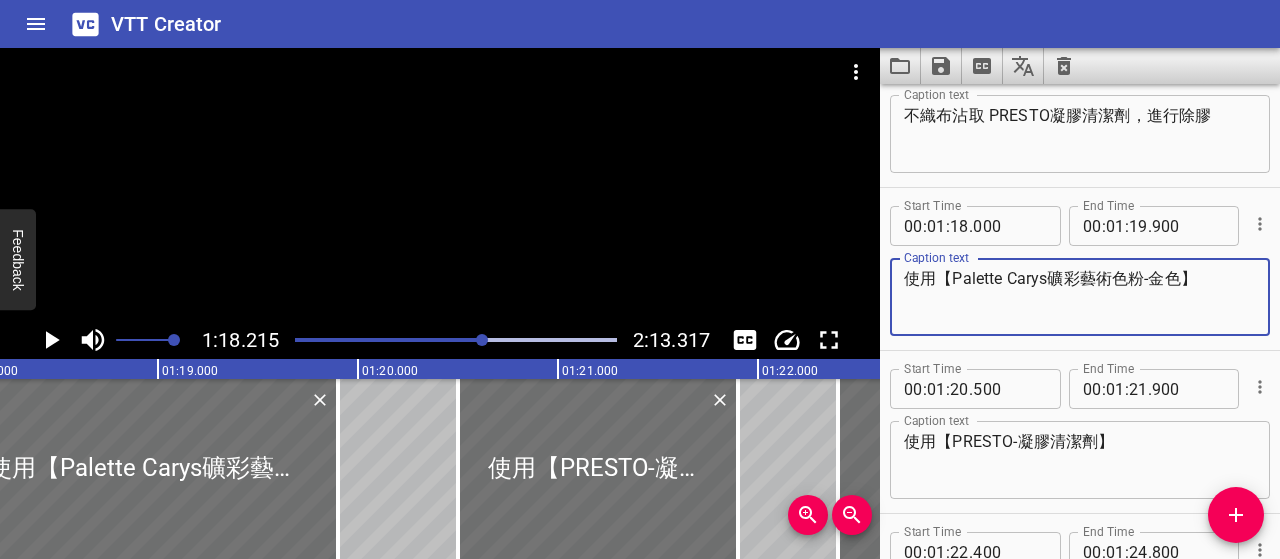 drag, startPoint x: 950, startPoint y: 275, endPoint x: 872, endPoint y: 282, distance: 78.31347 